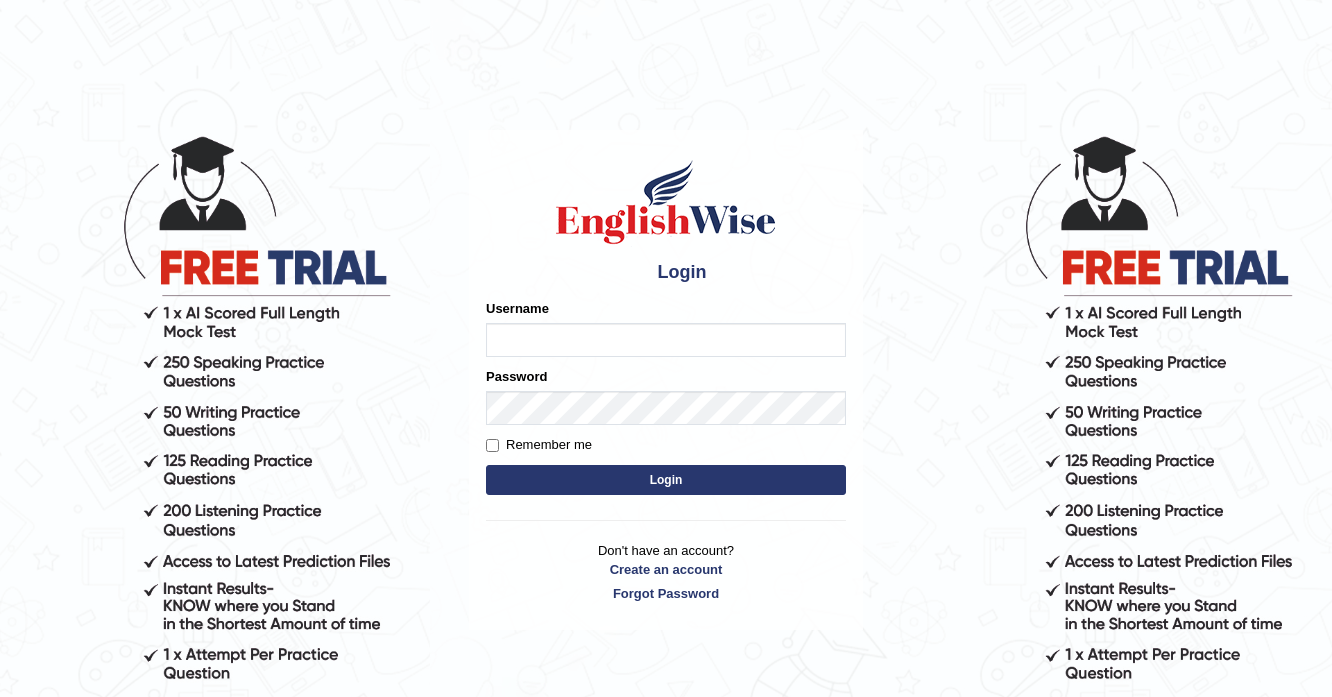 scroll, scrollTop: 0, scrollLeft: 0, axis: both 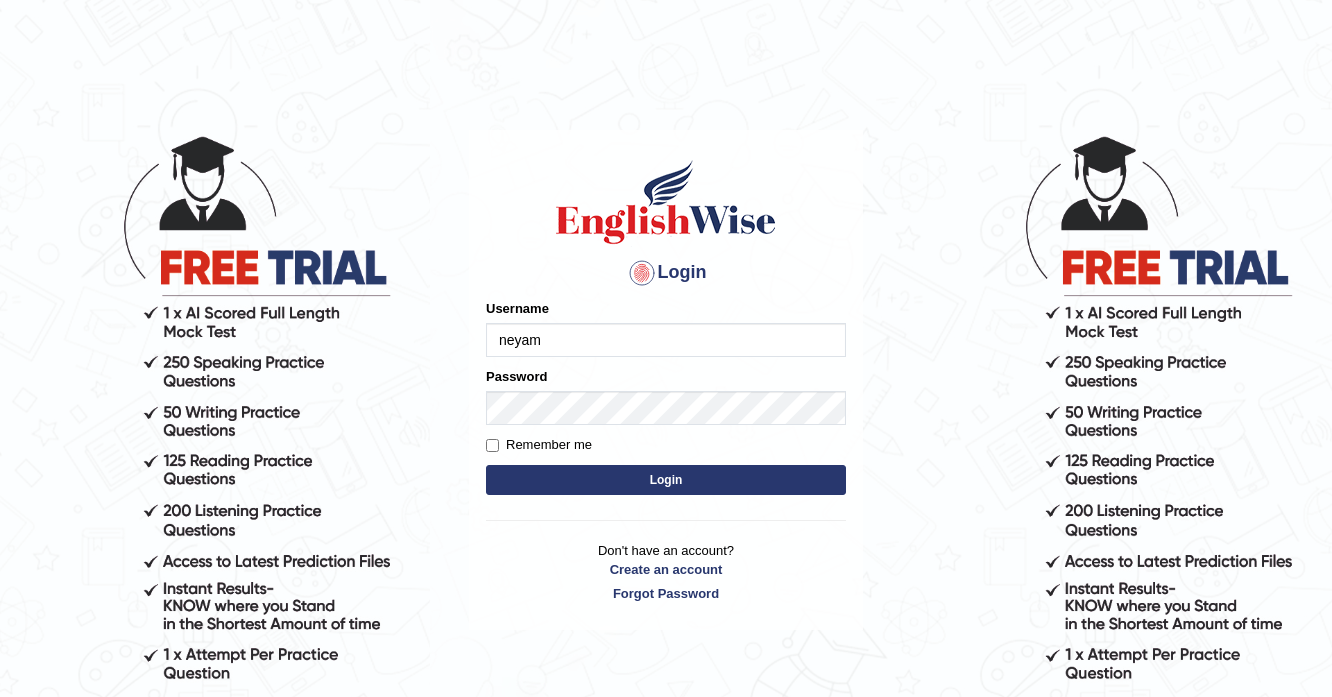 type on "neyam" 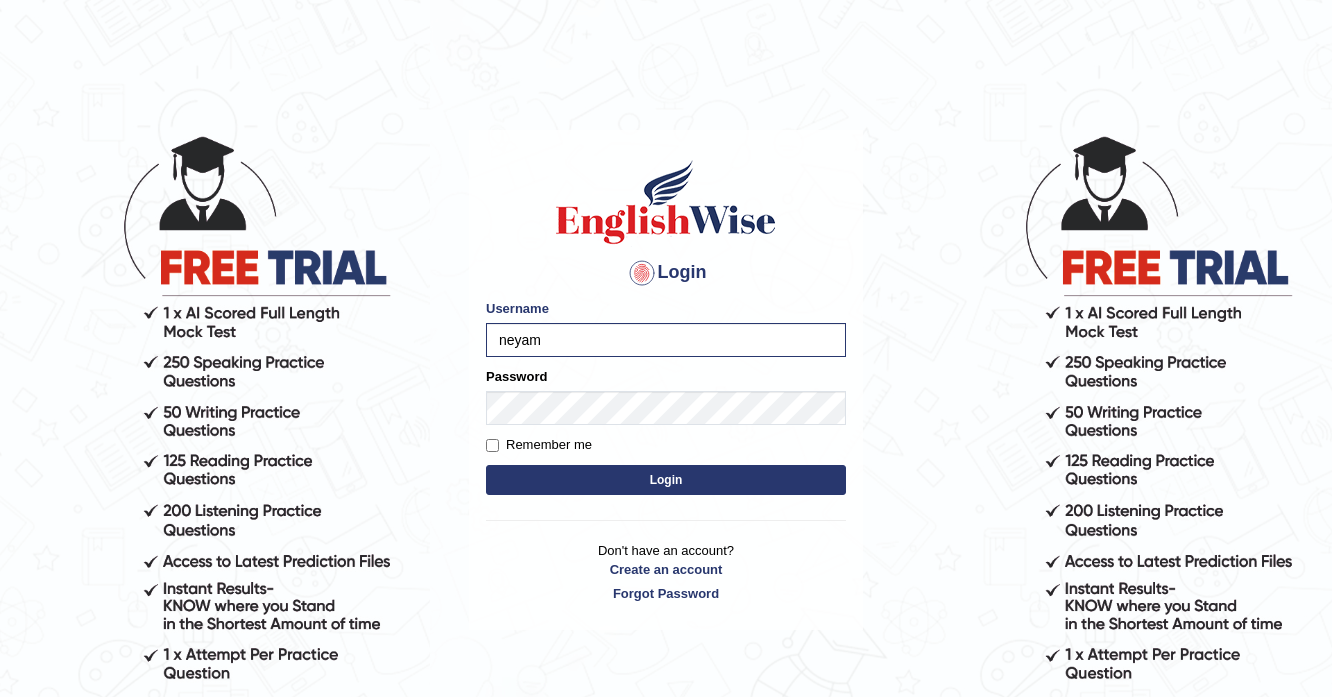 click on "Login" at bounding box center [666, 480] 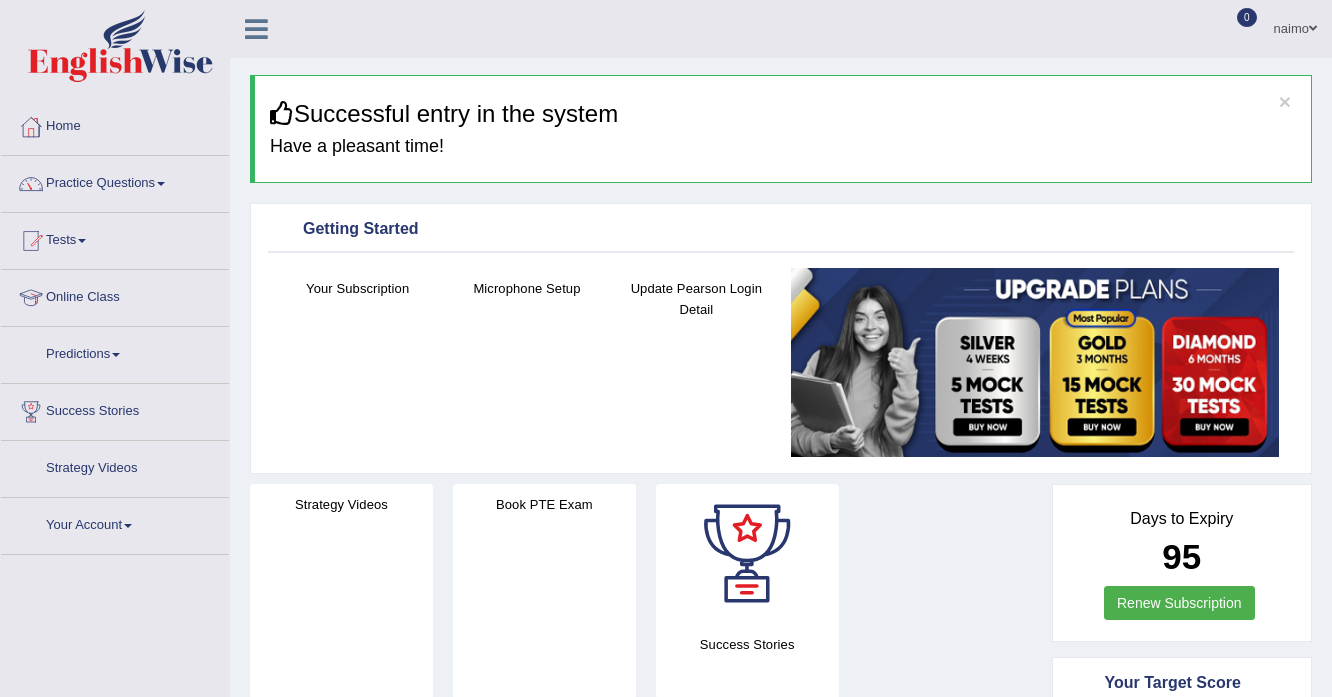 scroll, scrollTop: 0, scrollLeft: 0, axis: both 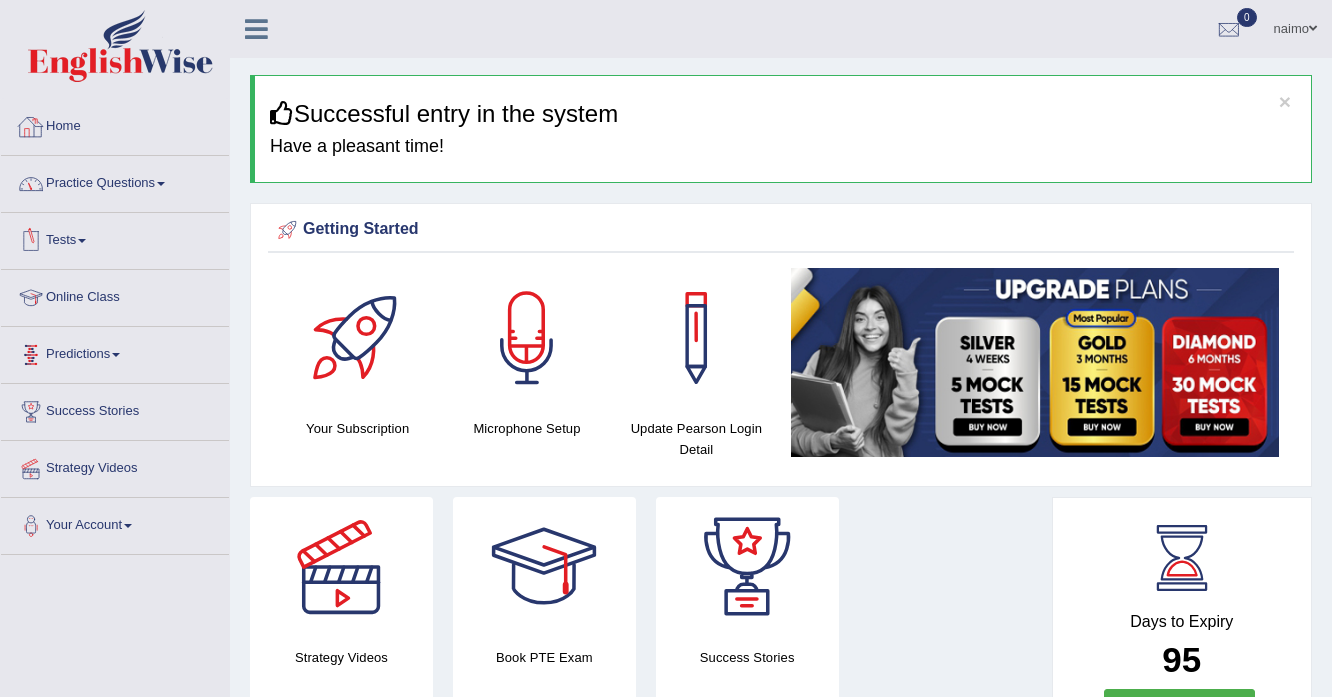 click on "Practice Questions" at bounding box center (115, 181) 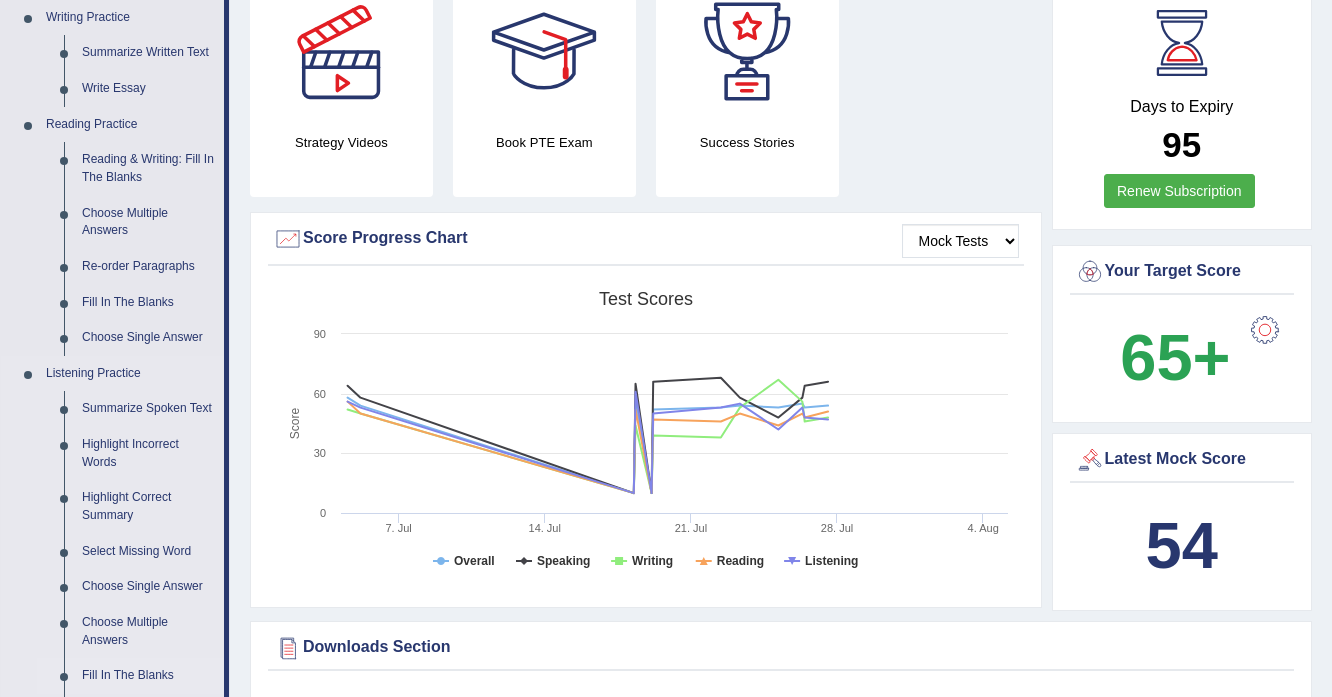 scroll, scrollTop: 720, scrollLeft: 0, axis: vertical 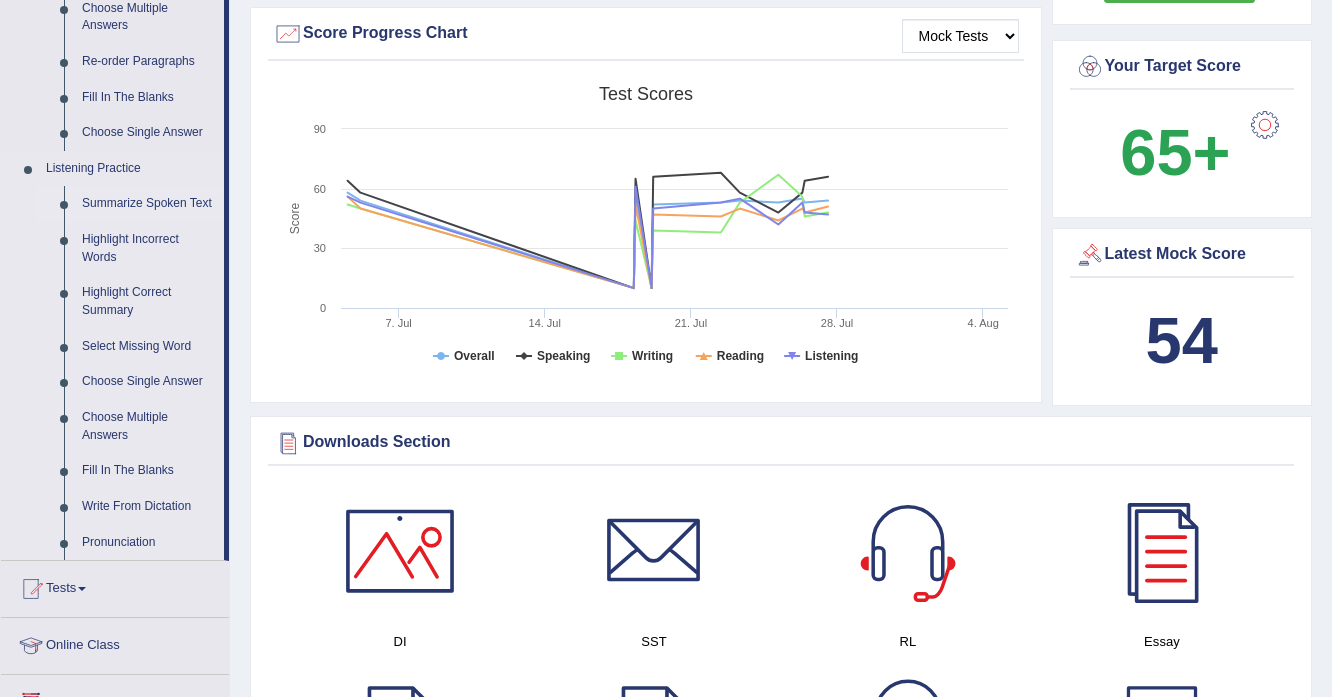 click on "Summarize Spoken Text" at bounding box center [148, 204] 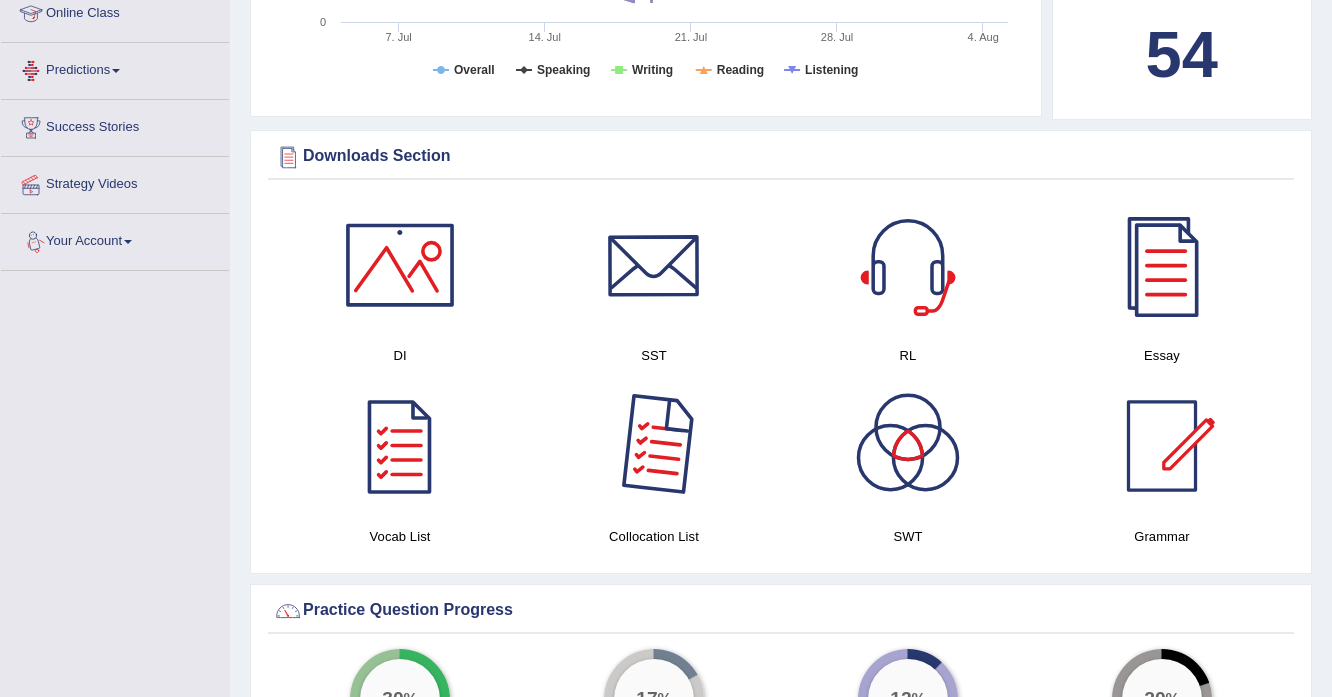 scroll, scrollTop: 1155, scrollLeft: 0, axis: vertical 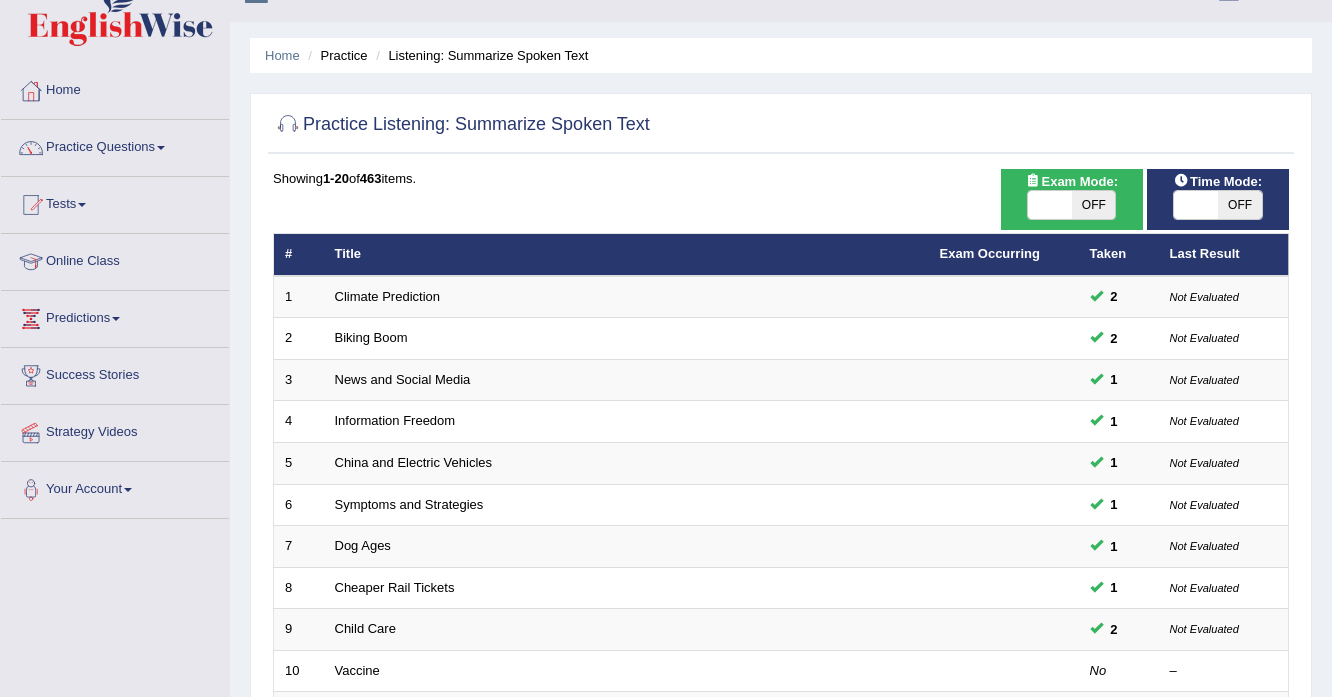 click on "OFF" at bounding box center [1094, 205] 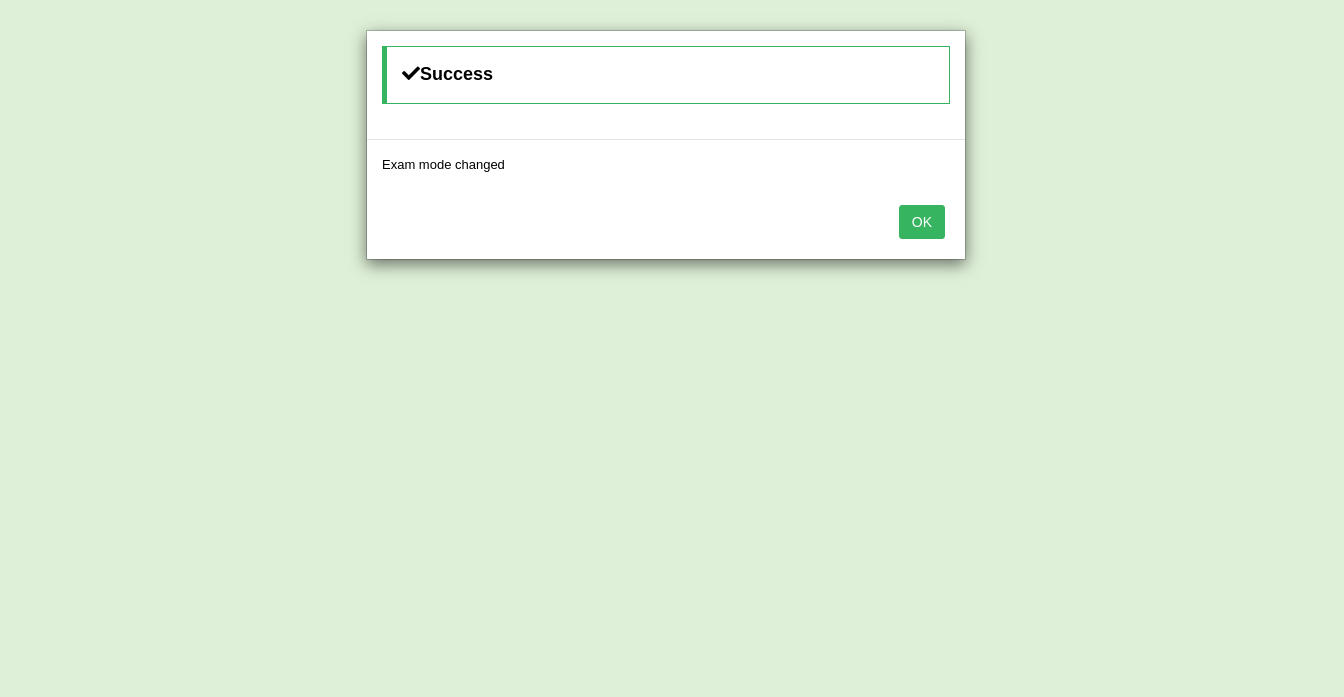 click on "OK" at bounding box center (922, 222) 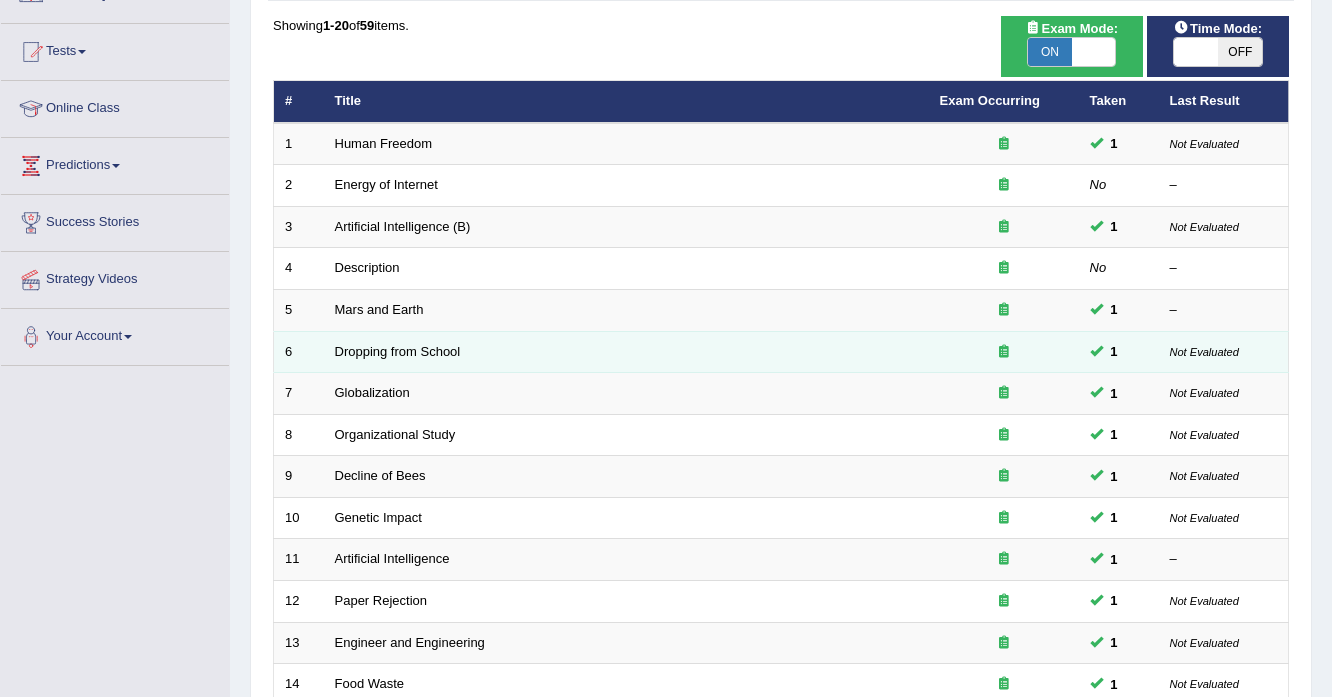 scroll, scrollTop: 196, scrollLeft: 0, axis: vertical 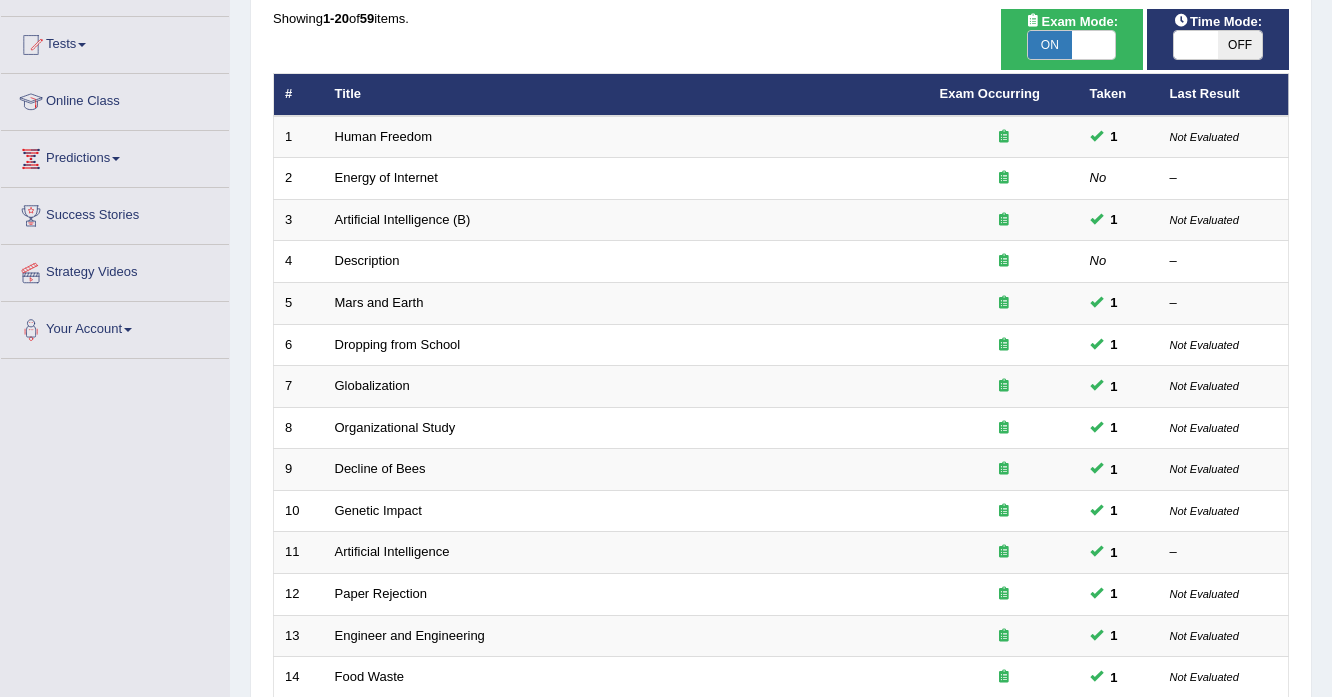 click on "OFF" at bounding box center [1240, 45] 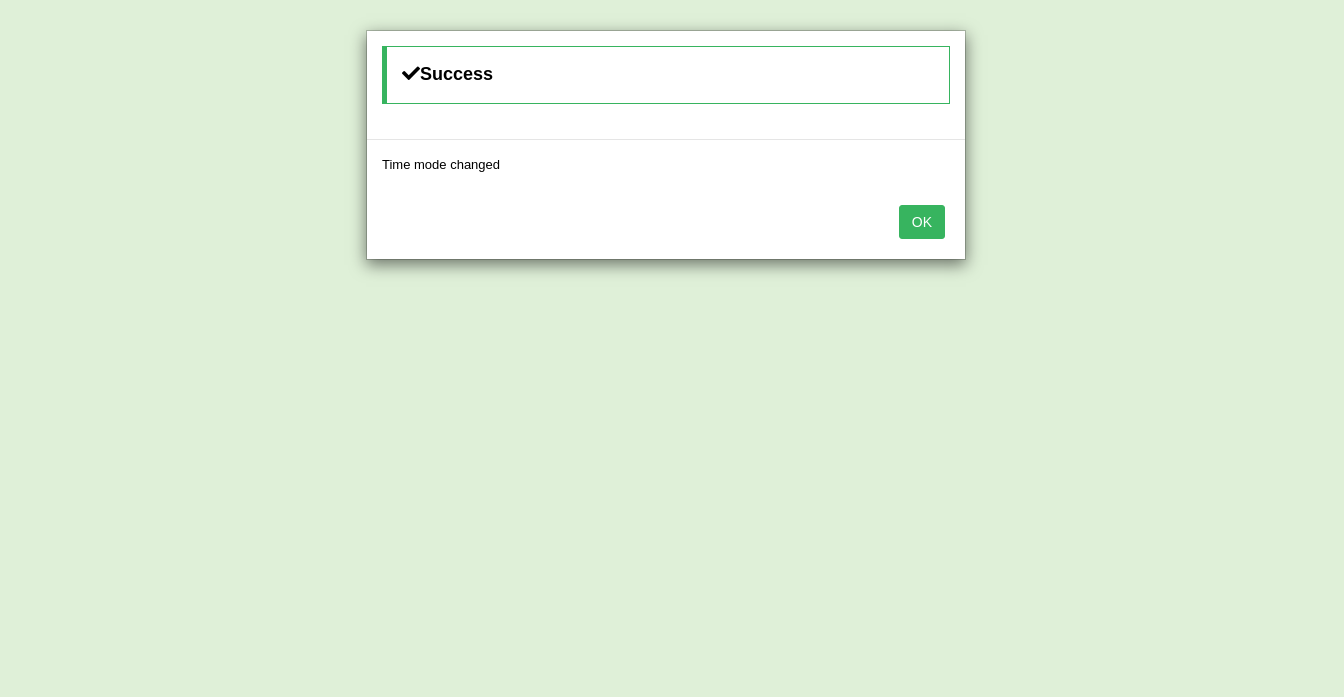 click on "OK" at bounding box center (922, 222) 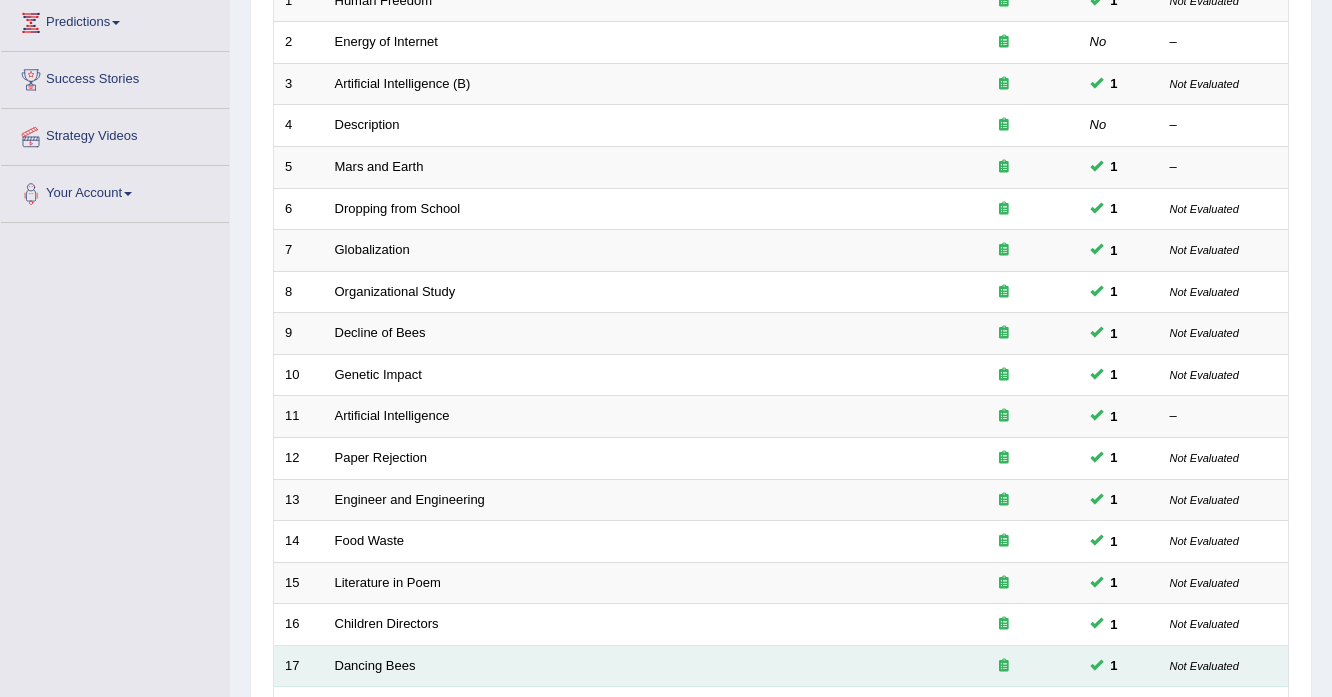 scroll, scrollTop: 621, scrollLeft: 0, axis: vertical 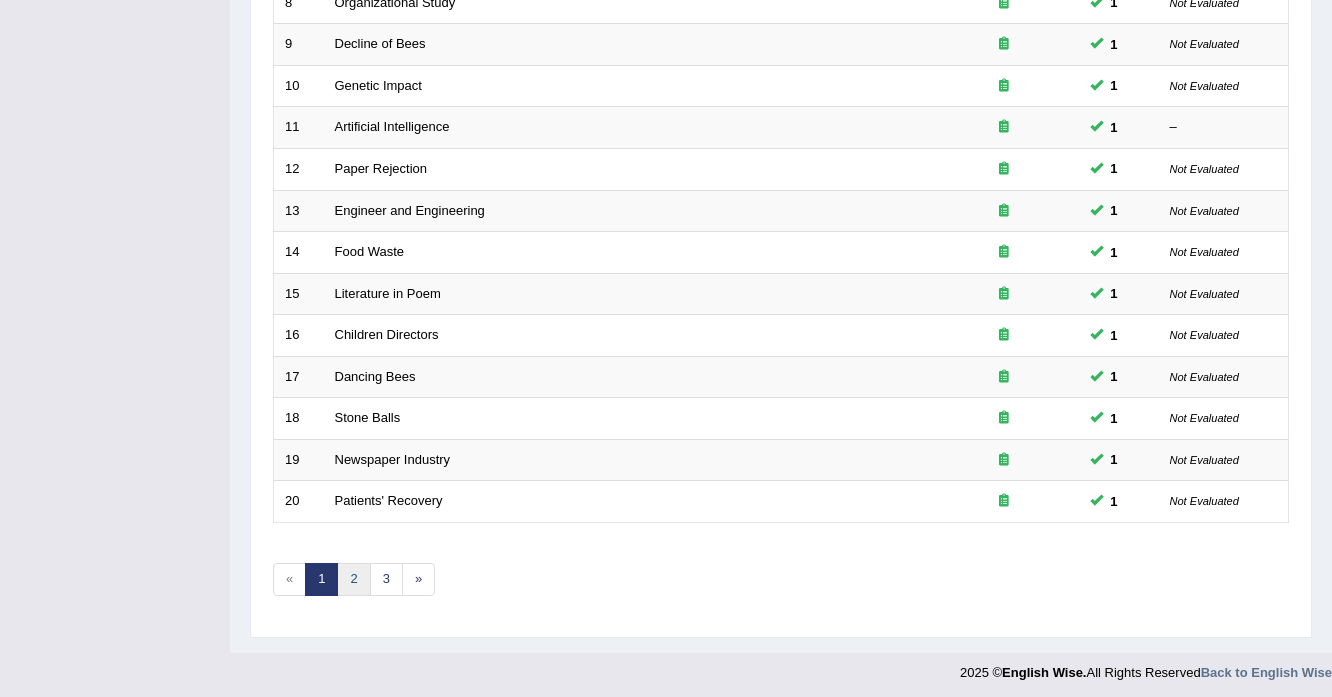 click on "2" at bounding box center [353, 579] 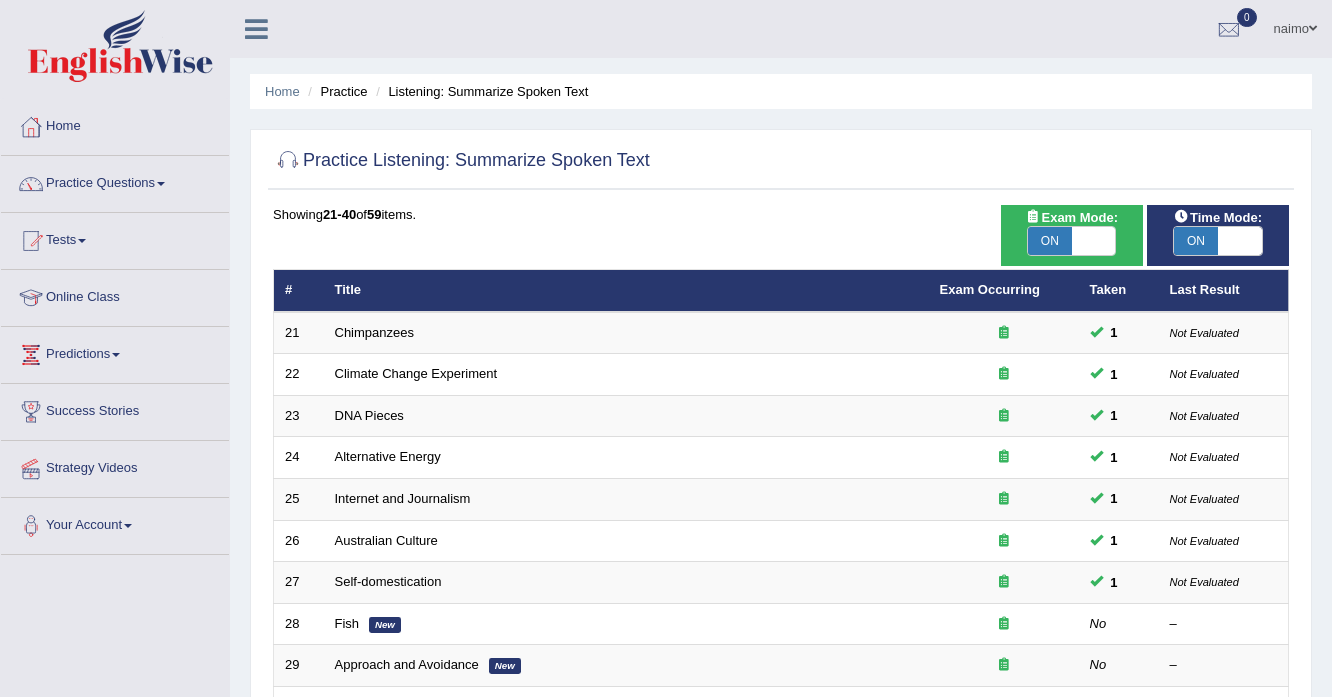 scroll, scrollTop: 0, scrollLeft: 0, axis: both 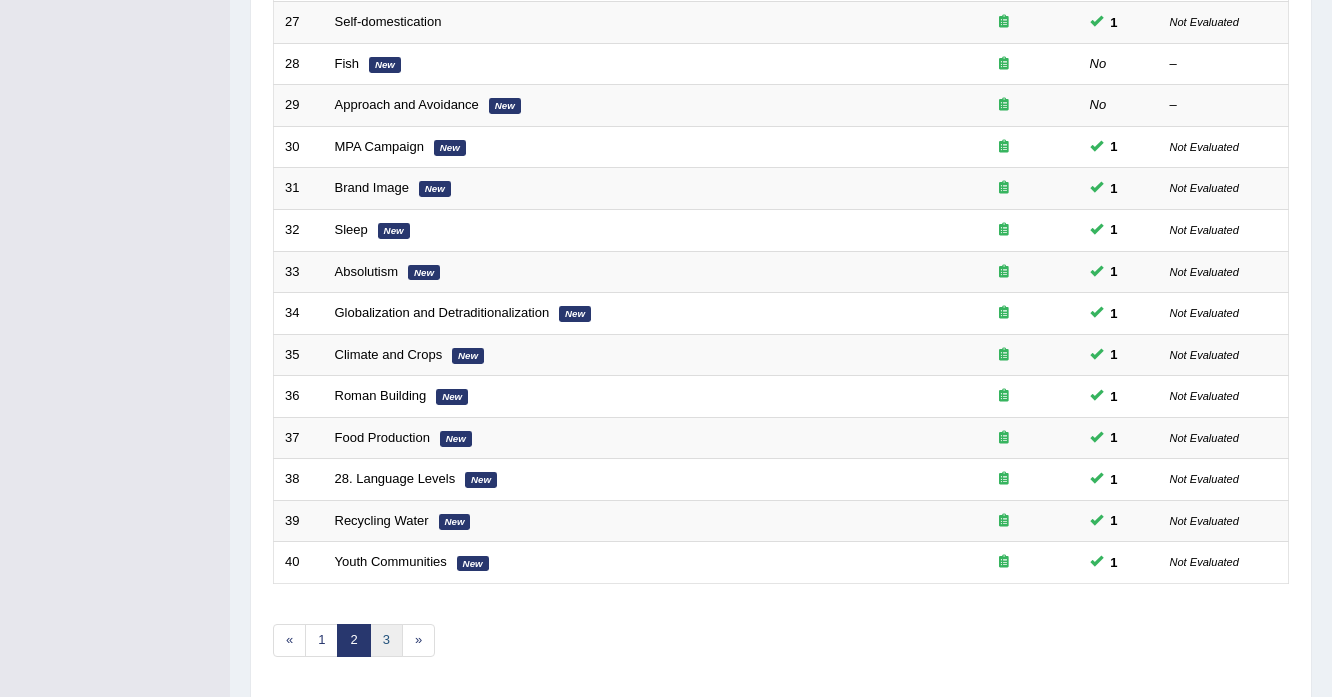 click on "3" at bounding box center (386, 640) 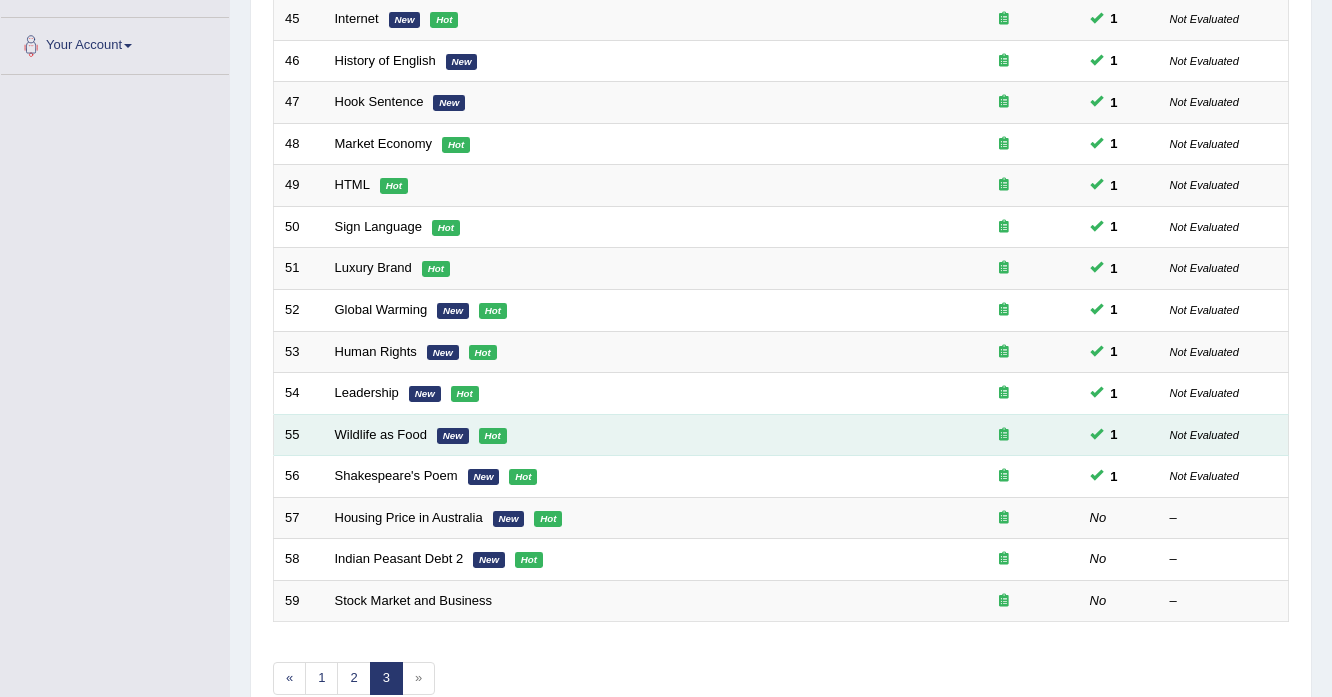 scroll, scrollTop: 0, scrollLeft: 0, axis: both 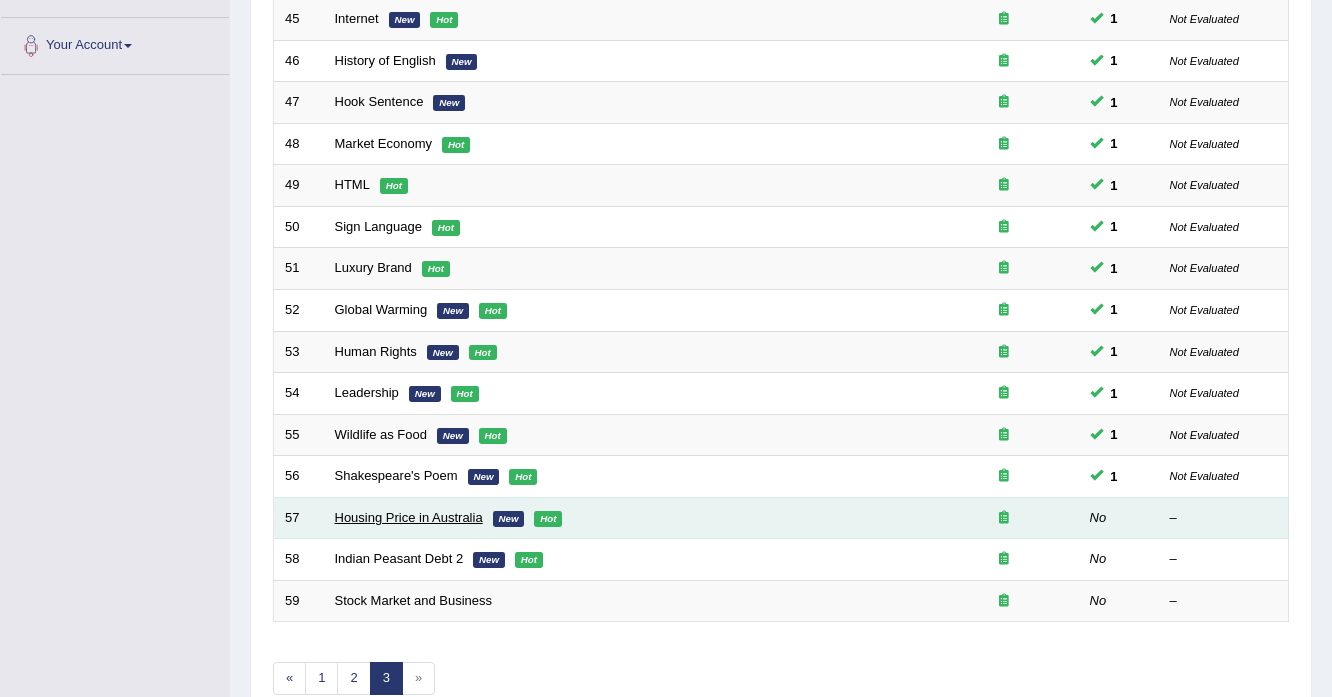 click on "Housing Price in Australia" at bounding box center (409, 517) 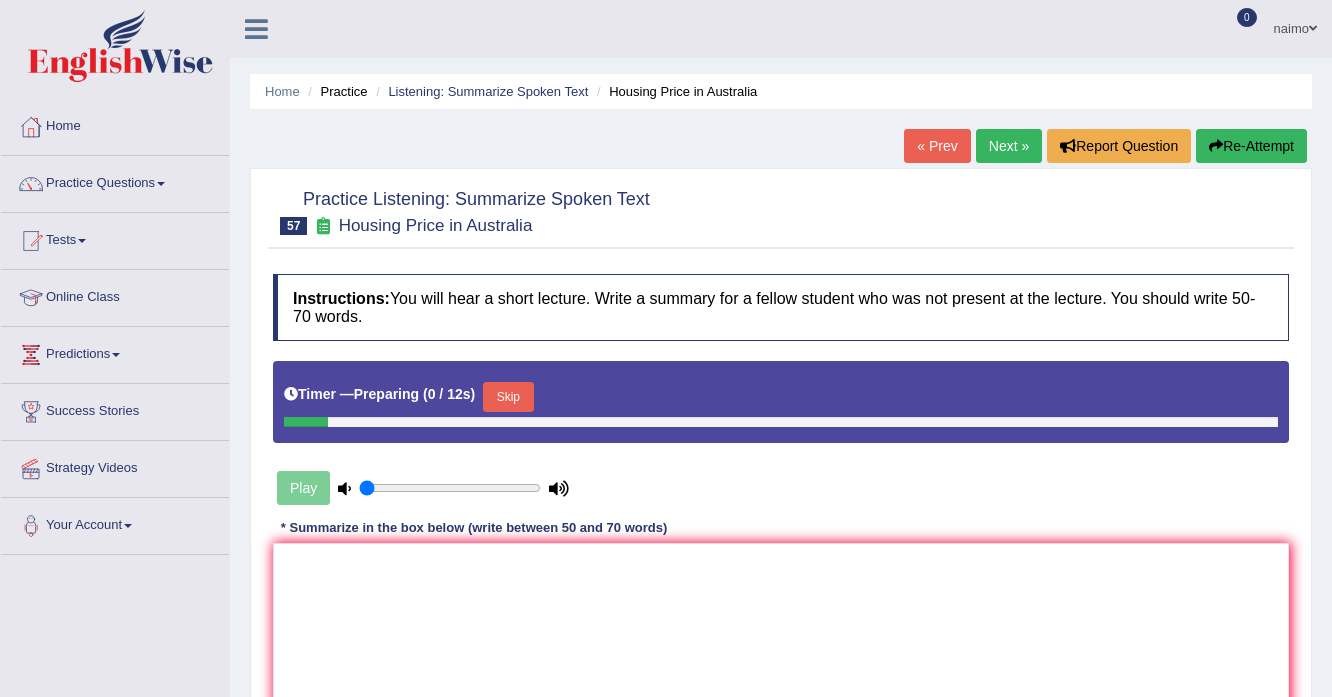 scroll, scrollTop: 160, scrollLeft: 0, axis: vertical 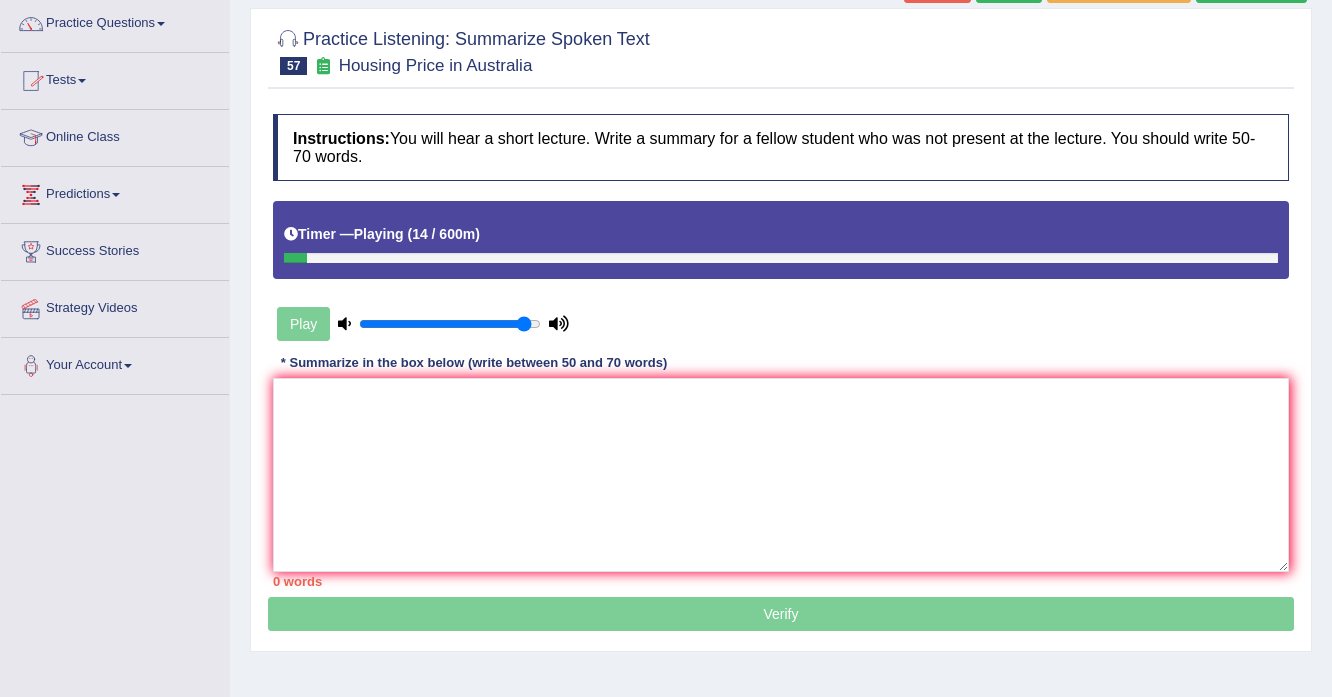 type on "0.95" 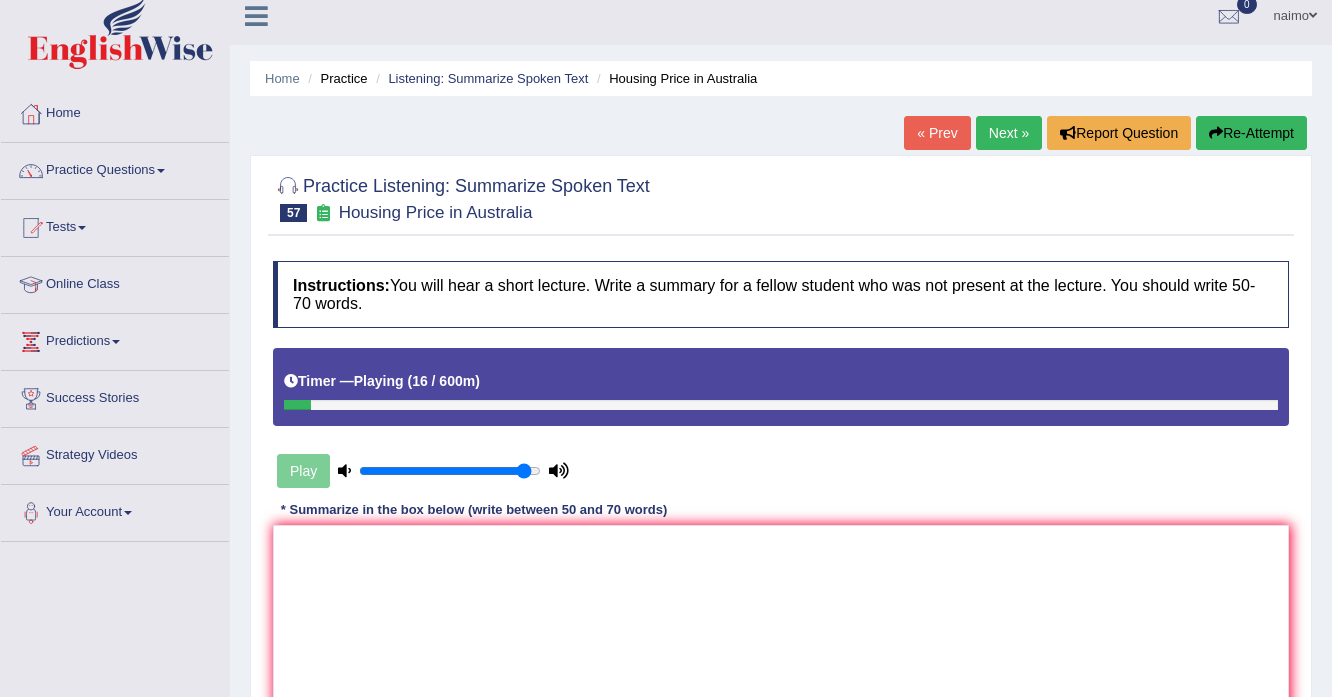 scroll, scrollTop: 0, scrollLeft: 0, axis: both 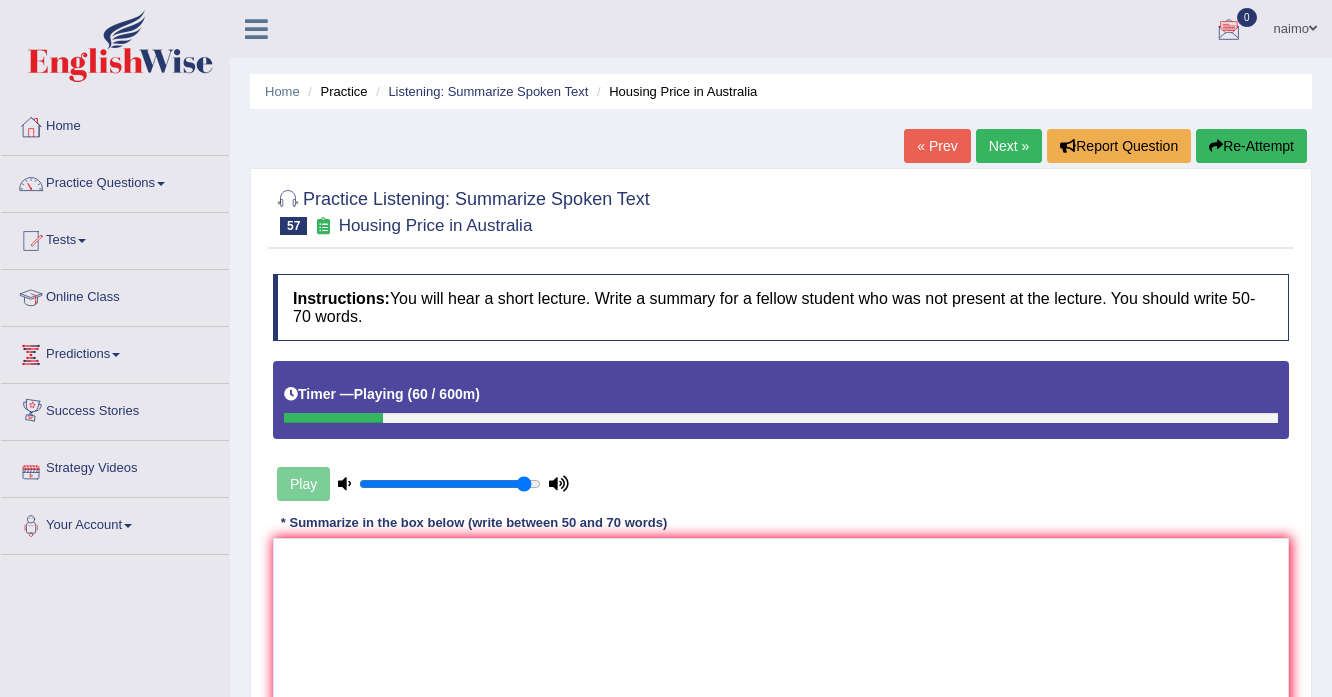click on "Re-Attempt" at bounding box center (1251, 146) 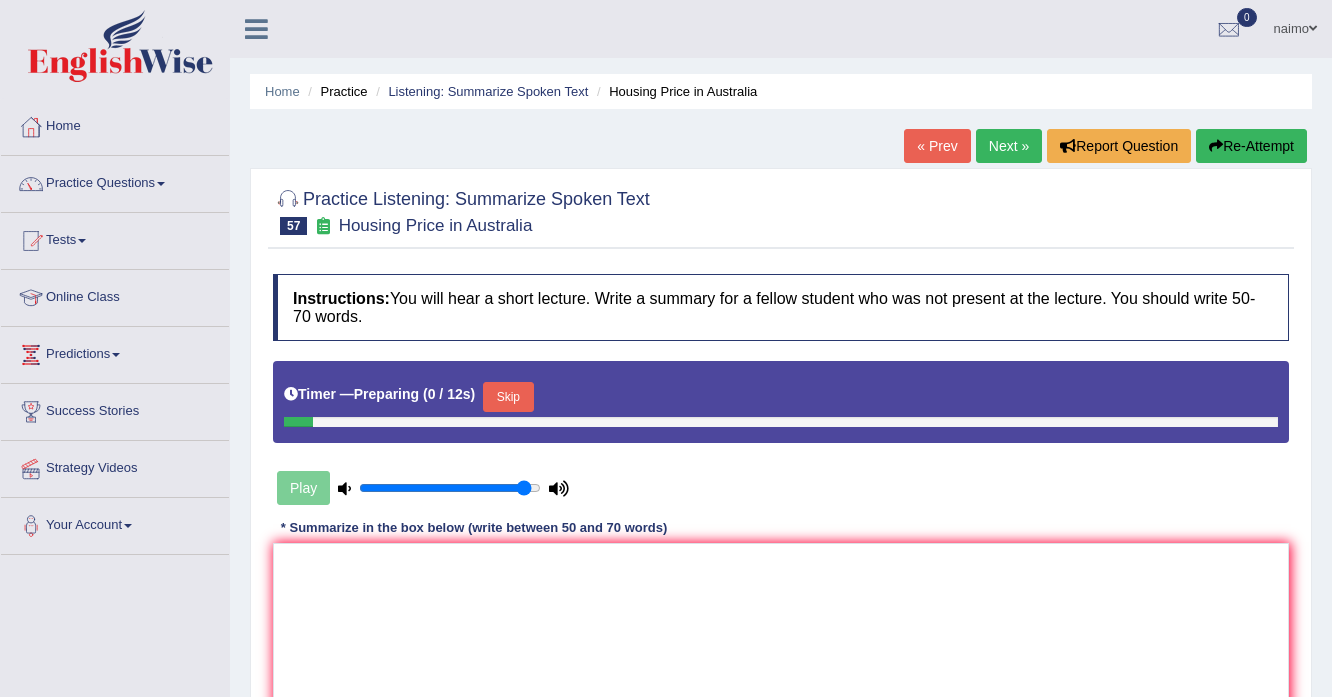scroll, scrollTop: 0, scrollLeft: 0, axis: both 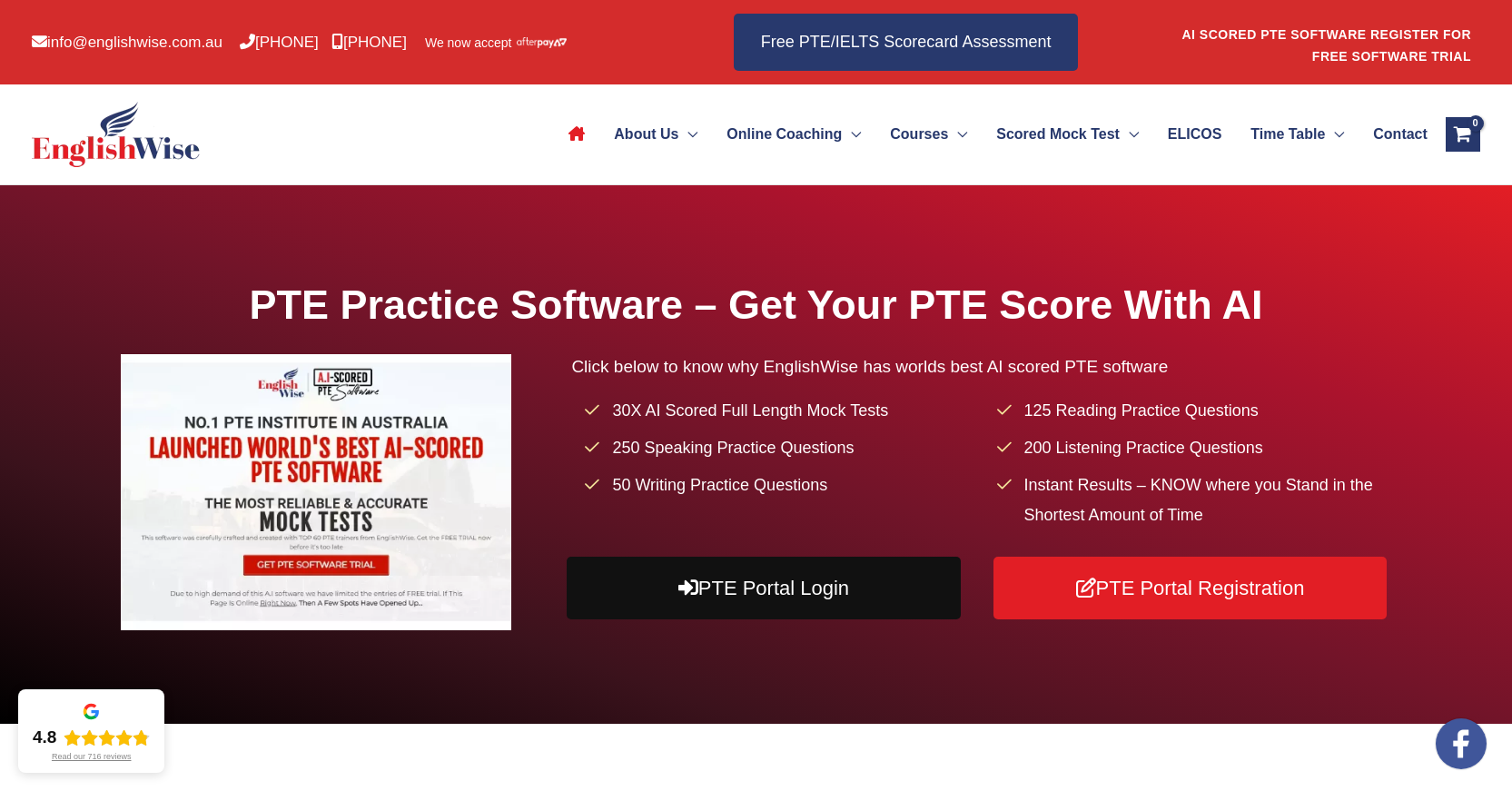 click on "PTE Portal Login" at bounding box center (763, 588) 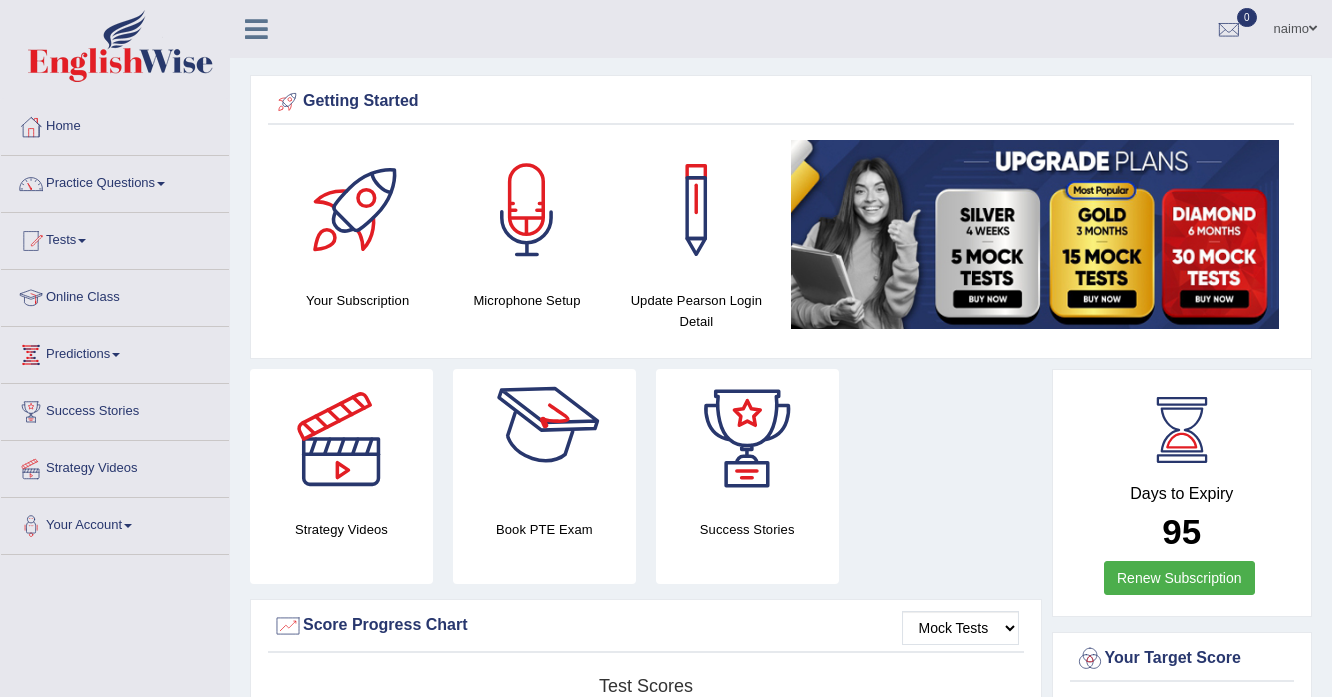 scroll, scrollTop: 0, scrollLeft: 0, axis: both 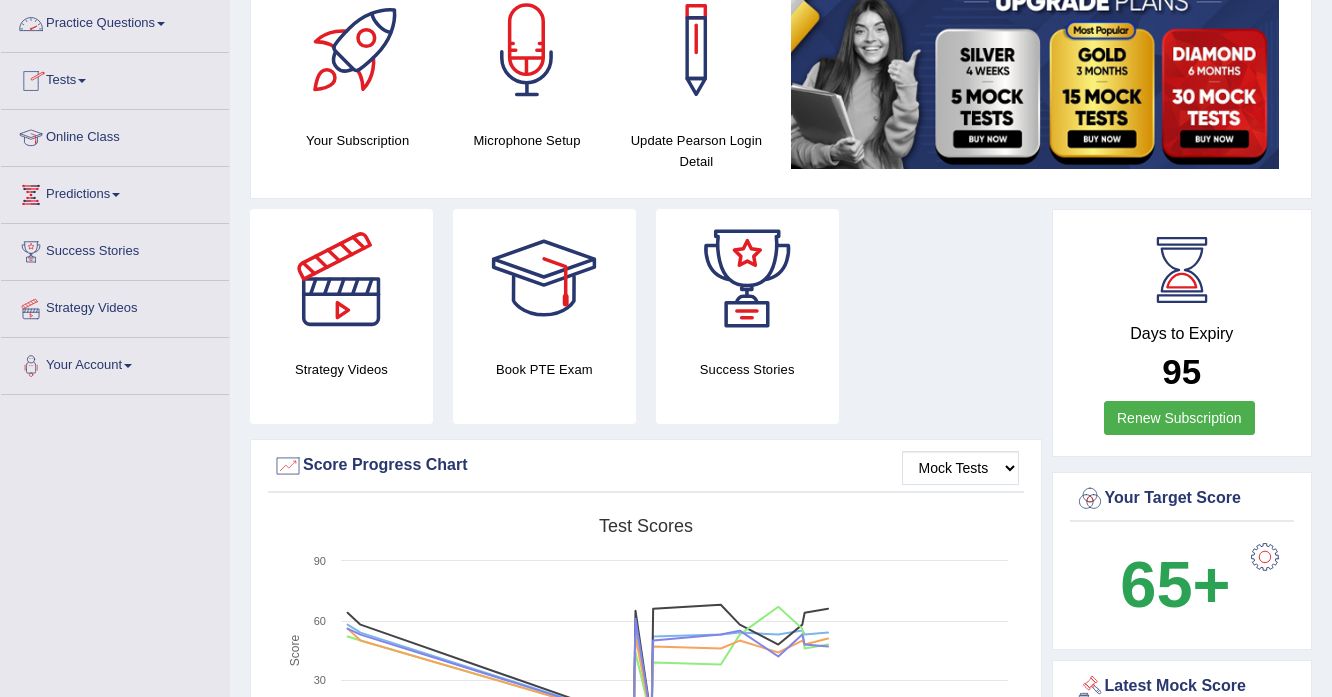 click on "Practice Questions" at bounding box center [115, 21] 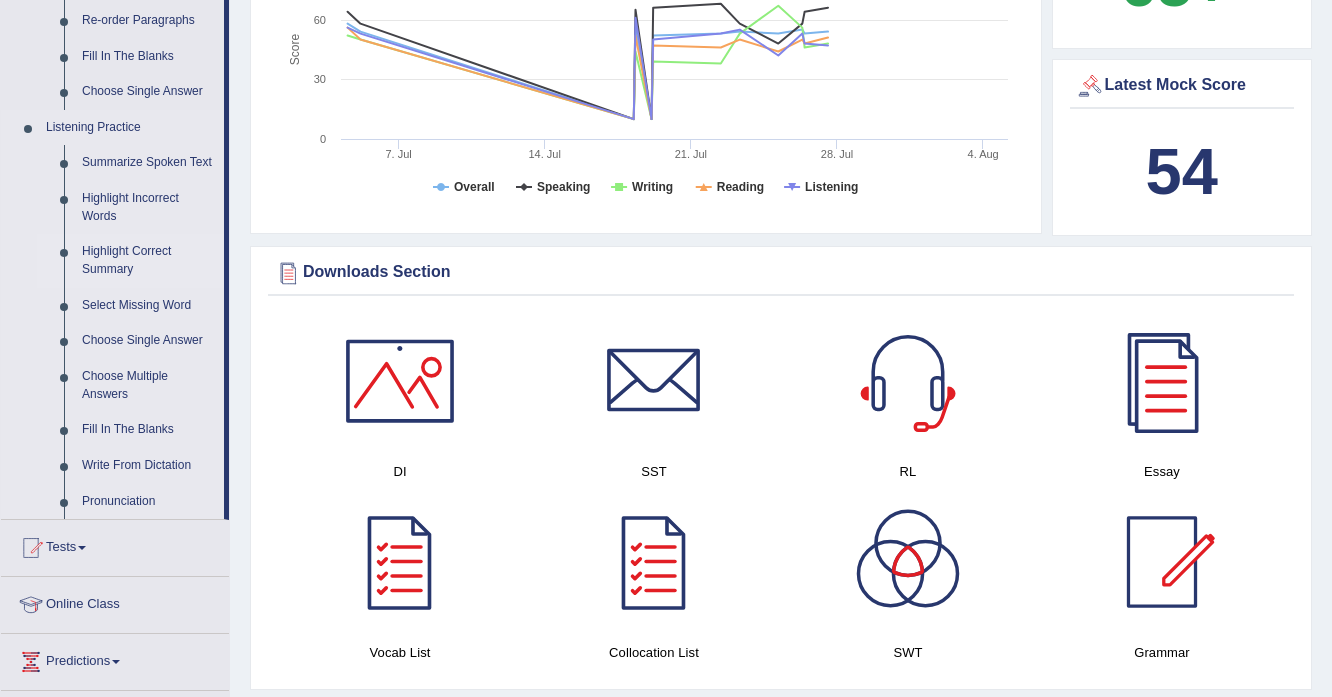 scroll, scrollTop: 800, scrollLeft: 0, axis: vertical 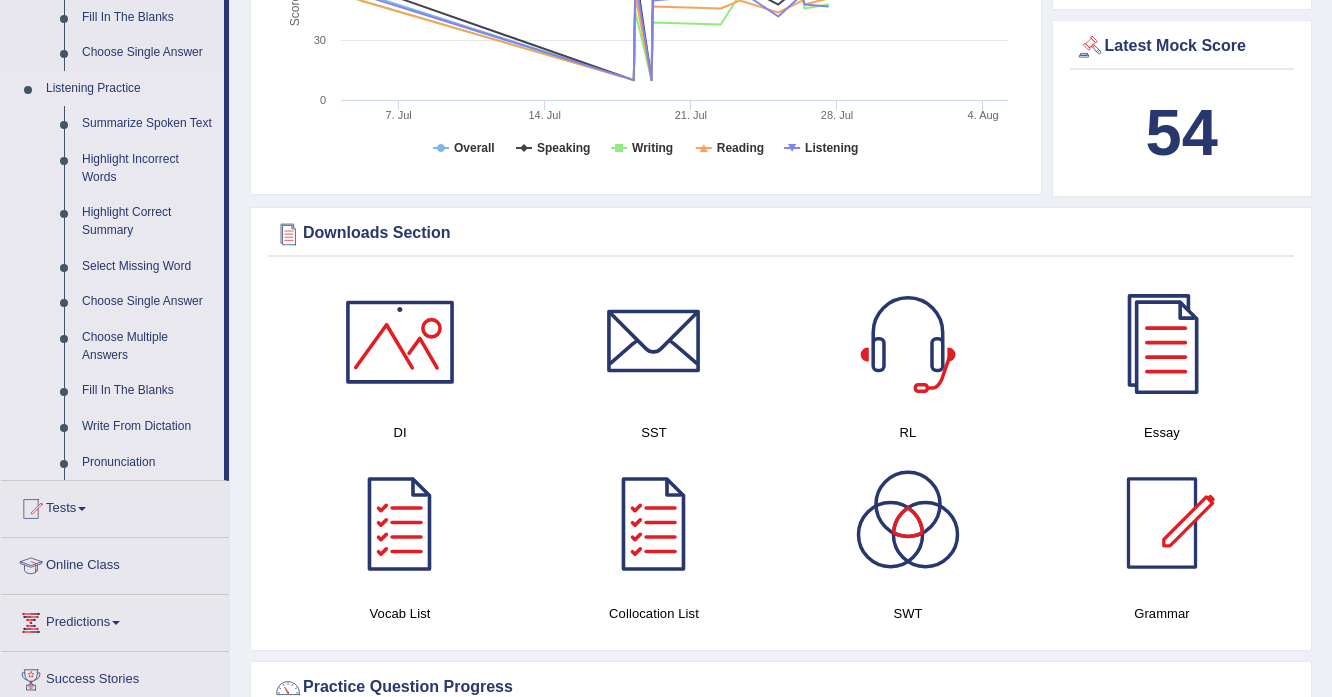 click on "Summarize Spoken Text" at bounding box center (148, 124) 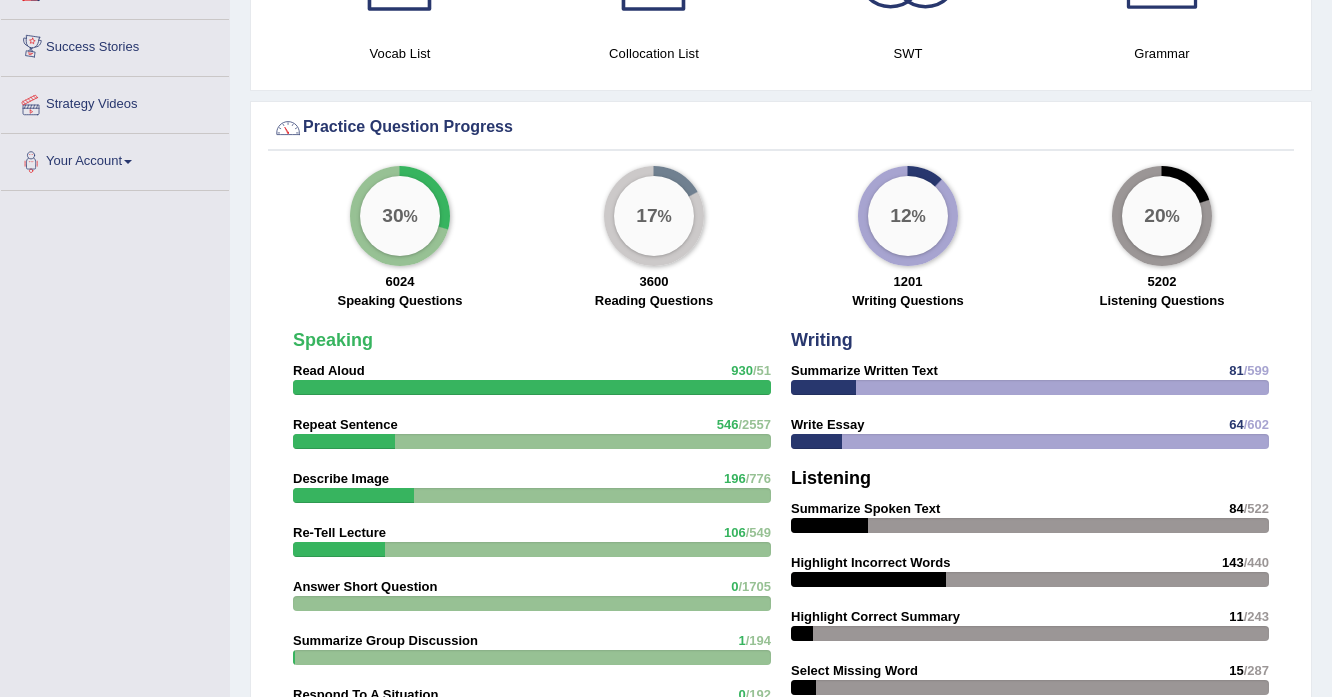 scroll, scrollTop: 1270, scrollLeft: 0, axis: vertical 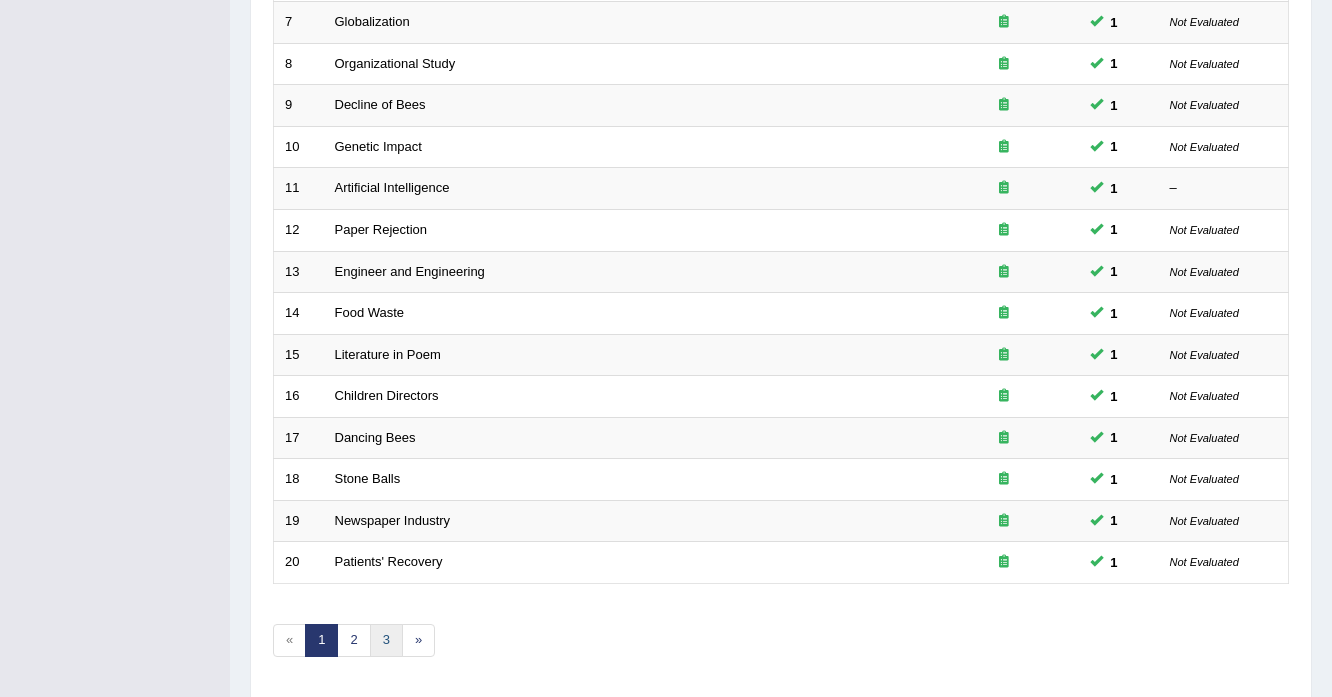 click on "3" at bounding box center [386, 640] 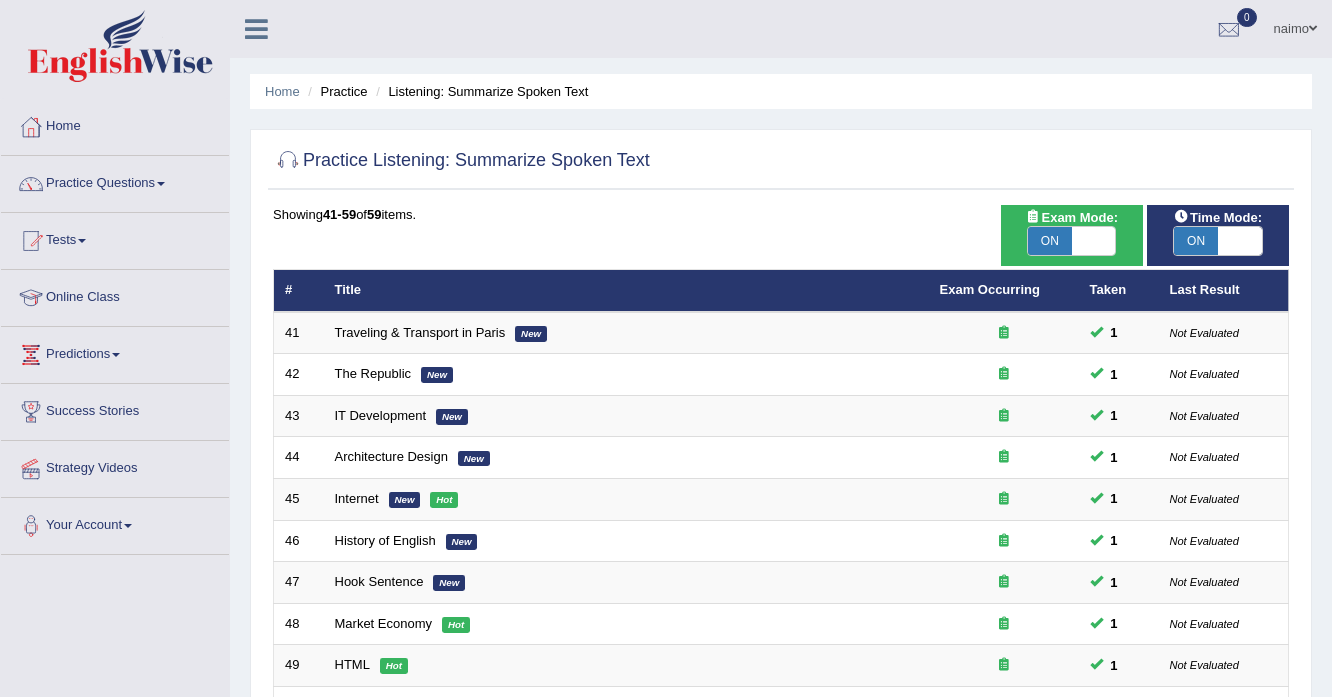 scroll, scrollTop: 400, scrollLeft: 0, axis: vertical 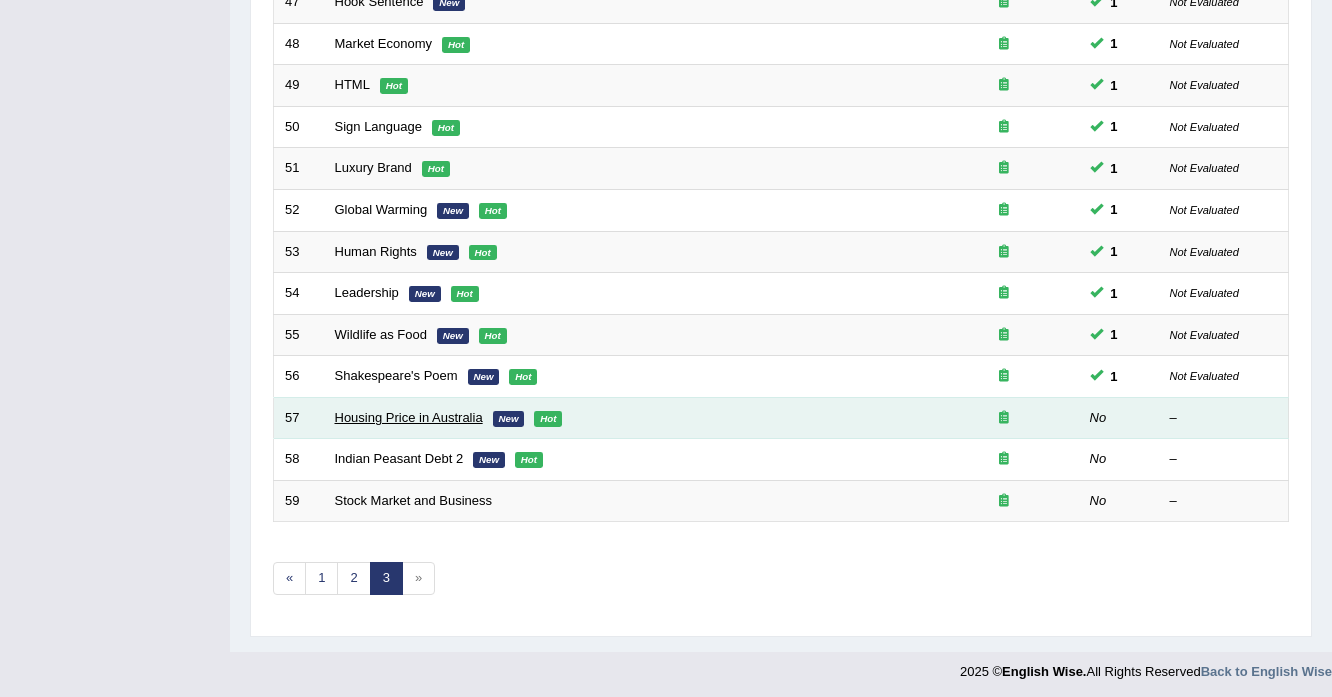 click on "Housing Price in Australia" at bounding box center (409, 417) 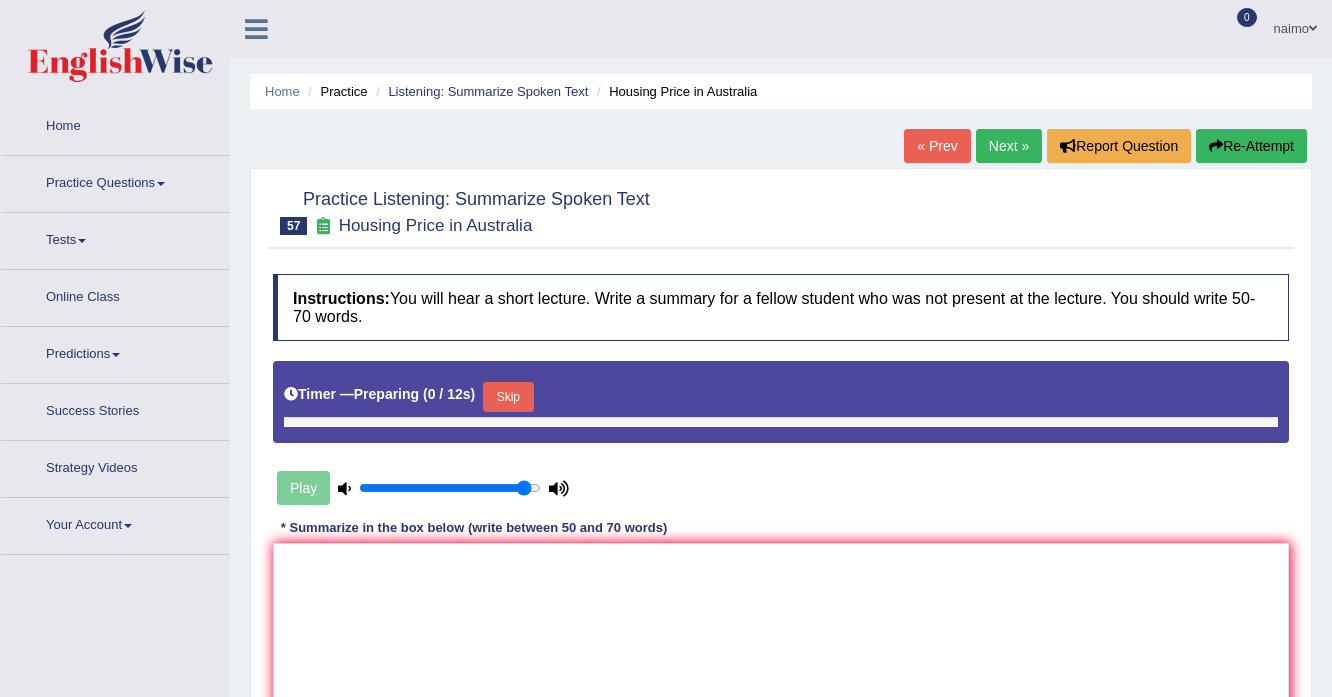 scroll, scrollTop: 0, scrollLeft: 0, axis: both 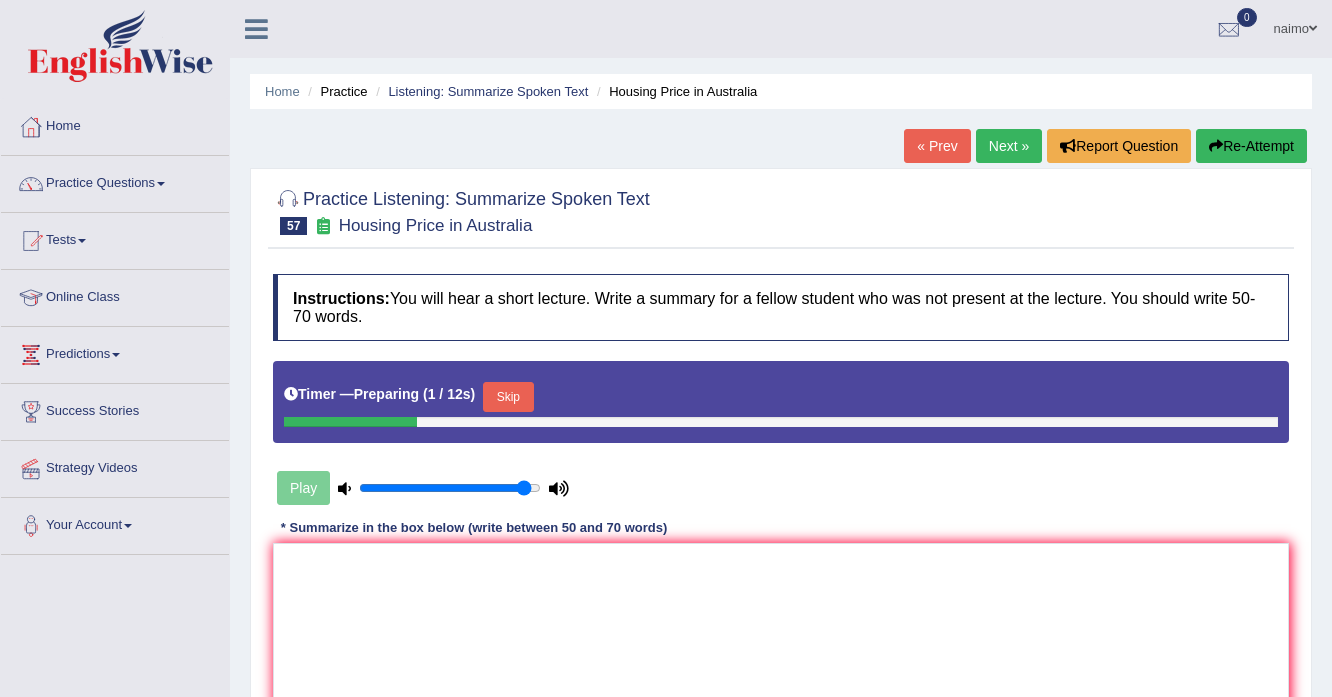 click on "Skip" at bounding box center (508, 397) 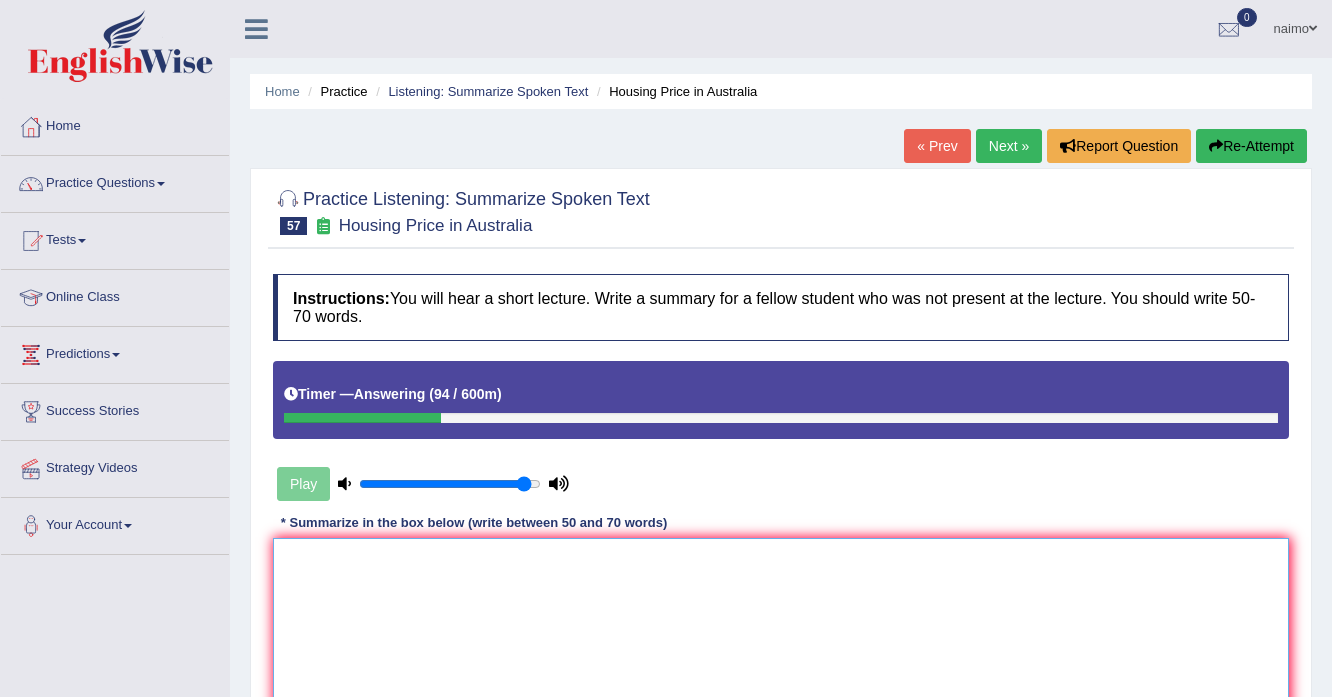 click at bounding box center (781, 635) 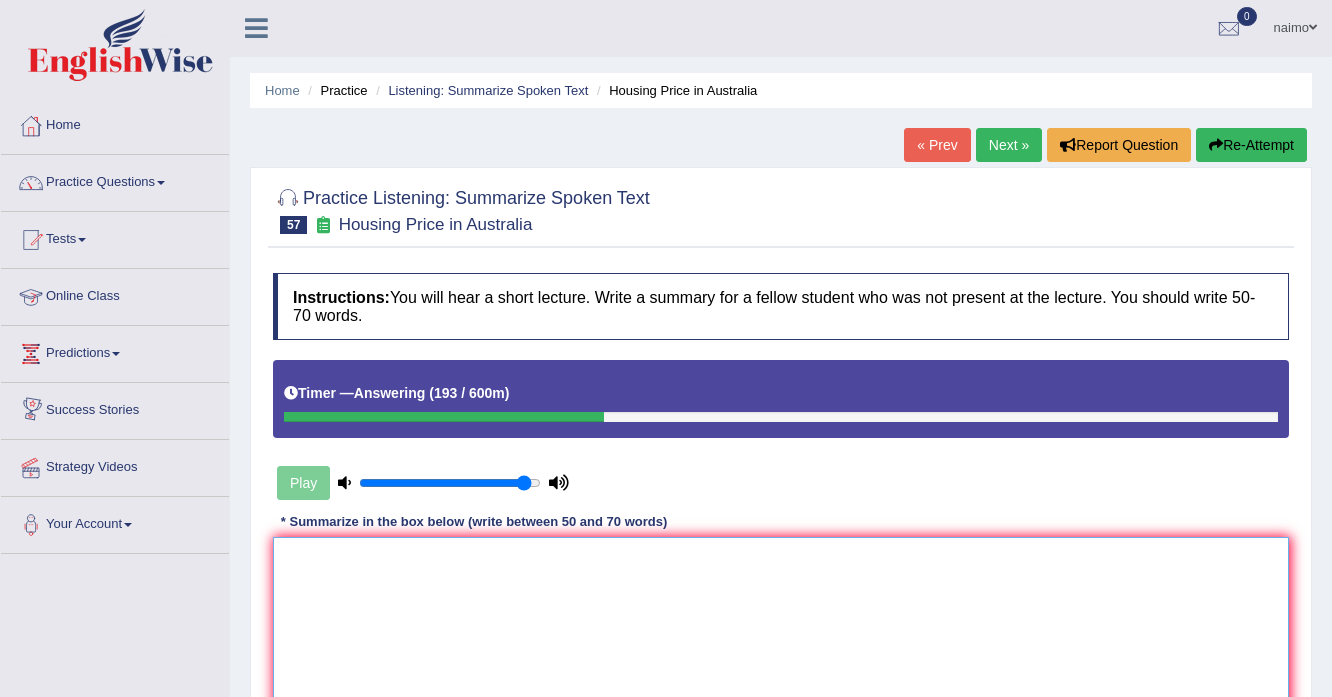 scroll, scrollTop: 0, scrollLeft: 0, axis: both 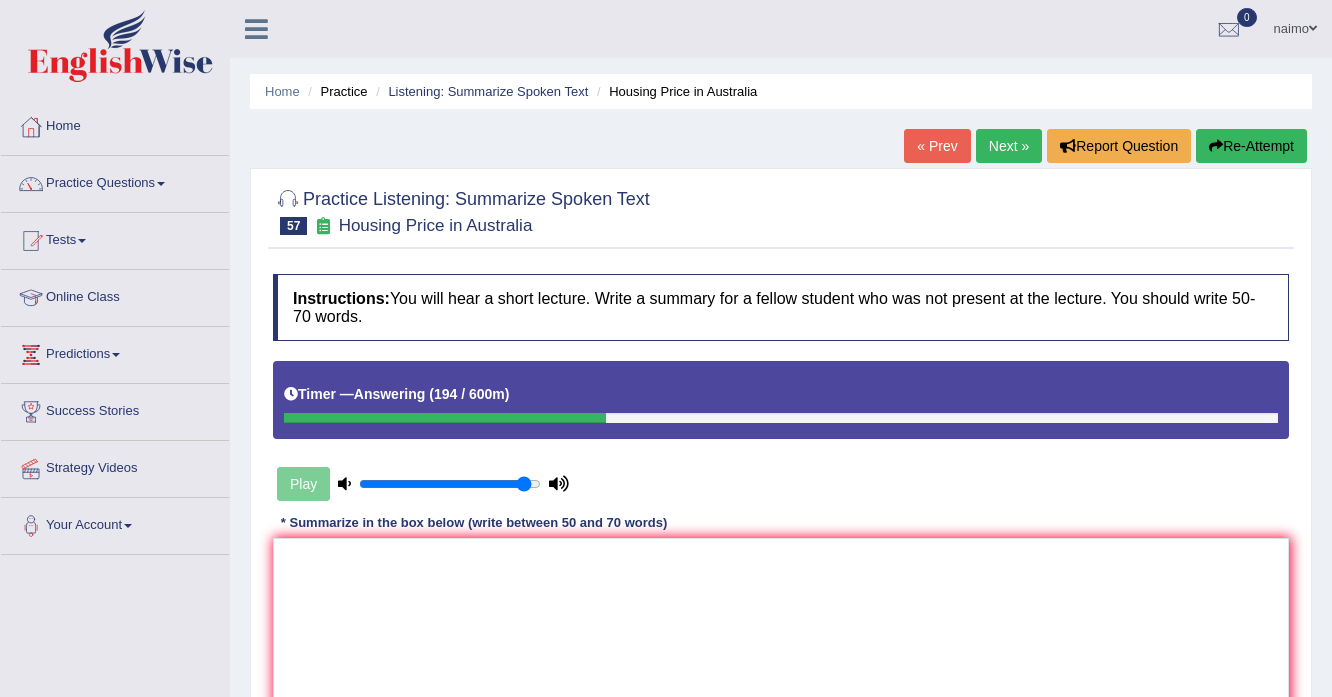 click on "Re-Attempt" at bounding box center [1251, 146] 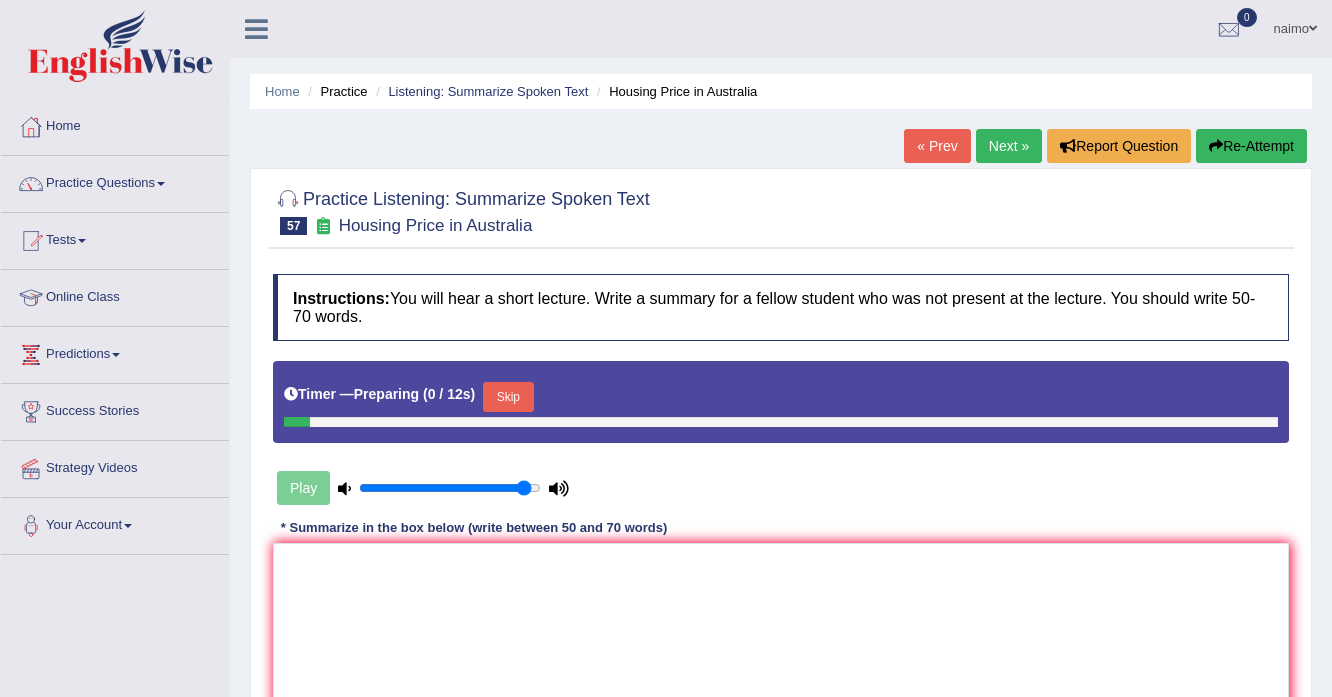 scroll, scrollTop: 105, scrollLeft: 0, axis: vertical 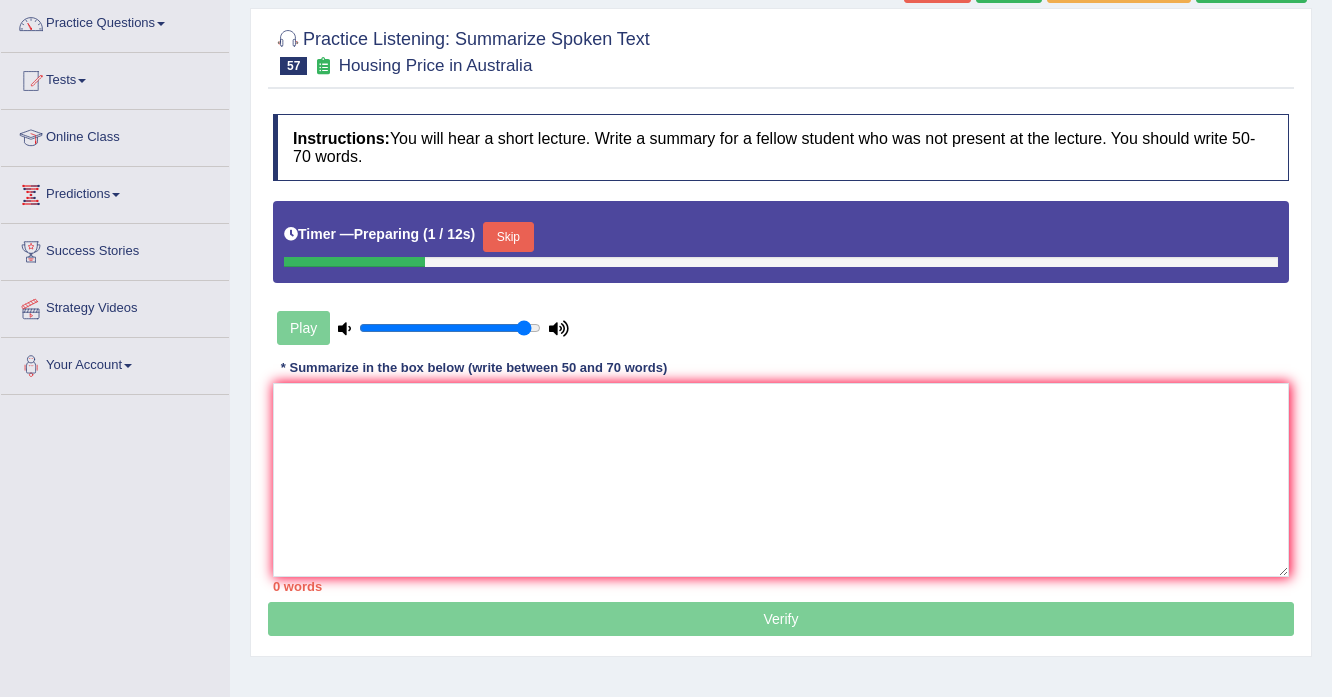 click on "Skip" at bounding box center (508, 237) 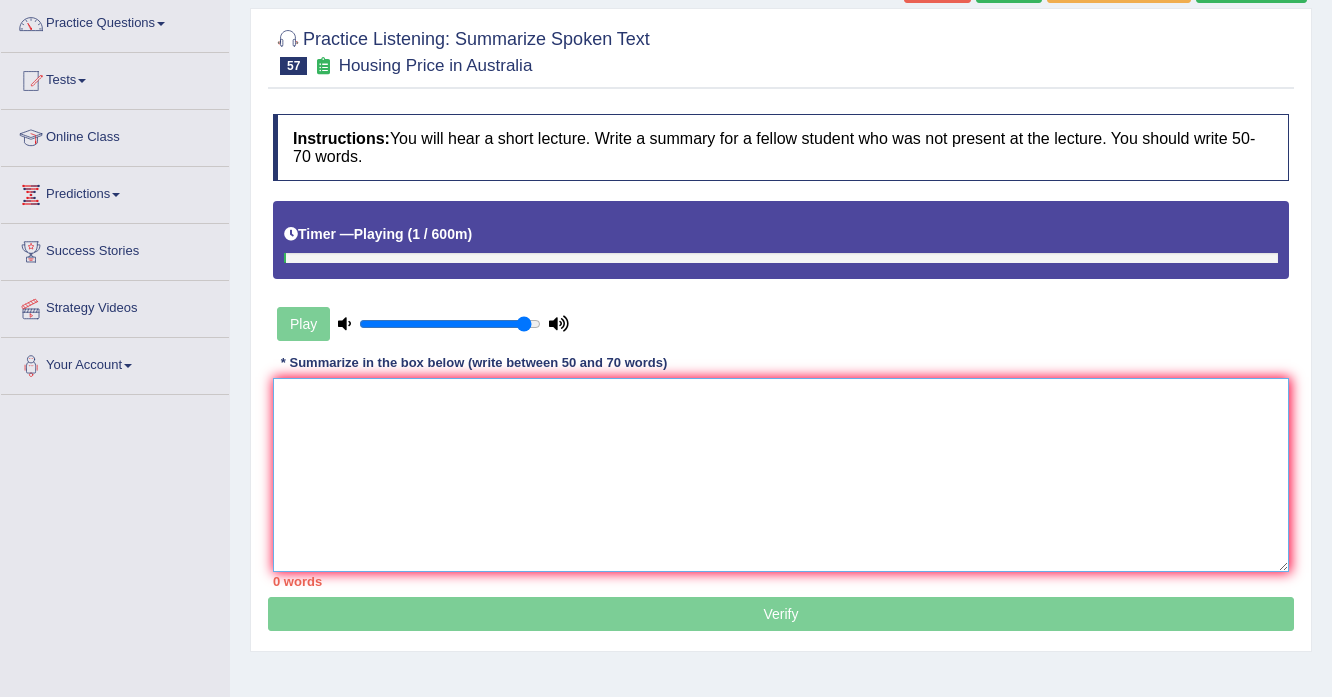 click at bounding box center (781, 475) 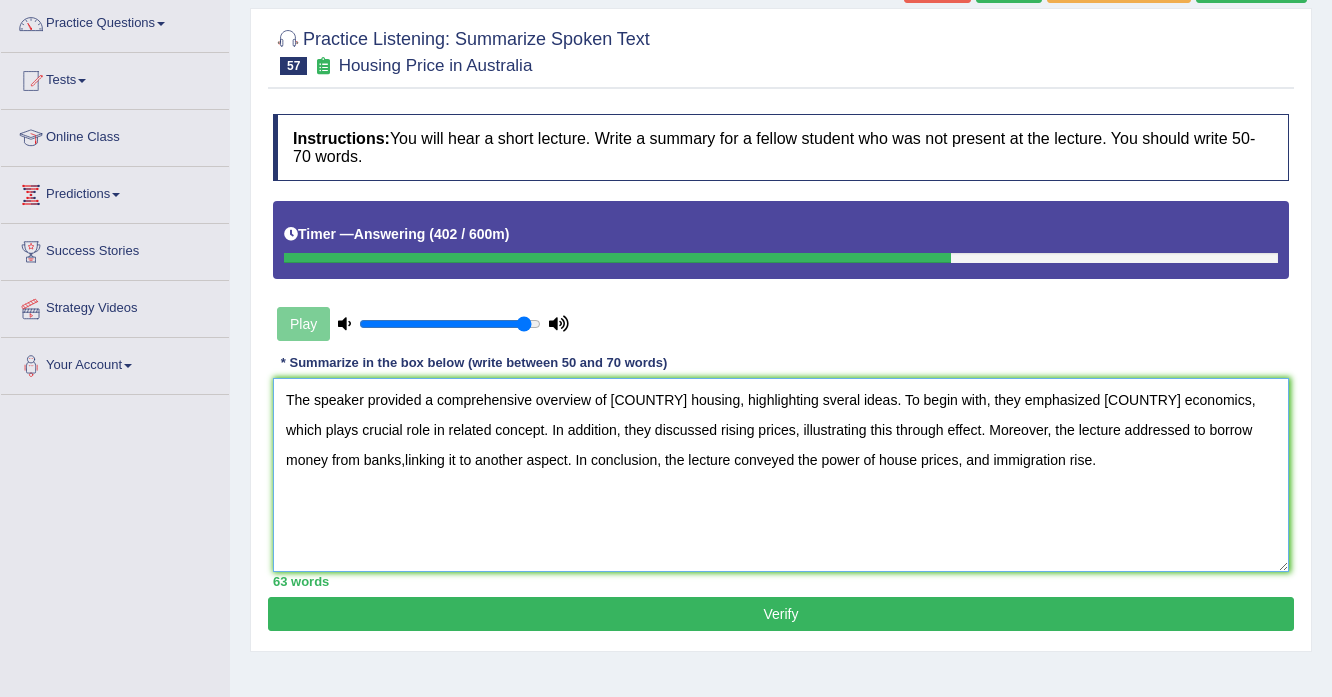 type on "The speaker provided a comprehensive overview of [COUNTRY] housing, highlighting sveral ideas. To begin with, they emphasized [COUNTRY] economics, which plays crucial role in related concept. In addition, they discussed rising prices, illustrating this through effect. Moreover, the lecture addressed to borrow money from banks,linking it to another aspect. In conclusion, the lecture conveyed the power of house prices, and immigration rise." 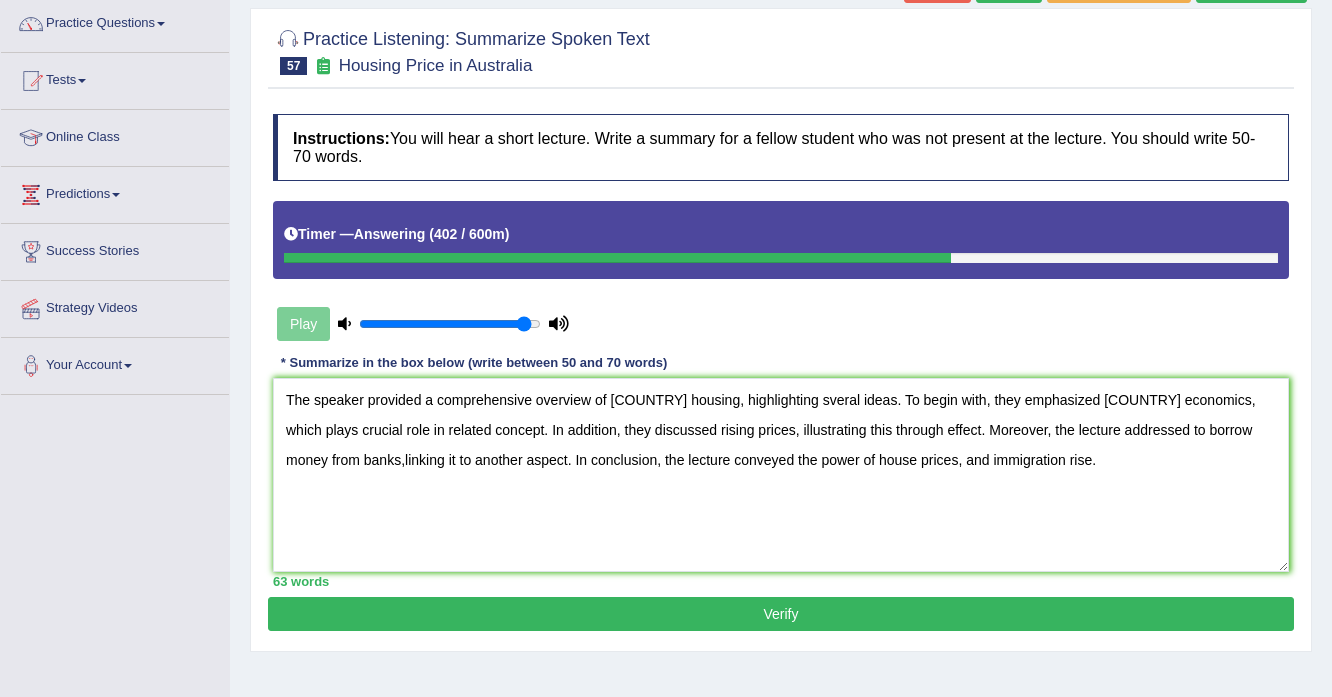 click on "Verify" at bounding box center [781, 614] 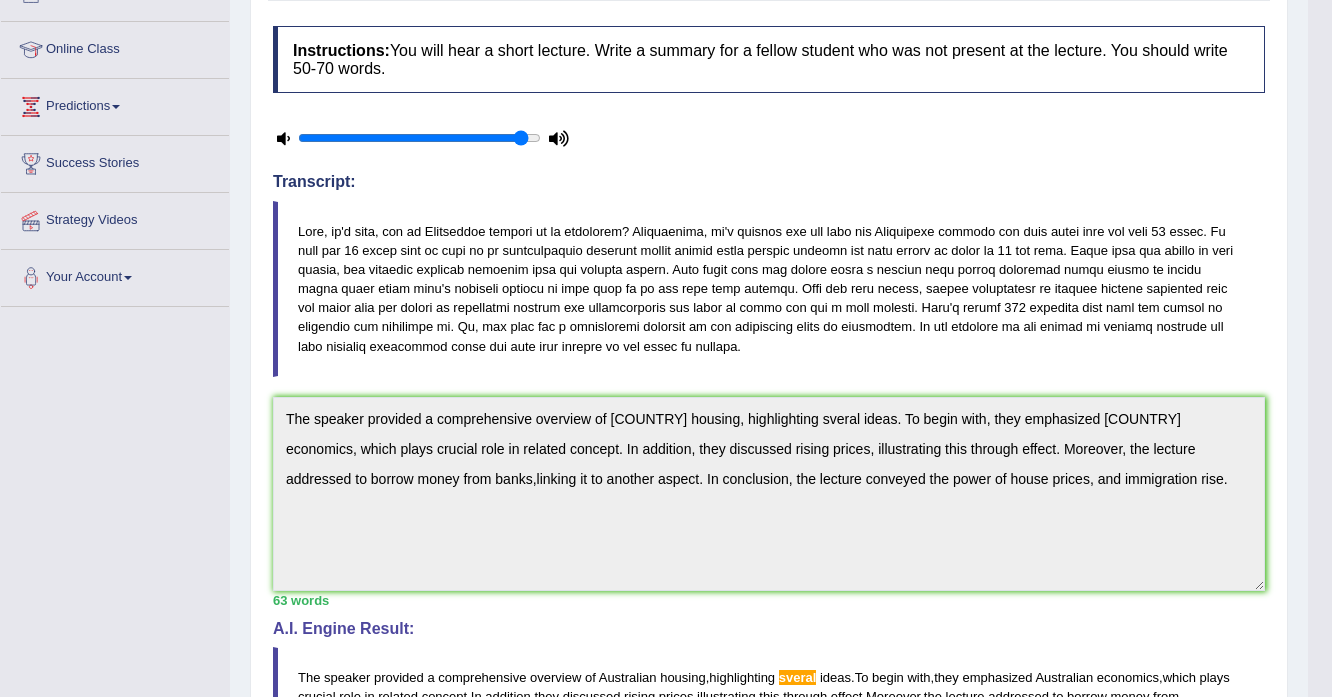 scroll, scrollTop: 0, scrollLeft: 0, axis: both 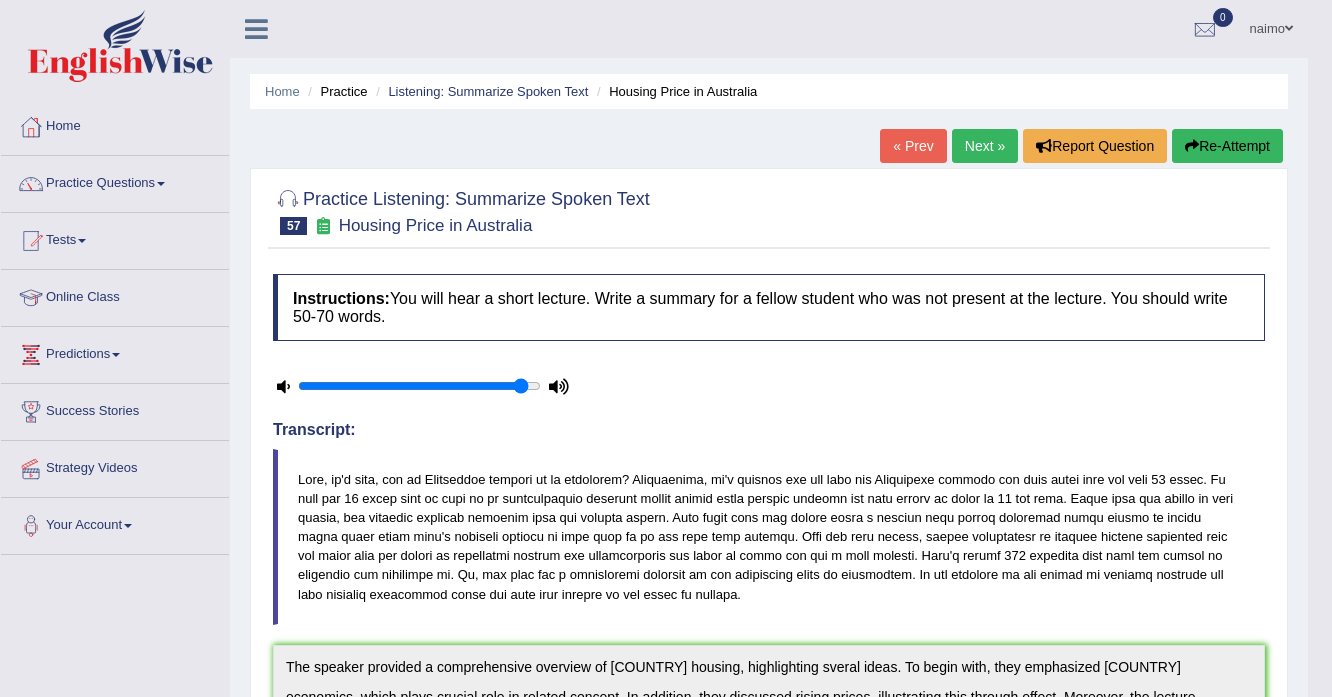 click on "Next »" at bounding box center (985, 146) 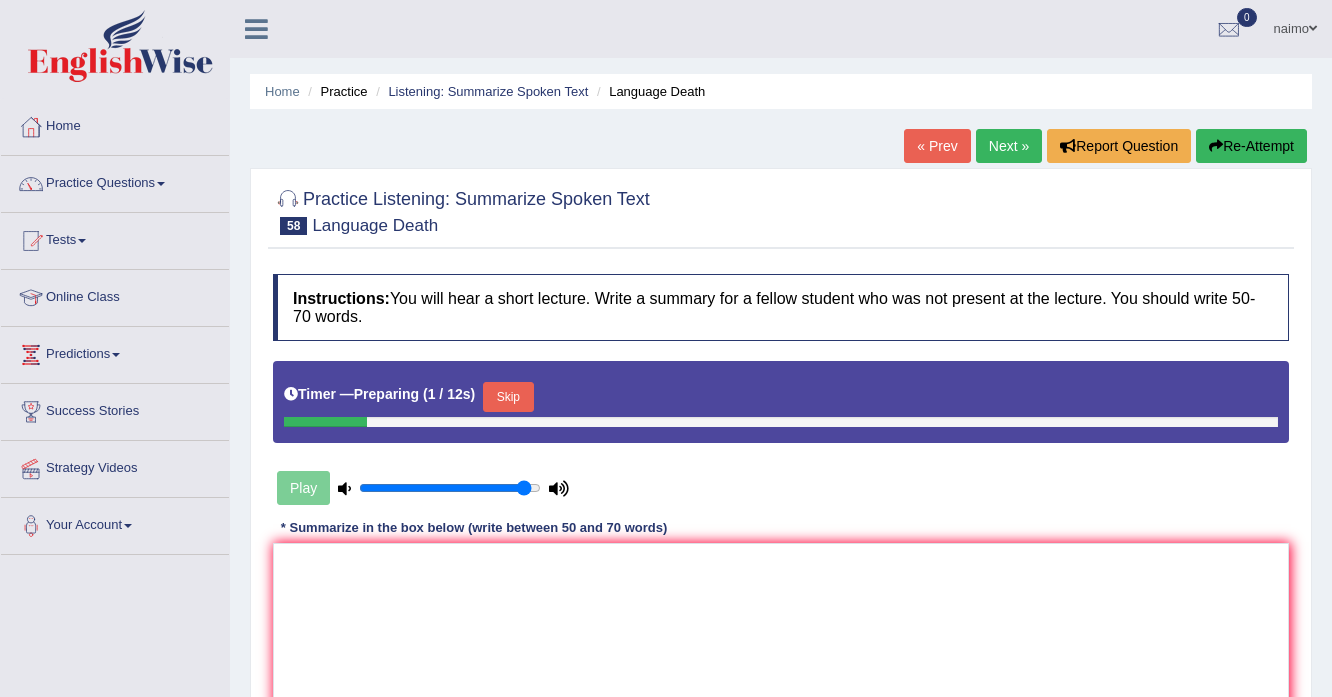 scroll, scrollTop: 240, scrollLeft: 0, axis: vertical 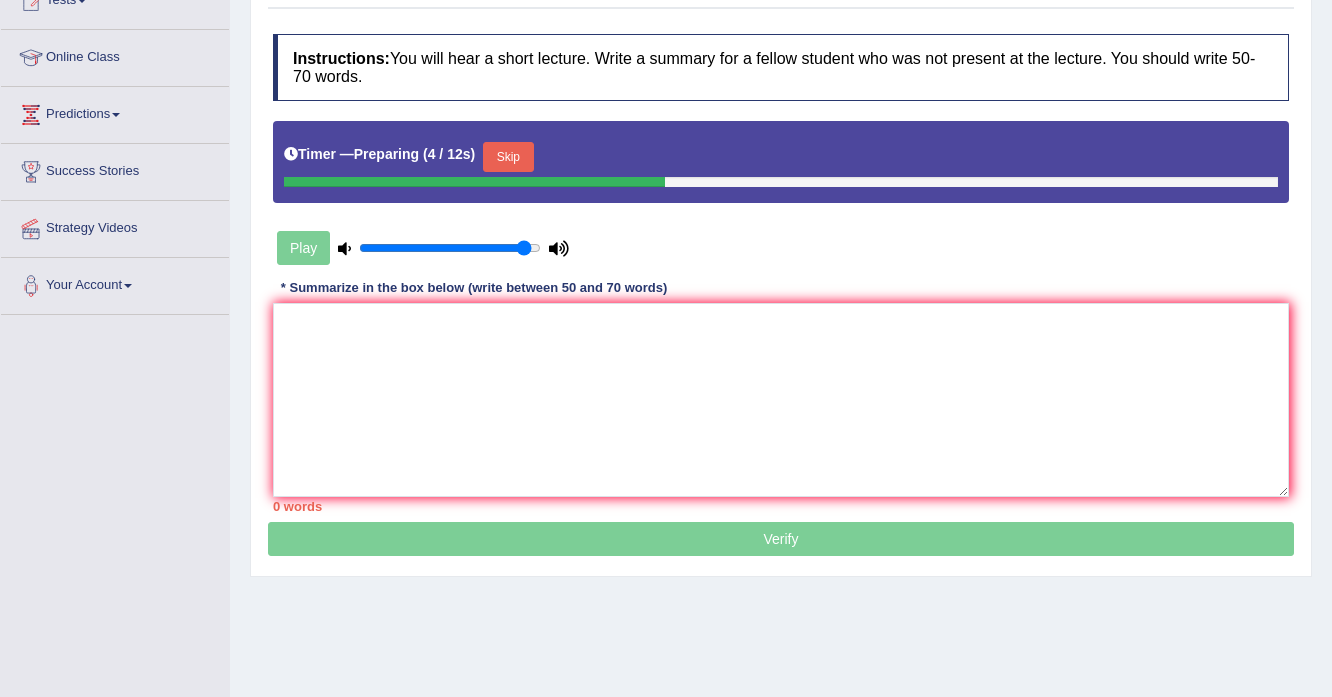 click on "Skip" at bounding box center [508, 157] 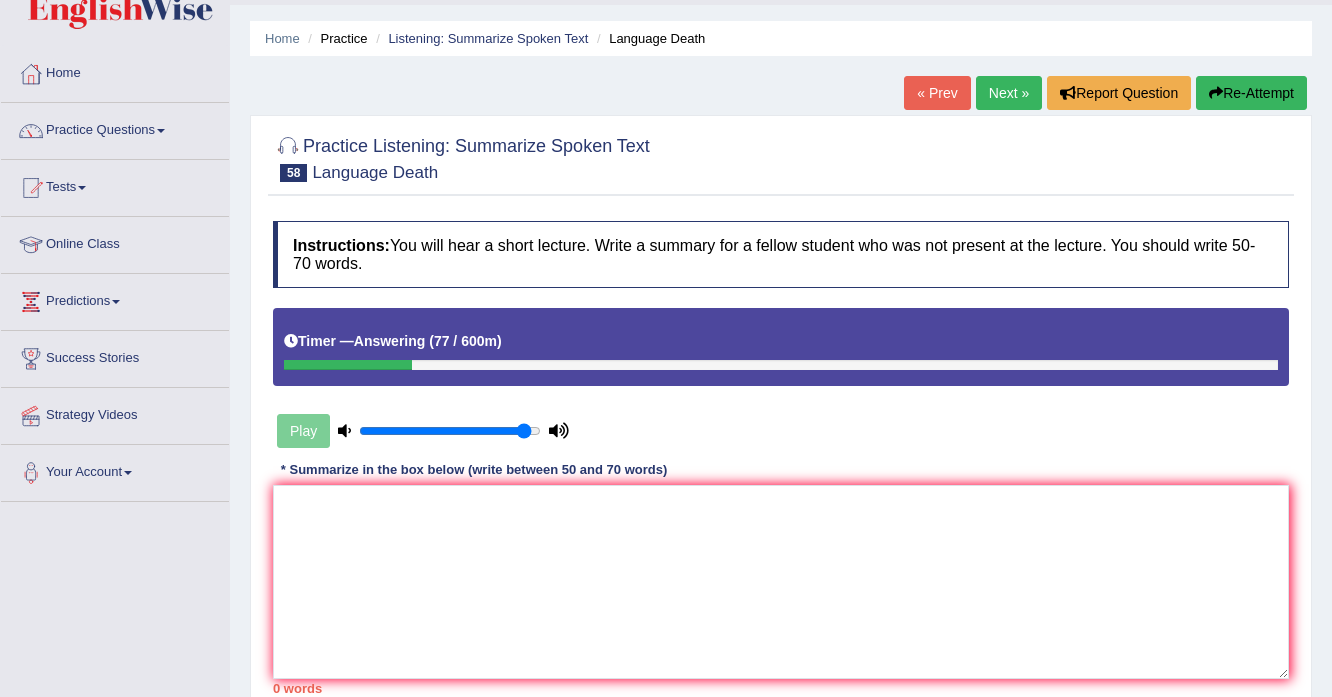 scroll, scrollTop: 0, scrollLeft: 0, axis: both 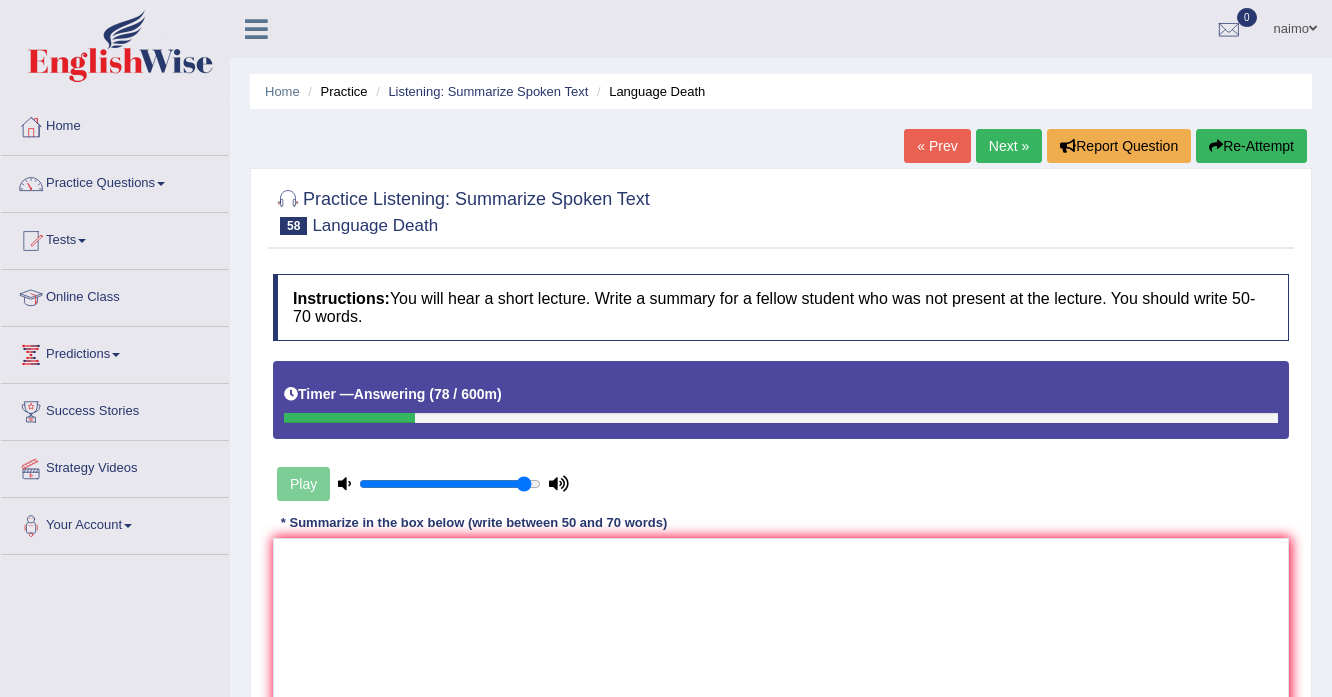 click on "Next »" at bounding box center (1009, 146) 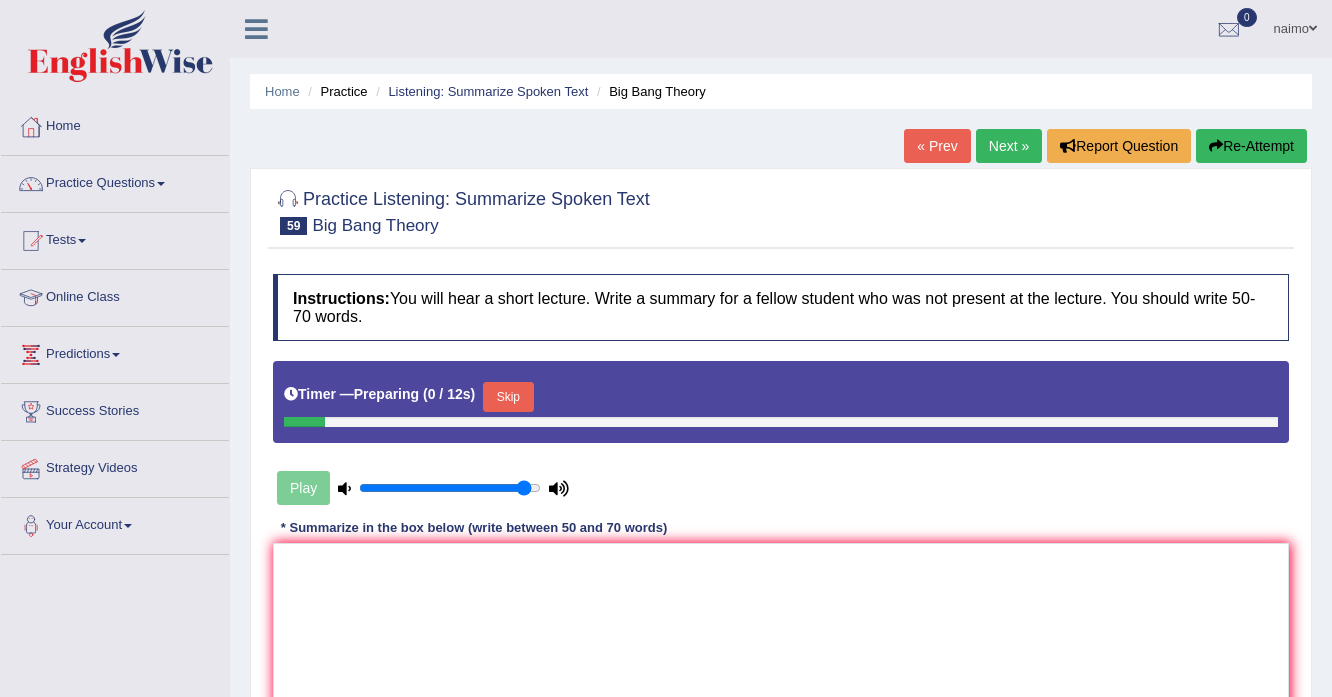scroll, scrollTop: 0, scrollLeft: 0, axis: both 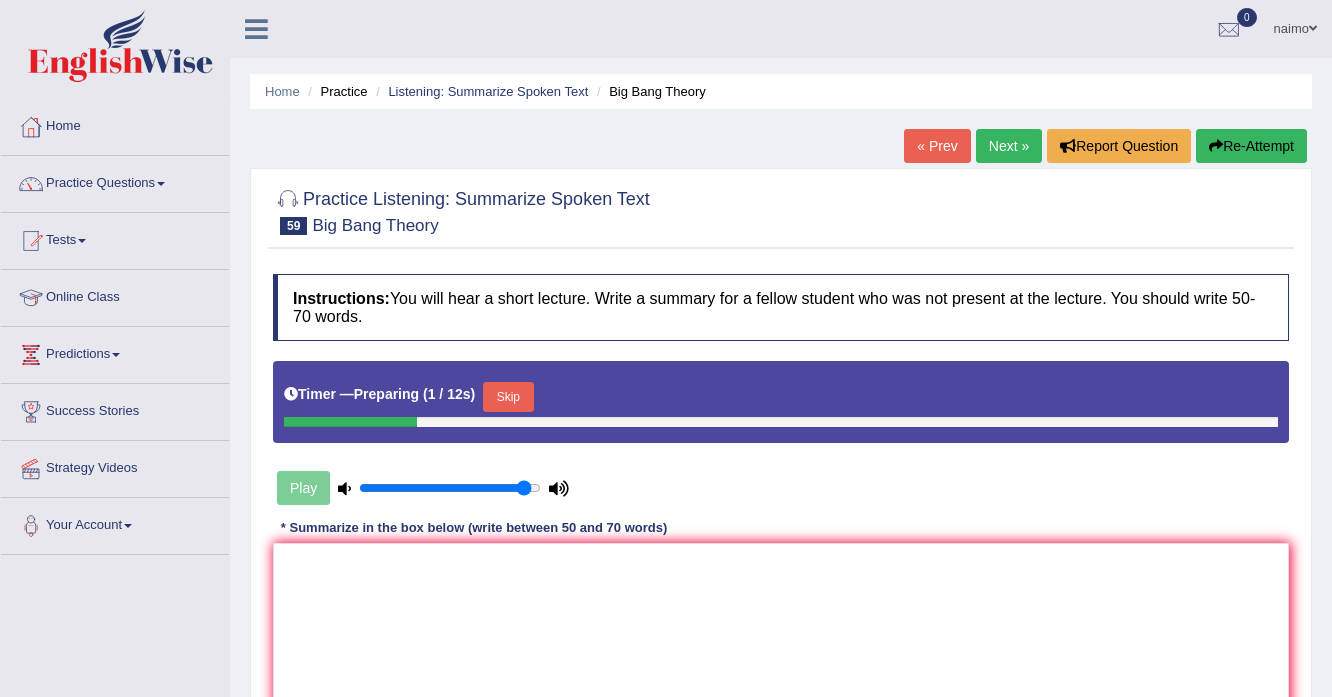 click on "Skip" at bounding box center [508, 397] 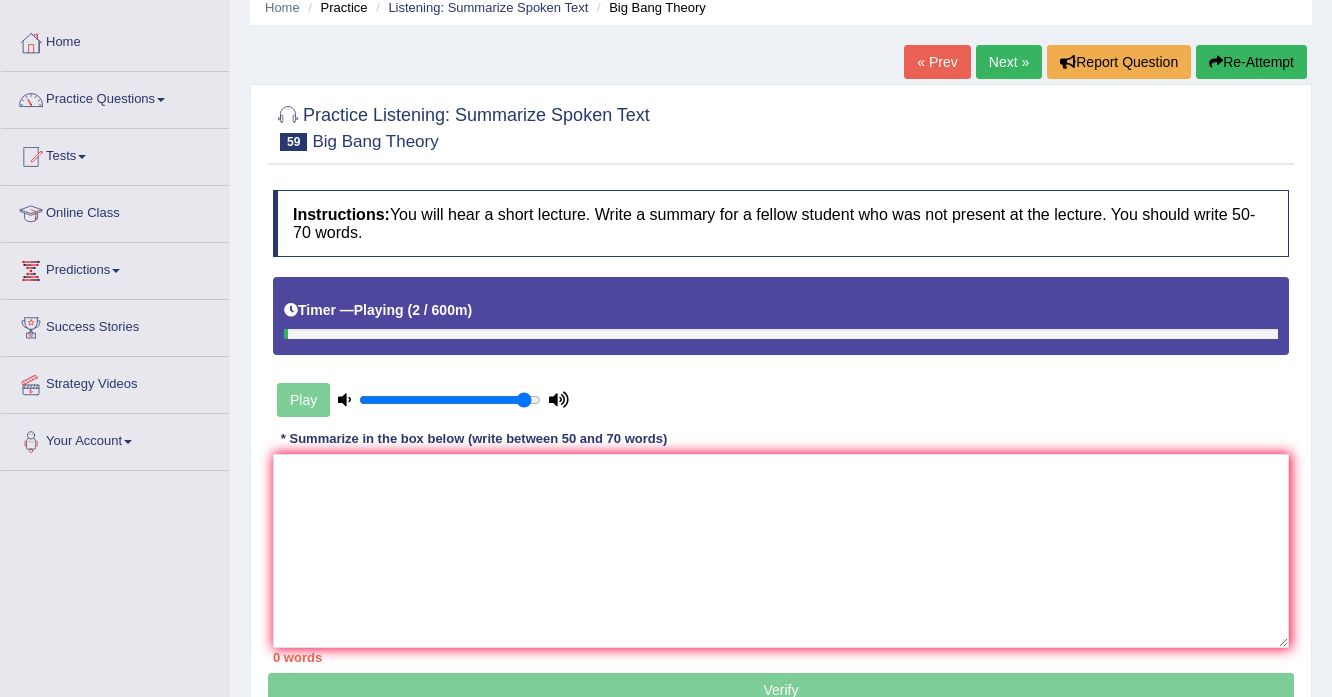 scroll, scrollTop: 0, scrollLeft: 0, axis: both 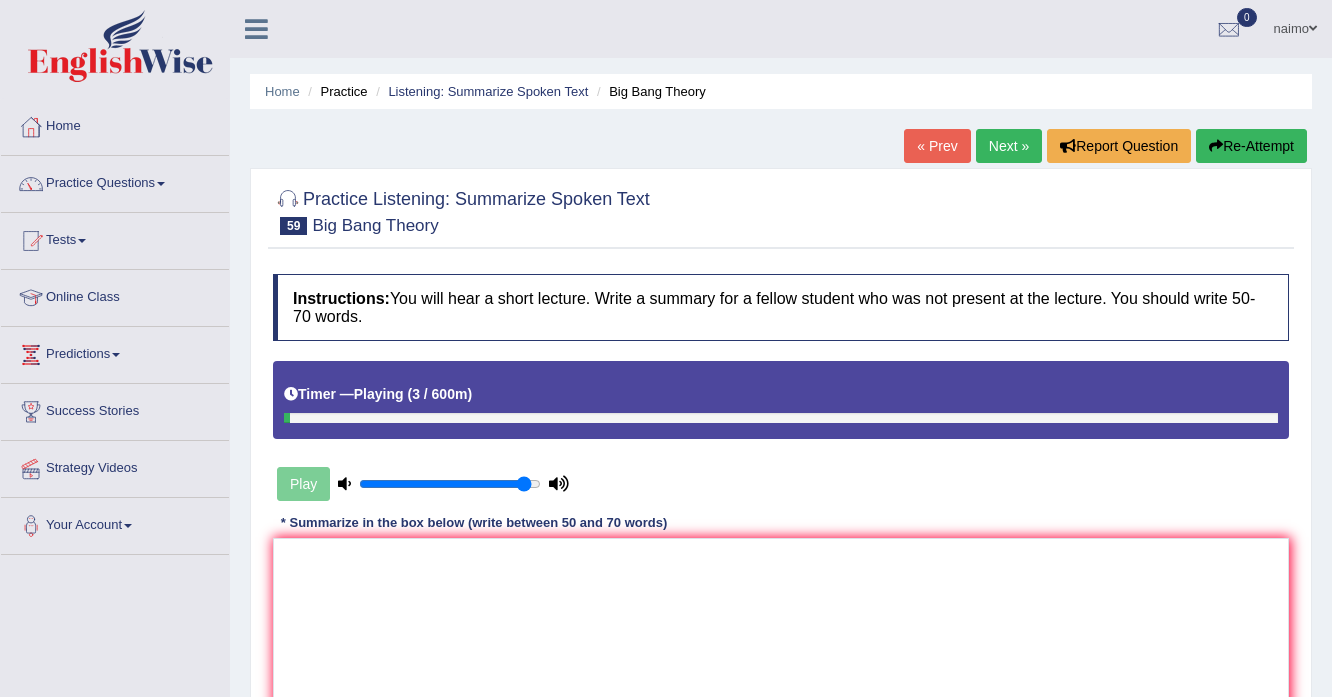 click on "Next »" at bounding box center [1009, 146] 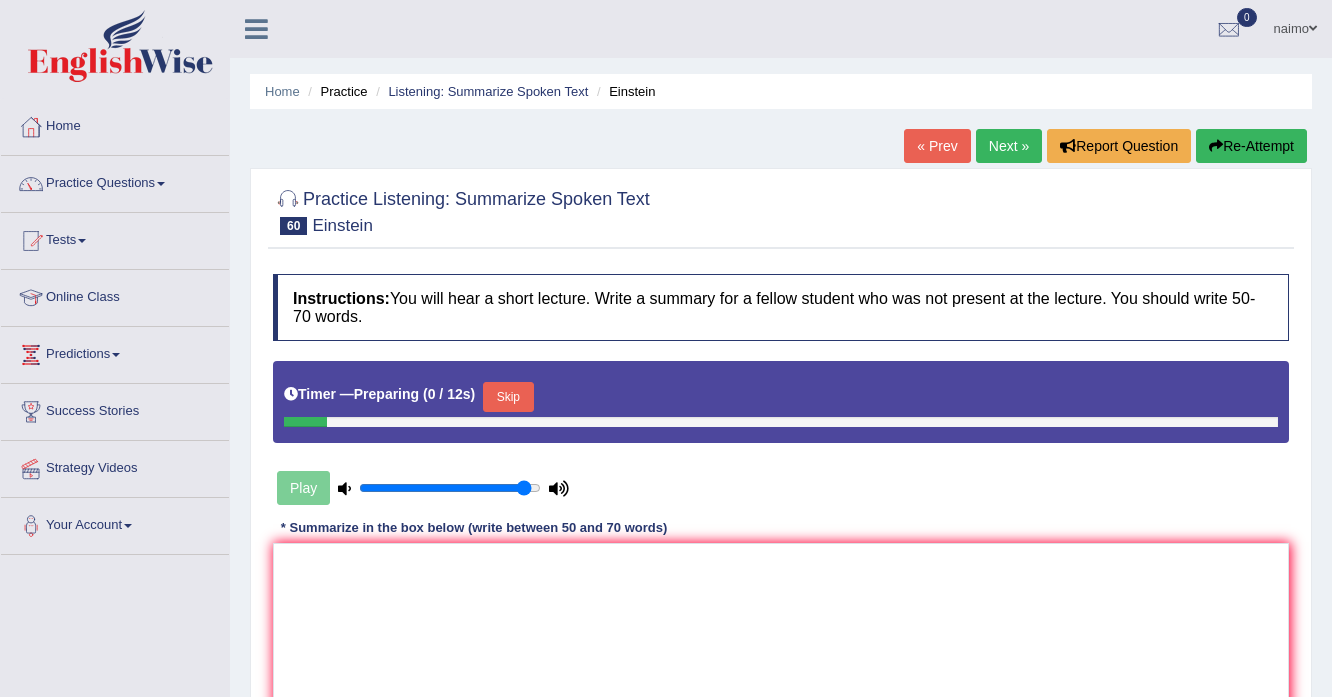 scroll, scrollTop: 0, scrollLeft: 0, axis: both 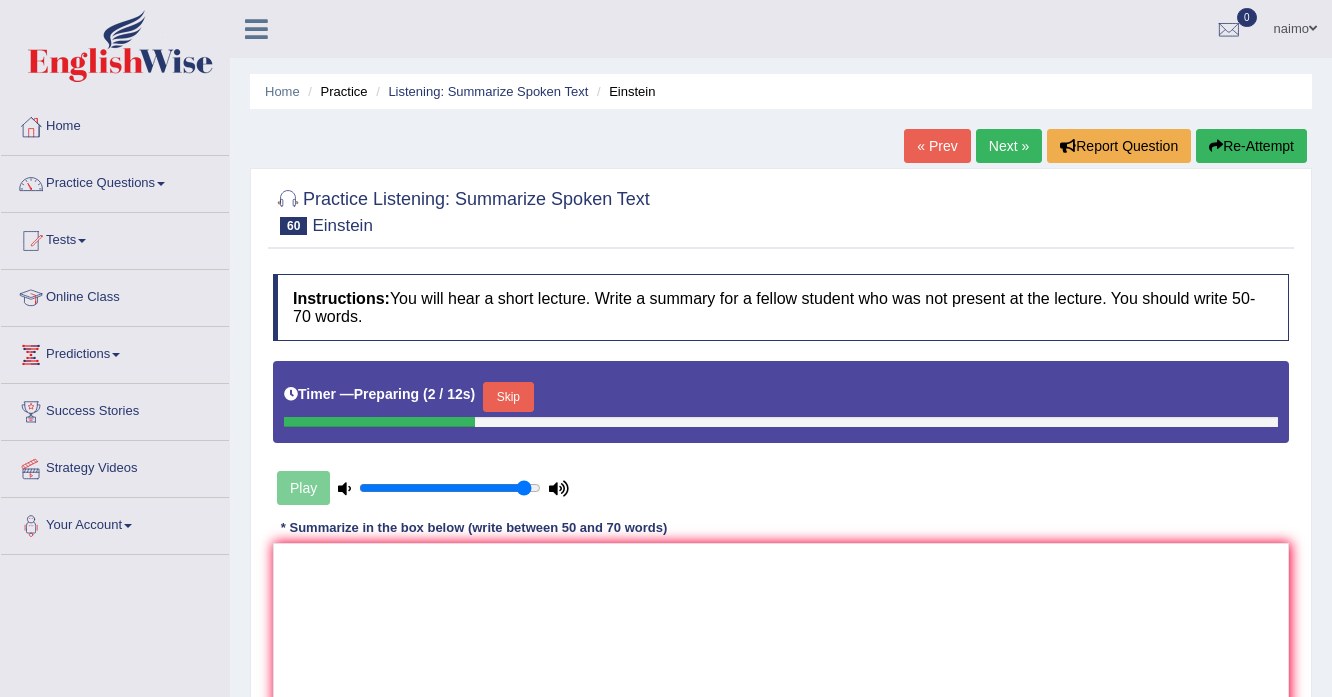 click on "Skip" at bounding box center (508, 397) 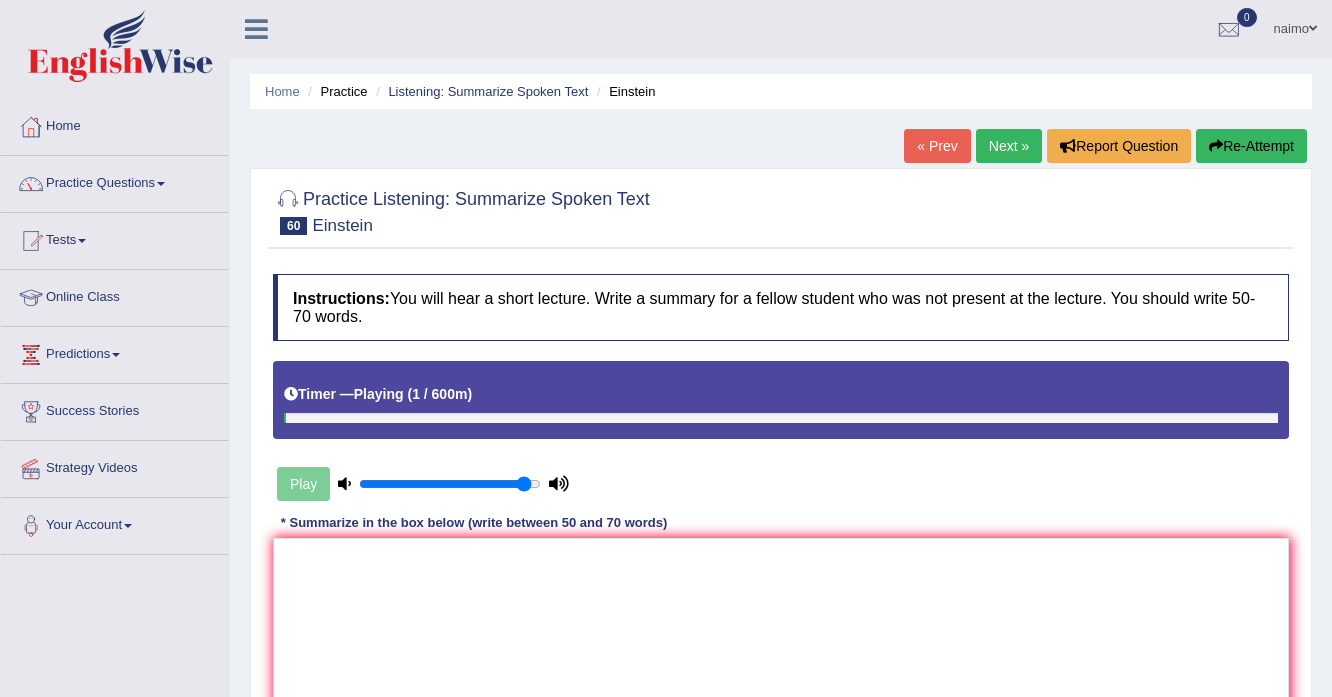 click on "« Prev" at bounding box center (937, 146) 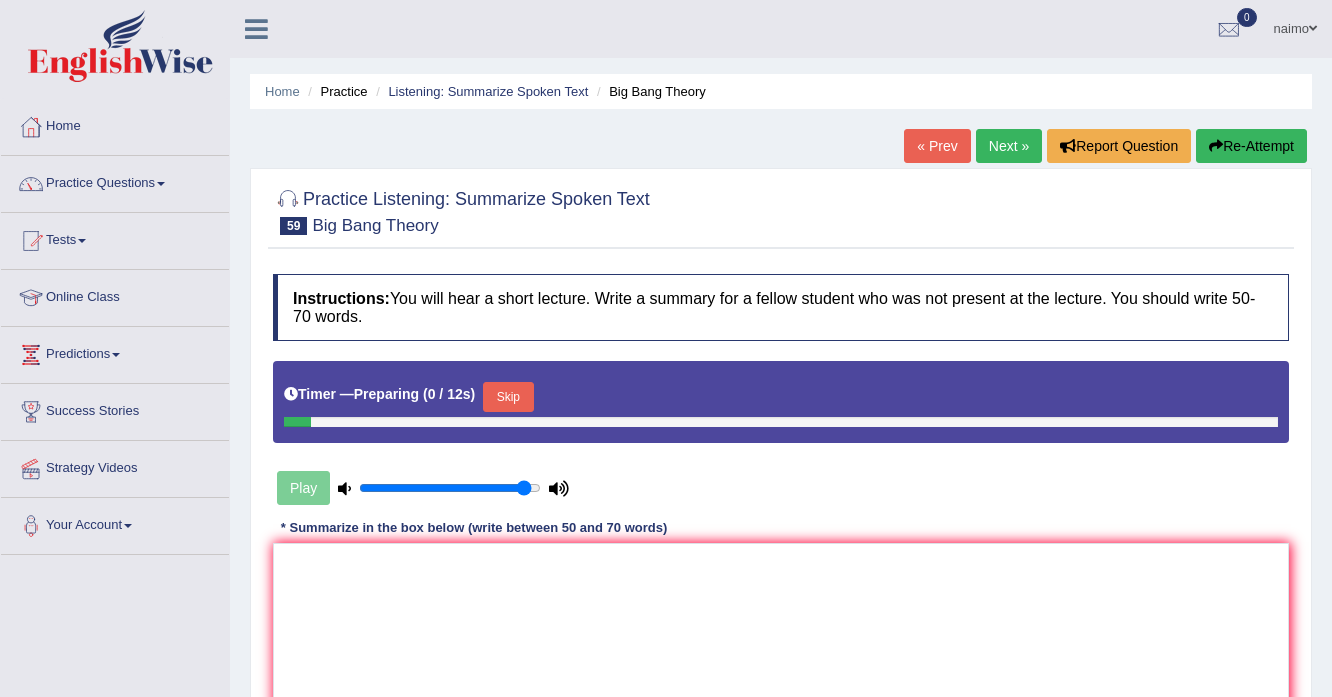 scroll, scrollTop: 0, scrollLeft: 0, axis: both 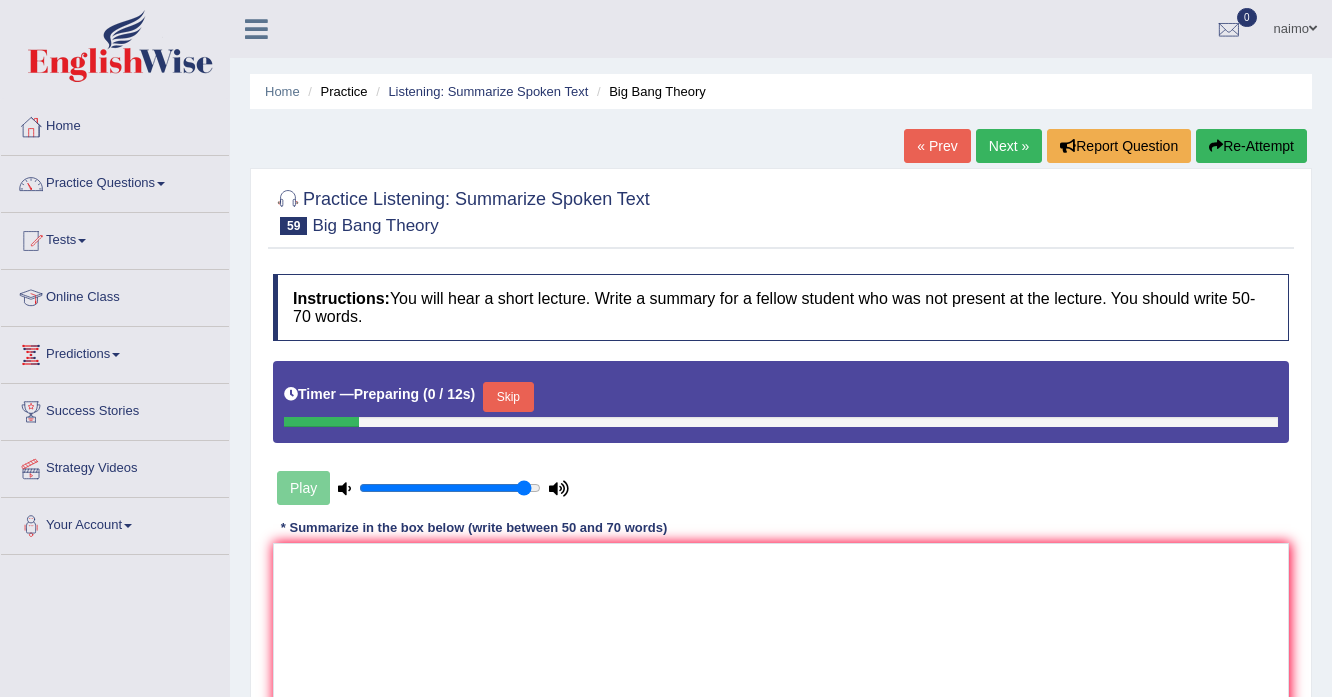 click on "« Prev" at bounding box center (937, 146) 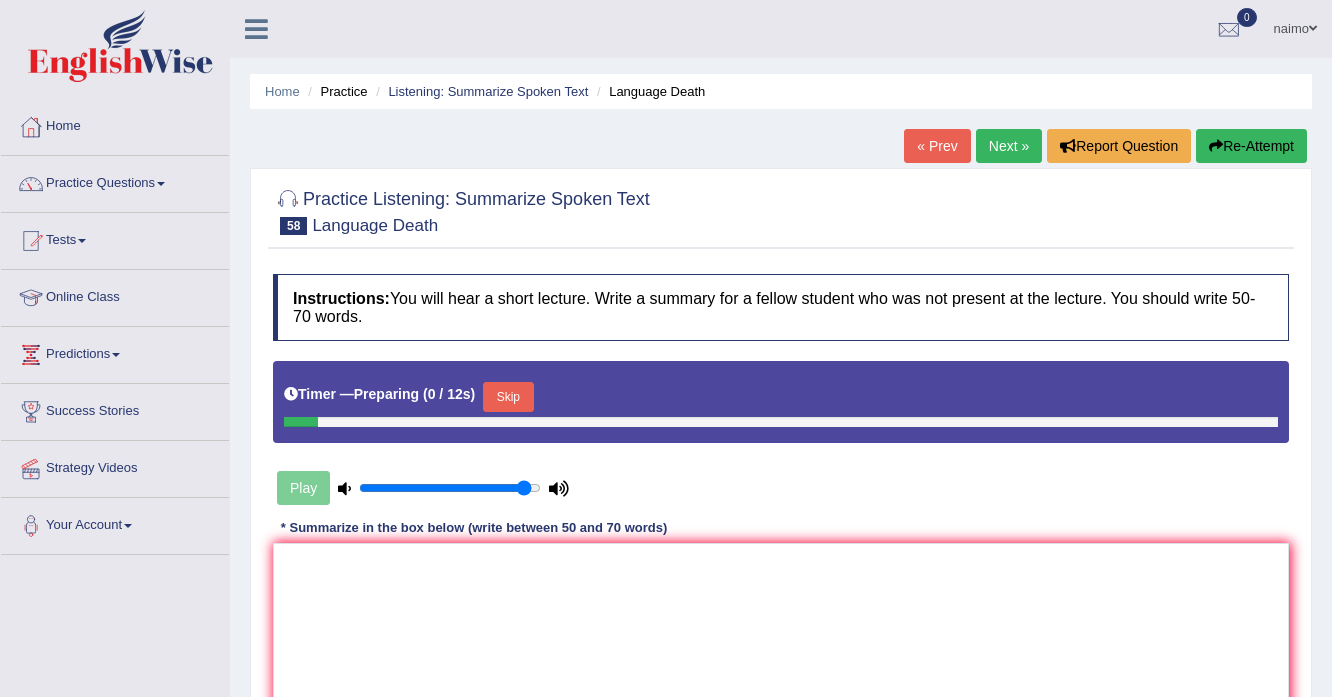 scroll, scrollTop: 0, scrollLeft: 0, axis: both 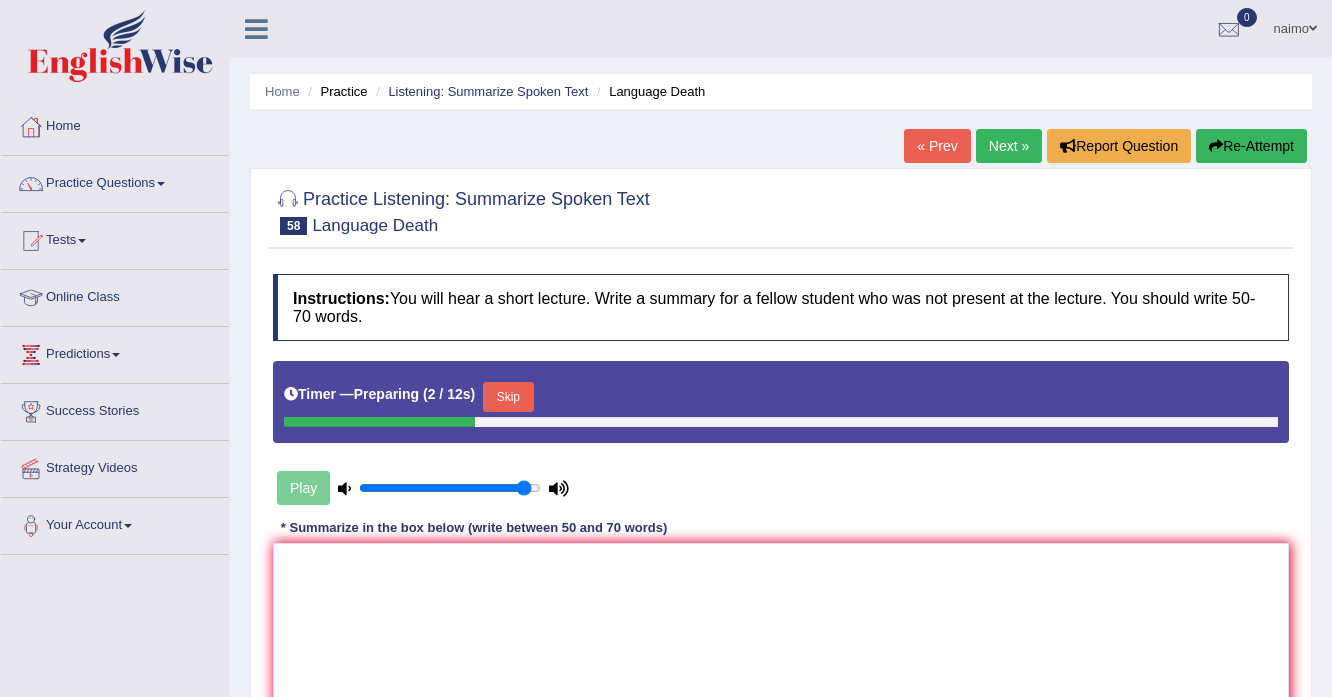 click on "Skip" at bounding box center [508, 397] 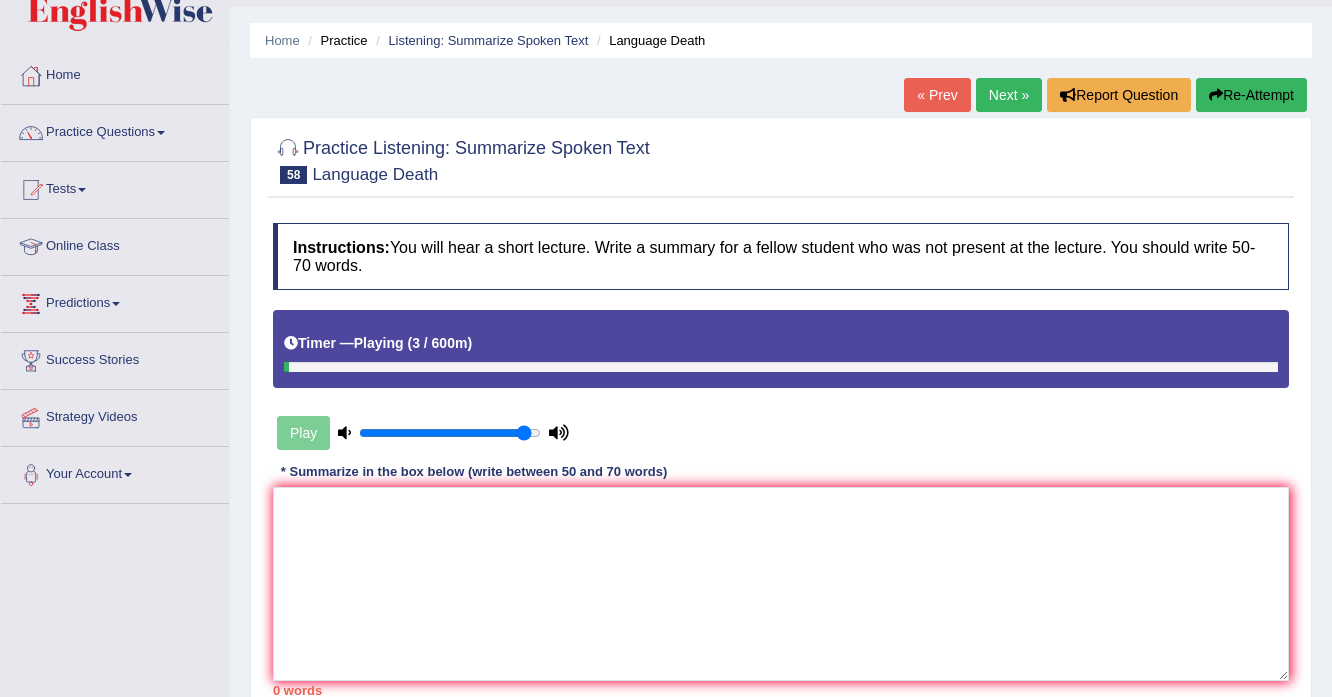 scroll, scrollTop: 80, scrollLeft: 0, axis: vertical 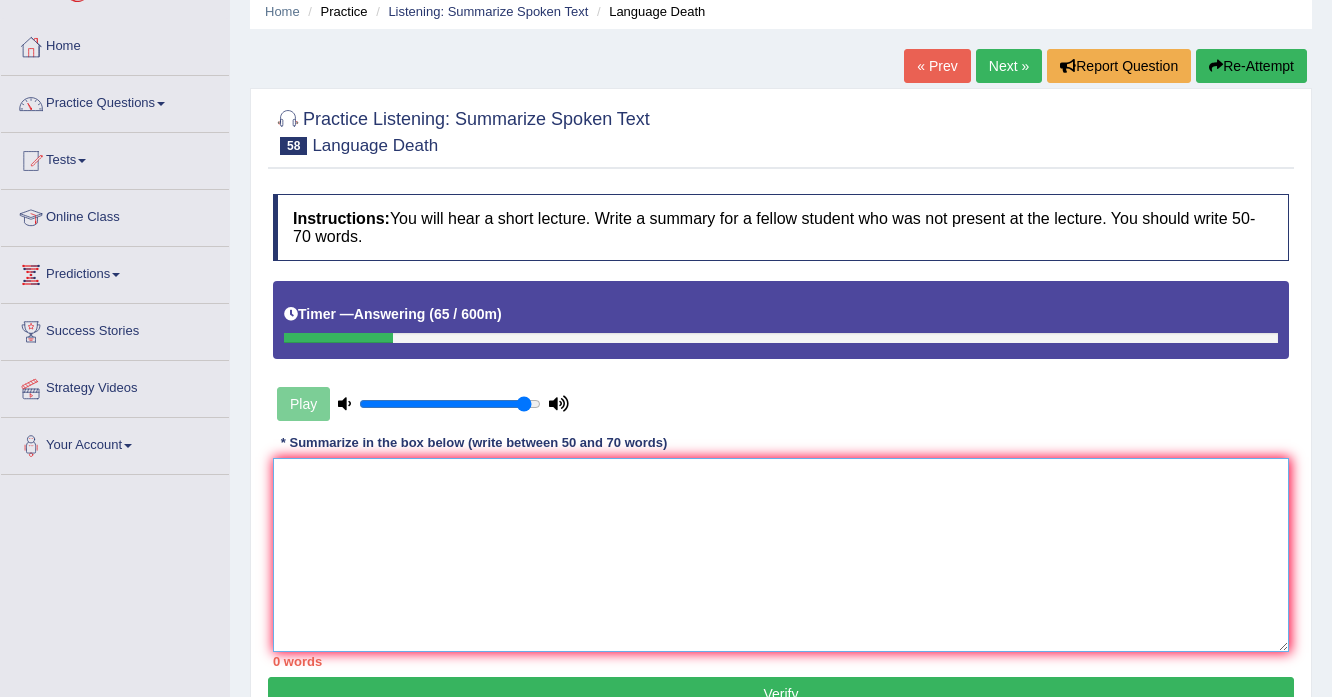 drag, startPoint x: 330, startPoint y: 472, endPoint x: 346, endPoint y: 493, distance: 26.400757 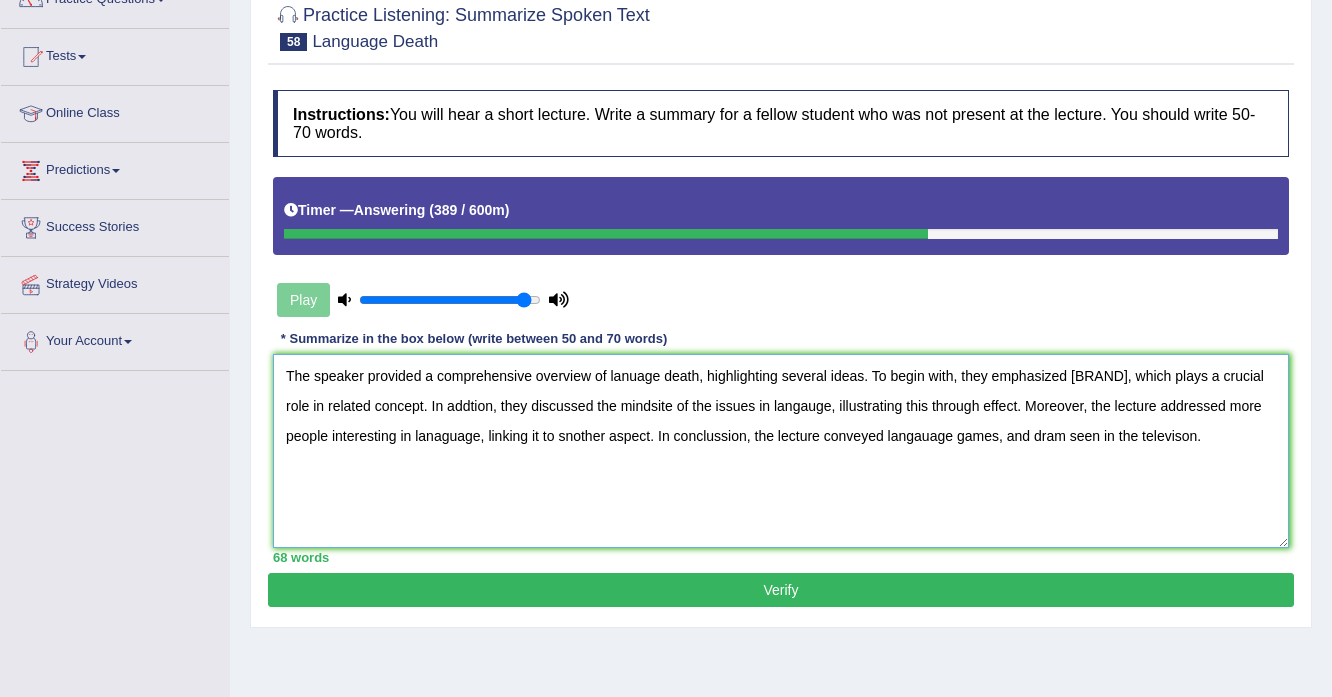scroll, scrollTop: 240, scrollLeft: 0, axis: vertical 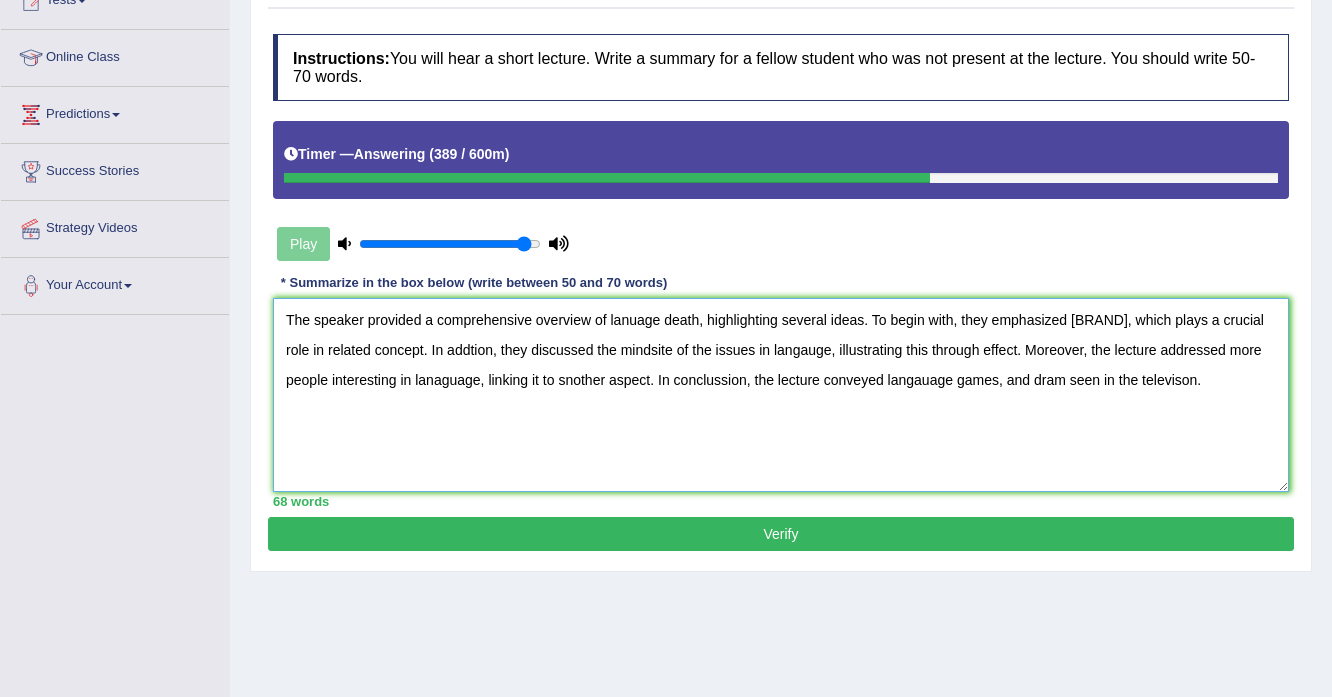 type on "The speaker provided a comprehensive overview of lanuage death, highlighting several ideas. To begin with, they emphasized holywood, which plays a crucial role in related concept. In addtion, they discussed the mindsite of the issues in langauge, illustrating this through effect. Moreover, the lecture addressed more people interesting in lanaguage, linking it to snother aspect. In conclussion, the lecture conveyed langauage games, and dram seen in the televison." 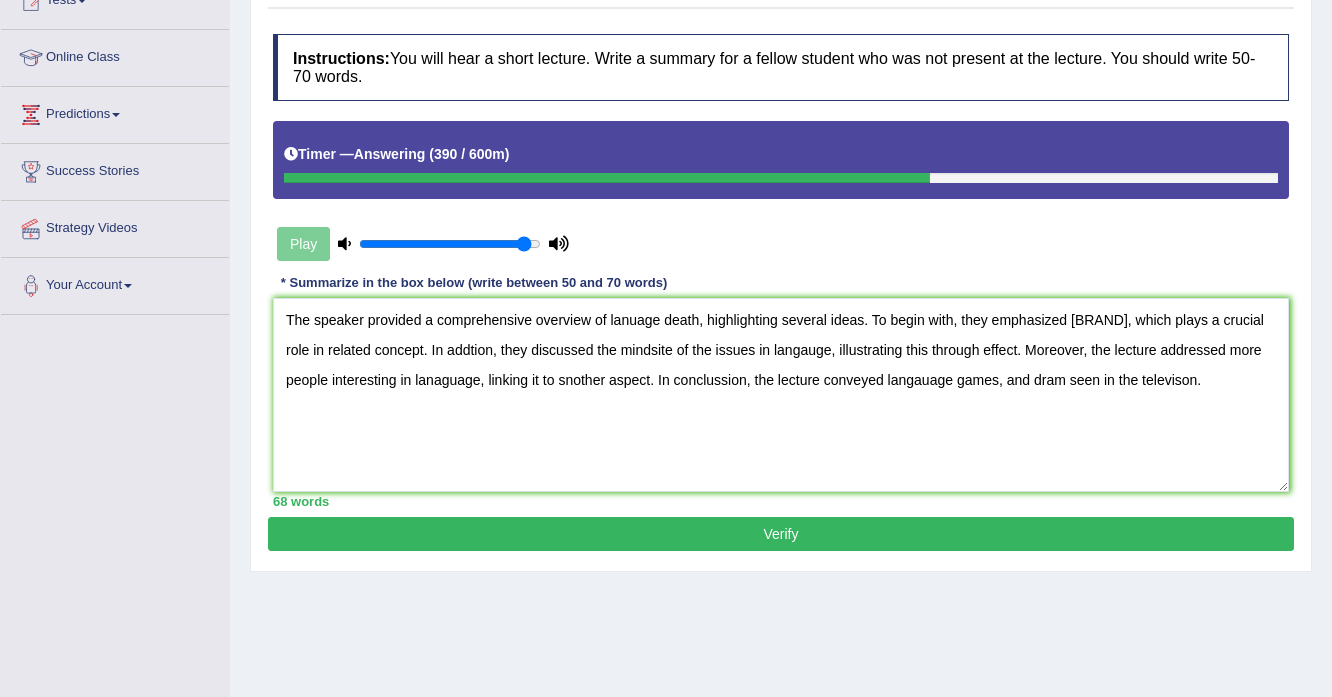 click on "Verify" at bounding box center (781, 534) 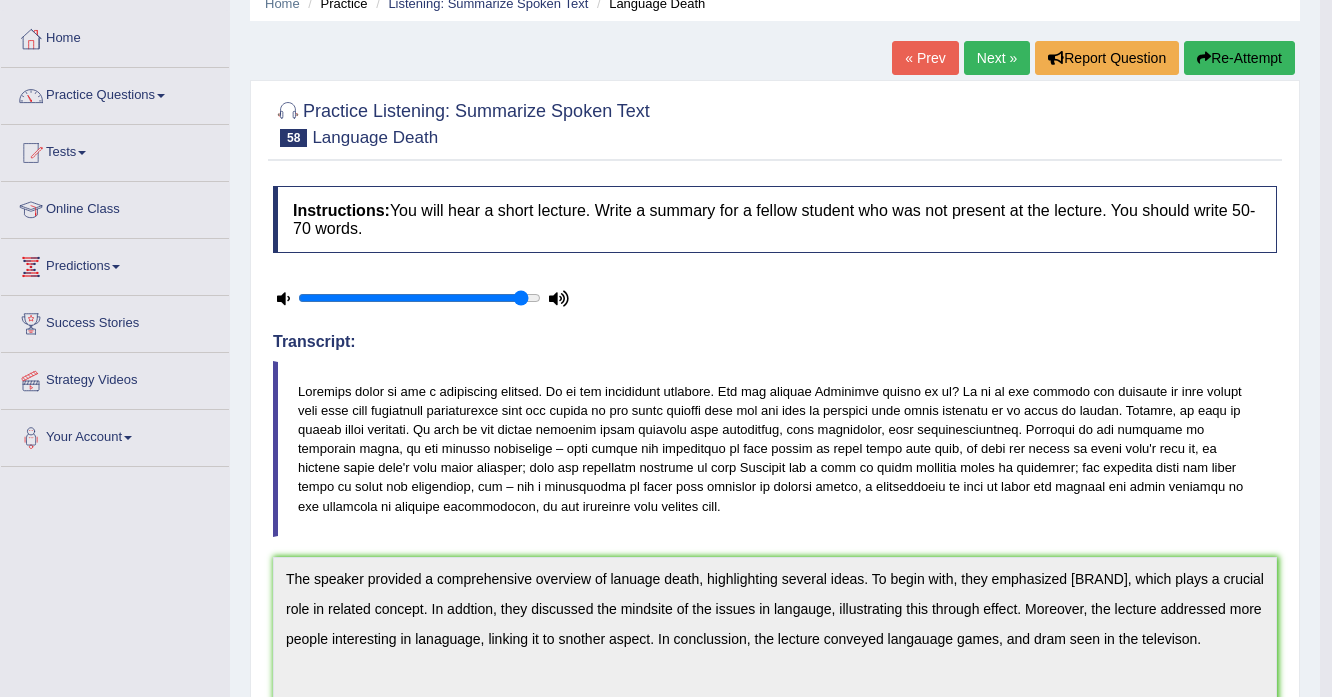 scroll, scrollTop: 80, scrollLeft: 0, axis: vertical 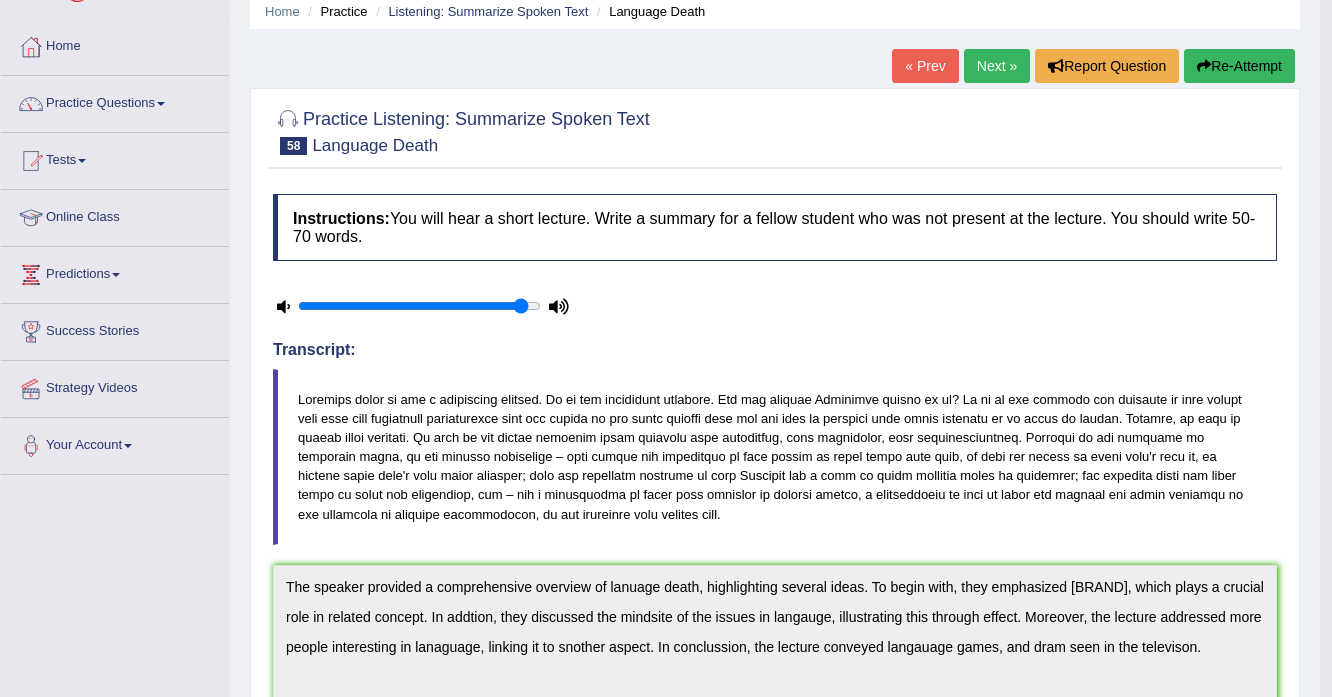 click on "Next »" at bounding box center (997, 66) 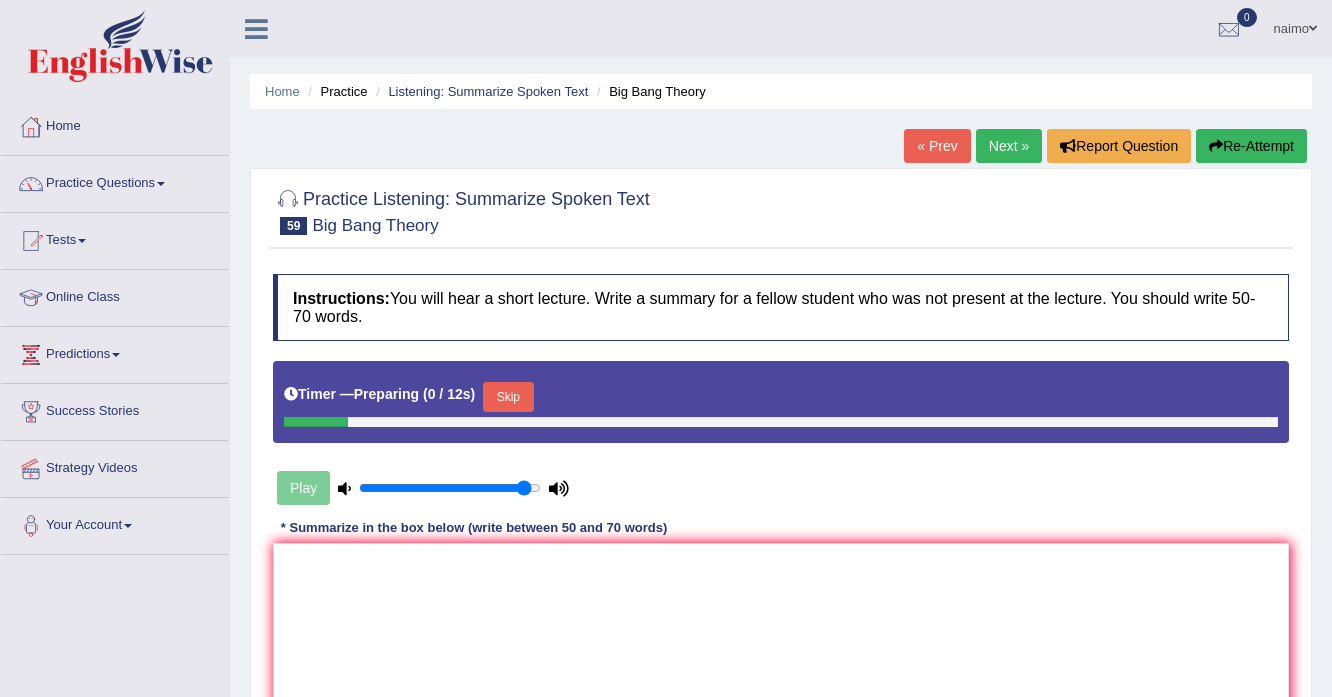 scroll, scrollTop: 240, scrollLeft: 0, axis: vertical 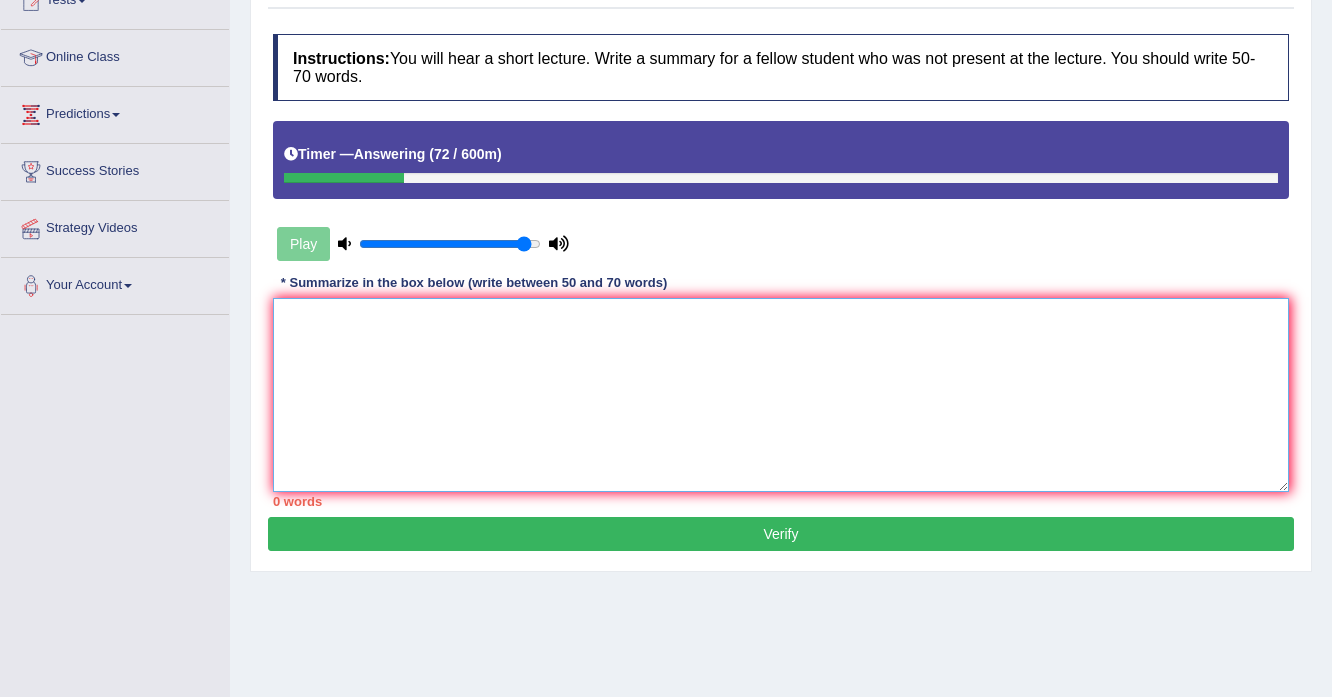click at bounding box center (781, 395) 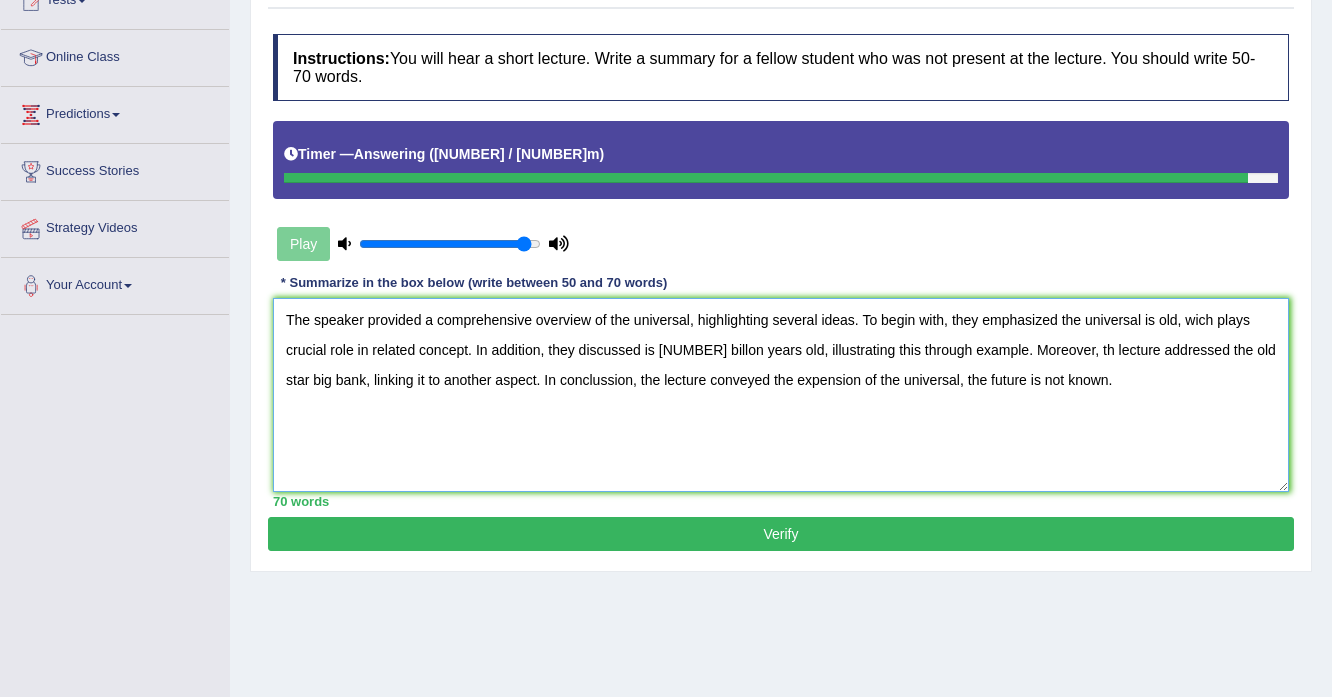 type on "The speaker provided a comprehensive overview of the universal, highlighting several ideas. To begin with, they emphasized the universal is old, wich plays crucial role in related concept. In addition, they discussed is fivety billon years old, illustrating this through example. Moreover, th lecture addressed the old star big bank, linking it to another aspect. In conclussion, the lecture conveyed the expension of the universal, the future is not known." 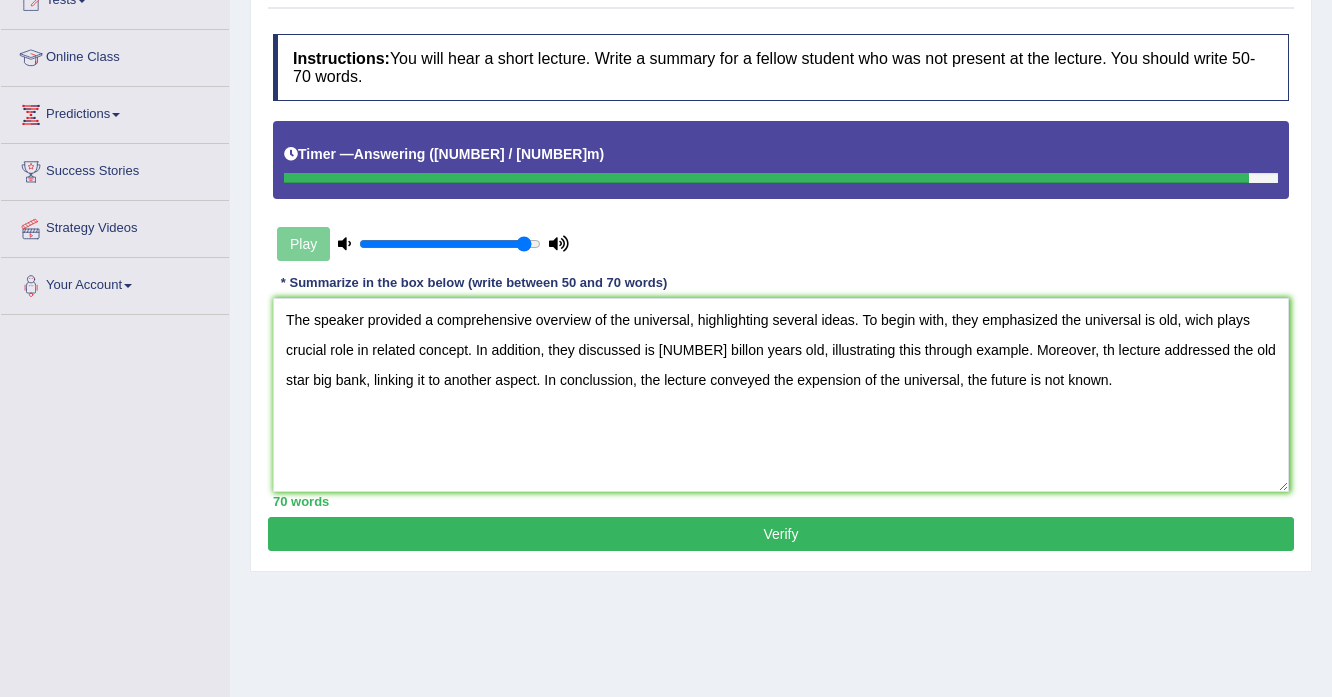 click on "Practice Listening: Summarize Spoken Text
59
Big Bang Theory
Instructions:  You will hear a short lecture. Write a summary for a fellow student who was not present at the lecture. You should write 50-70 words.
Timer —  Answering   ( 582 / 600m ) Play Transcript: Recorded Answer: * Summarize in the box below (write between 50 and 70 words) The speaker provided a comprehensive overview of the universal, highlighting several ideas. To begin with, they emphasized the universal is old, wich plays crucial role in related concept. In addition, they discussed is fivety billon years old, illustrating this through example. Moreover, th lecture addressed the old star big bank, linking it to another aspect. In conclussion, the lecture conveyed the expension of the universal, the future is not known. 70 words Written Keywords: A.I. Engine Result: Processing... 90-Points (9-Bands) Sample Answer: . Explanation:  Verify" at bounding box center [781, 250] 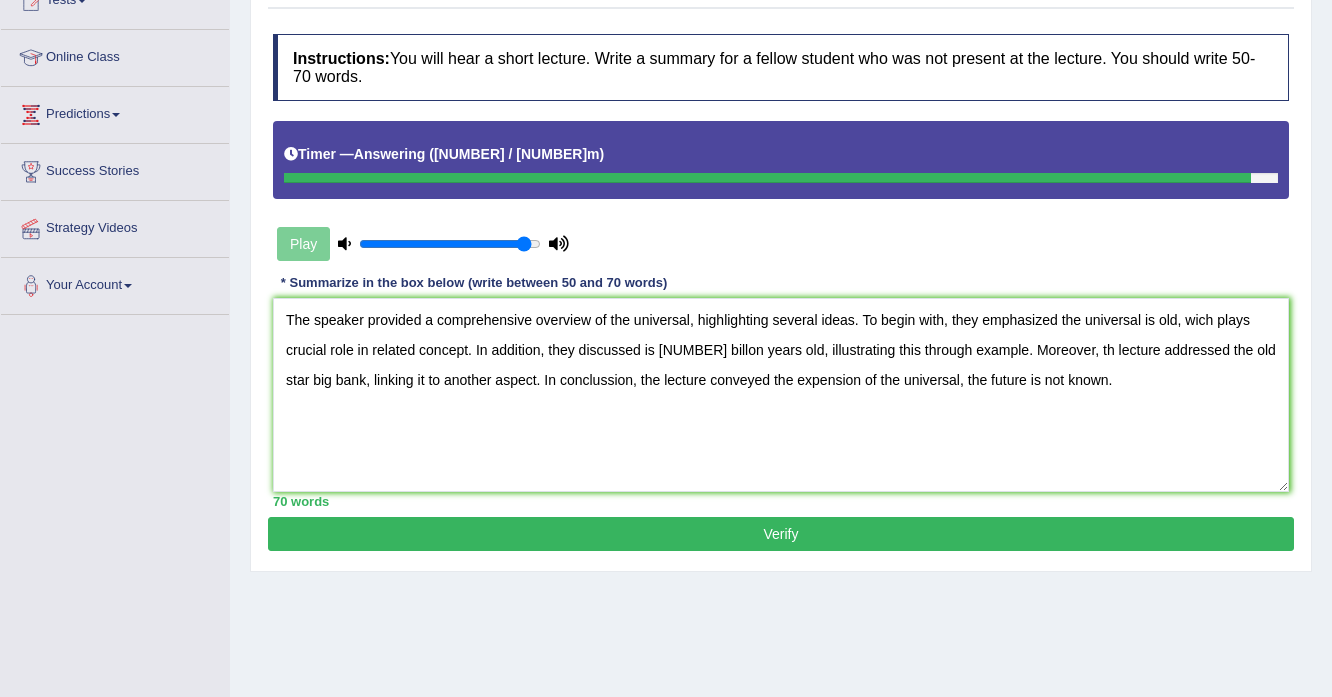 click on "Verify" at bounding box center (781, 534) 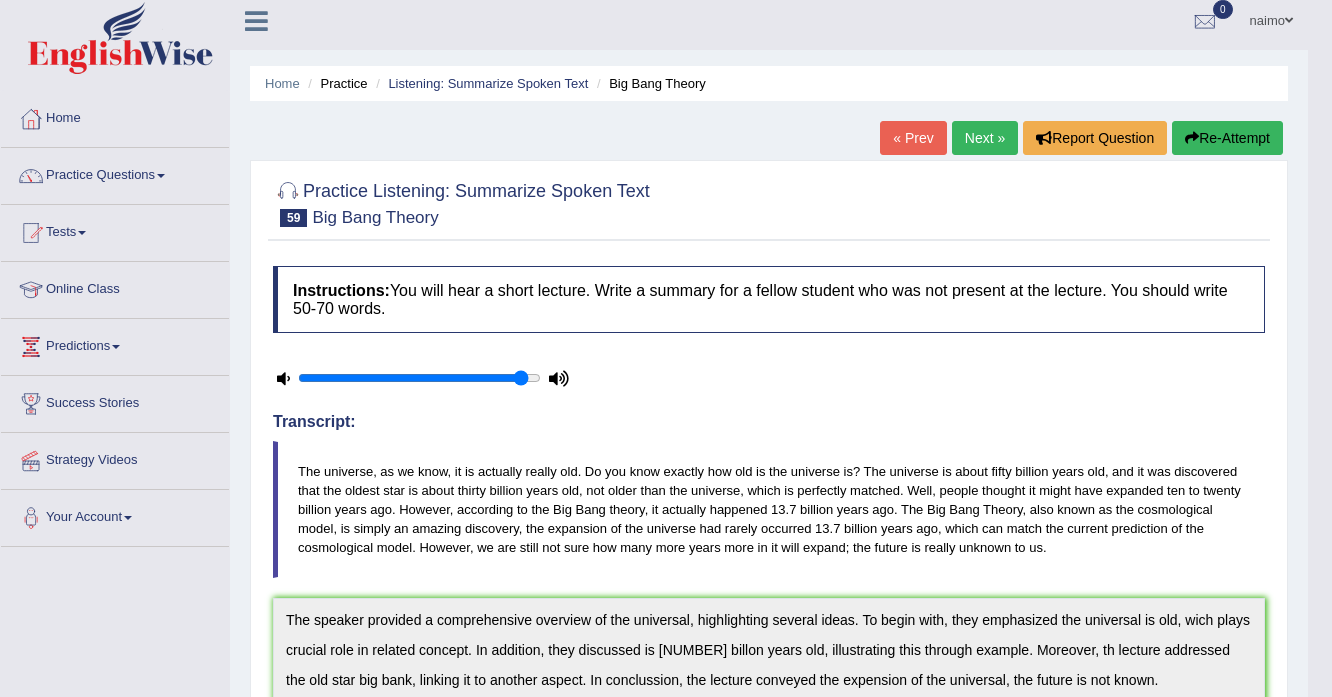 scroll, scrollTop: 0, scrollLeft: 0, axis: both 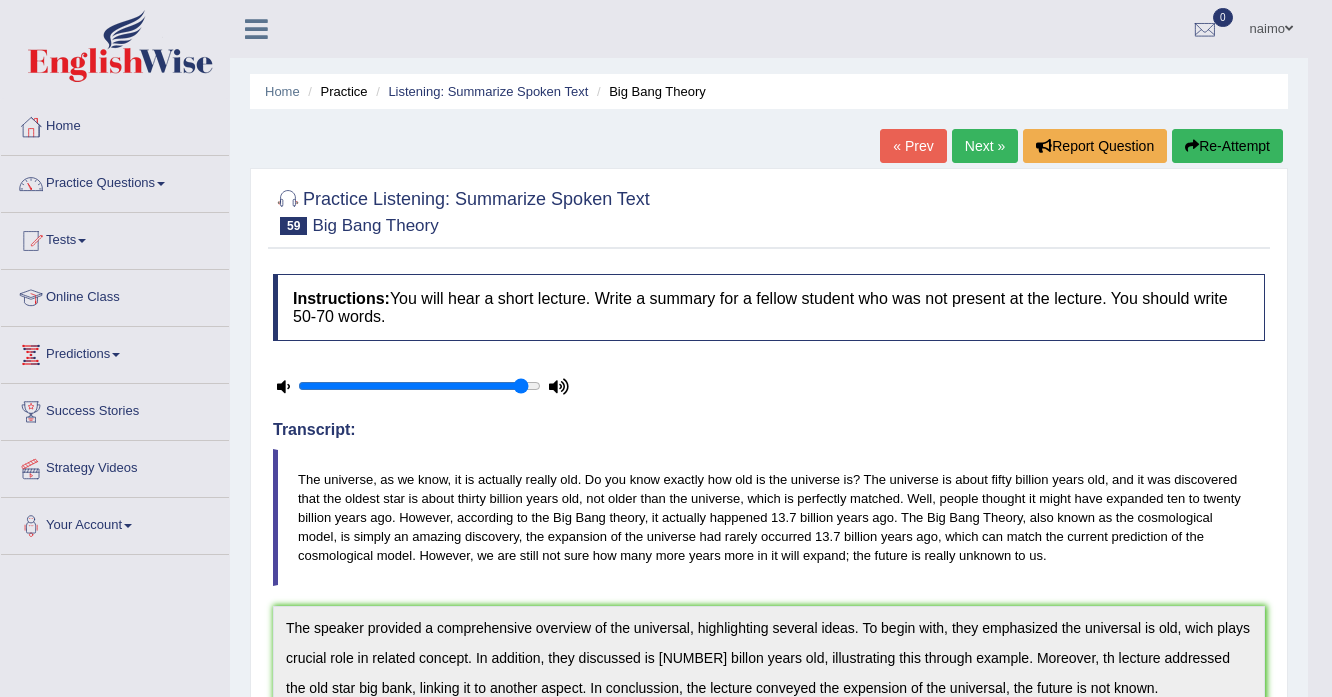 click on "Next »" at bounding box center (985, 146) 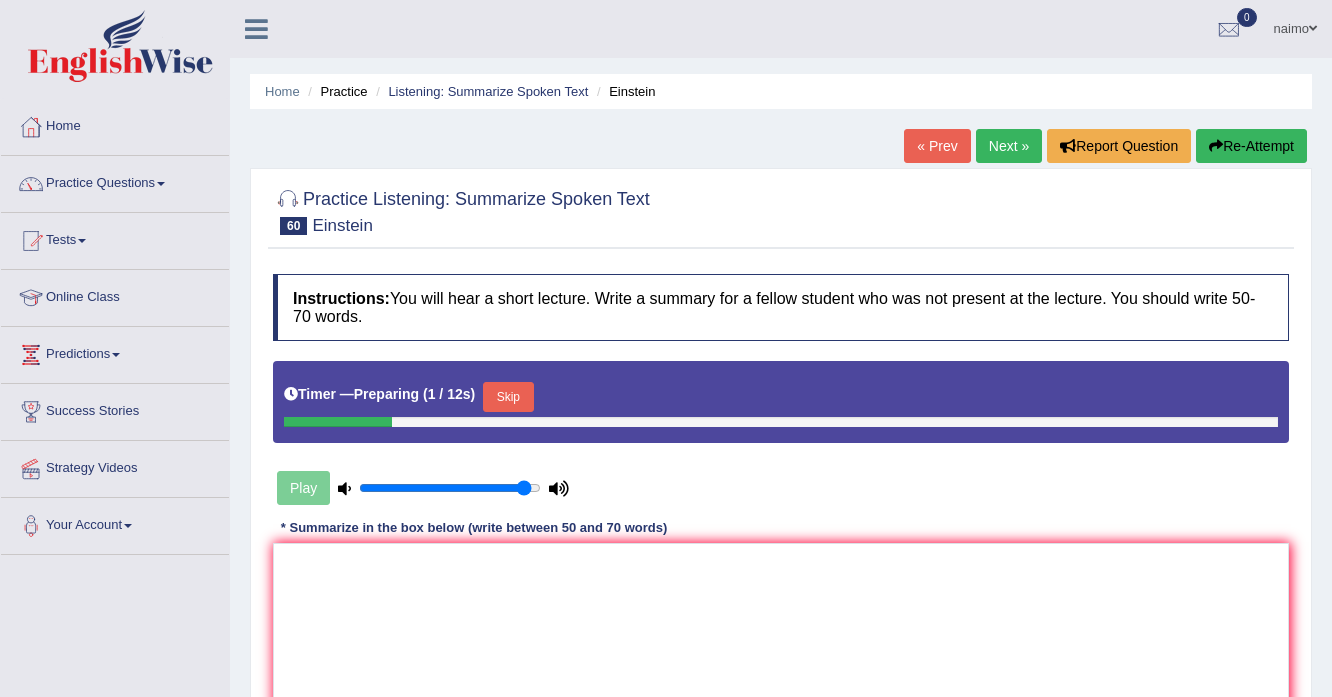scroll, scrollTop: 240, scrollLeft: 0, axis: vertical 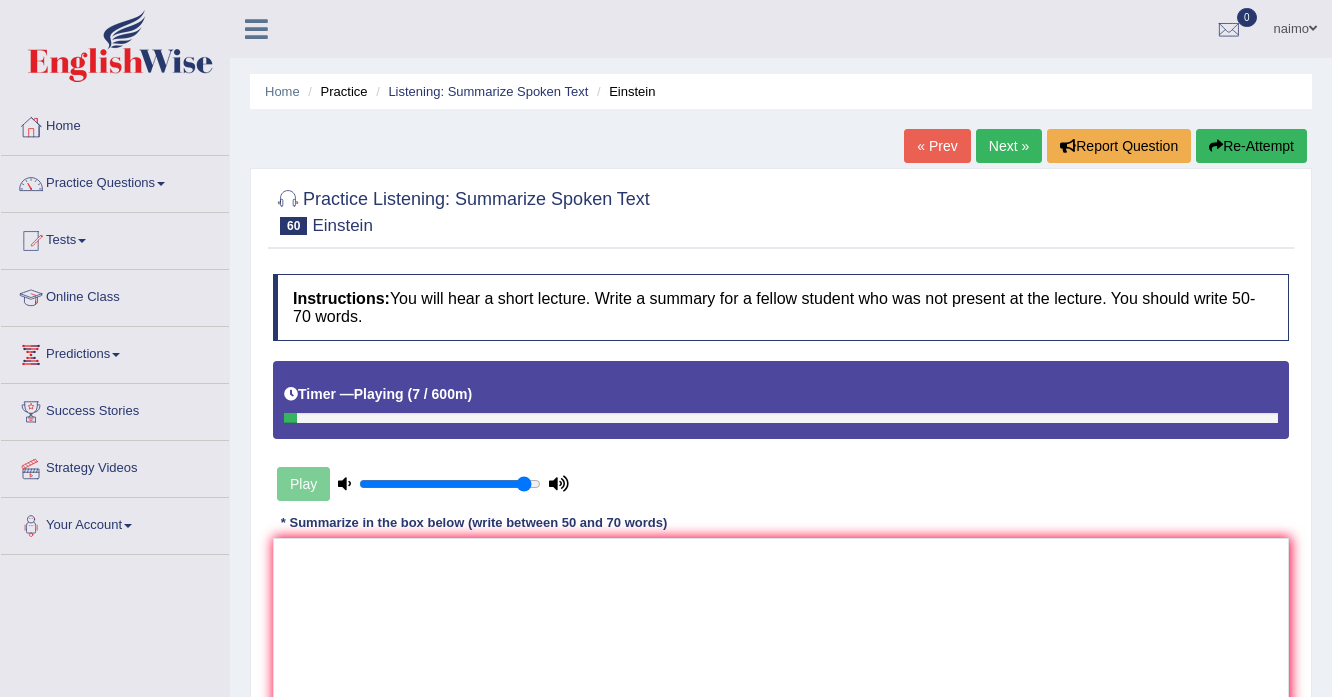 click on "Re-Attempt" at bounding box center (1251, 146) 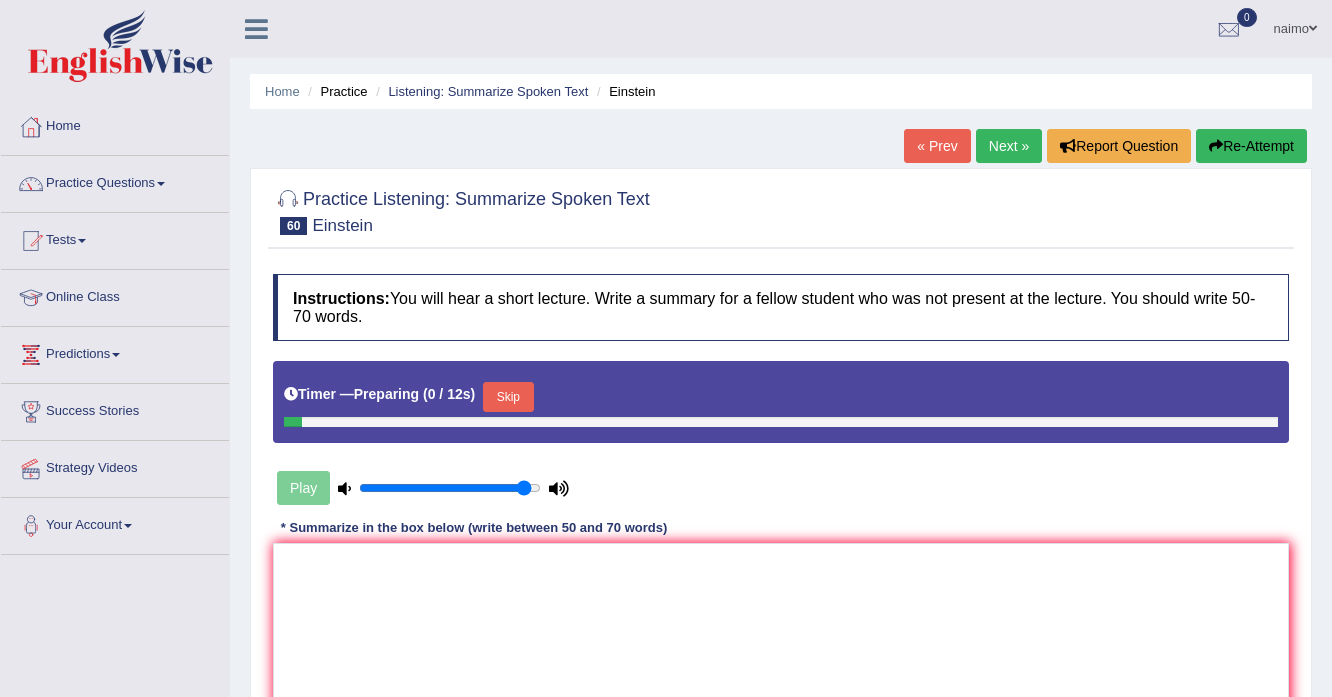 scroll, scrollTop: 0, scrollLeft: 0, axis: both 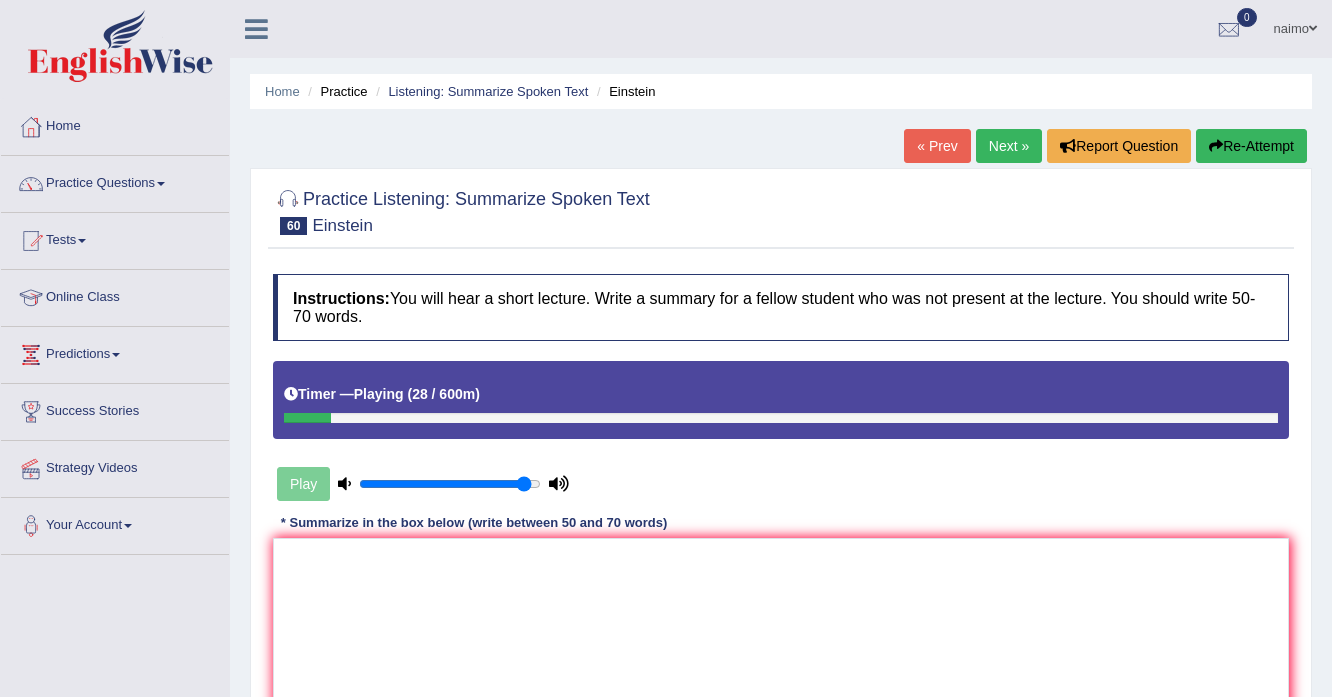 click on "Re-Attempt" at bounding box center [1251, 146] 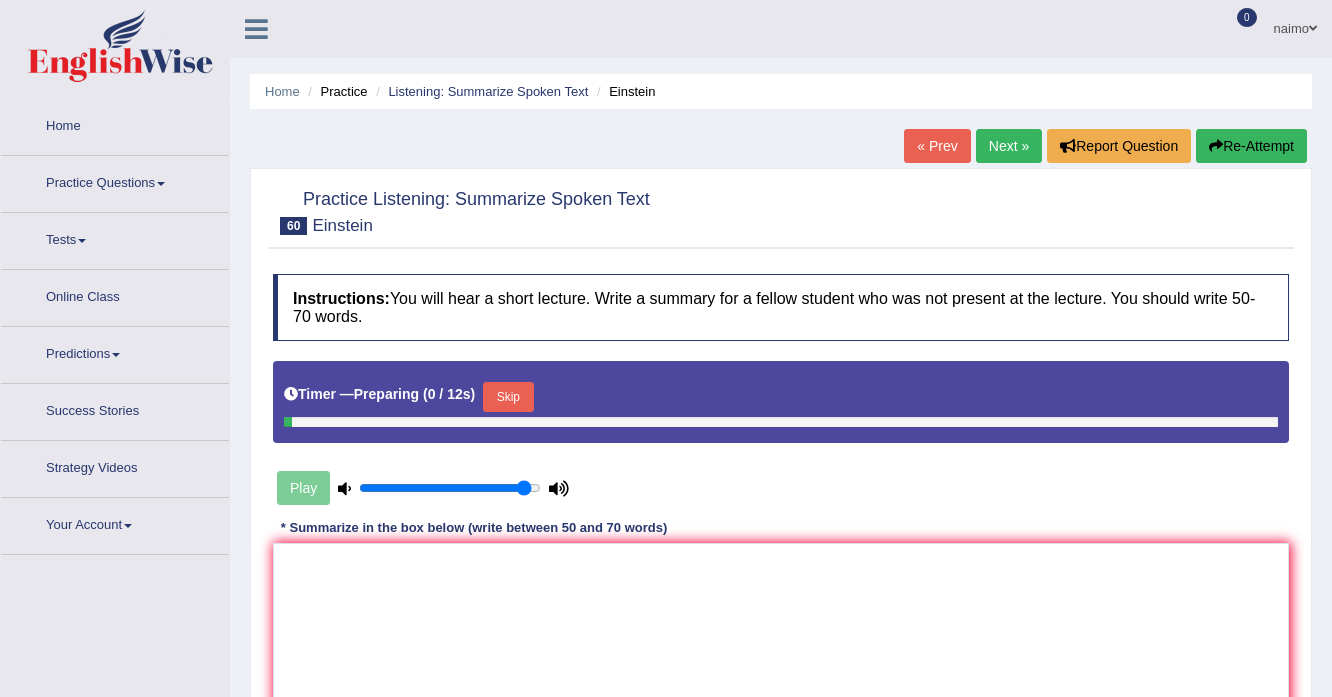 scroll, scrollTop: 0, scrollLeft: 0, axis: both 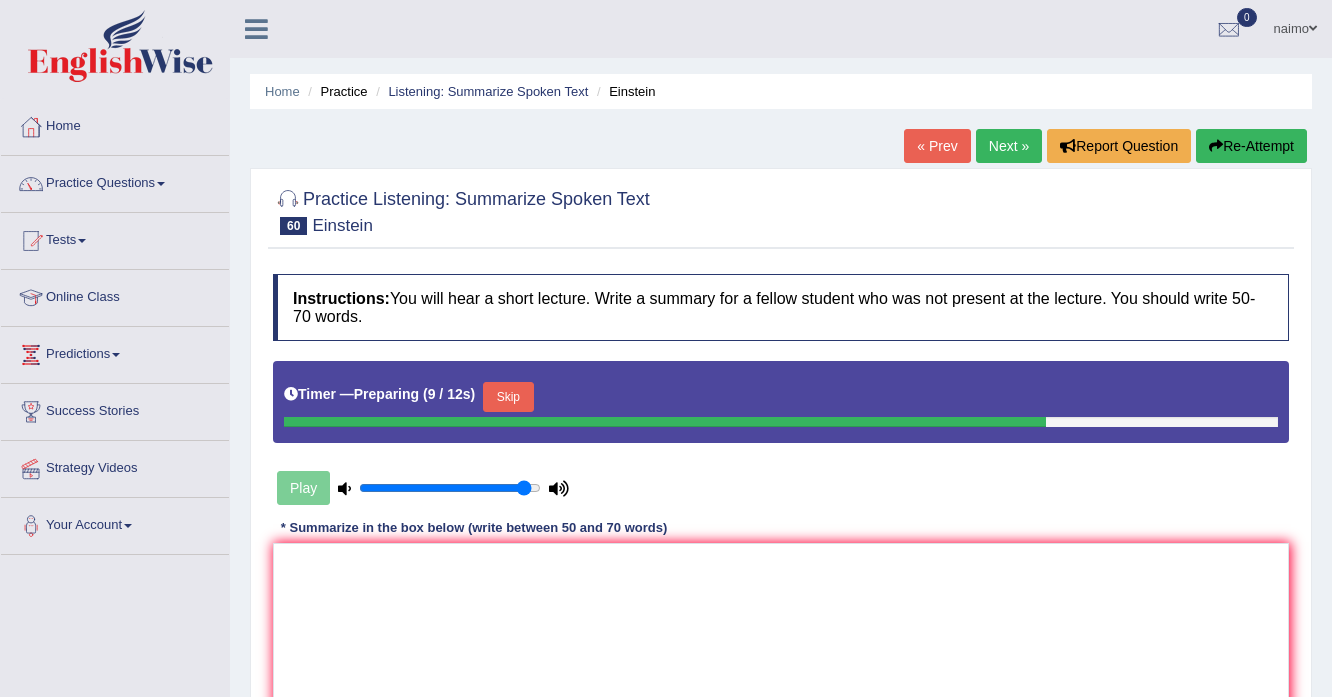 click on "Skip" at bounding box center (508, 397) 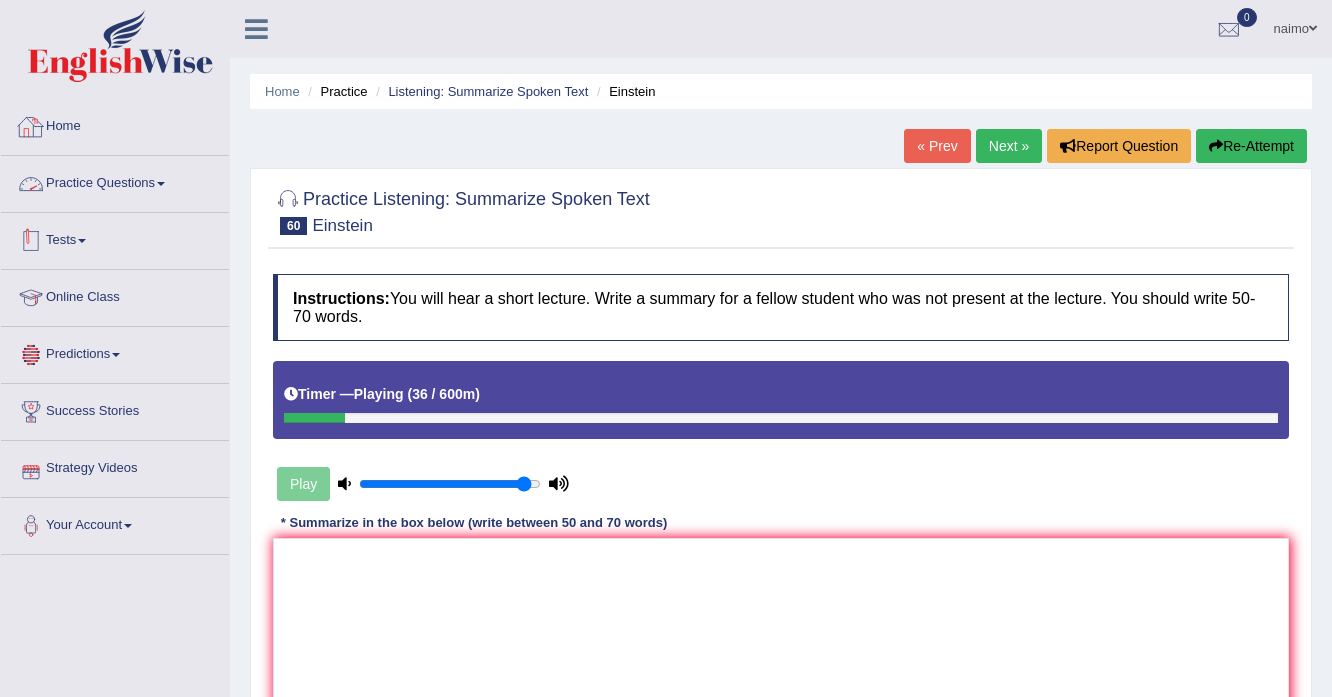 click on "Practice Questions" at bounding box center (115, 181) 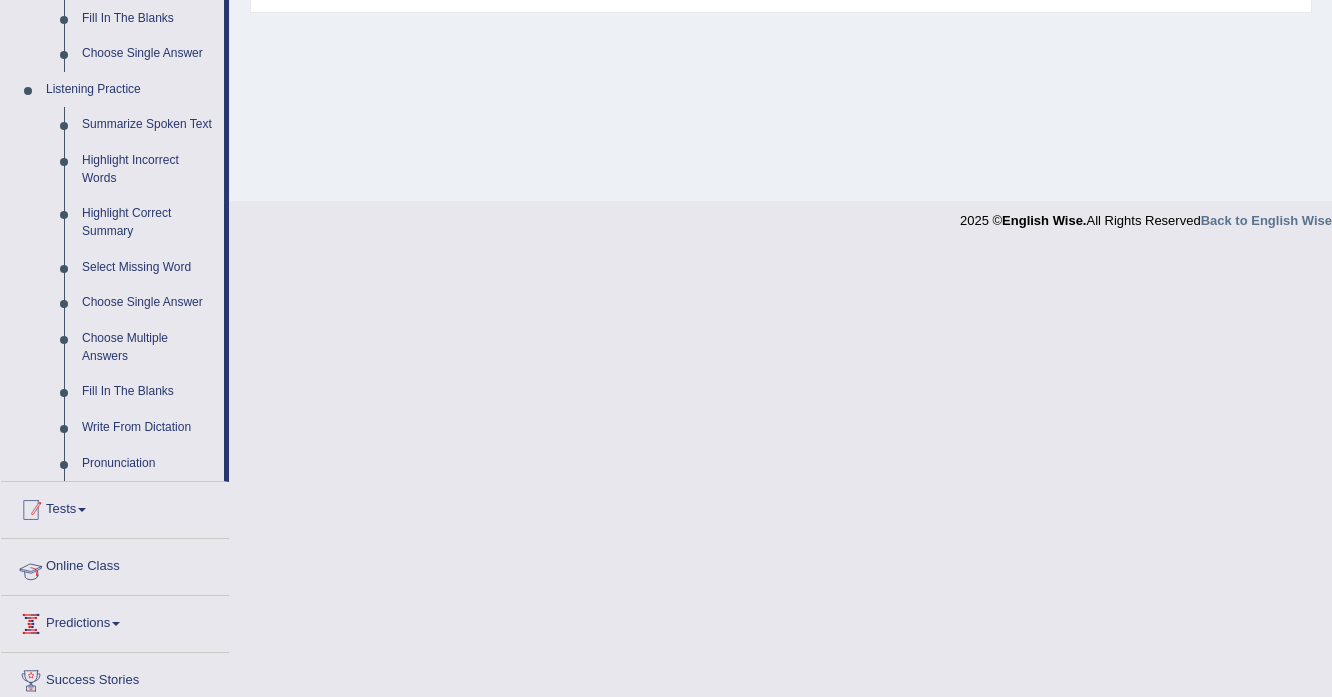scroll, scrollTop: 800, scrollLeft: 0, axis: vertical 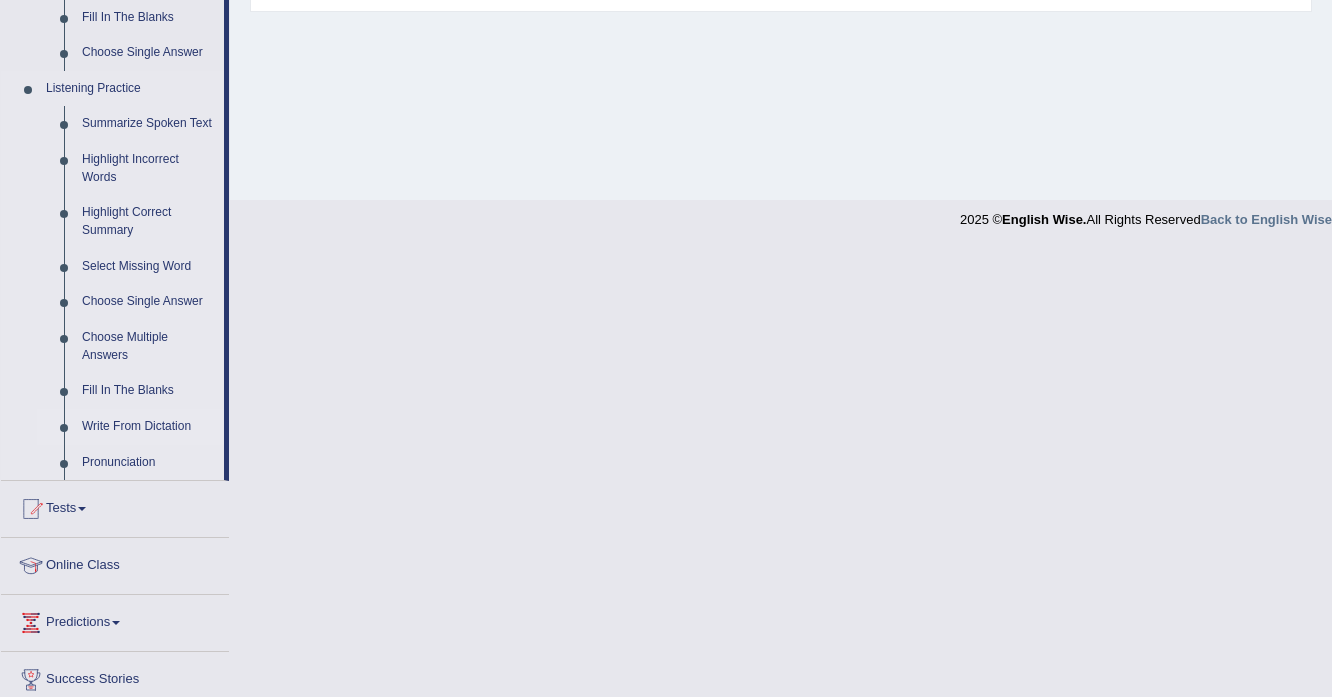 click on "Write From Dictation" at bounding box center (148, 427) 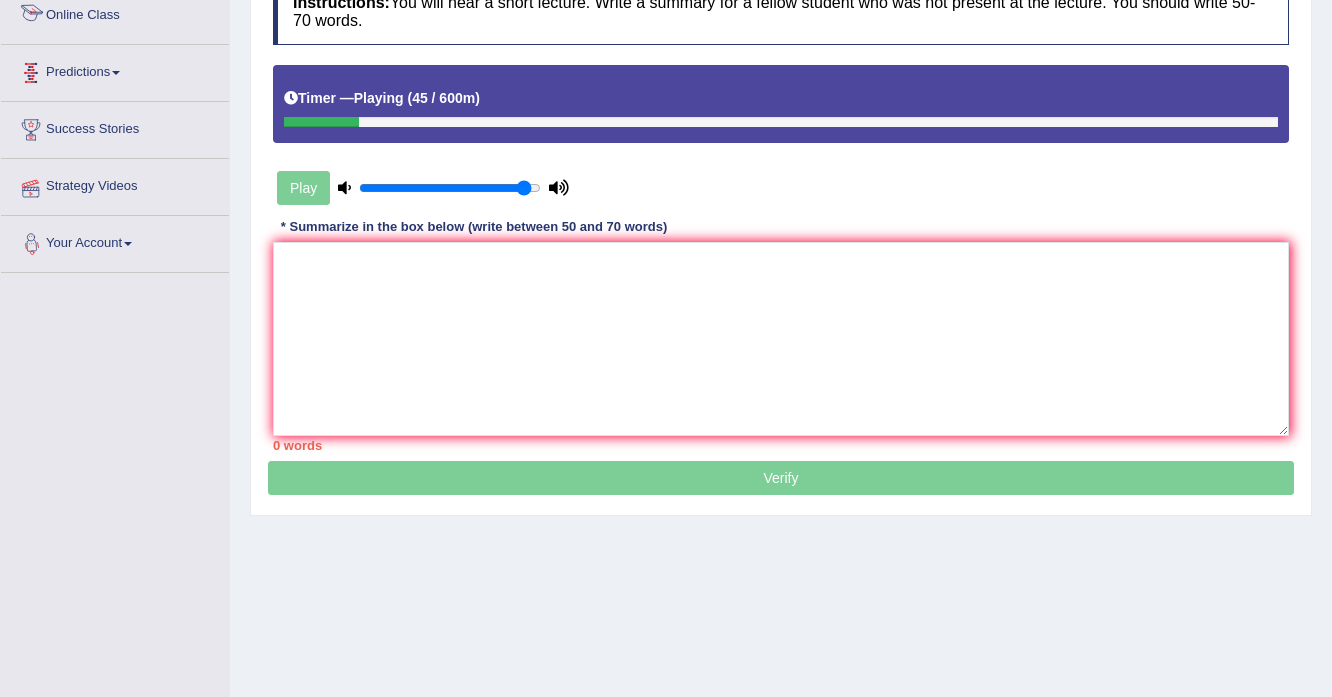 scroll, scrollTop: 352, scrollLeft: 0, axis: vertical 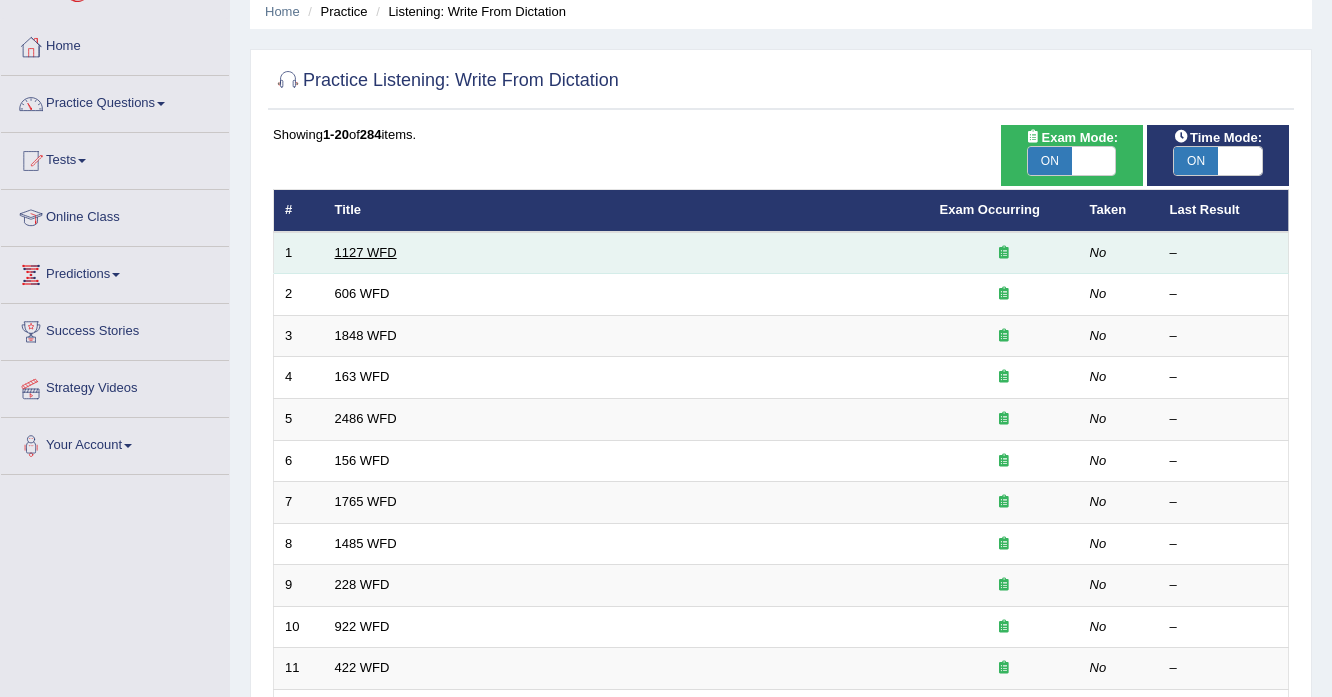 click on "1127 WFD" at bounding box center [366, 252] 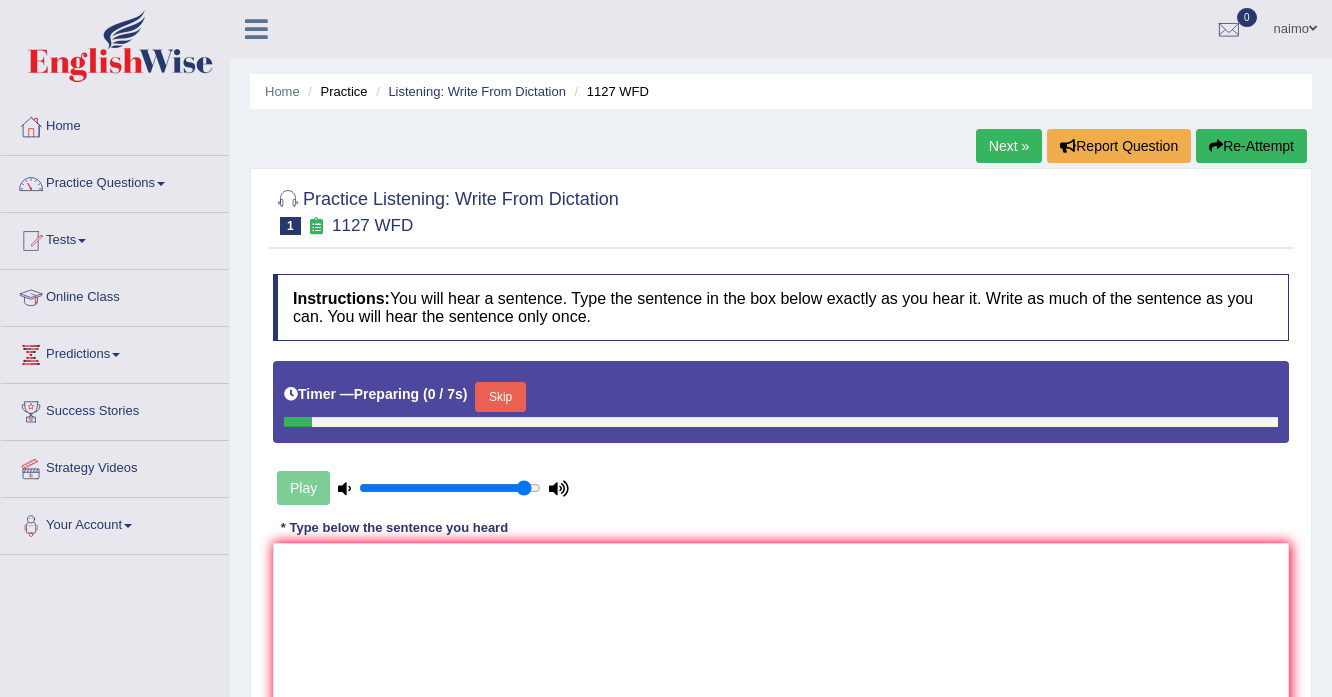 scroll, scrollTop: 0, scrollLeft: 0, axis: both 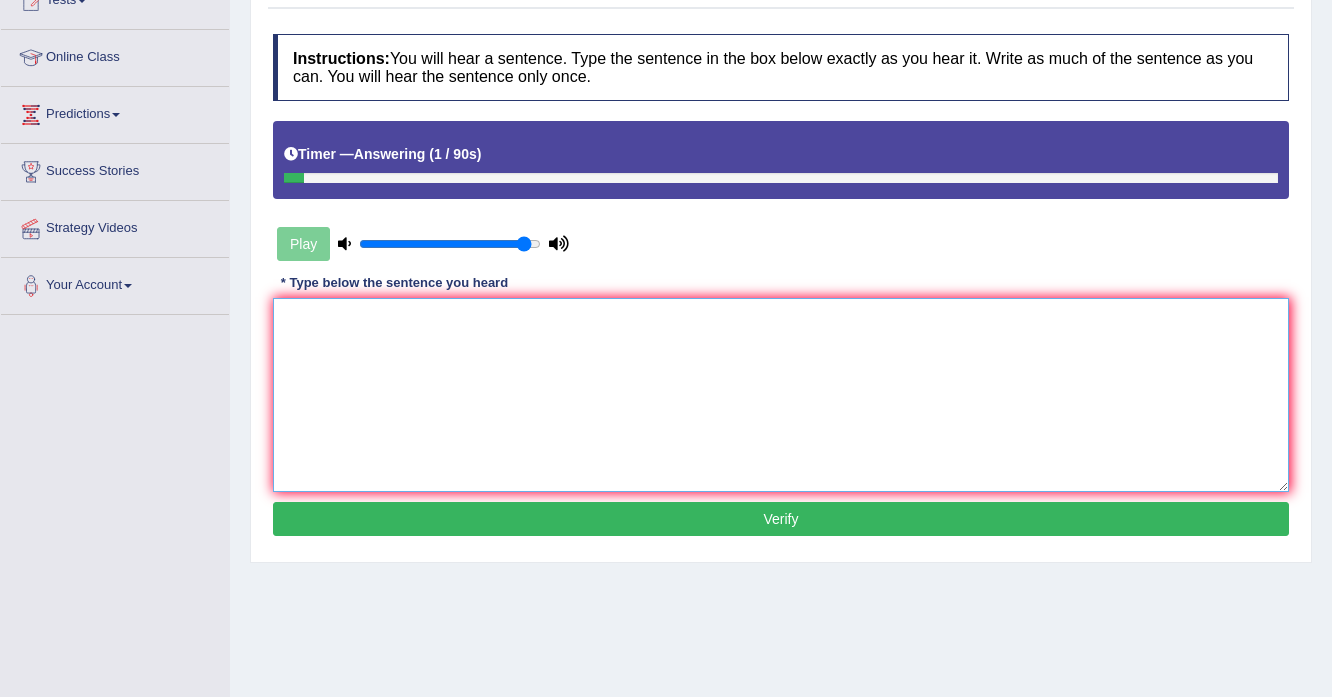 click at bounding box center (781, 395) 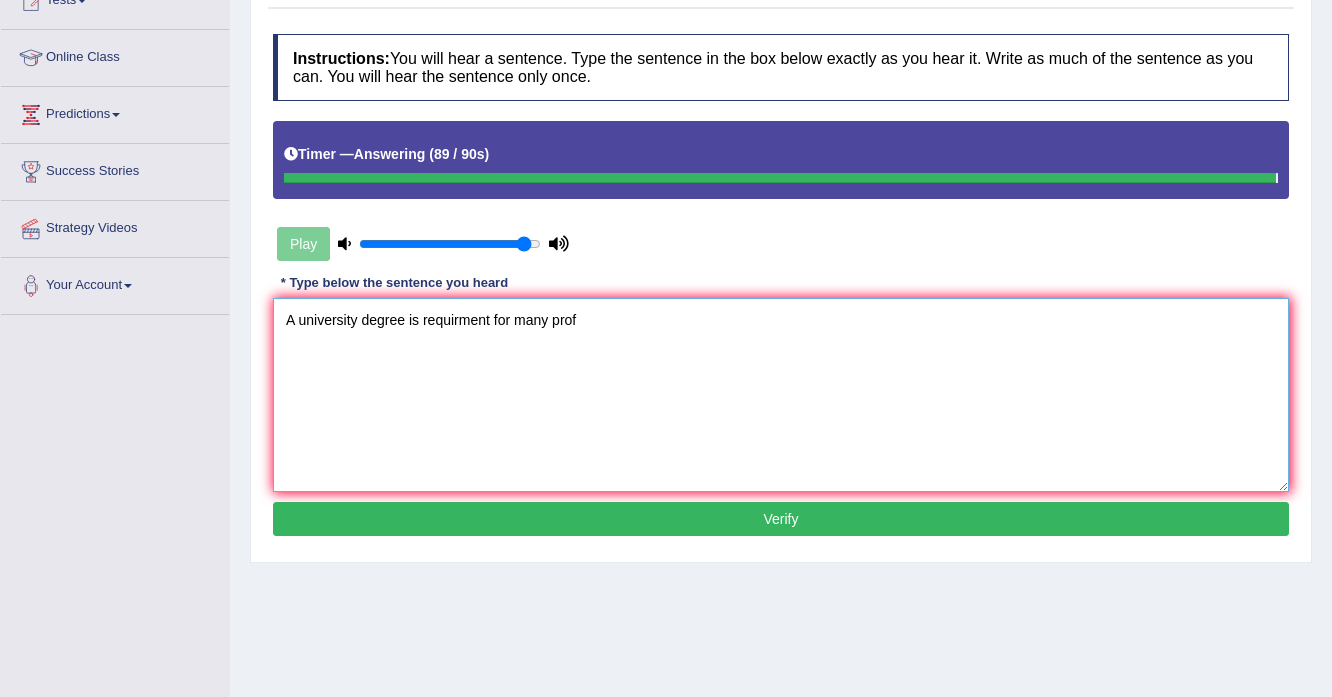 type on "A university degree is requirment for many prof" 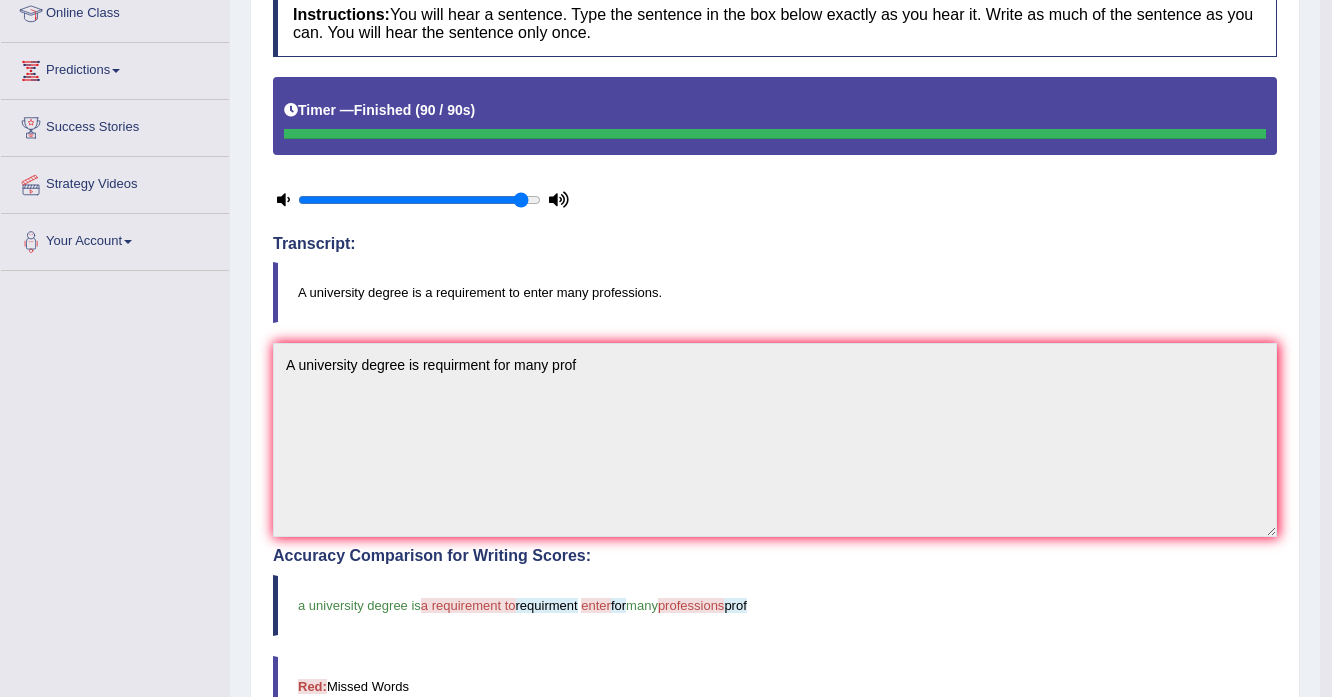 scroll, scrollTop: 110, scrollLeft: 0, axis: vertical 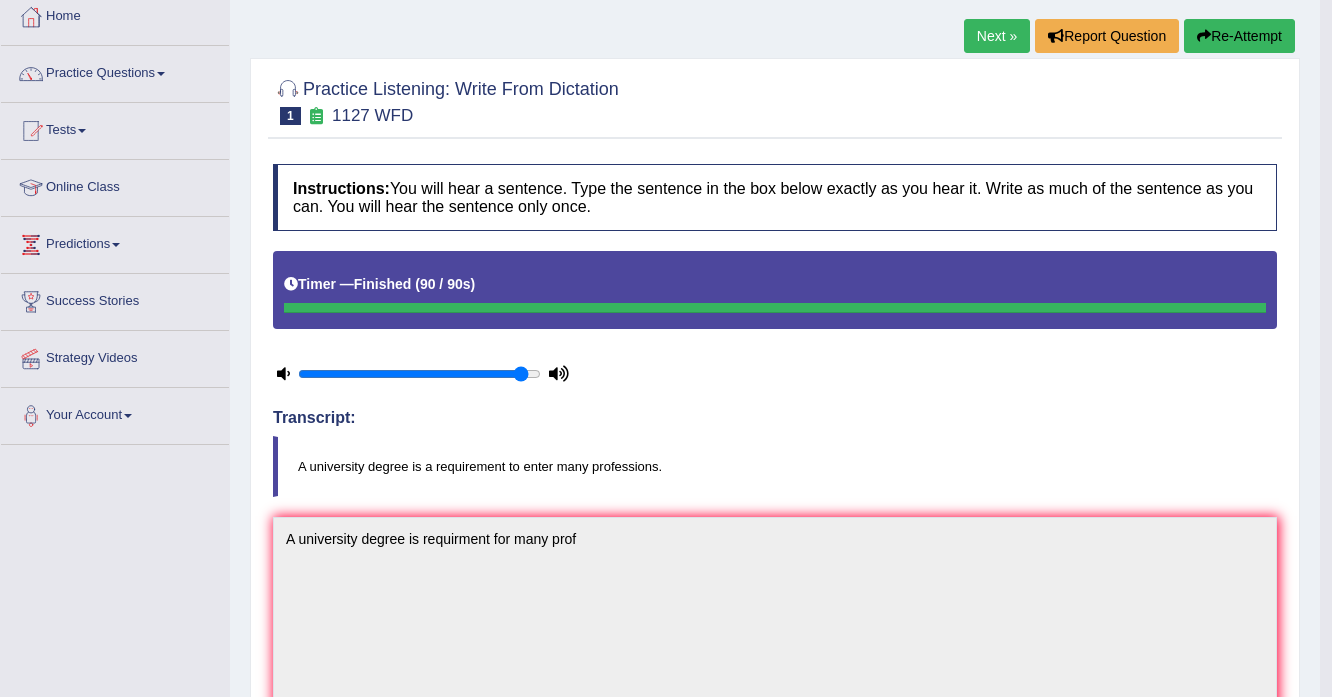 click on "Re-Attempt" at bounding box center (1239, 36) 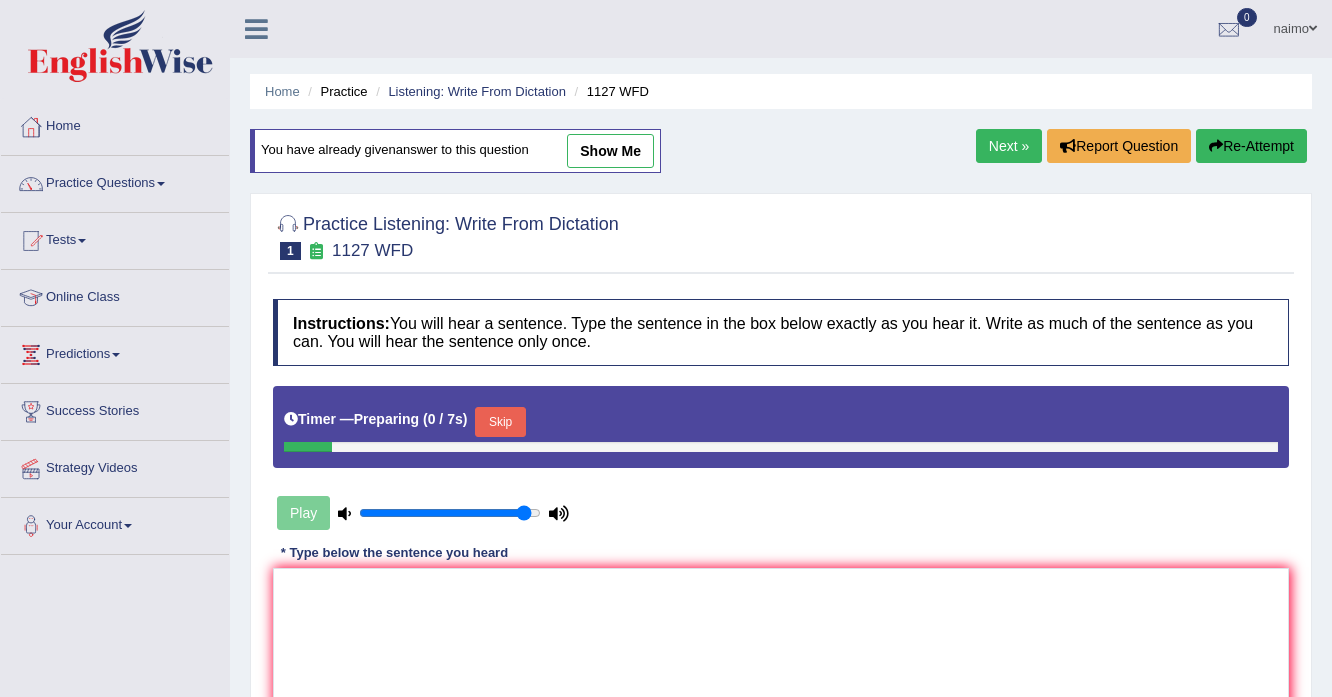 scroll, scrollTop: 110, scrollLeft: 0, axis: vertical 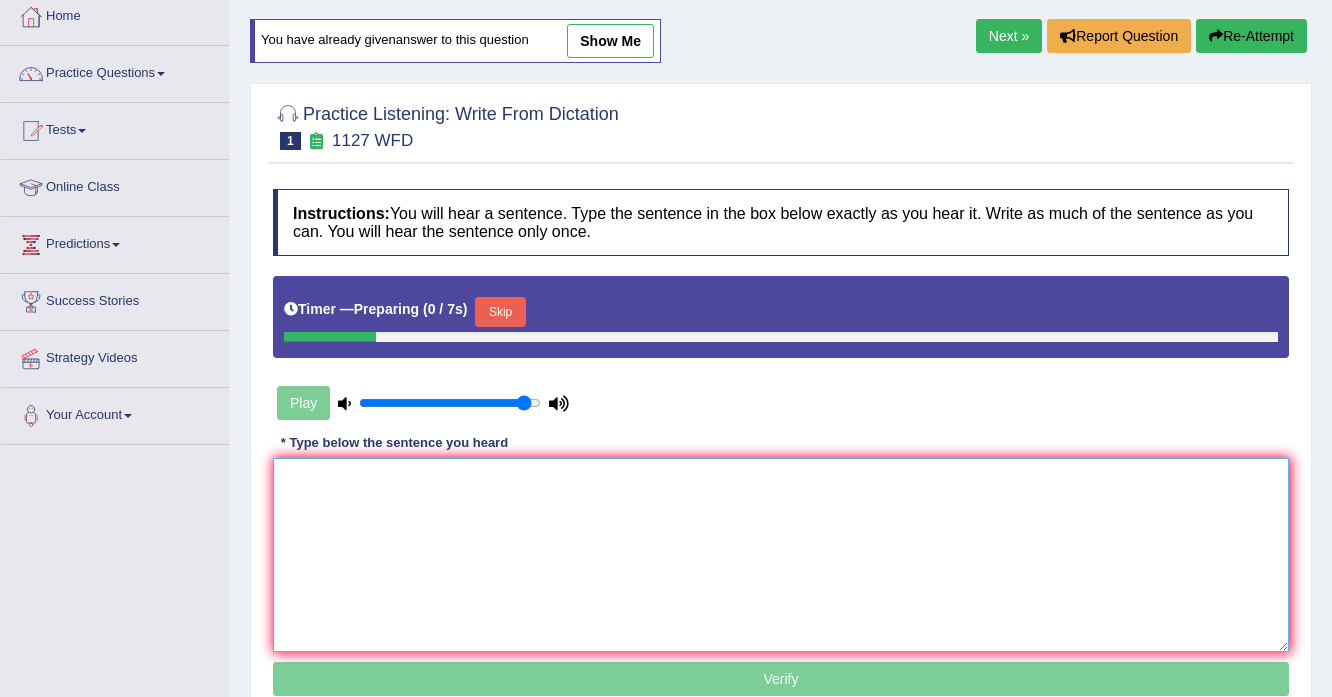 click at bounding box center (781, 555) 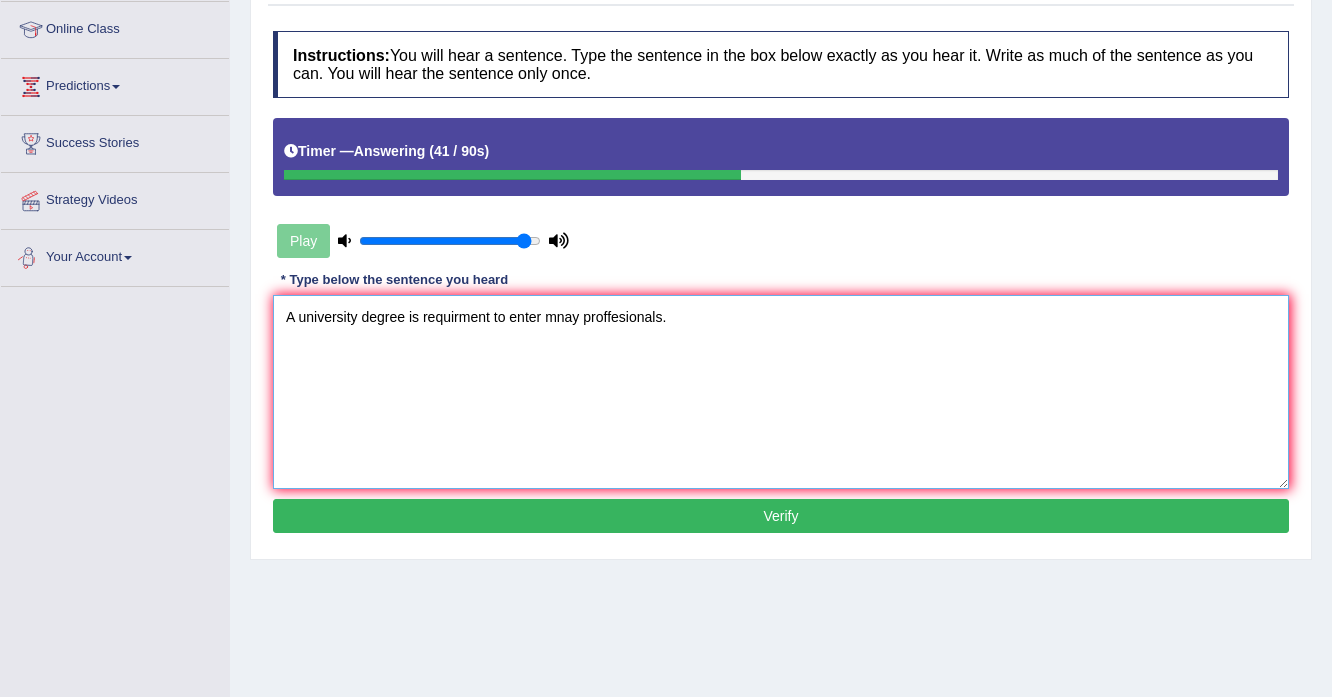 scroll, scrollTop: 270, scrollLeft: 0, axis: vertical 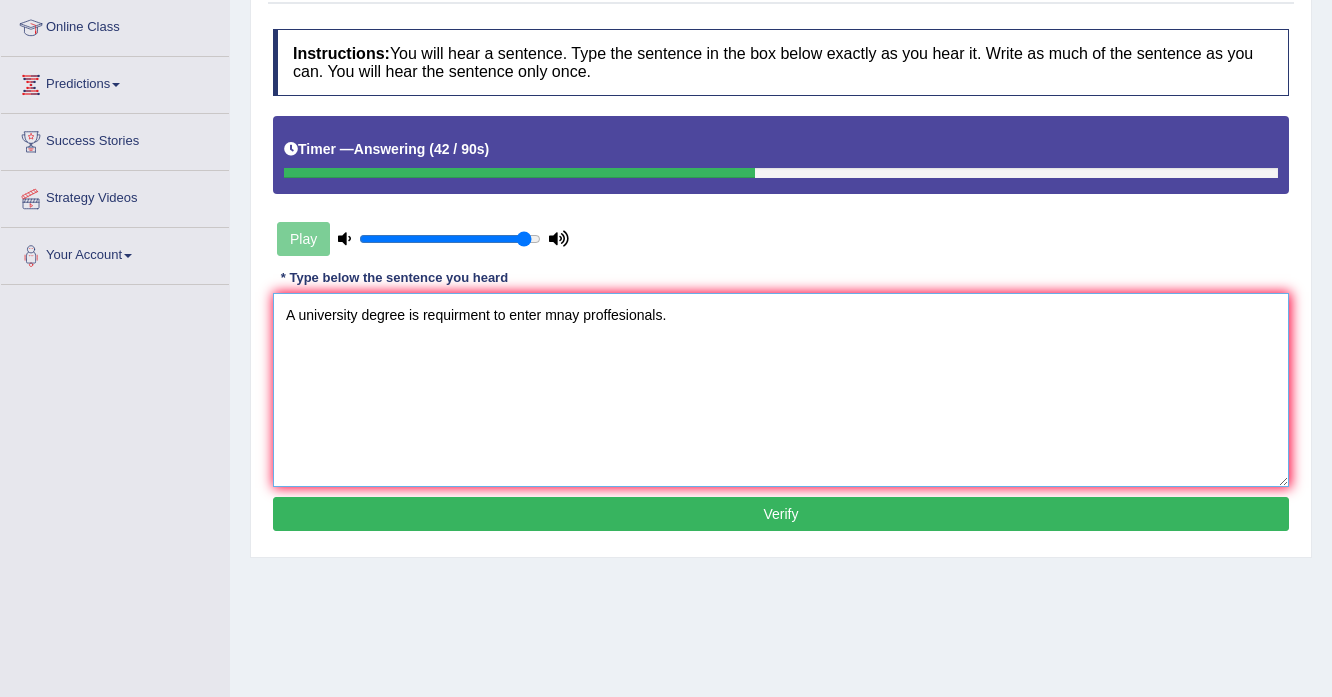 type on "A university degree is requirment to enter mnay proffesionals." 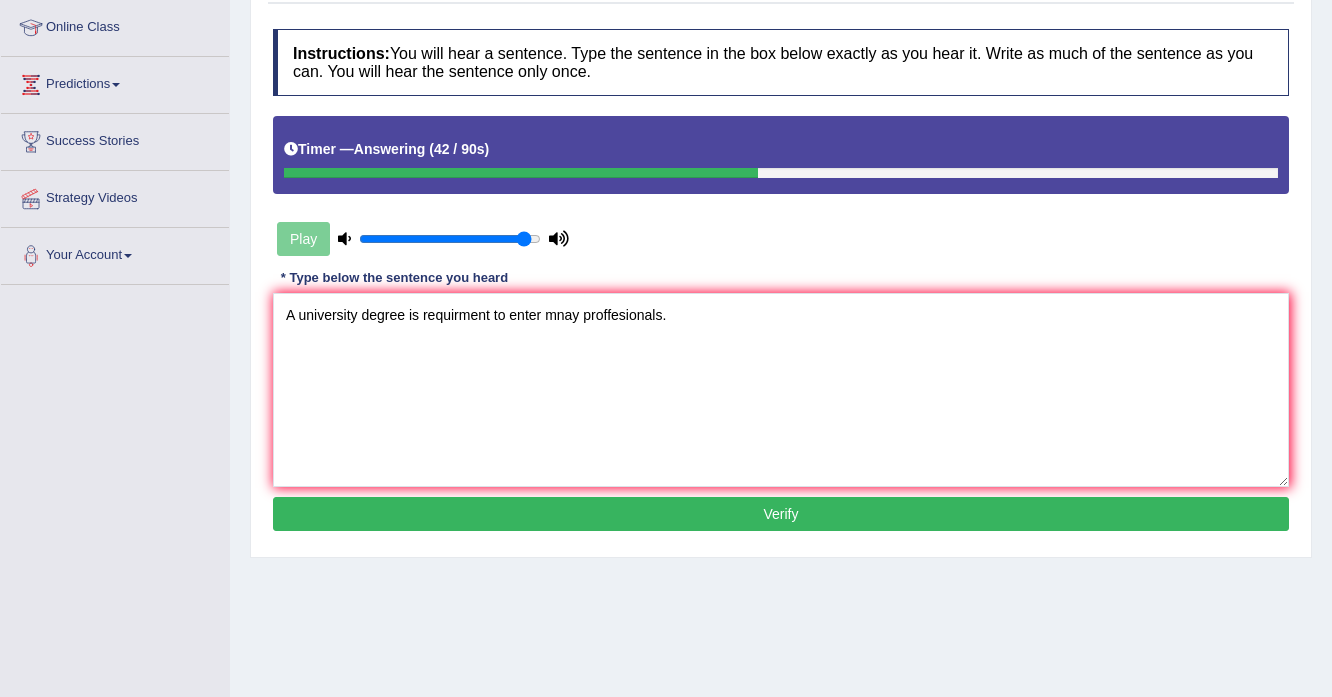 click on "Verify" at bounding box center (781, 514) 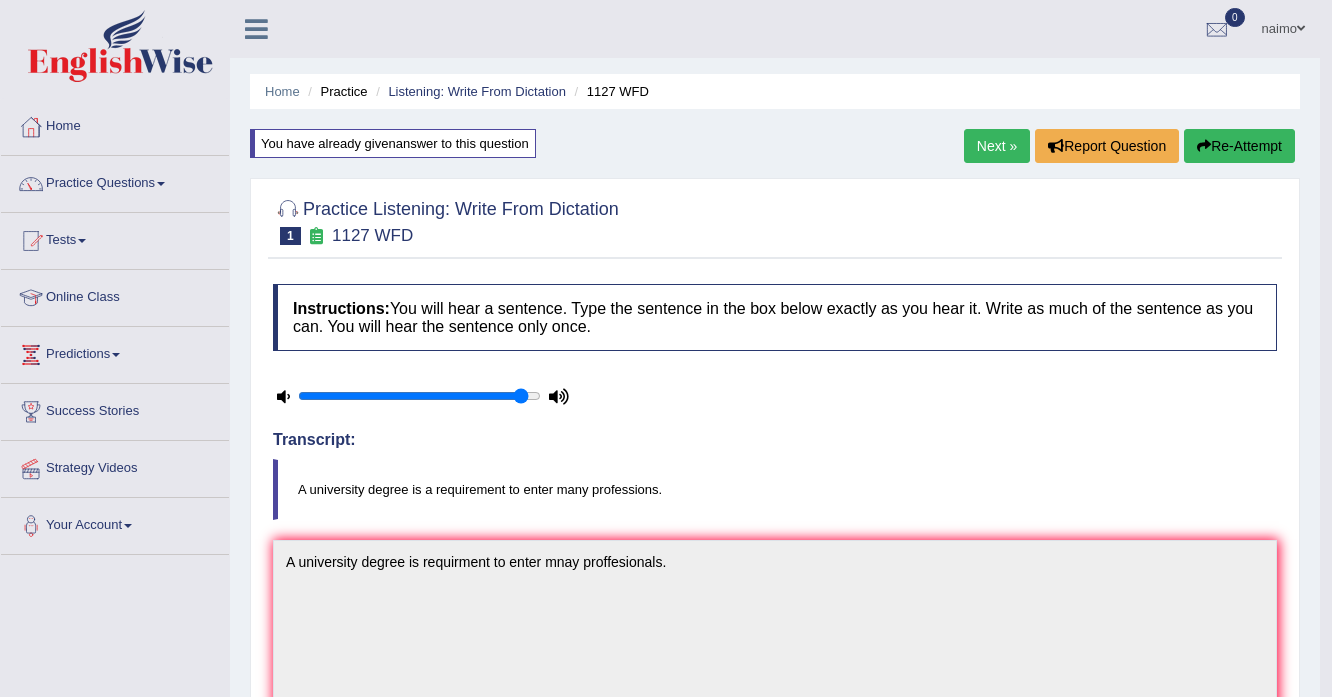 scroll, scrollTop: 0, scrollLeft: 0, axis: both 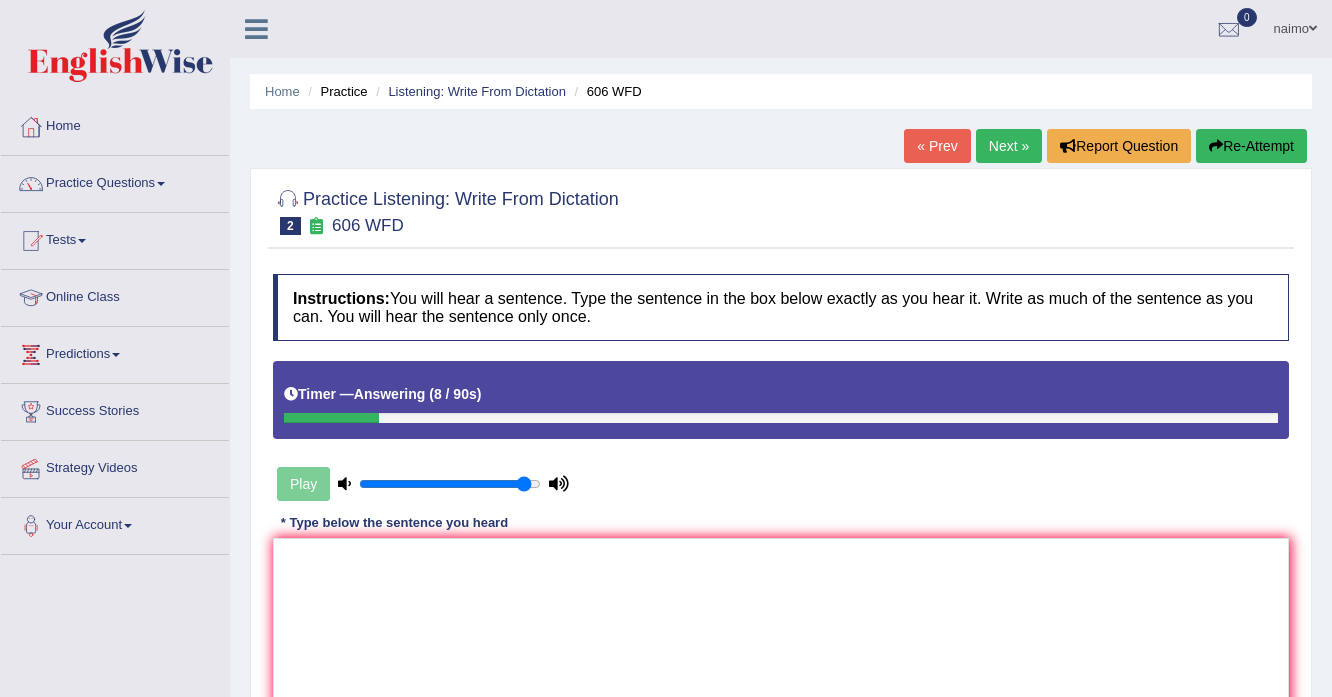 click on "Re-Attempt" at bounding box center (1251, 146) 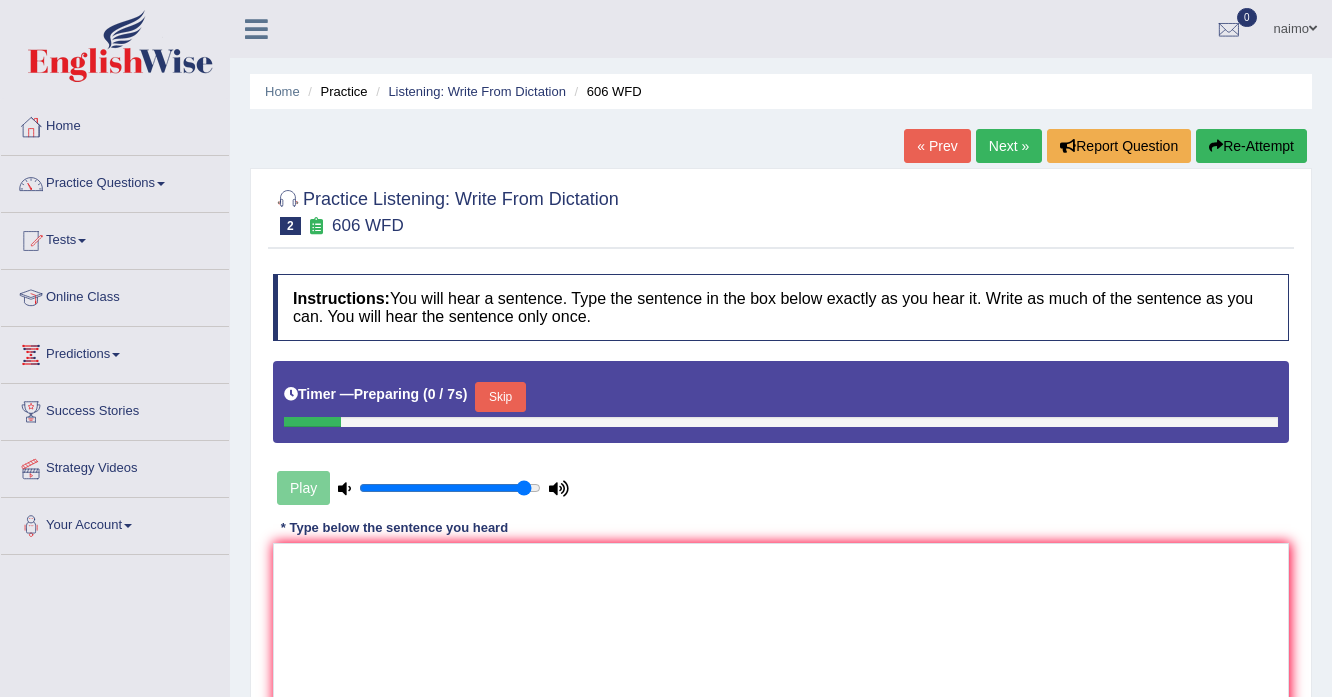 scroll, scrollTop: 0, scrollLeft: 0, axis: both 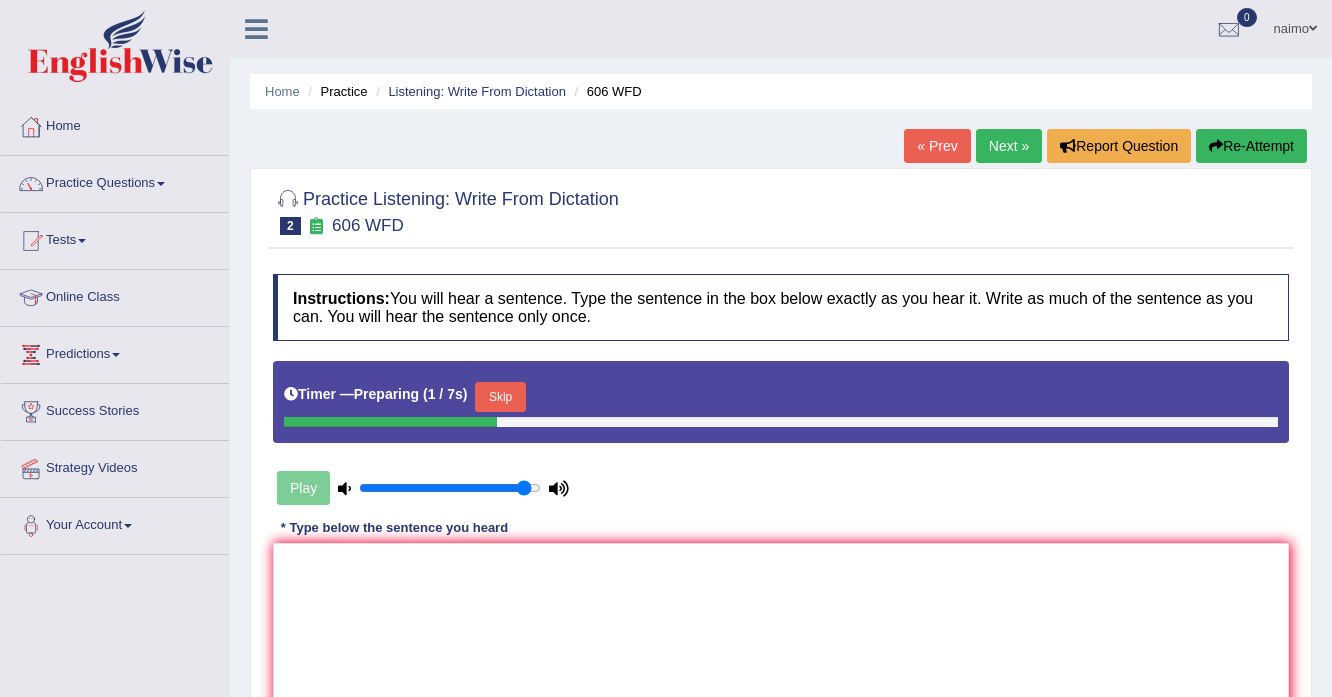 click on "Skip" at bounding box center (500, 397) 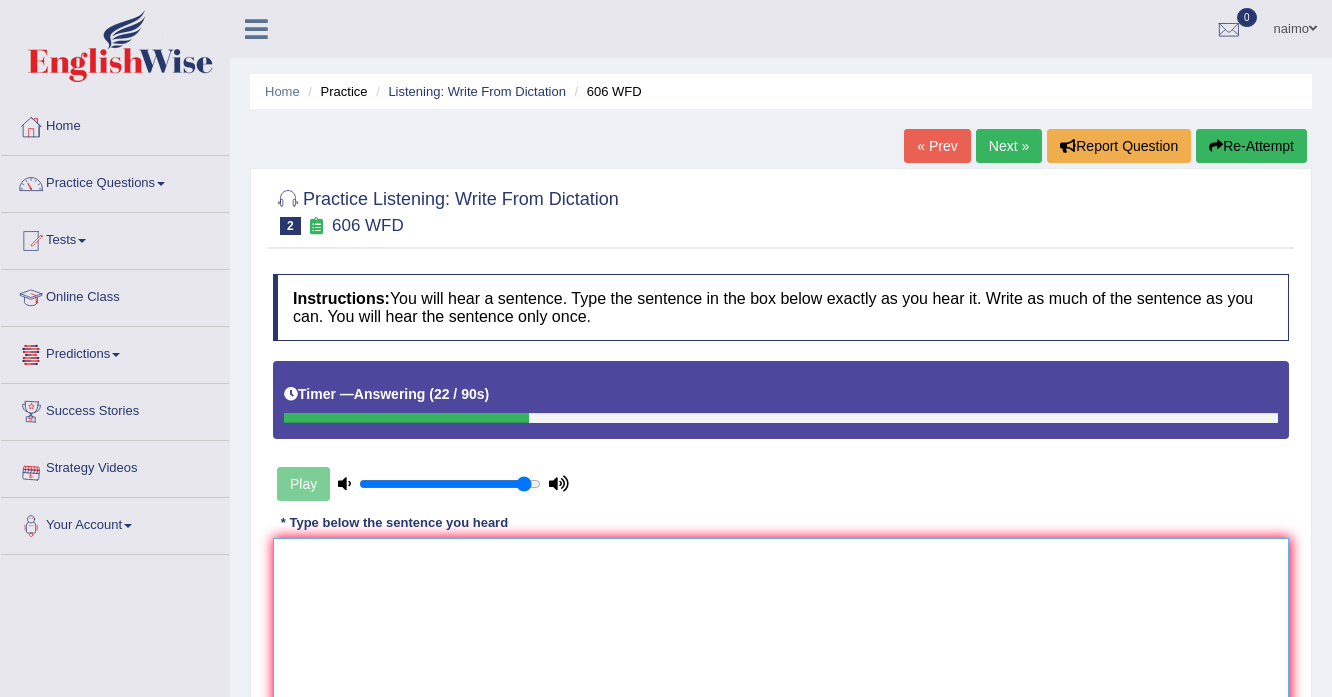 click at bounding box center (781, 635) 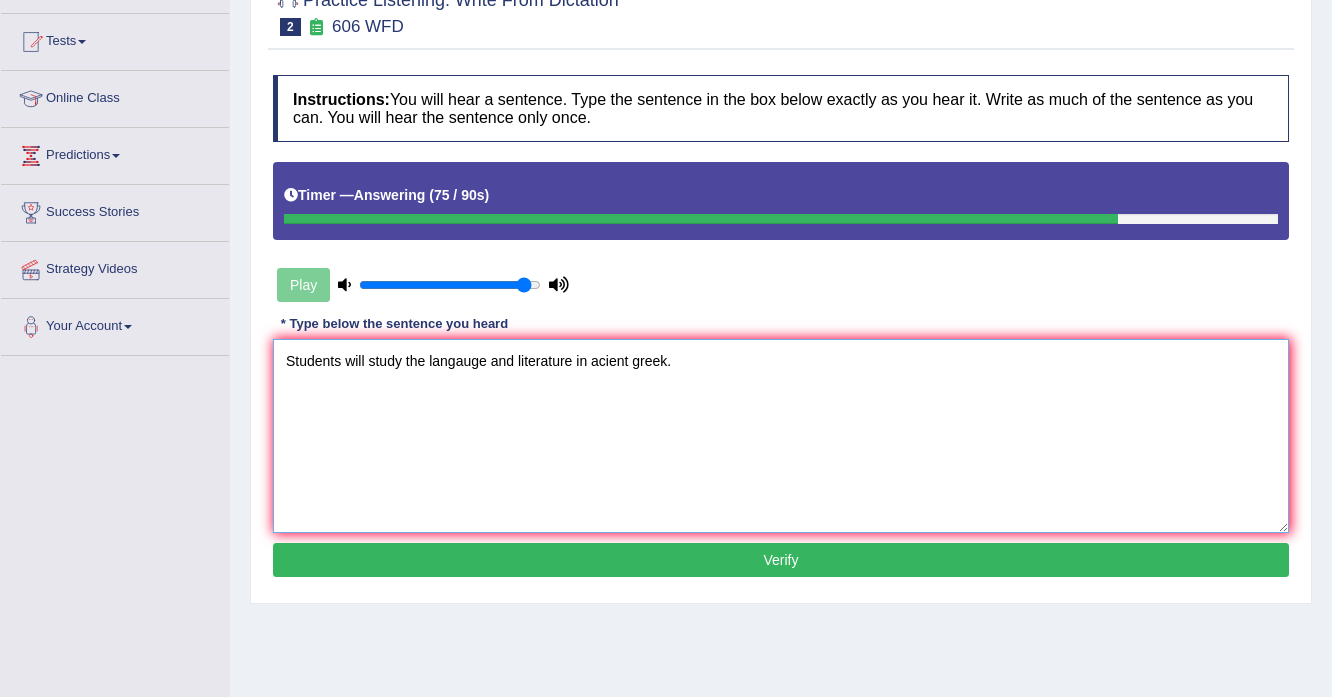 scroll, scrollTop: 320, scrollLeft: 0, axis: vertical 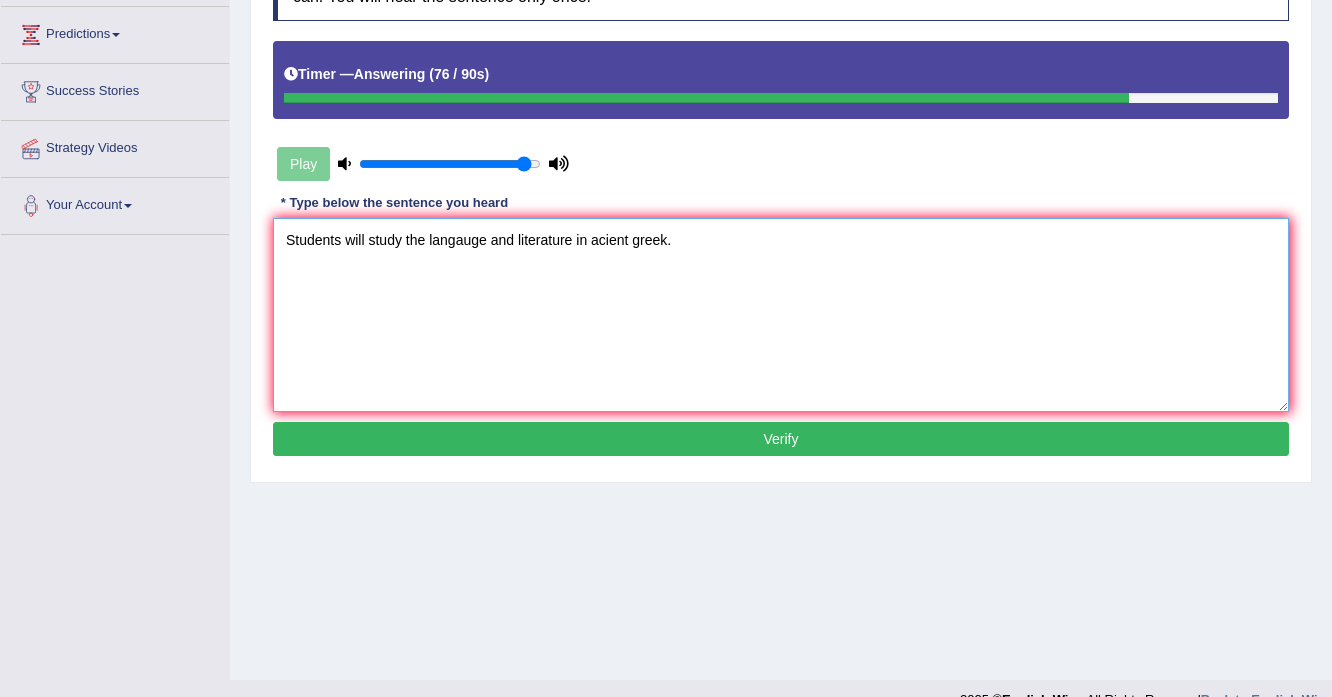 type on "Students will study the langauge and literature in acient greek." 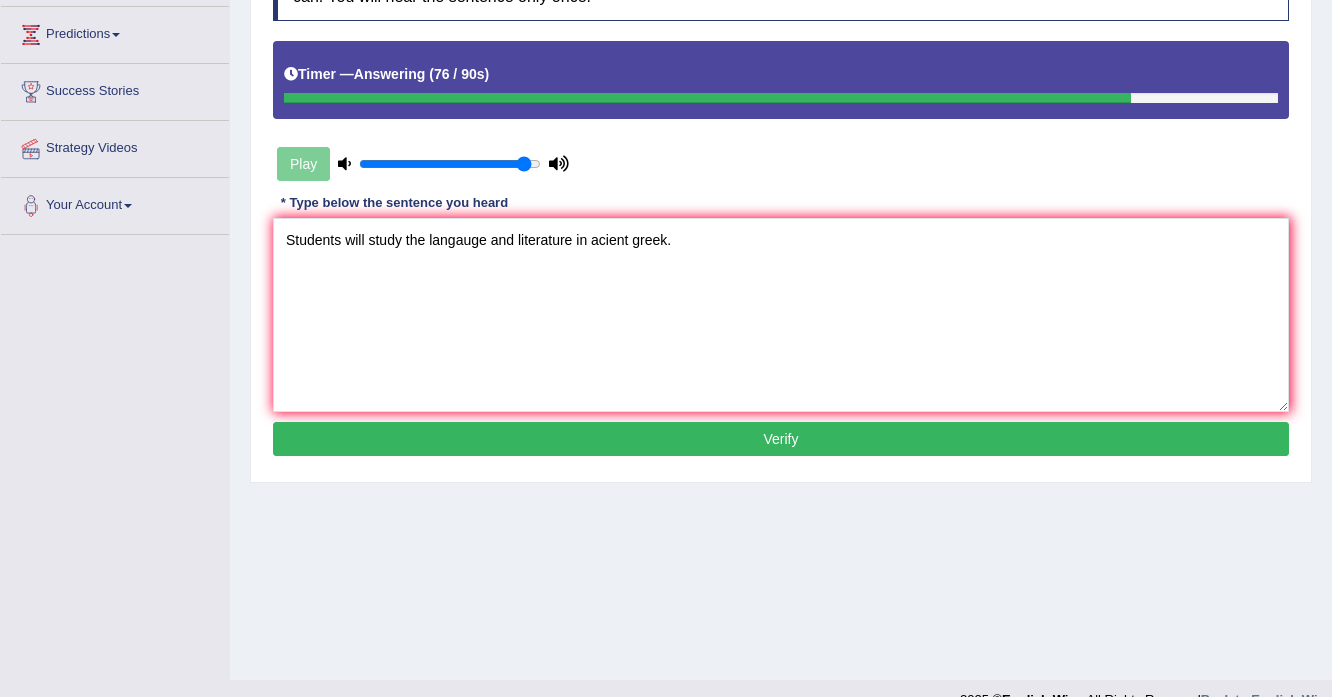 click on "Verify" at bounding box center [781, 439] 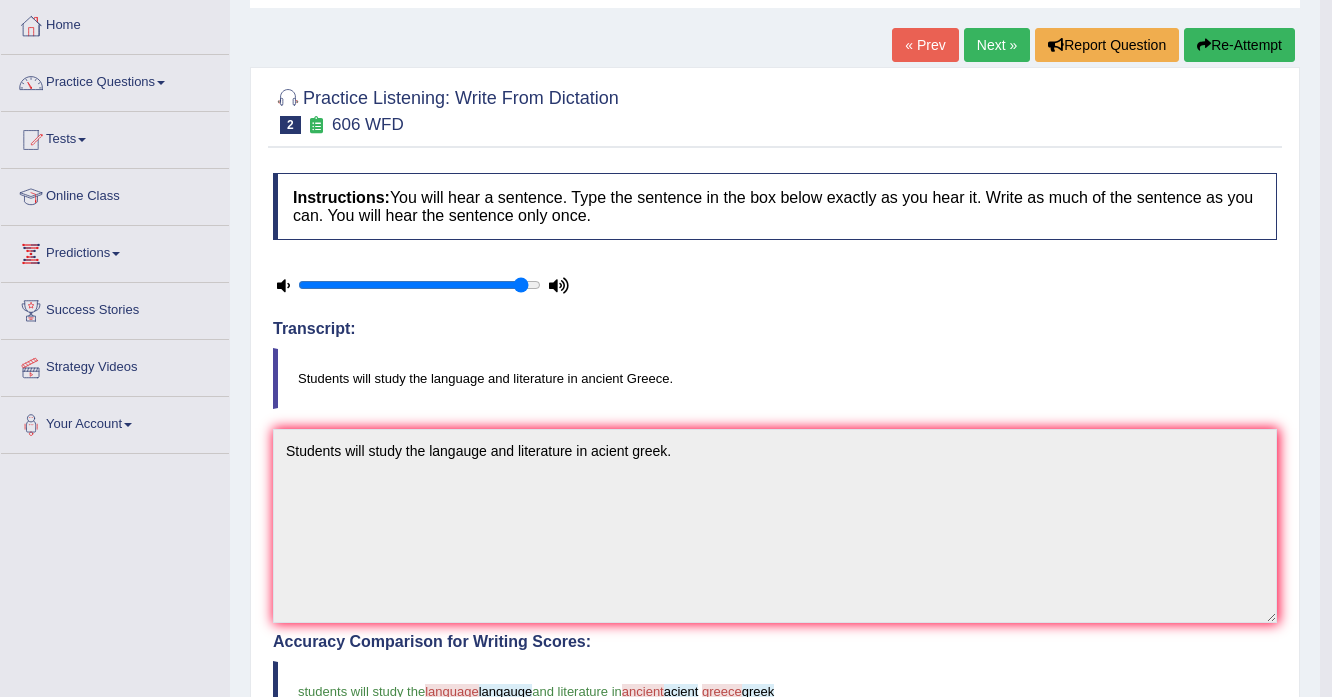 scroll, scrollTop: 93, scrollLeft: 0, axis: vertical 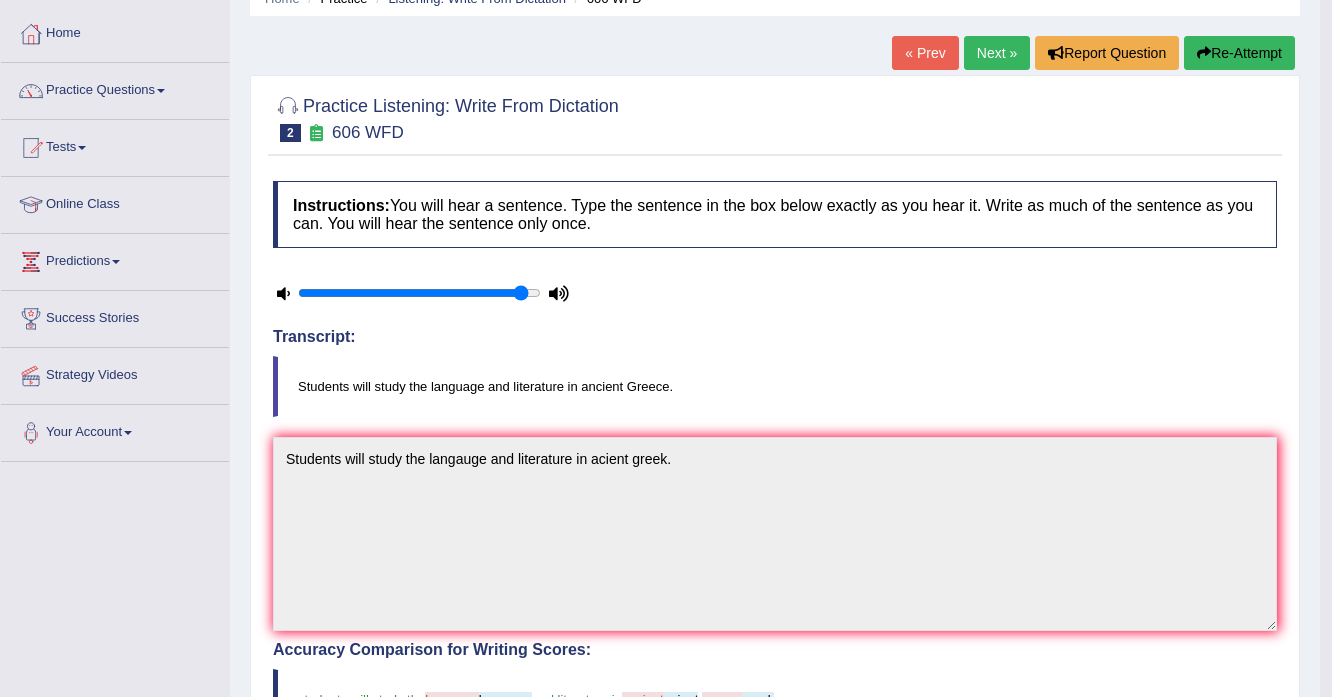 click on "Next »" at bounding box center (997, 53) 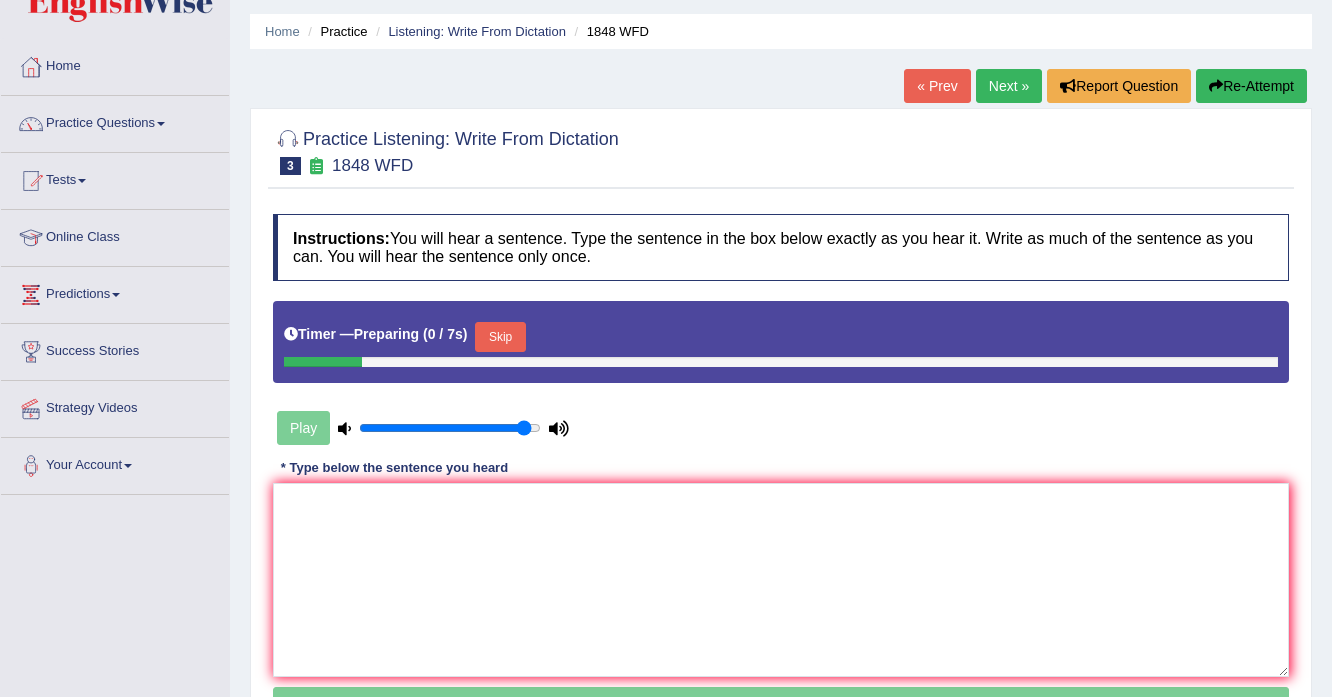 scroll, scrollTop: 0, scrollLeft: 0, axis: both 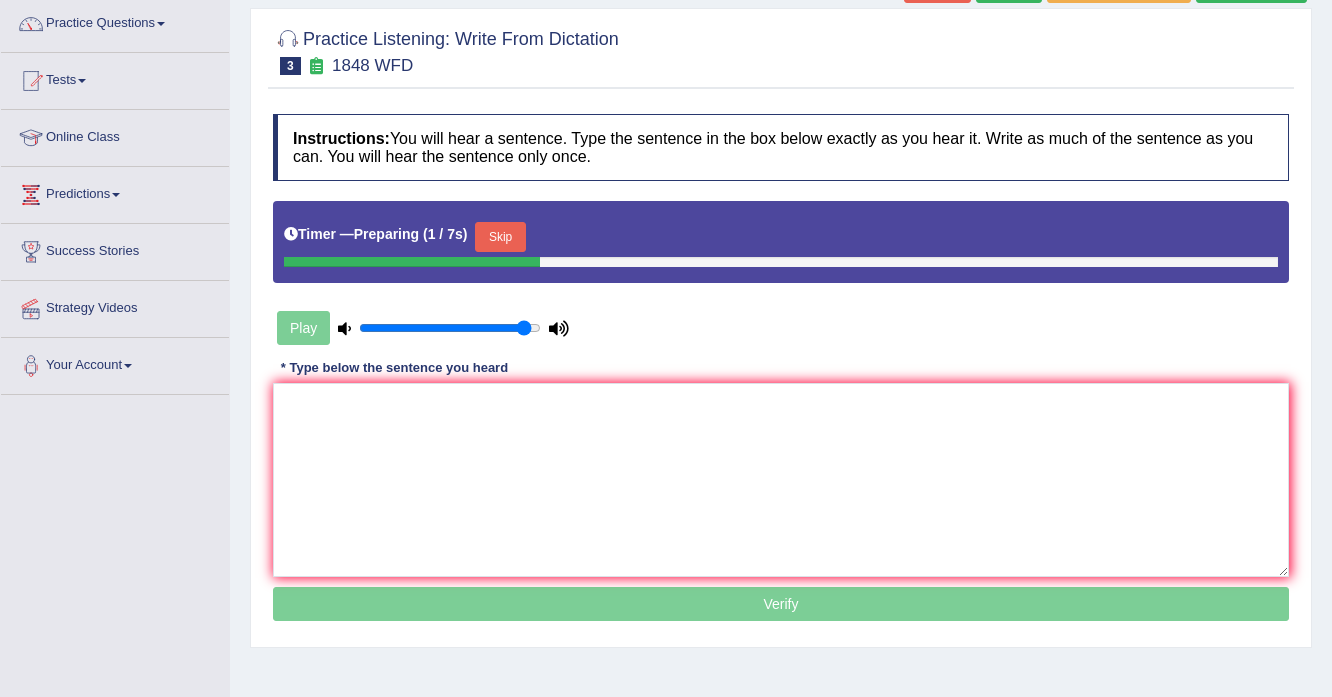 click on "Skip" at bounding box center (500, 237) 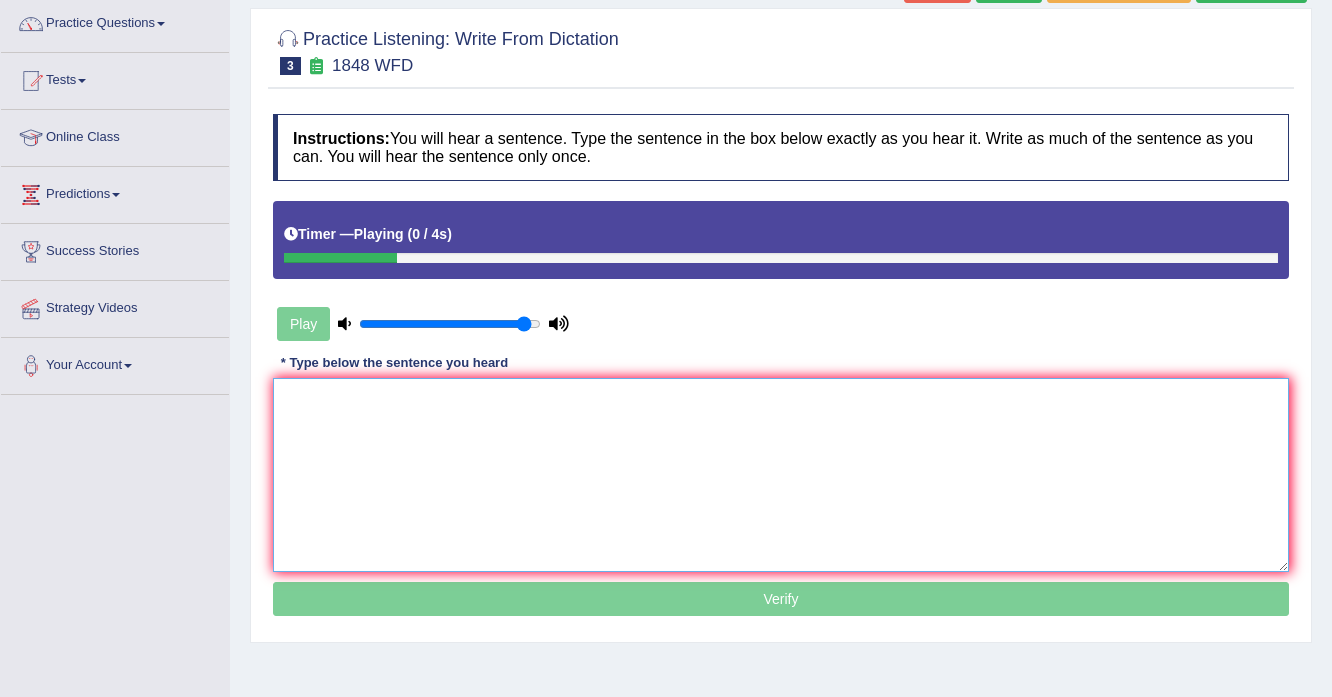 click at bounding box center (781, 475) 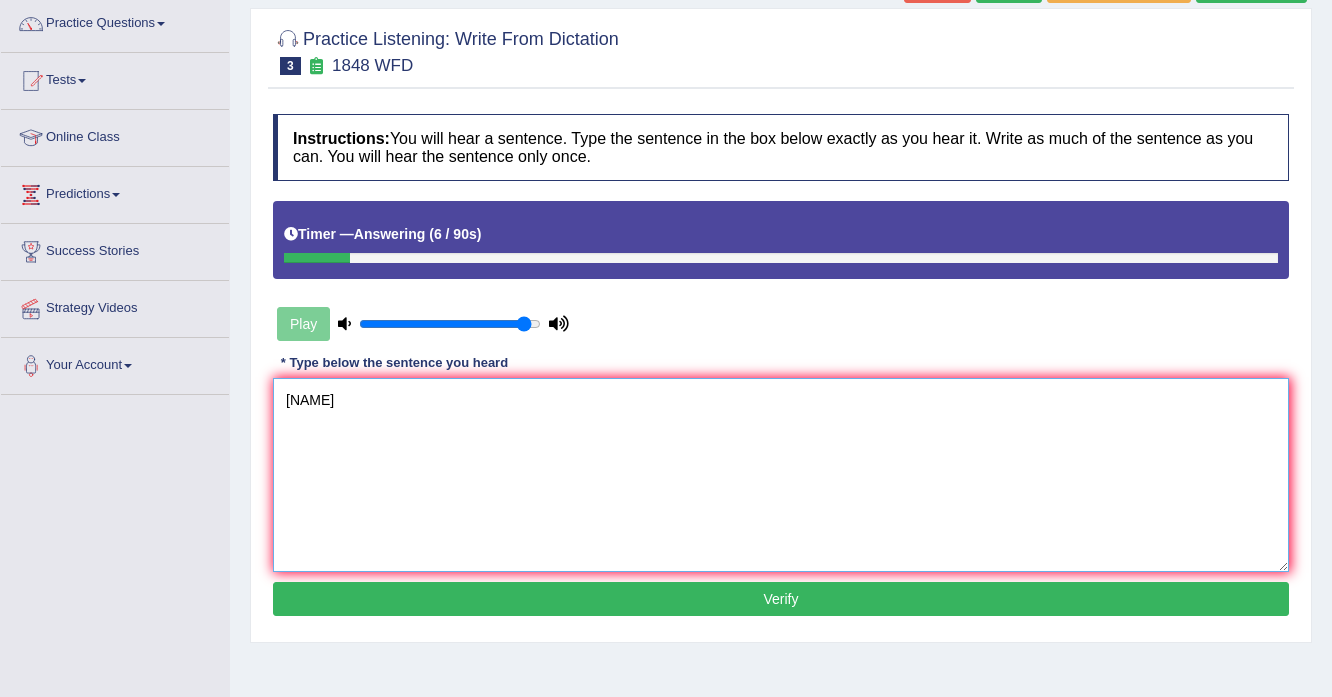 scroll, scrollTop: 0, scrollLeft: 0, axis: both 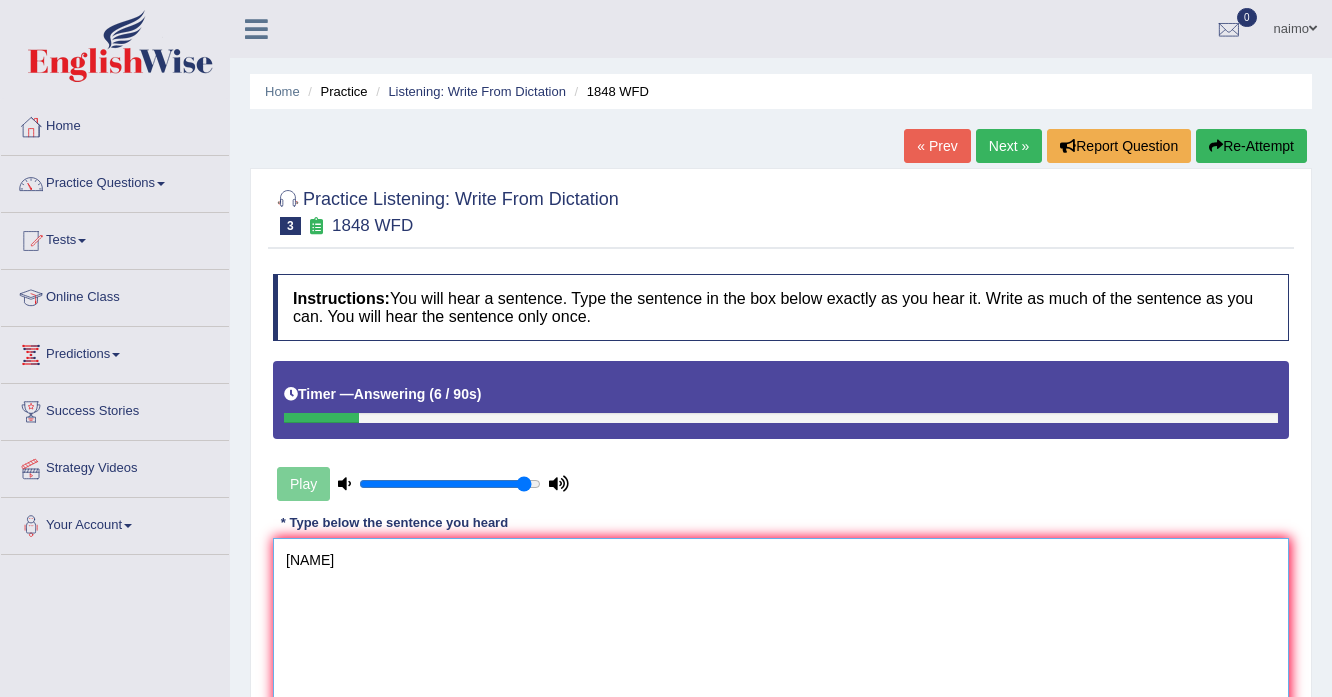 type on "Stusends" 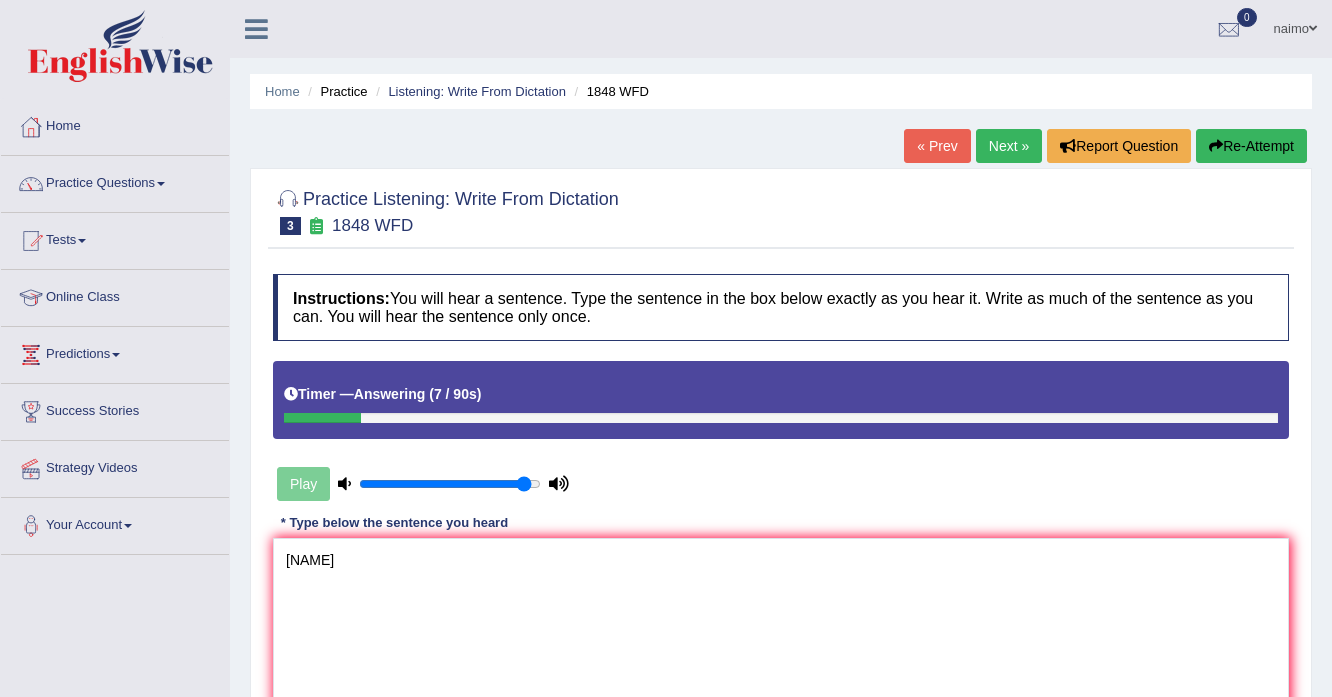 click on "Re-Attempt" at bounding box center (1251, 146) 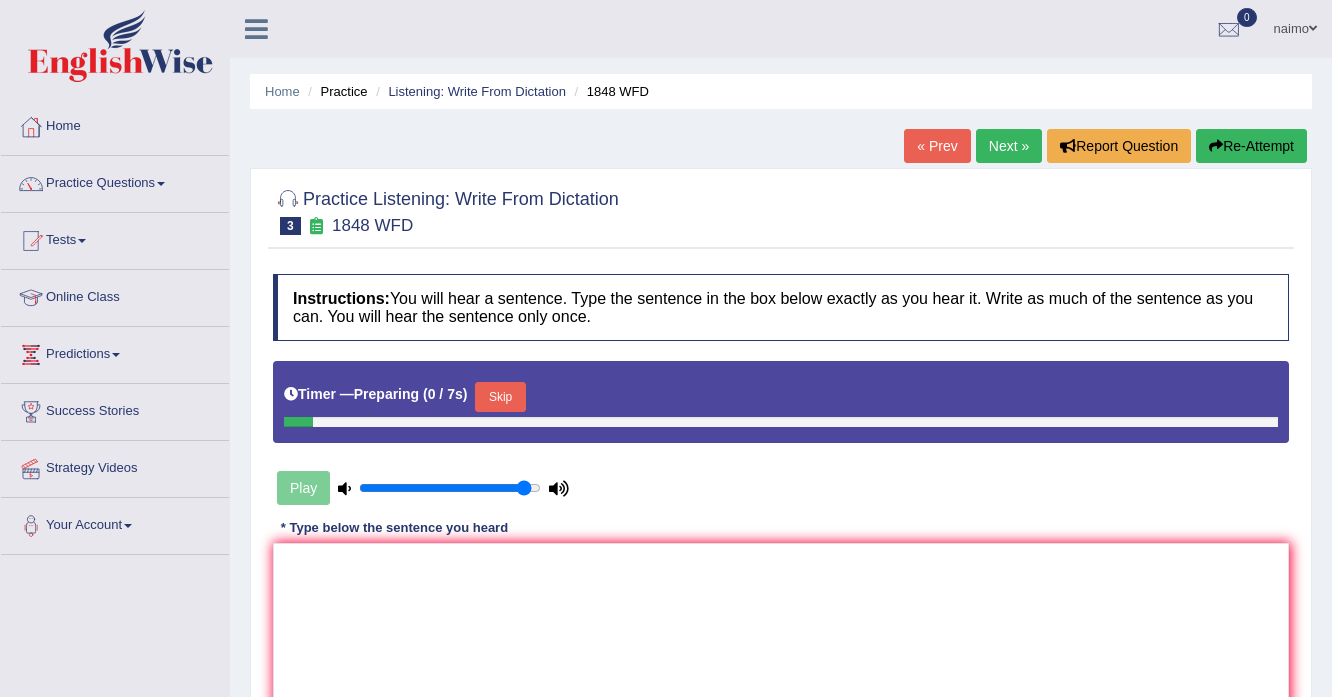 scroll, scrollTop: 0, scrollLeft: 0, axis: both 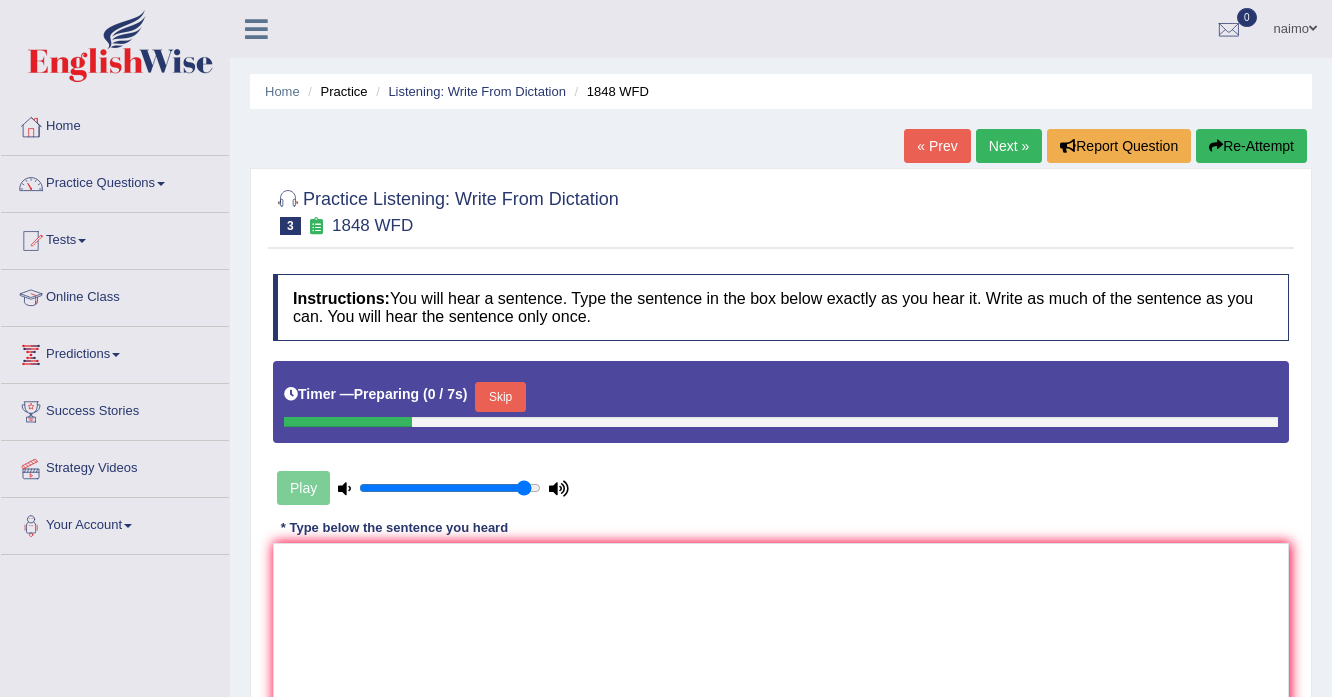 click on "Skip" at bounding box center [500, 397] 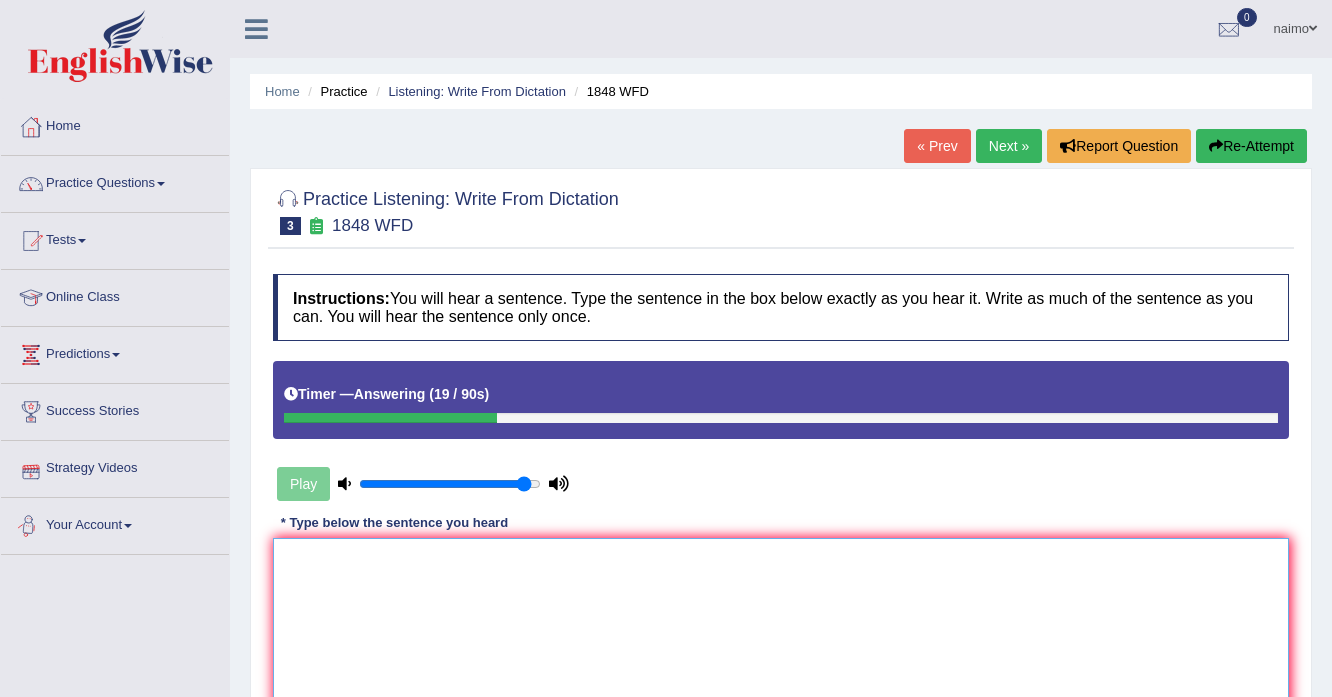 drag, startPoint x: 337, startPoint y: 582, endPoint x: 356, endPoint y: 600, distance: 26.172504 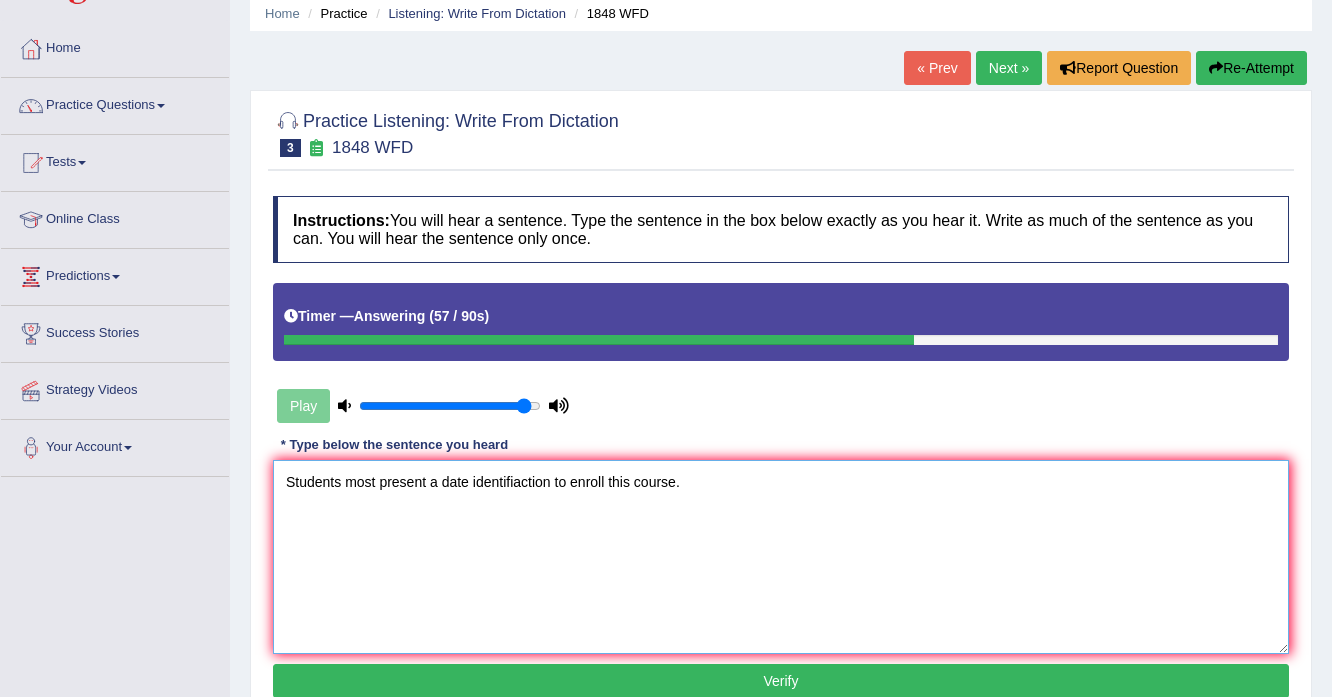 scroll, scrollTop: 240, scrollLeft: 0, axis: vertical 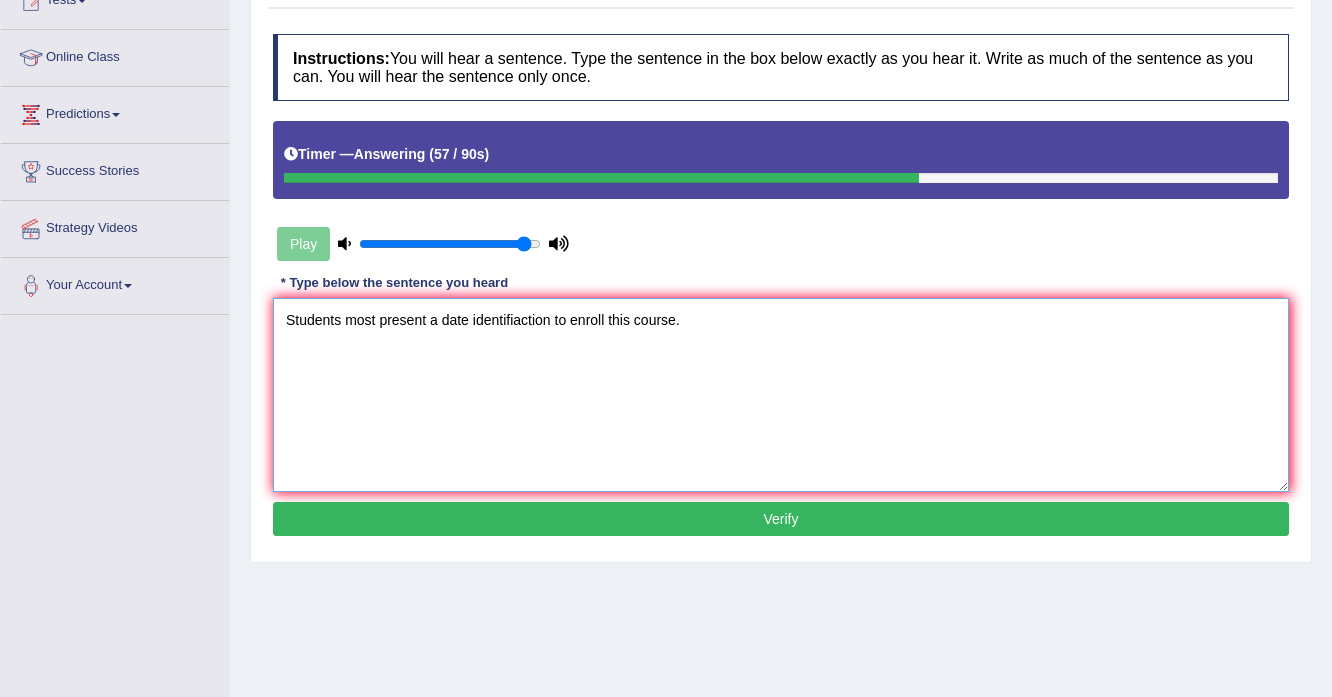 type on "Students most present a date identifiaction to enroll this course." 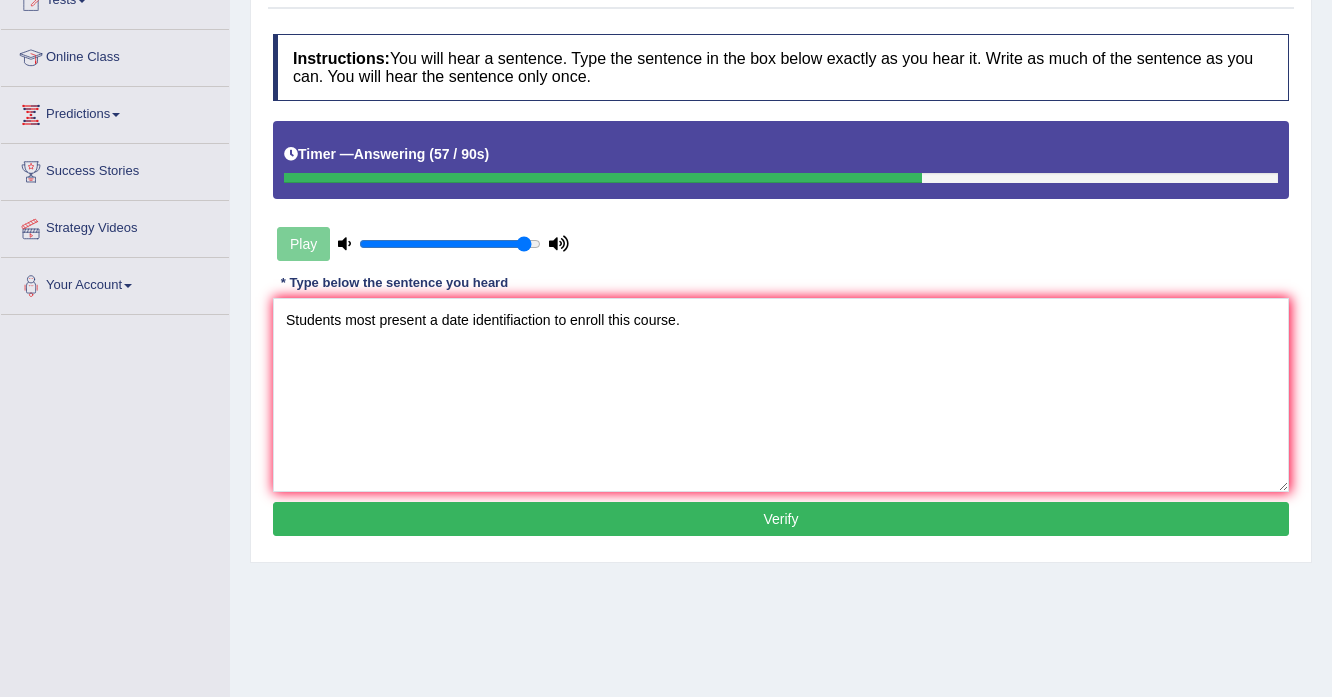 click on "Verify" at bounding box center [781, 519] 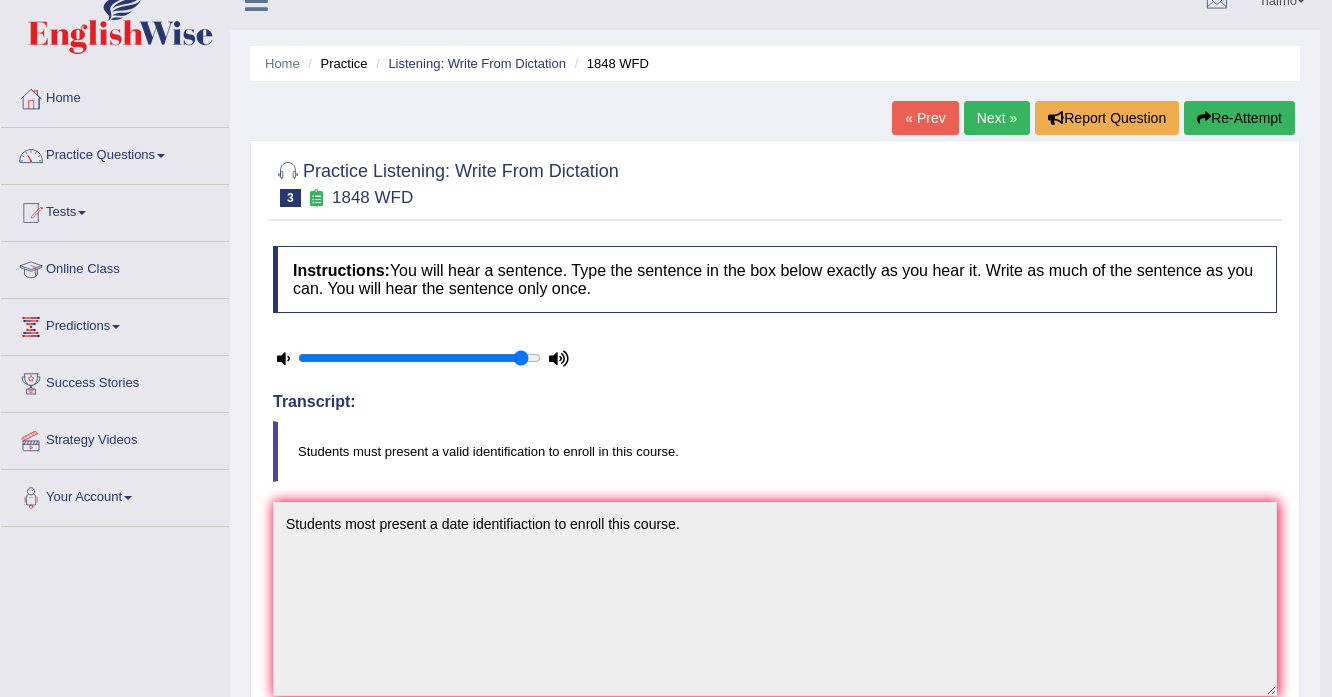 scroll, scrollTop: 0, scrollLeft: 0, axis: both 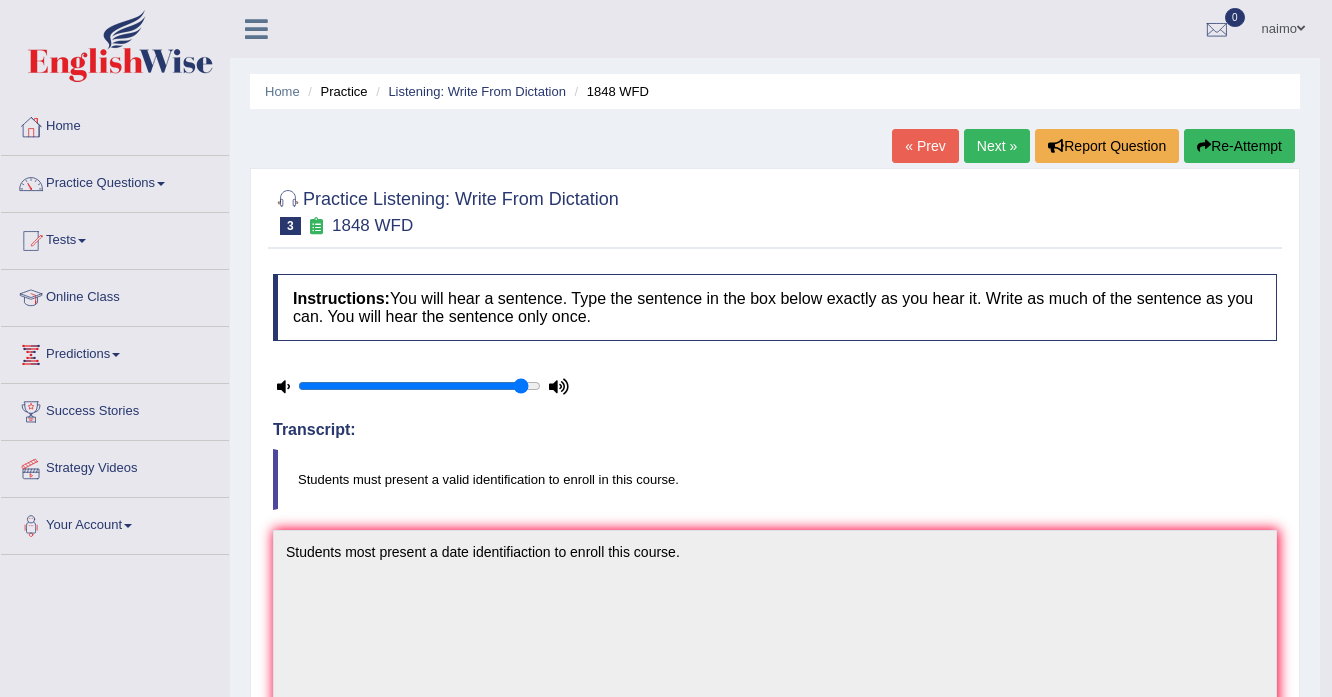 click on "Next »" at bounding box center (997, 146) 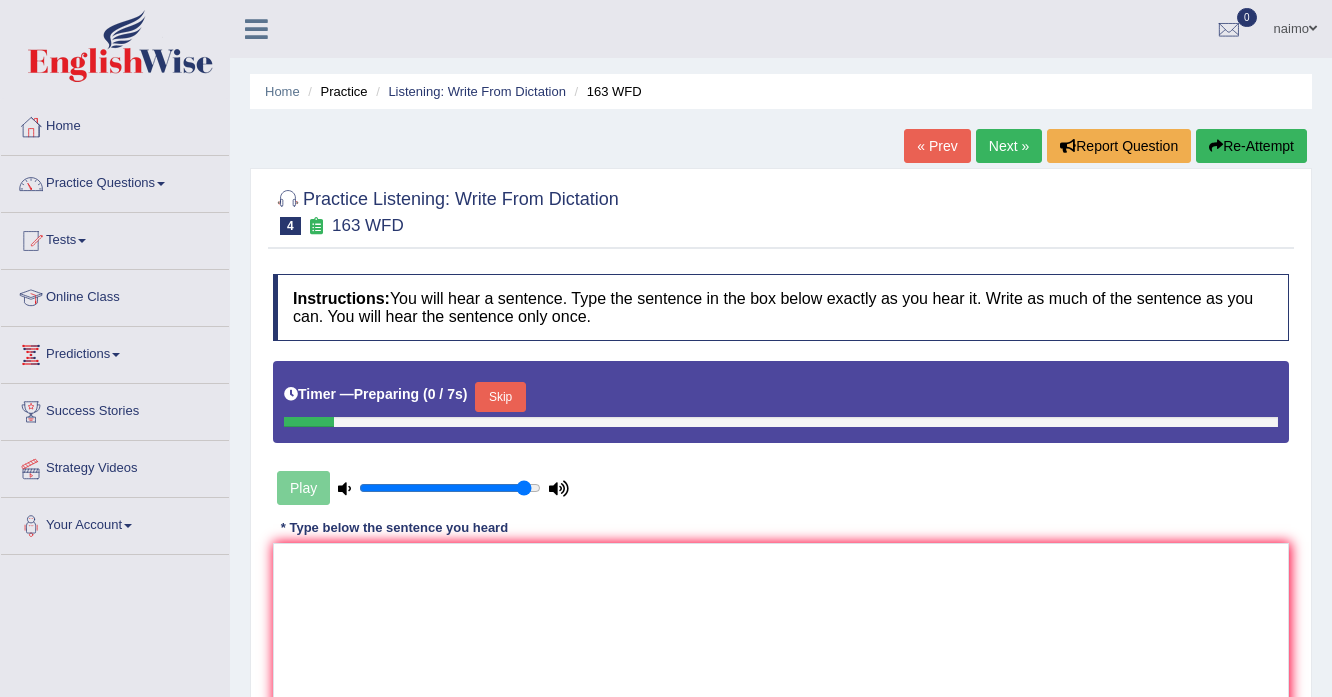 scroll, scrollTop: 0, scrollLeft: 0, axis: both 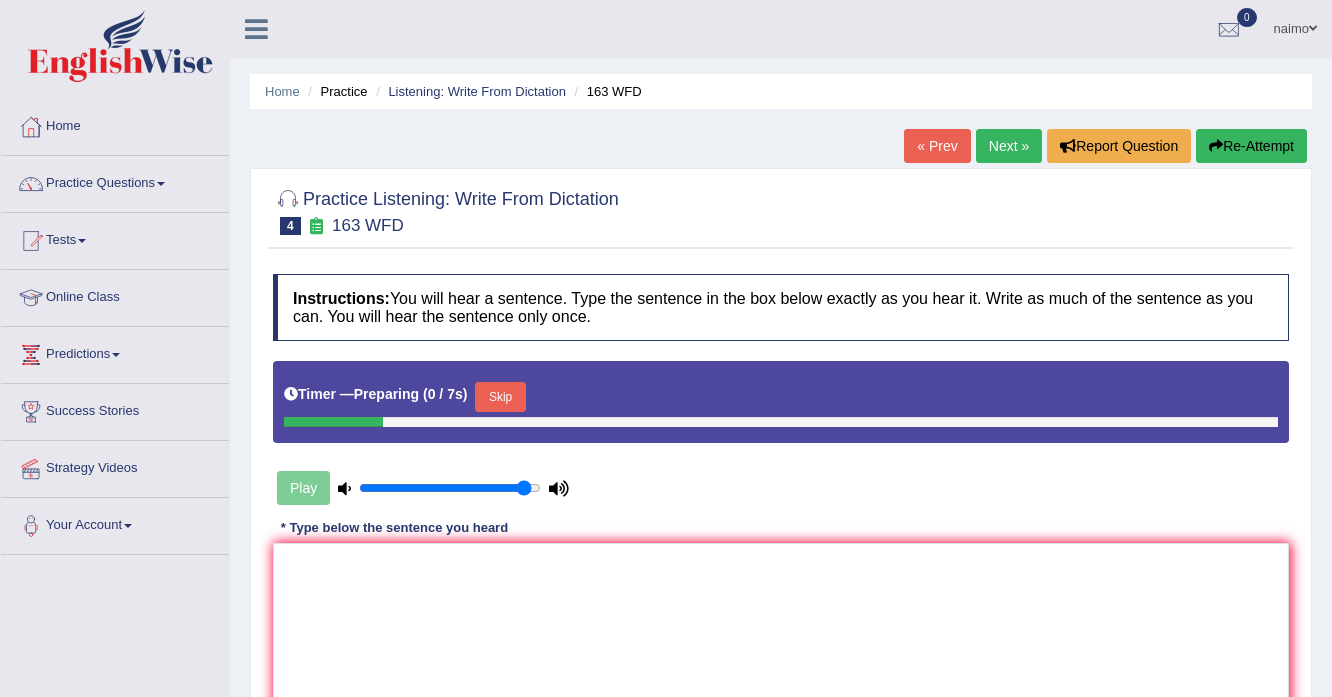 click on "Skip" at bounding box center [500, 397] 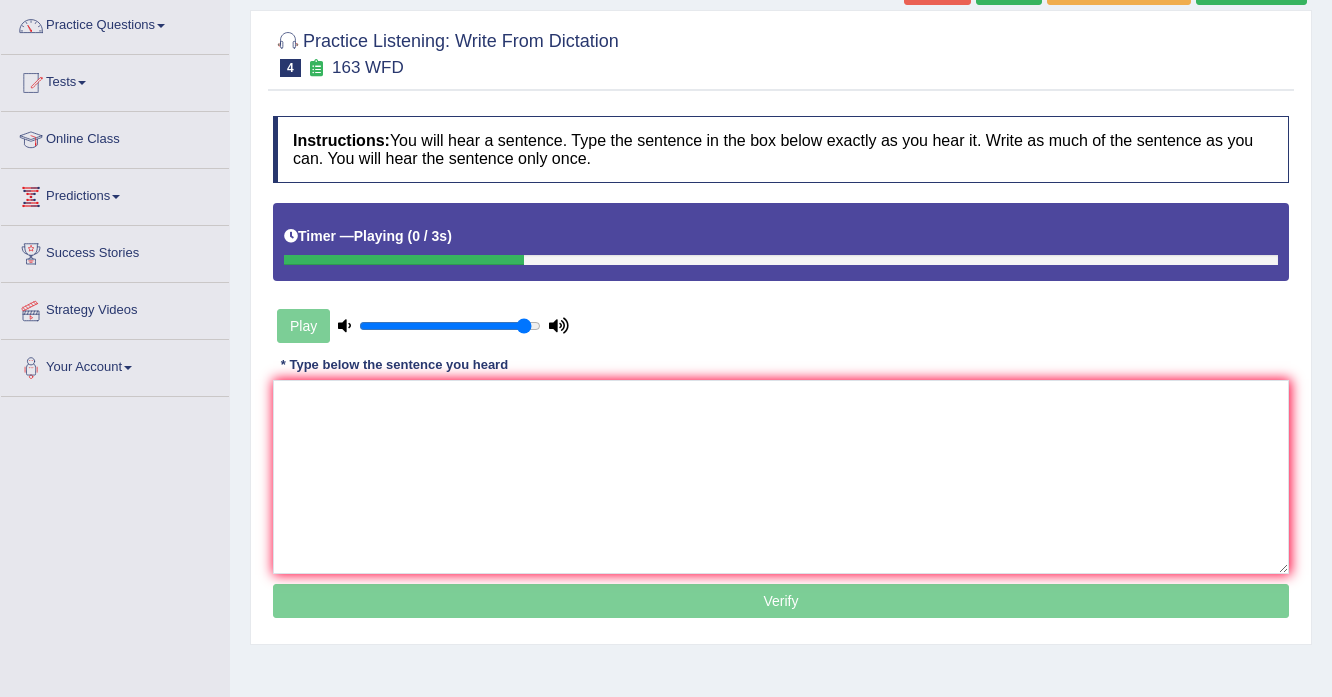 scroll, scrollTop: 160, scrollLeft: 0, axis: vertical 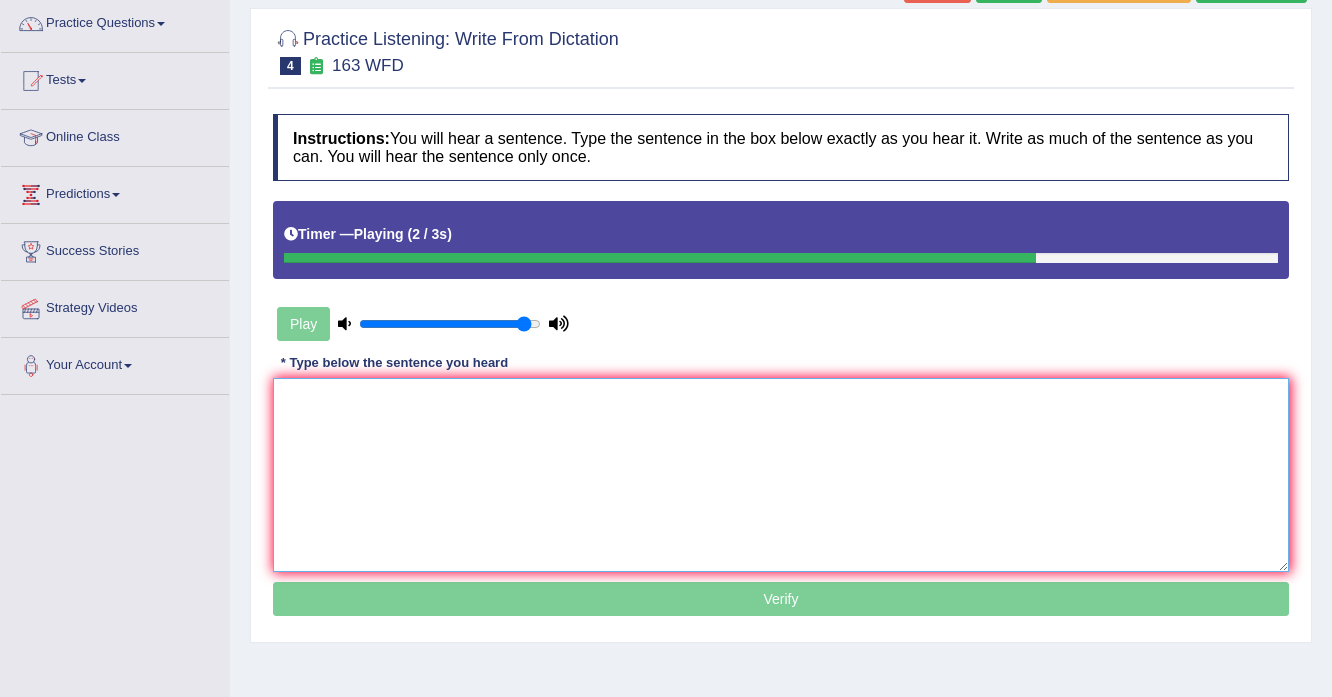 drag, startPoint x: 348, startPoint y: 429, endPoint x: 566, endPoint y: 396, distance: 220.48357 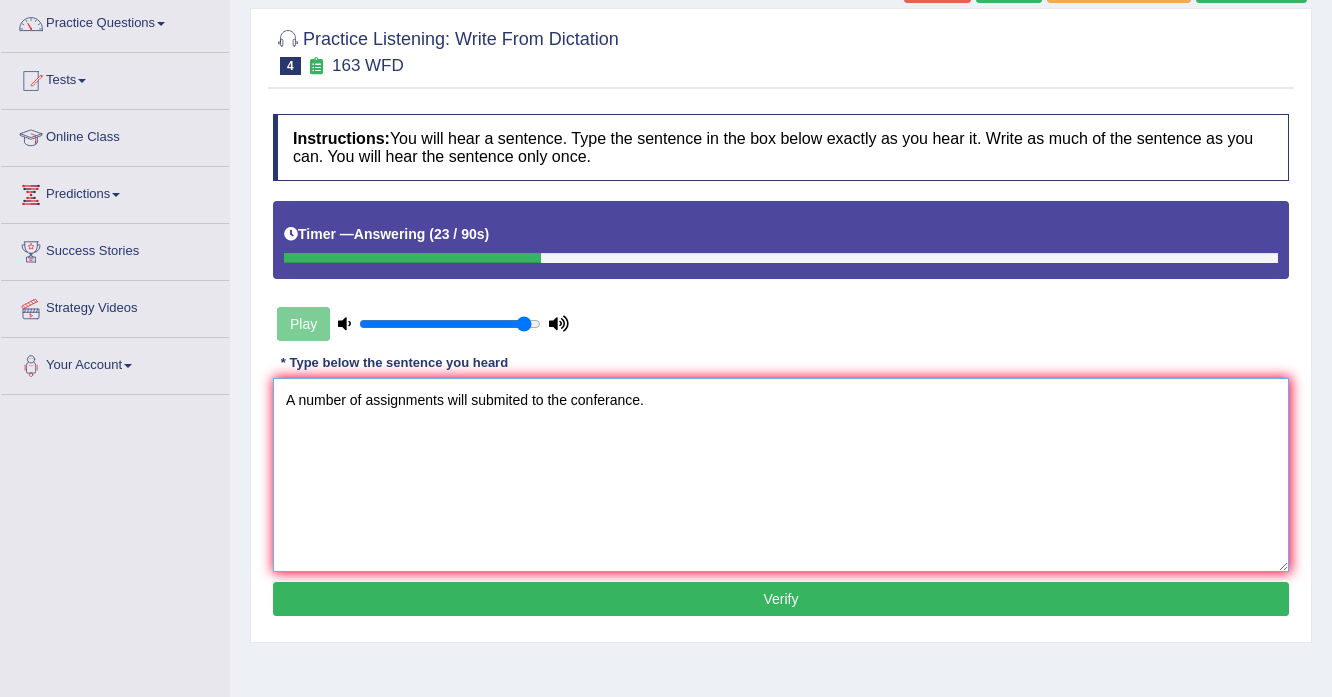 type on "A number of assignments will submited to the conferance." 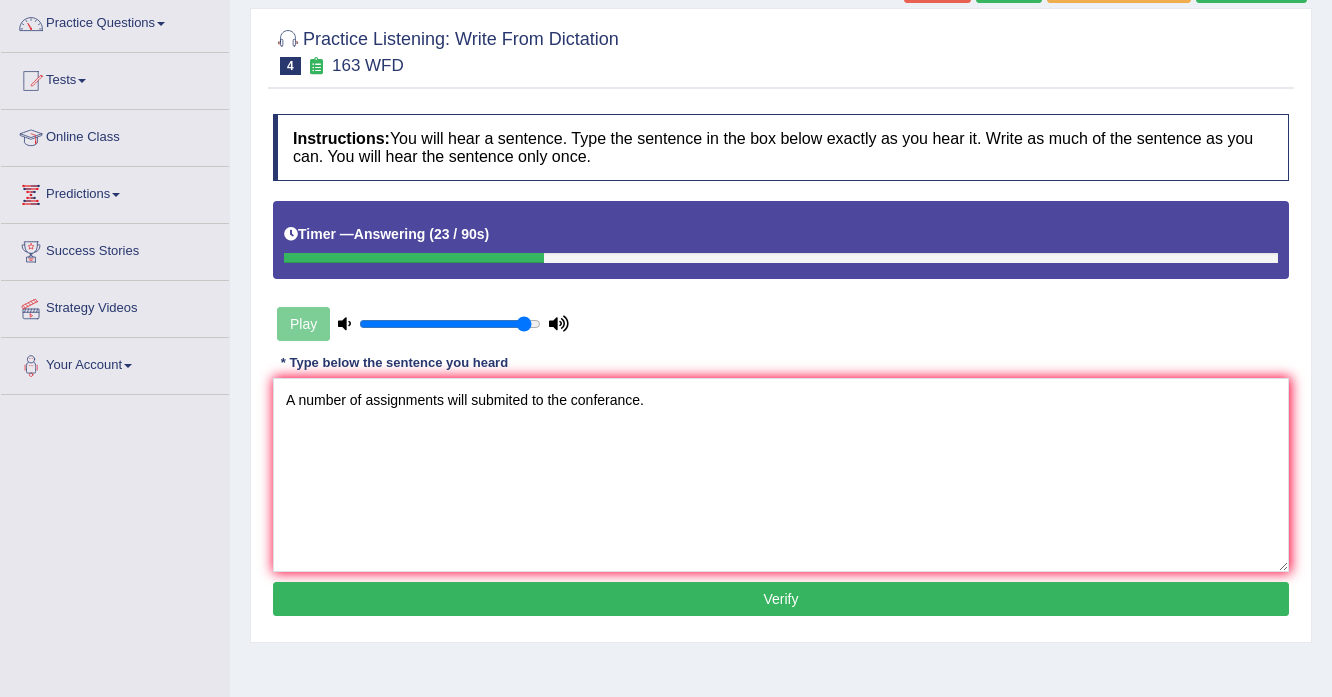 click on "Verify" at bounding box center (781, 599) 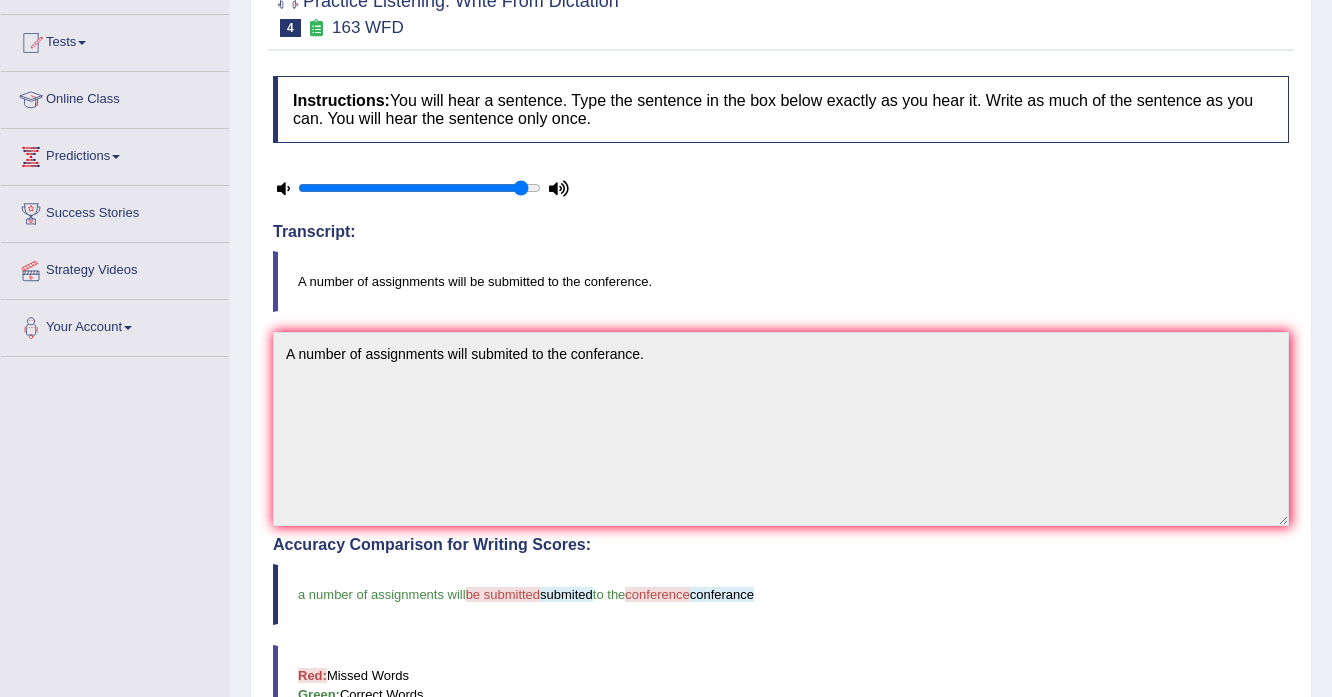 scroll, scrollTop: 80, scrollLeft: 0, axis: vertical 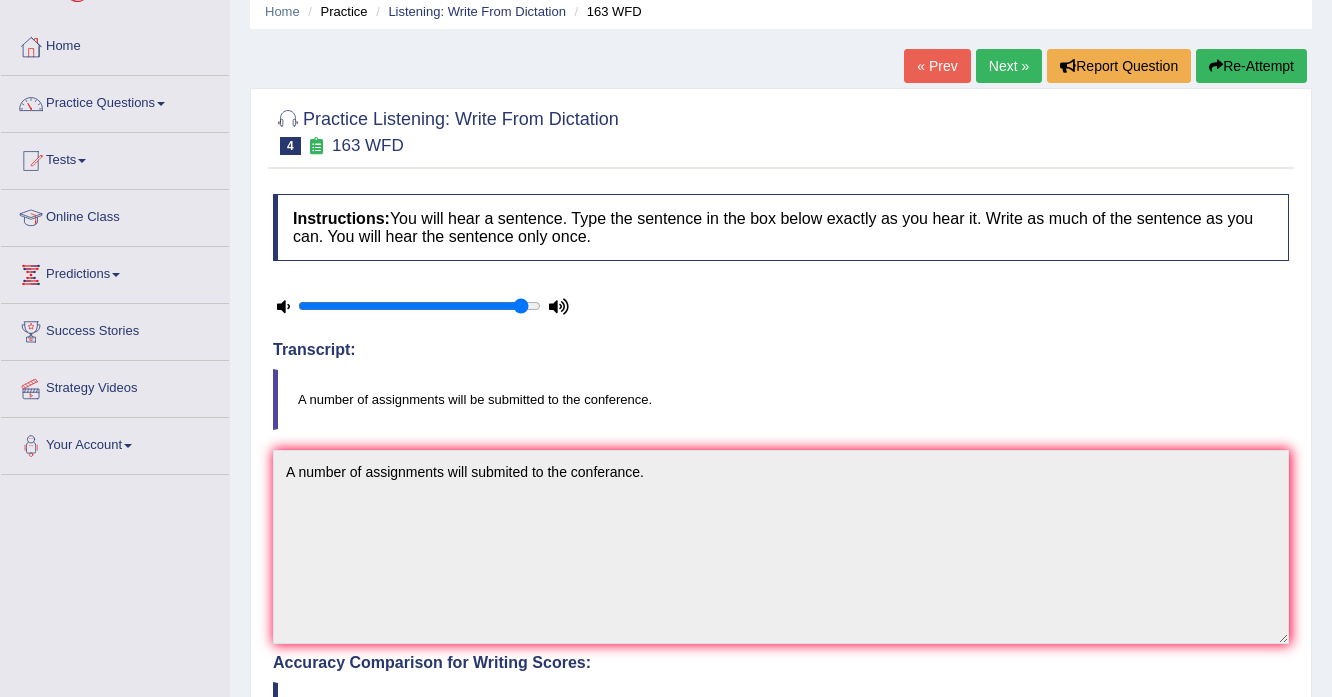 click on "Next »" at bounding box center [1009, 66] 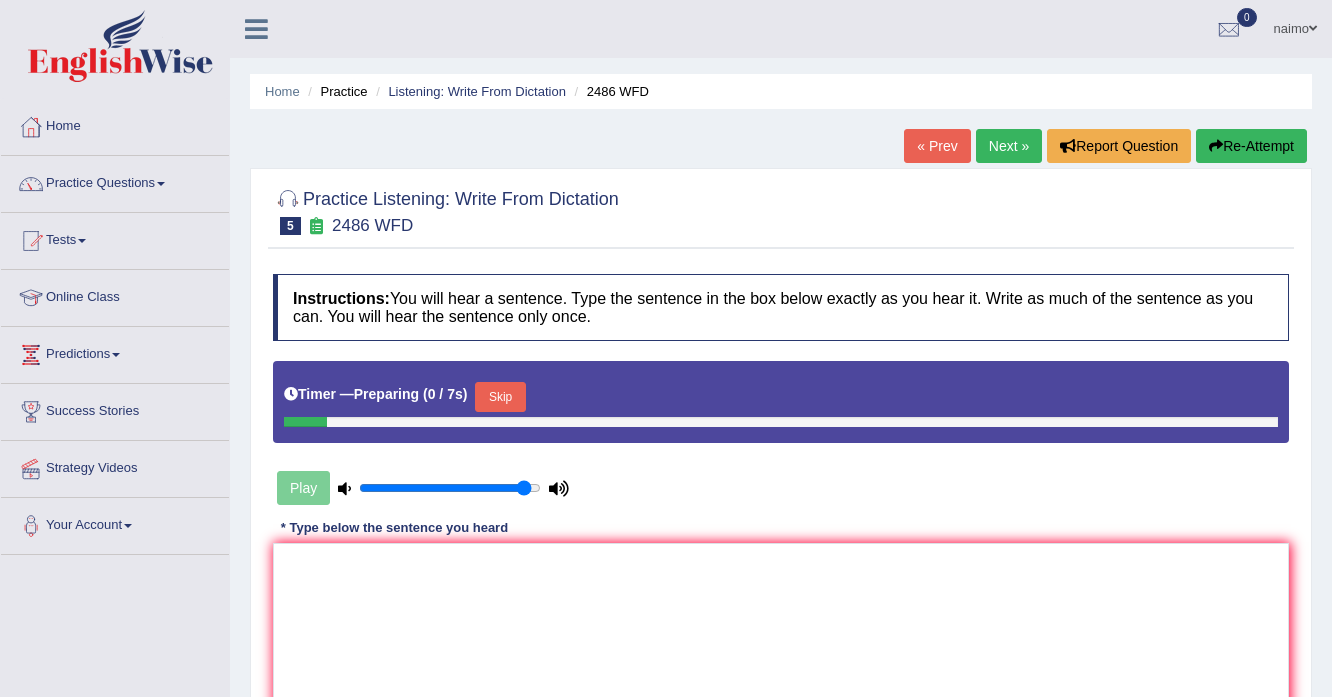 scroll, scrollTop: 0, scrollLeft: 0, axis: both 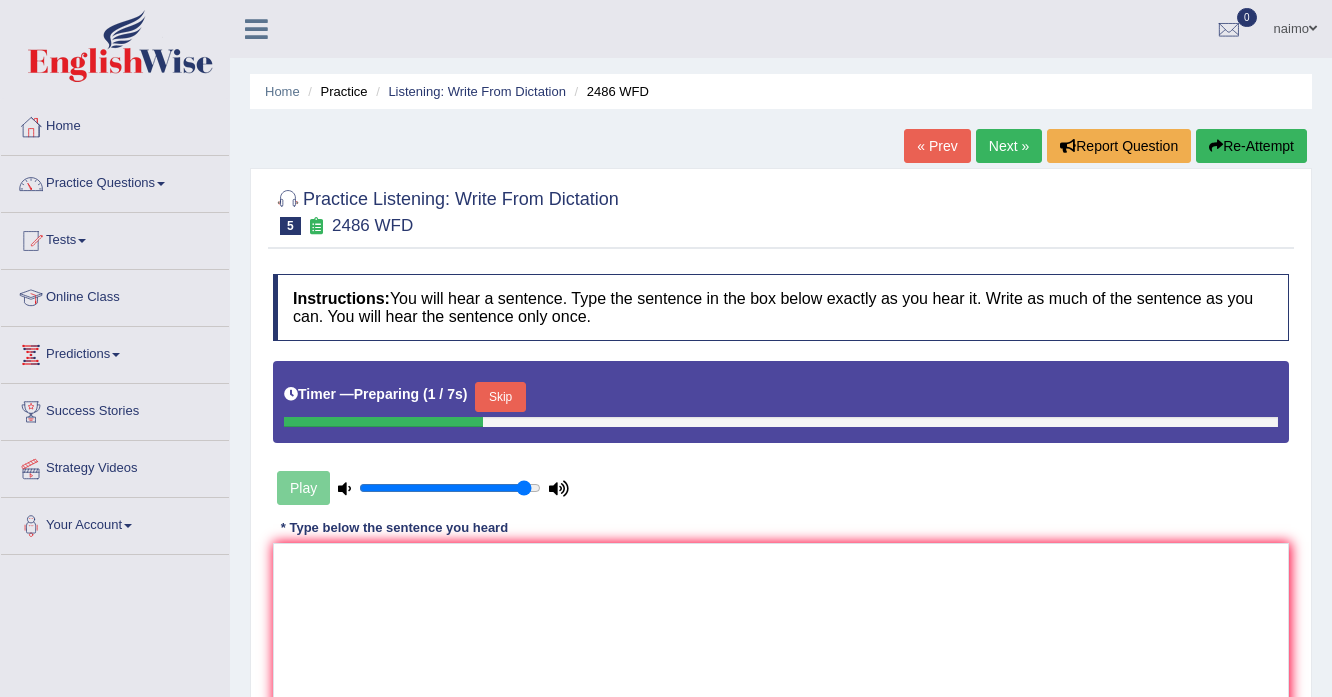 click on "Skip" at bounding box center (500, 397) 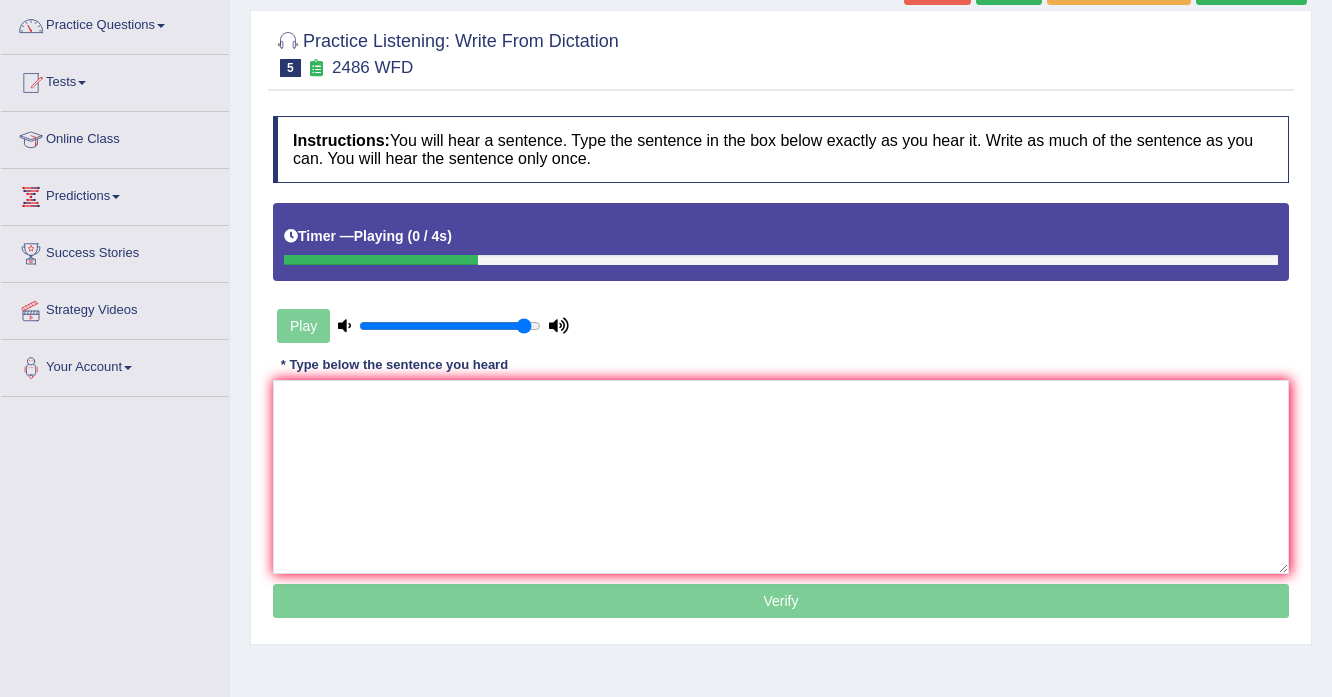 scroll, scrollTop: 160, scrollLeft: 0, axis: vertical 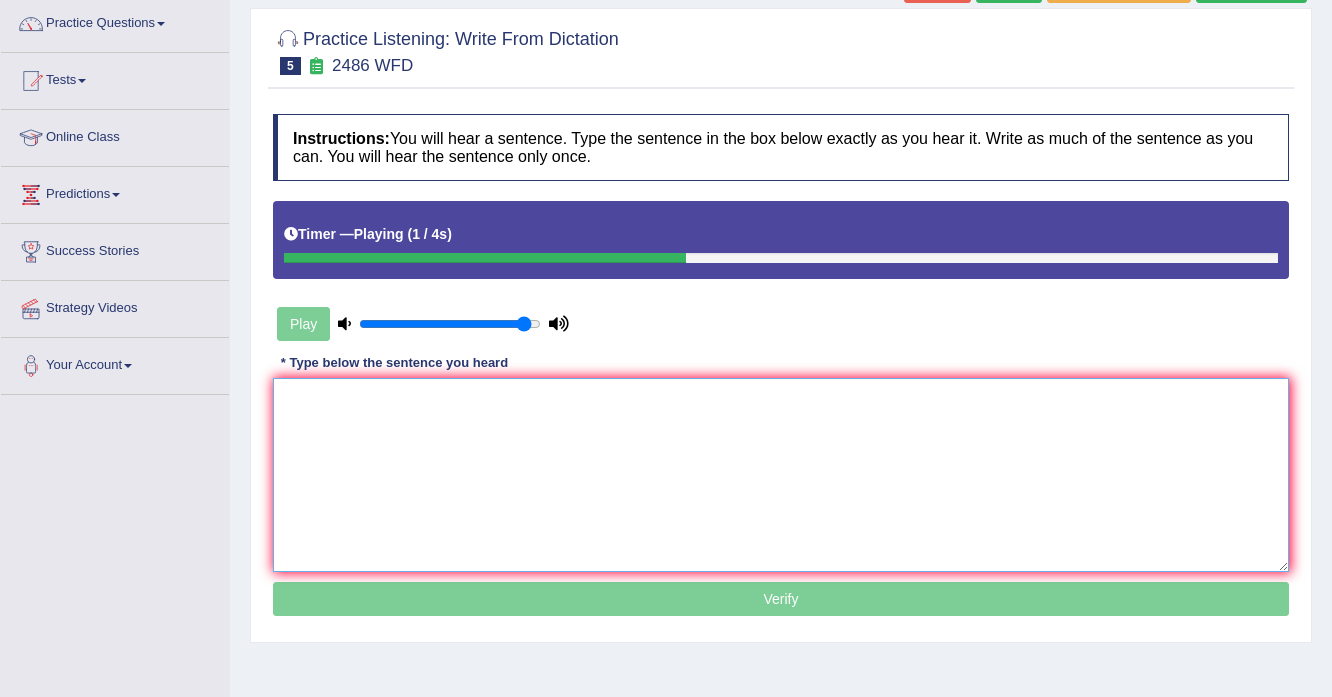 click at bounding box center (781, 475) 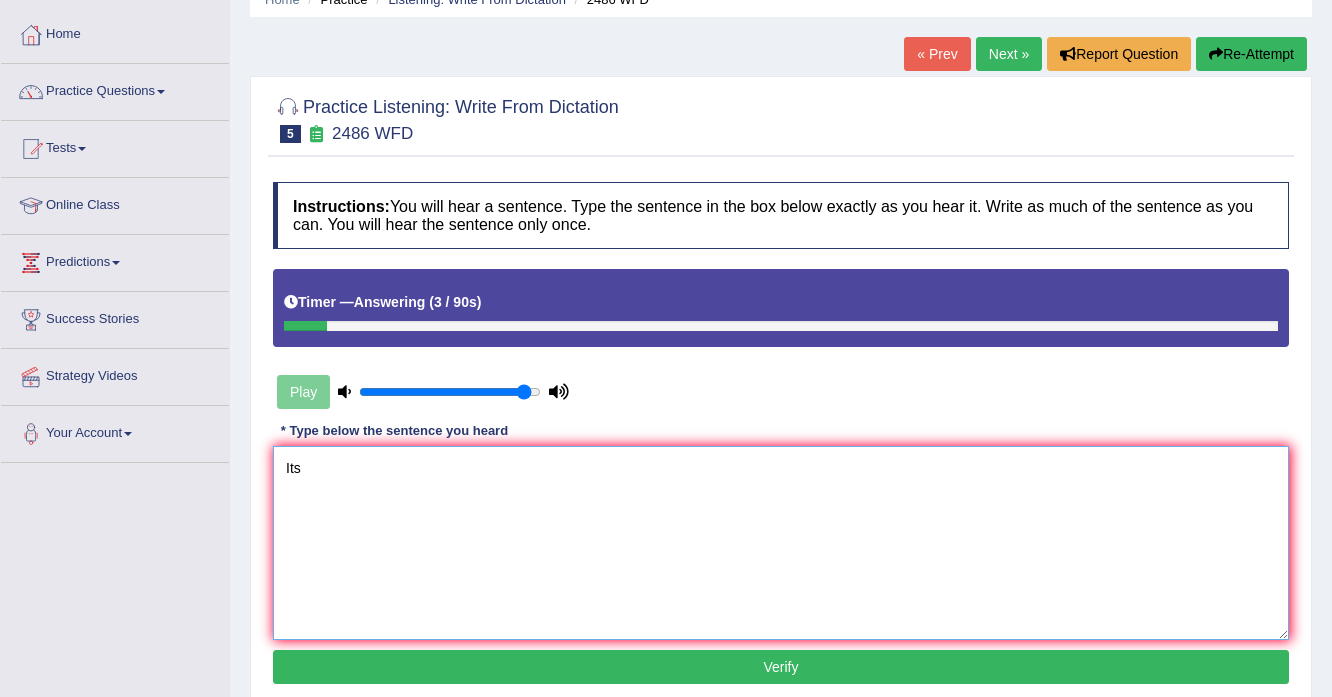 scroll, scrollTop: 0, scrollLeft: 0, axis: both 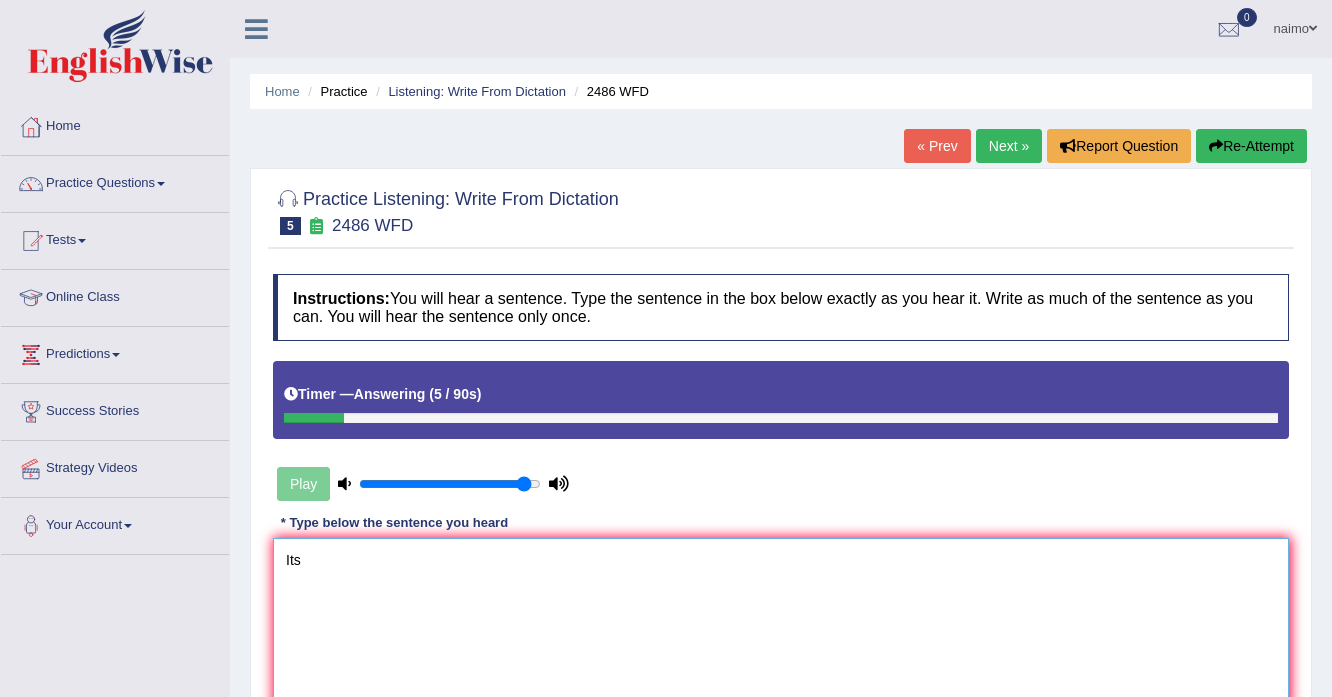 type on "Its" 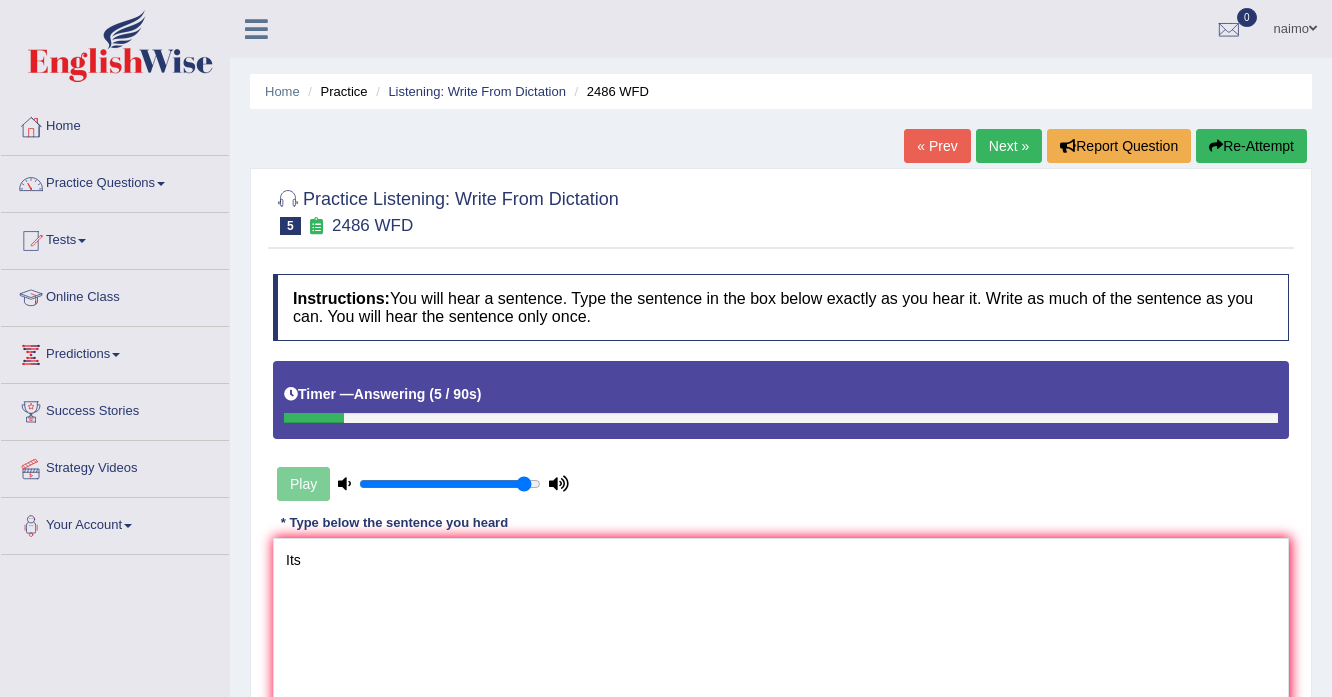 click on "Re-Attempt" at bounding box center (1251, 146) 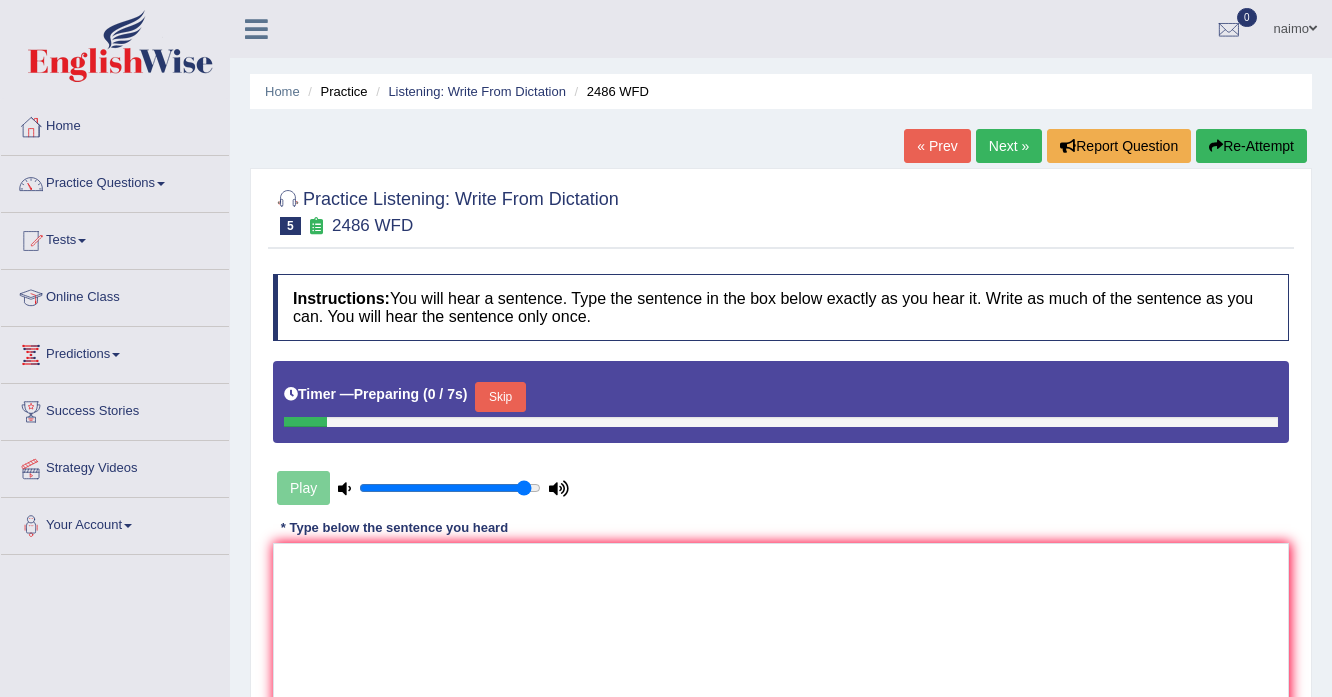 scroll, scrollTop: 0, scrollLeft: 0, axis: both 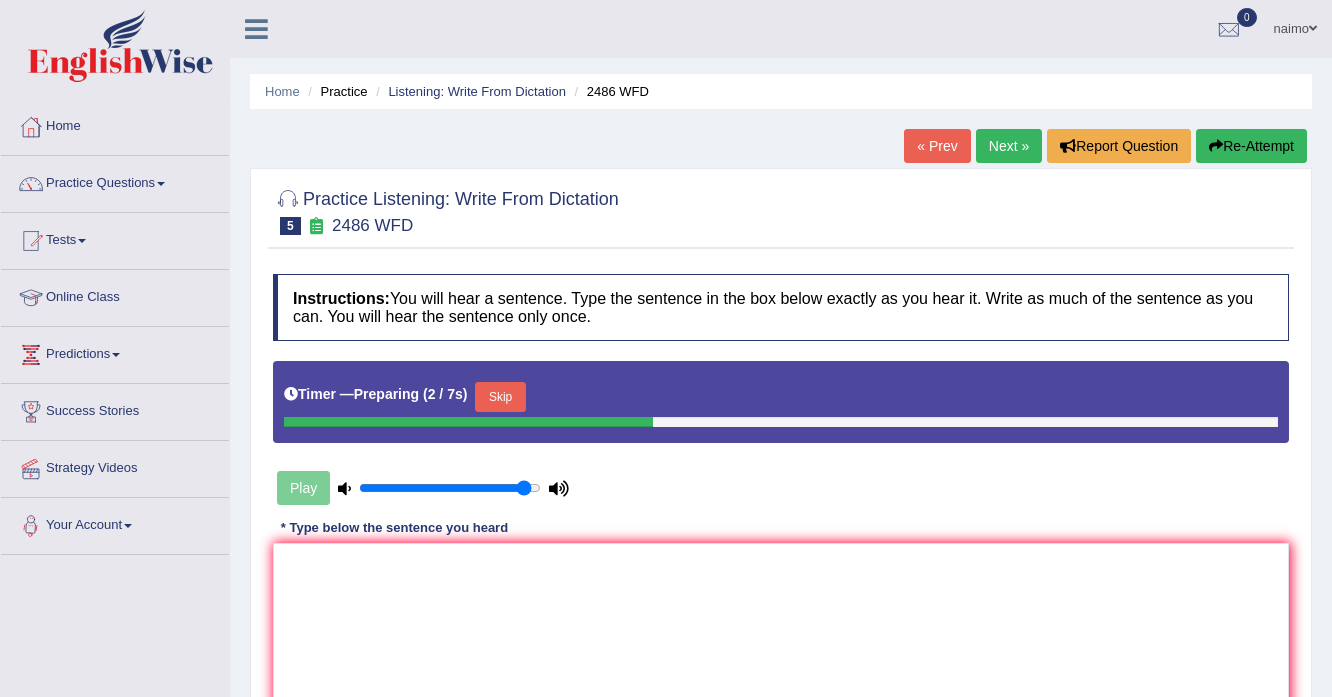 click on "Skip" at bounding box center [500, 397] 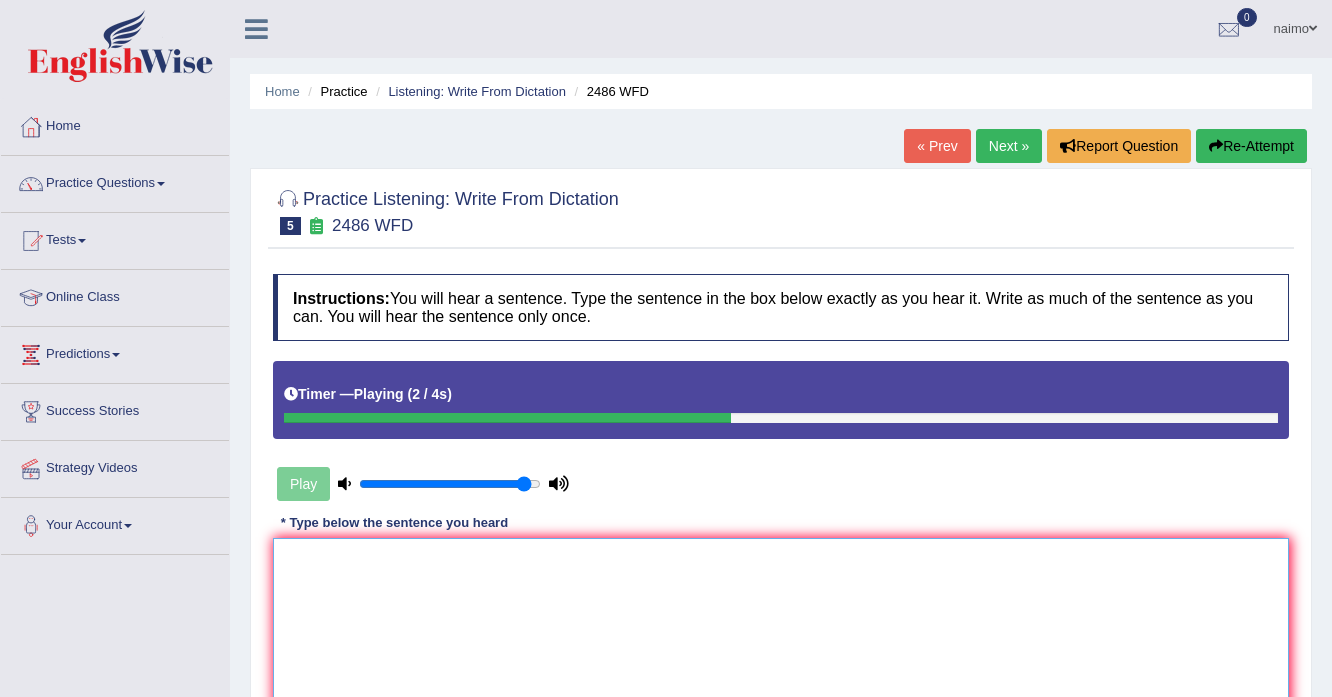 drag, startPoint x: 375, startPoint y: 565, endPoint x: 476, endPoint y: 565, distance: 101 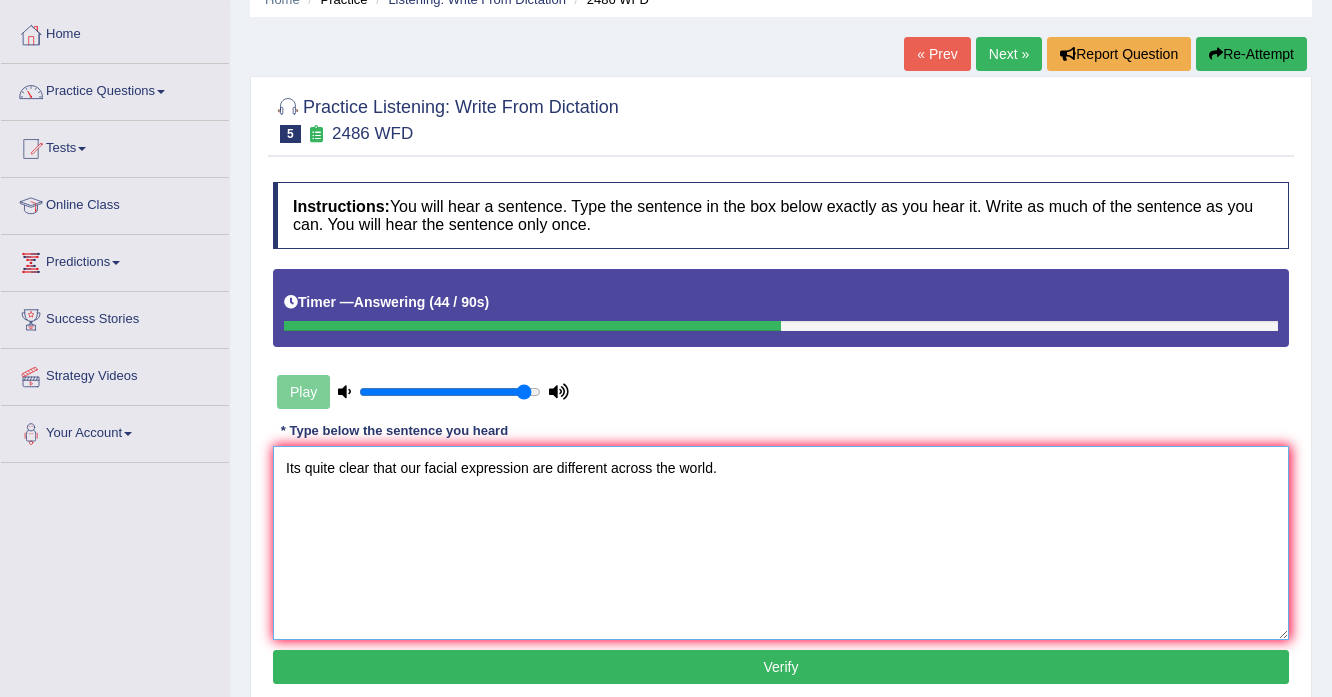 scroll, scrollTop: 240, scrollLeft: 0, axis: vertical 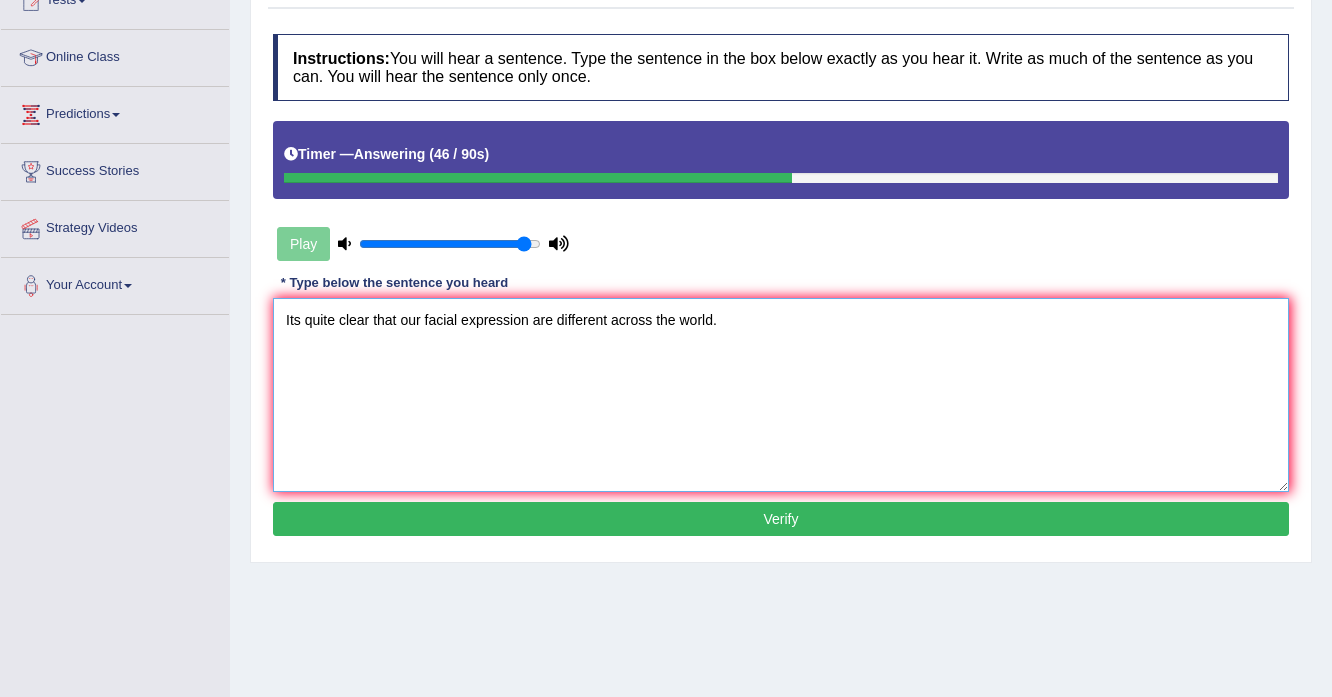 type on "Its quite clear that our facial expression are different across the world." 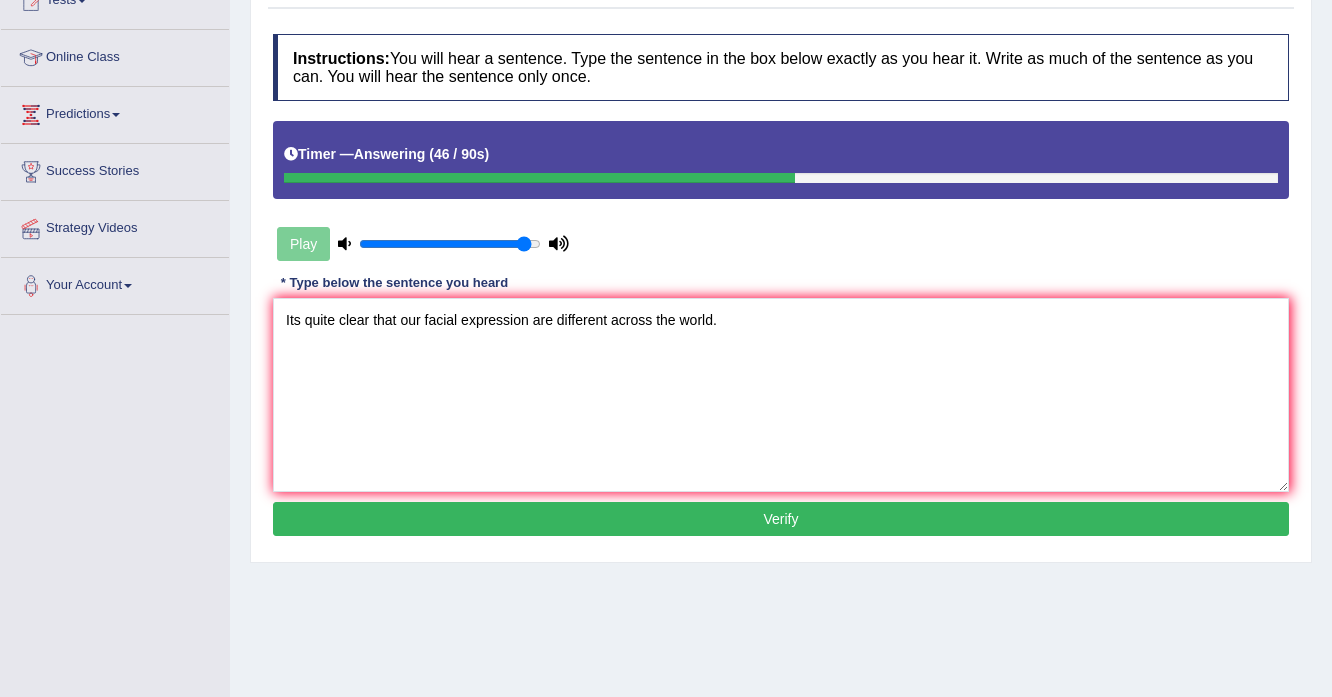 click on "Verify" at bounding box center [781, 519] 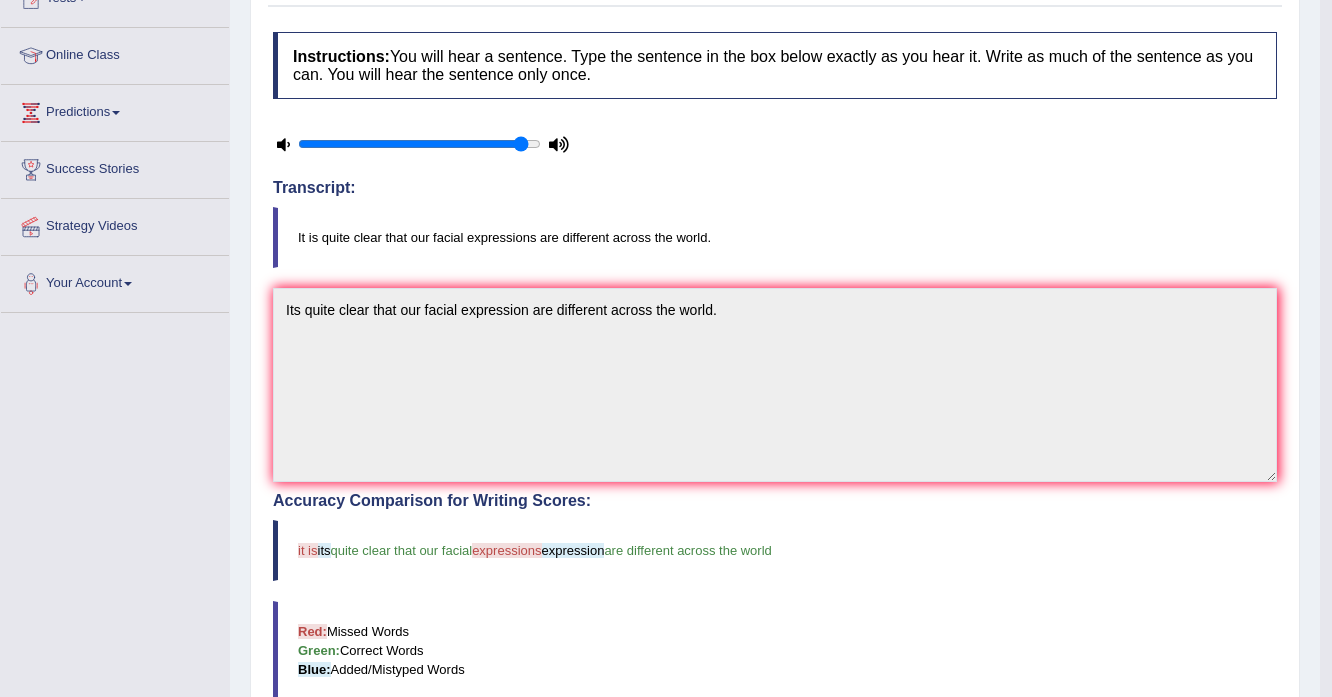 scroll, scrollTop: 80, scrollLeft: 0, axis: vertical 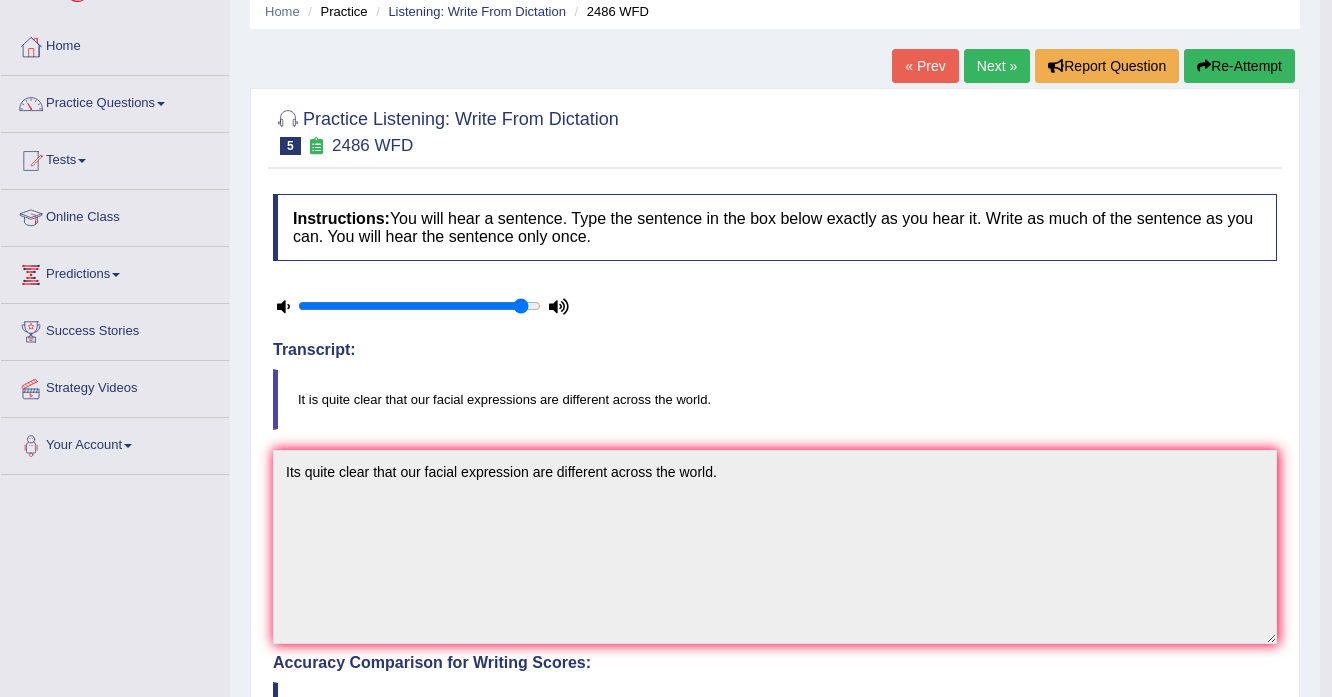 click on "Next »" at bounding box center (997, 66) 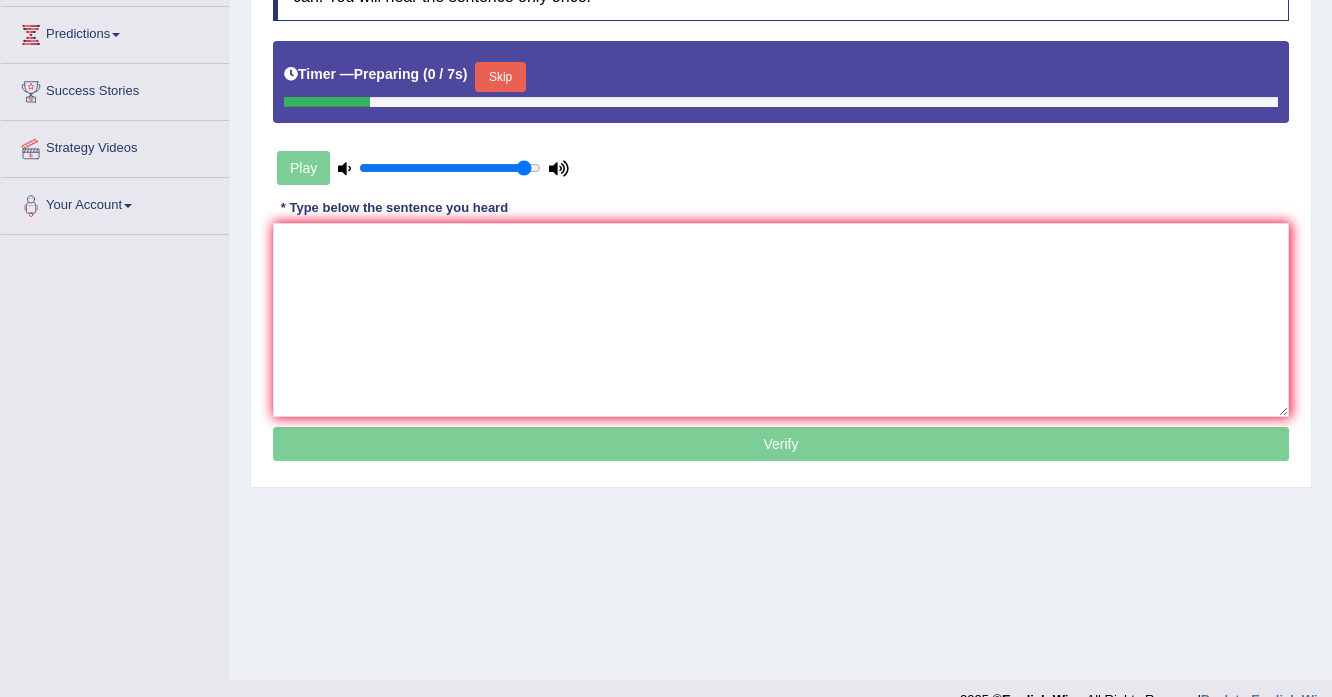 scroll, scrollTop: 320, scrollLeft: 0, axis: vertical 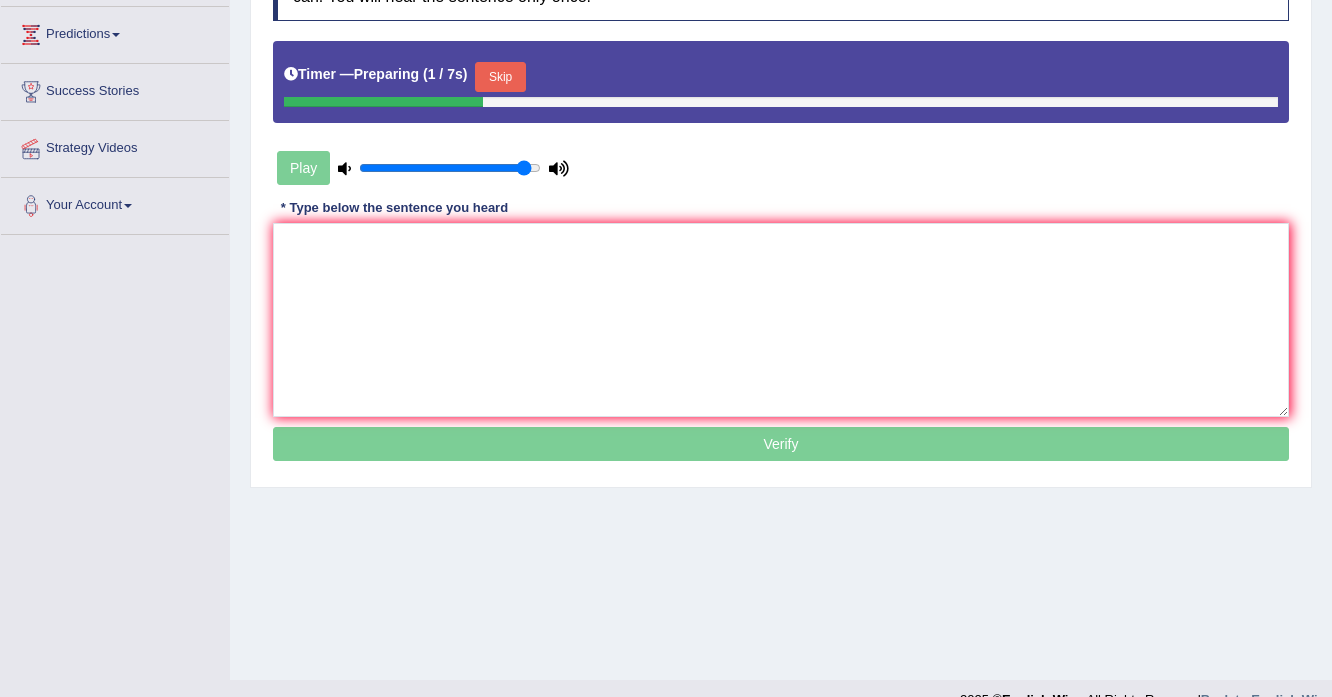 click on "Skip" at bounding box center [500, 77] 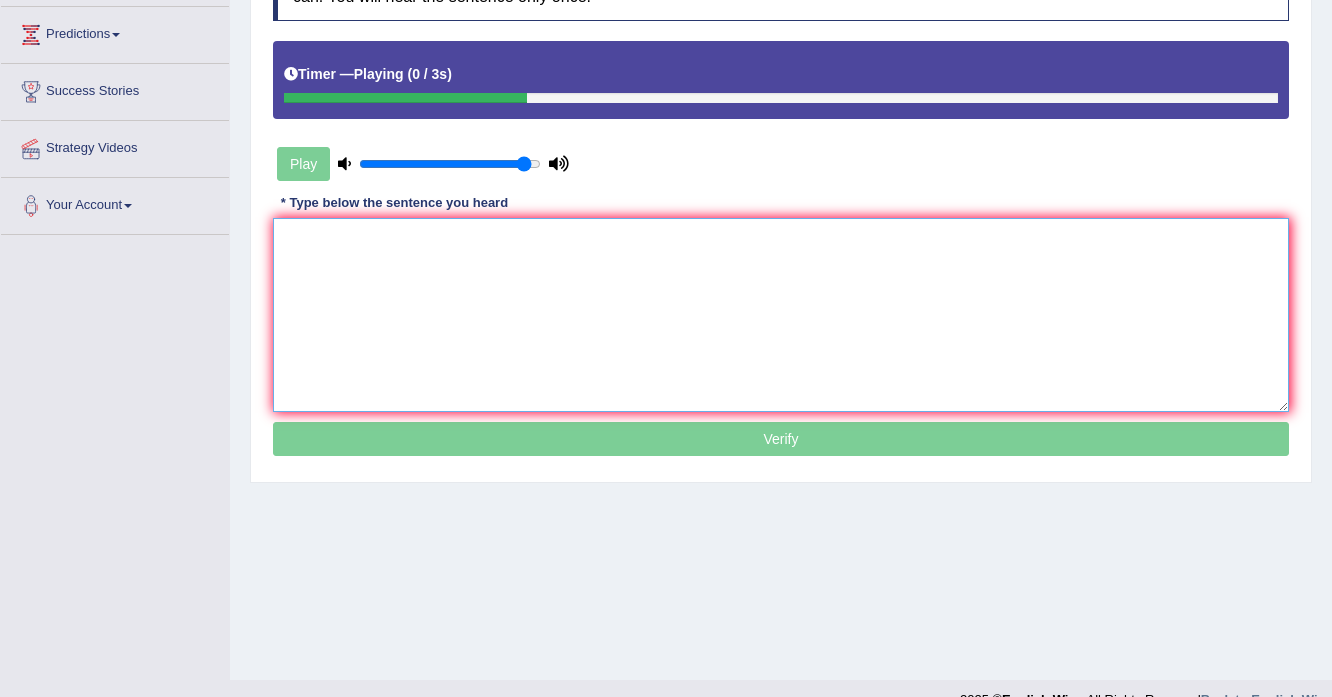 click at bounding box center [781, 315] 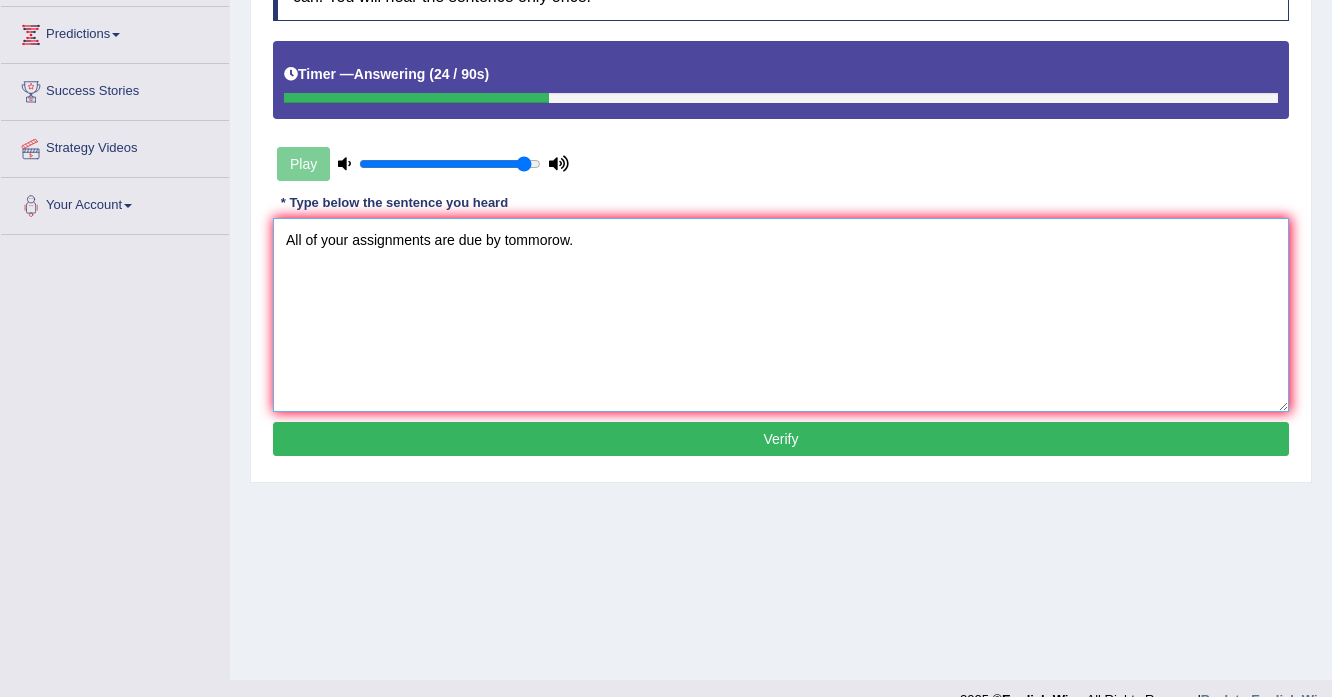 type on "All of your assignments are due by tommorow." 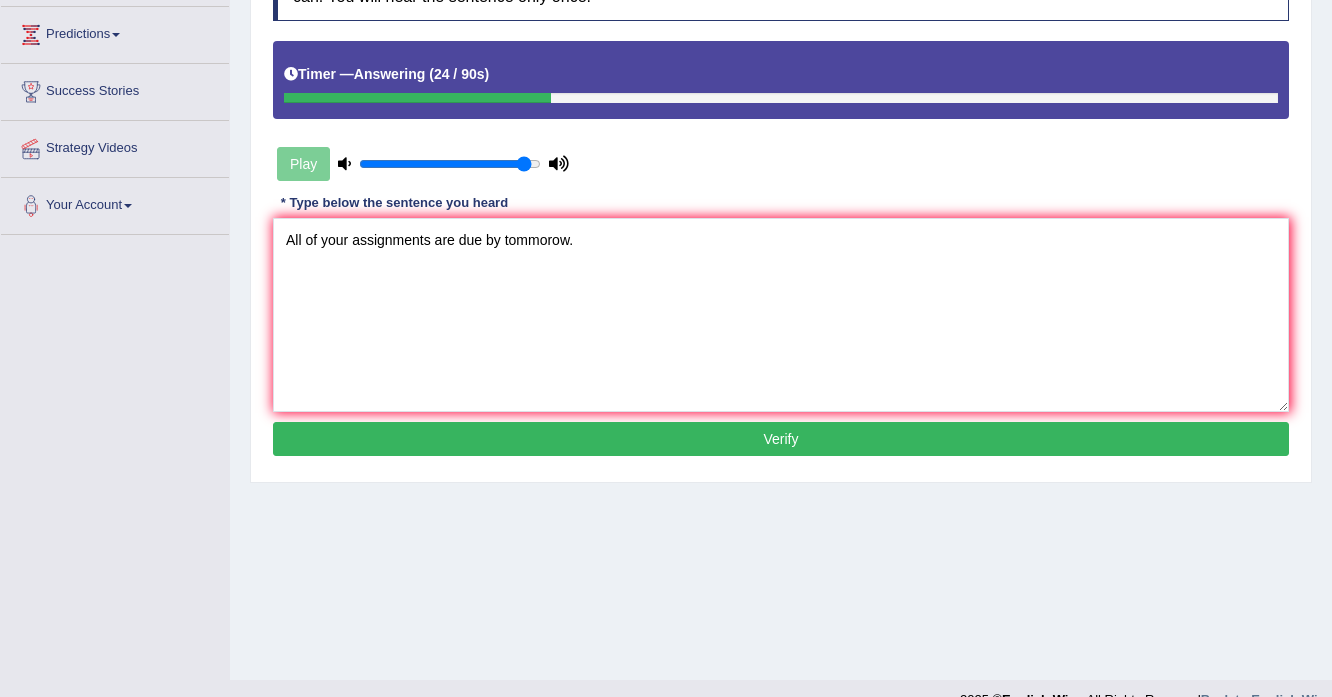 click on "Verify" at bounding box center (781, 439) 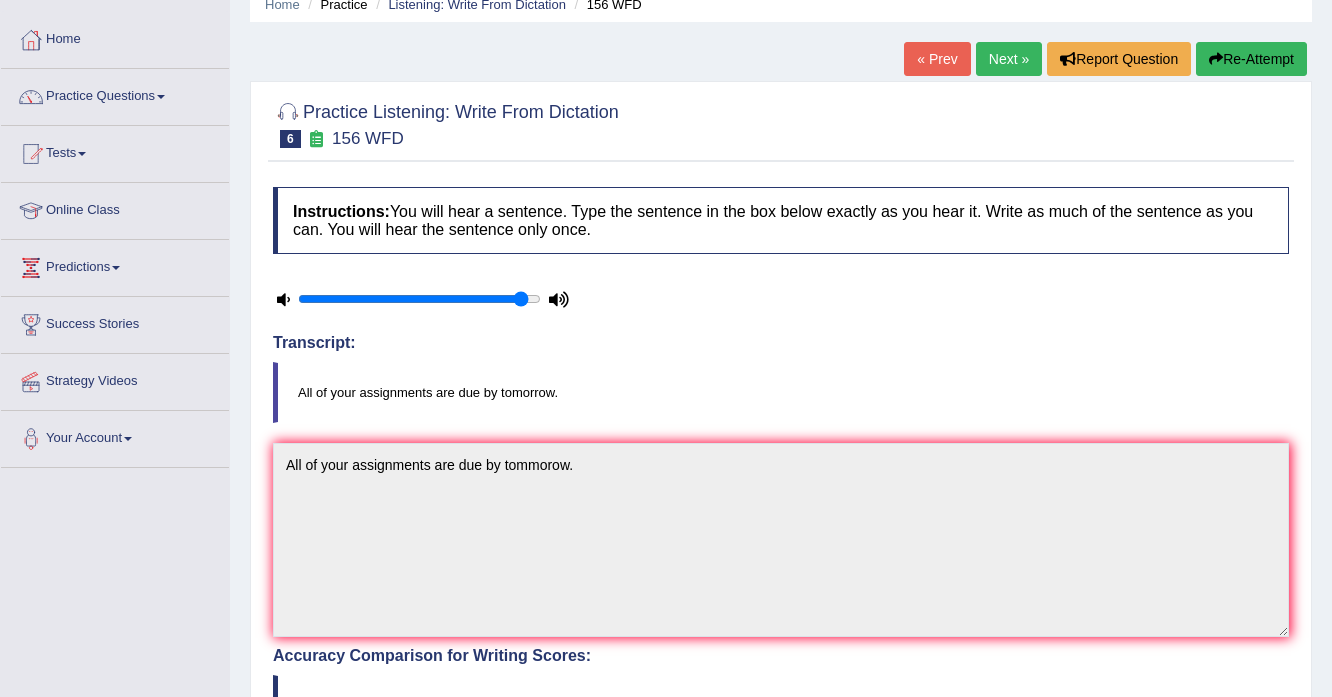scroll, scrollTop: 80, scrollLeft: 0, axis: vertical 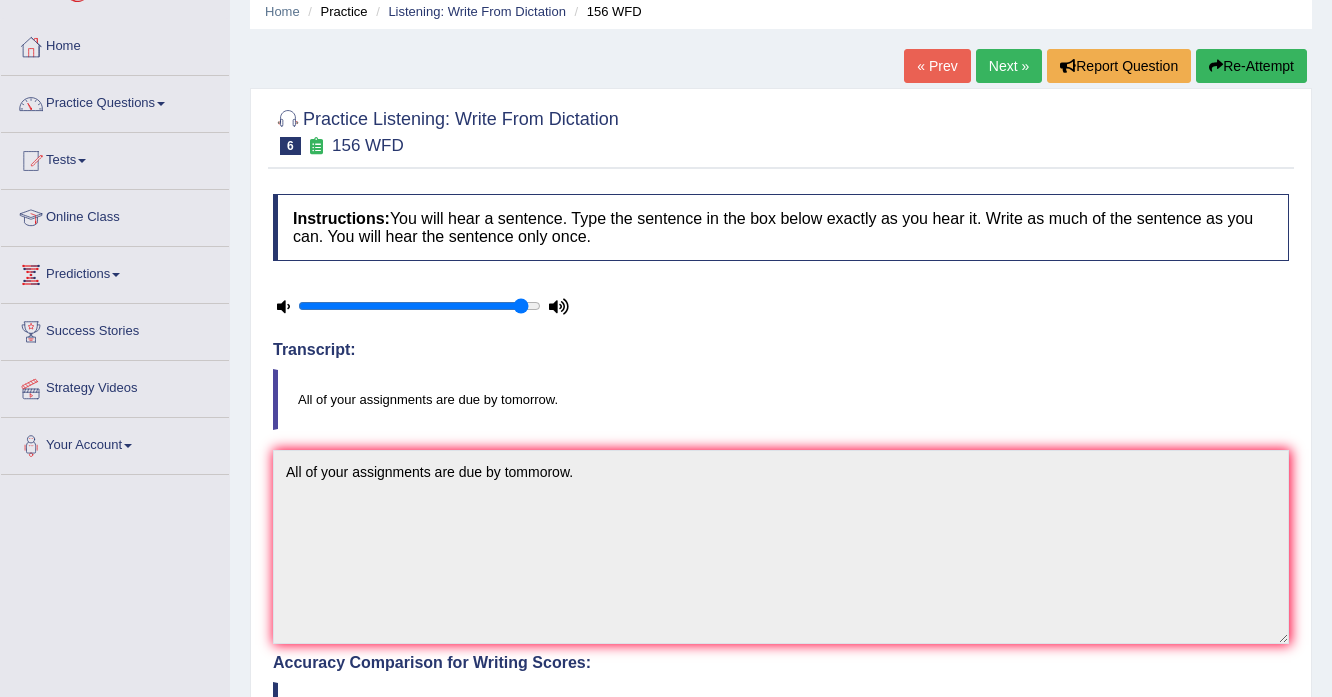 click on "Next »" at bounding box center [1009, 66] 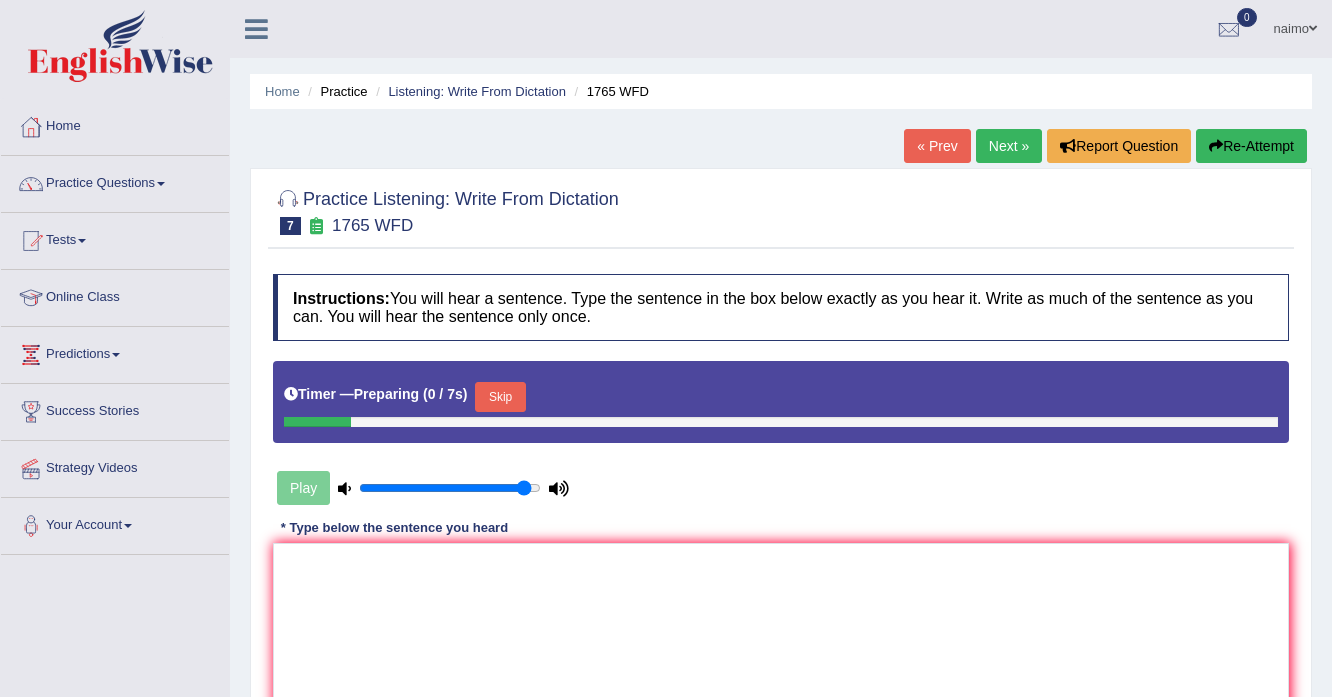 scroll, scrollTop: 0, scrollLeft: 0, axis: both 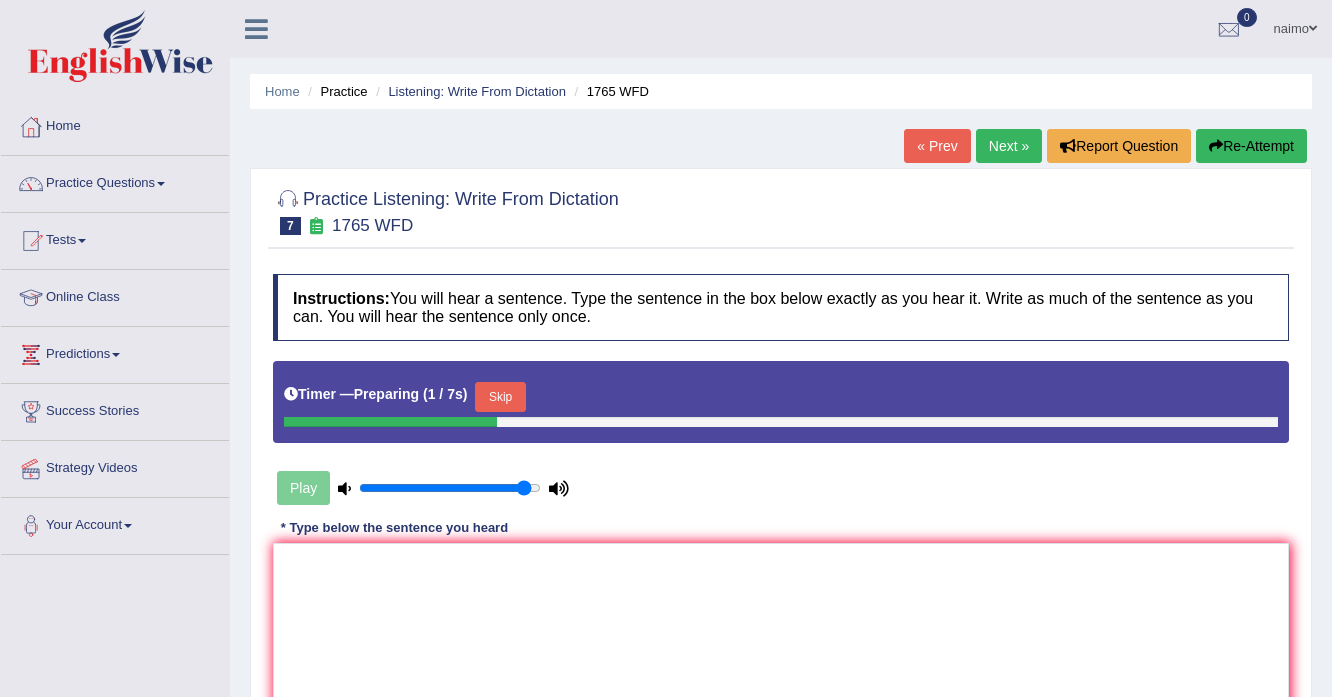 click on "Skip" at bounding box center (500, 397) 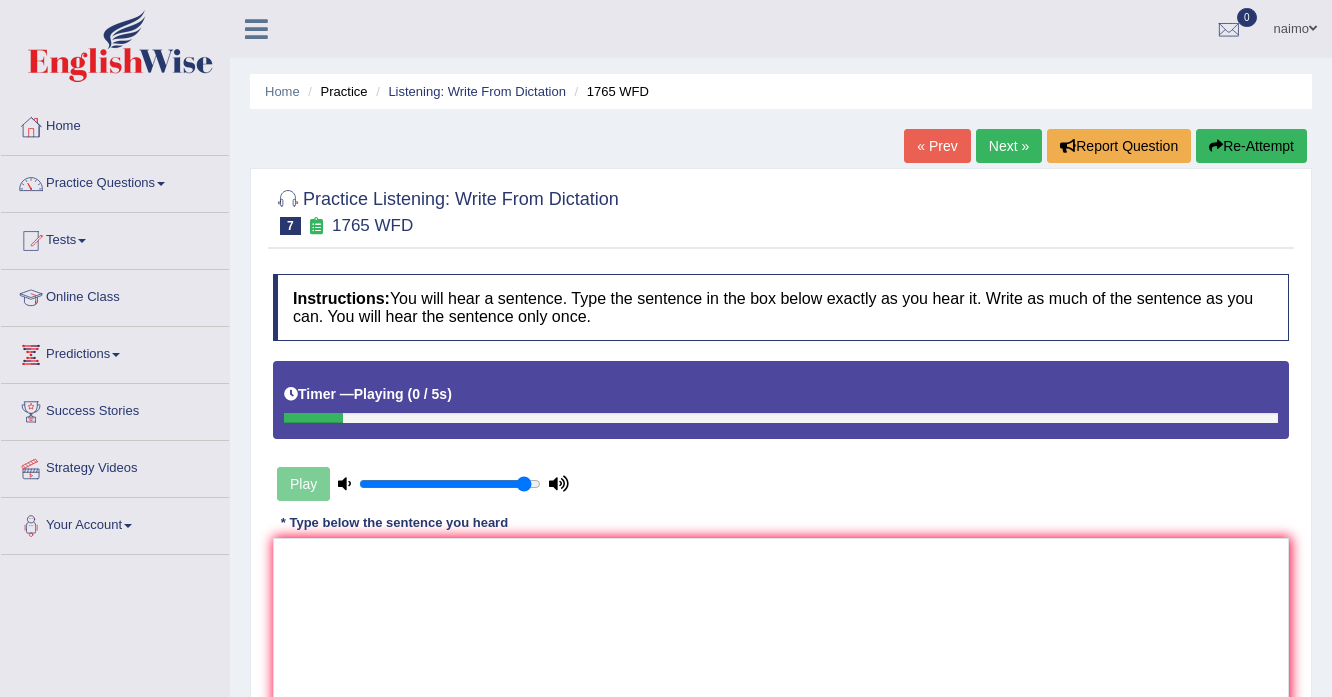 scroll, scrollTop: 80, scrollLeft: 0, axis: vertical 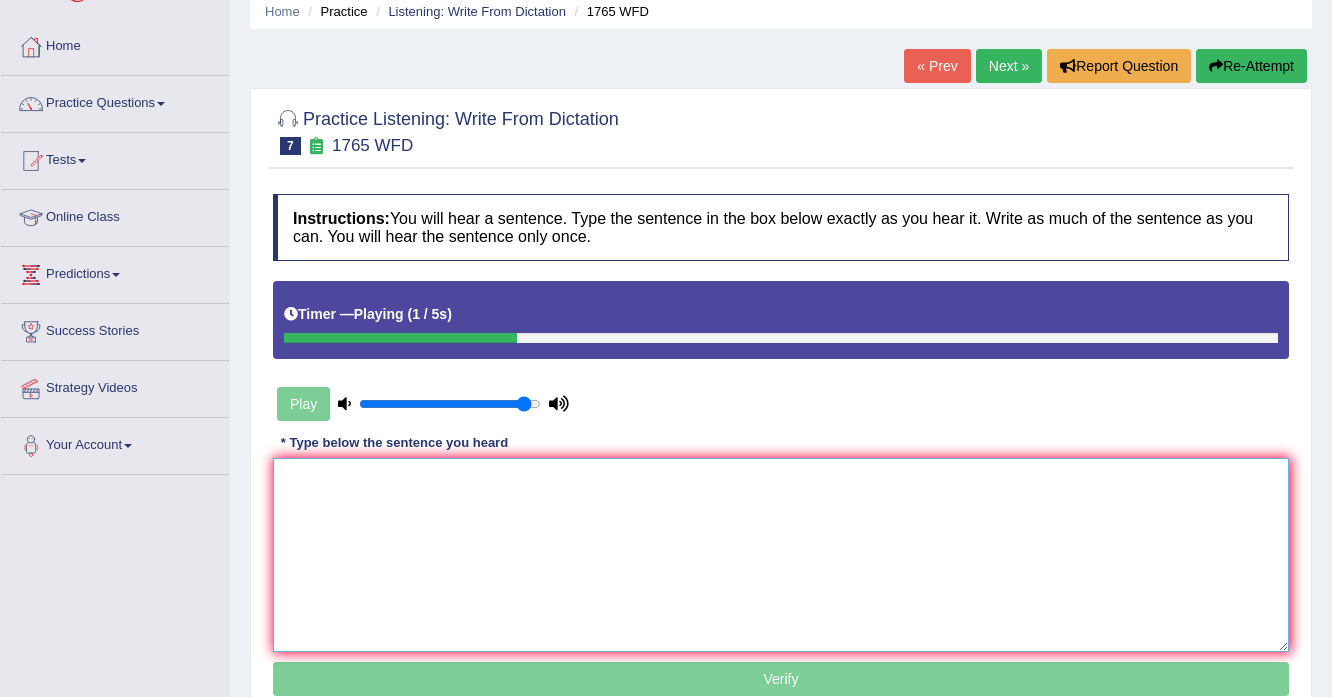 click at bounding box center [781, 555] 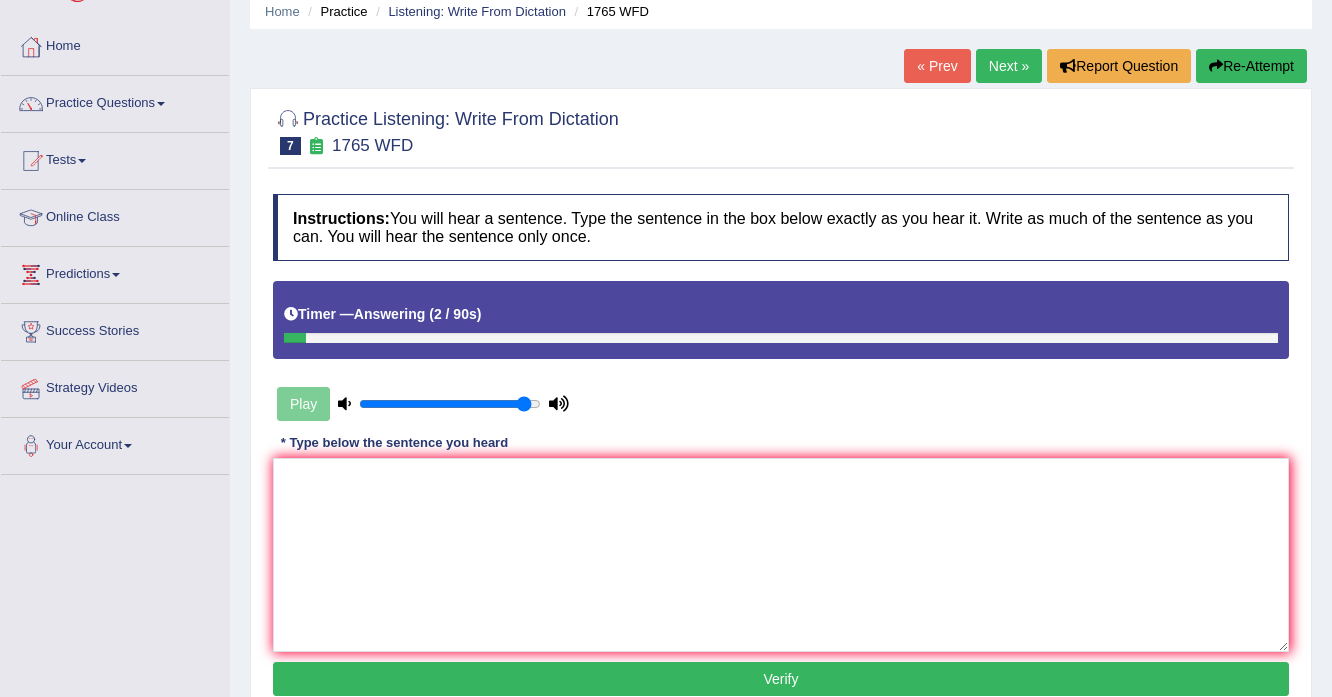 click on "Re-Attempt" at bounding box center (1251, 66) 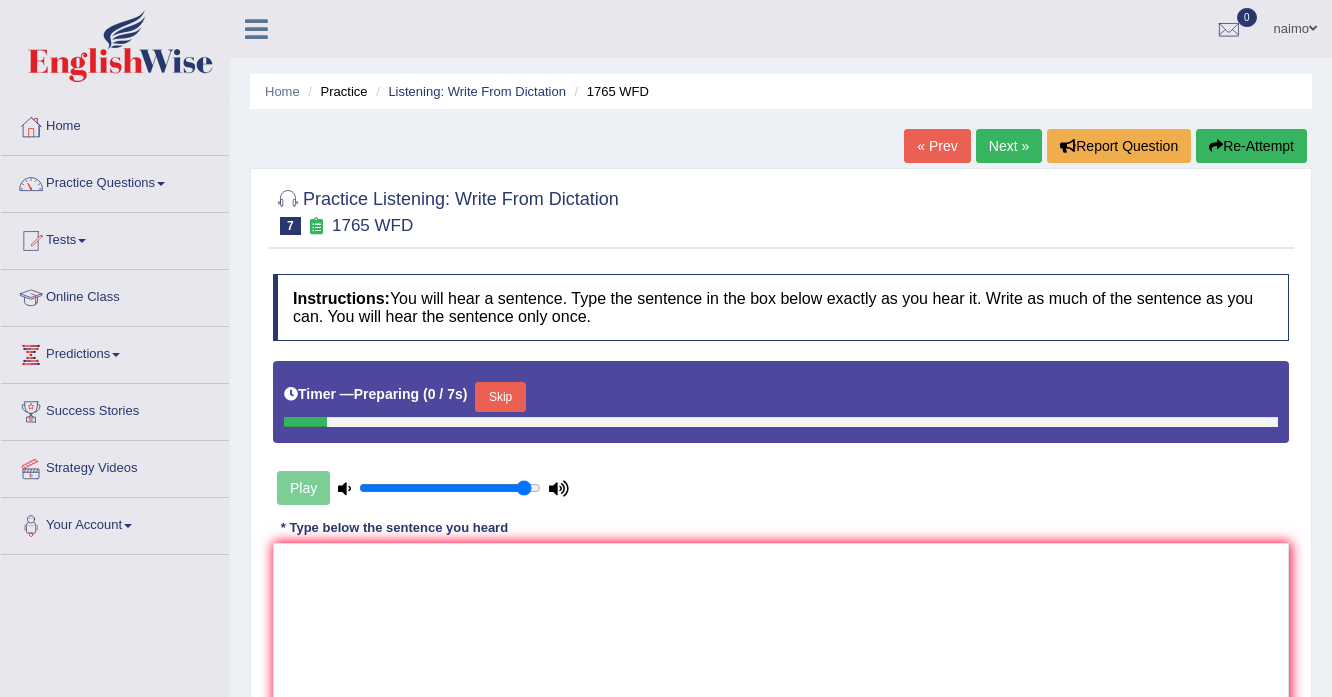 scroll, scrollTop: 80, scrollLeft: 0, axis: vertical 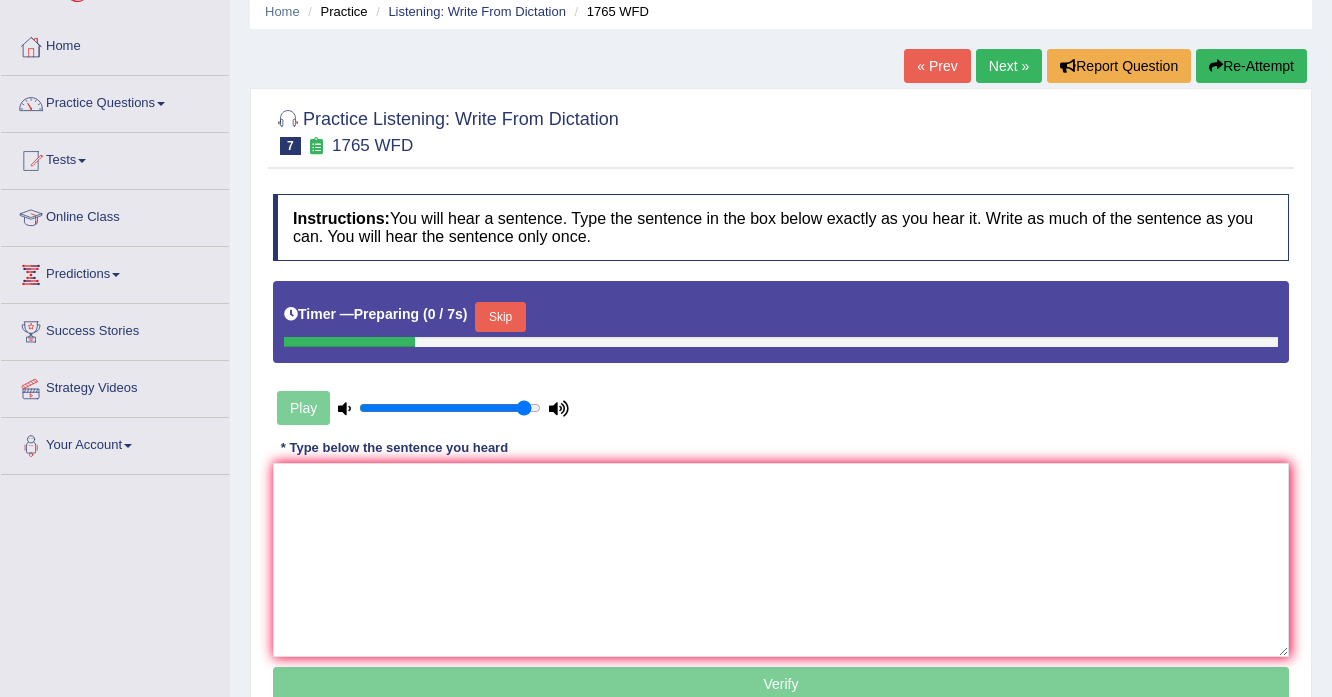 click on "Skip" at bounding box center (500, 317) 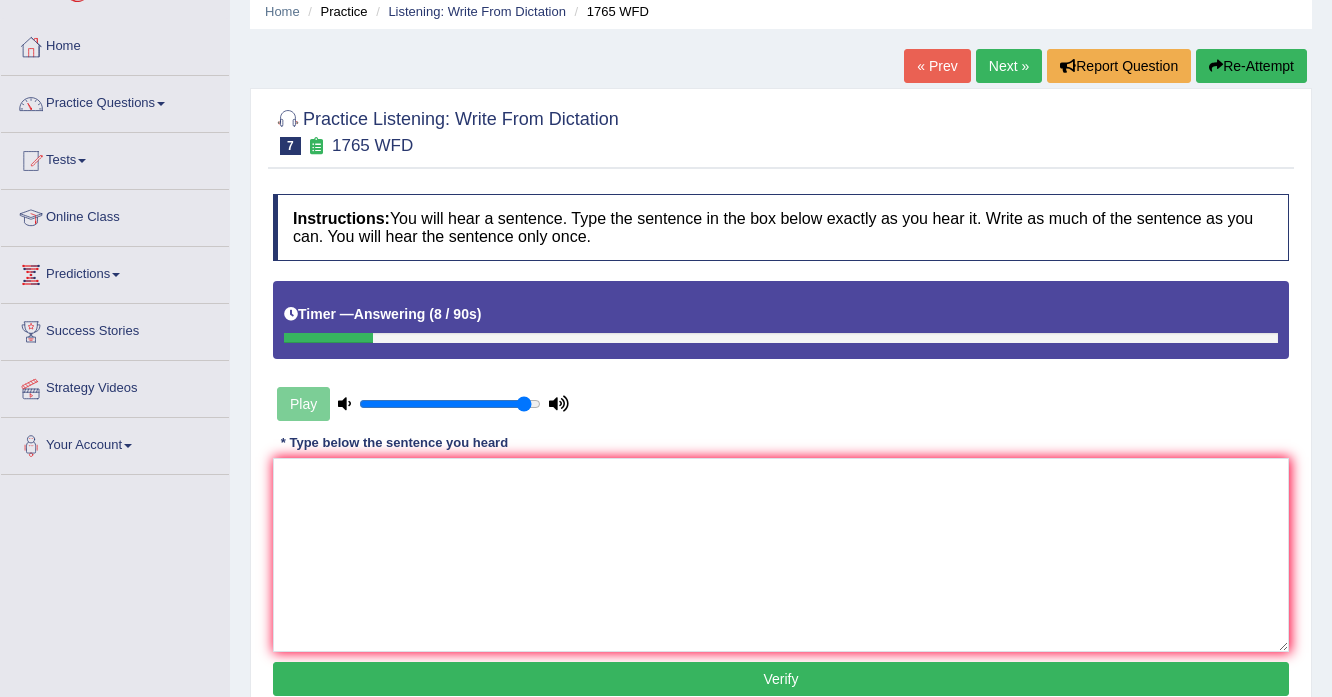click on "Re-Attempt" at bounding box center (1251, 66) 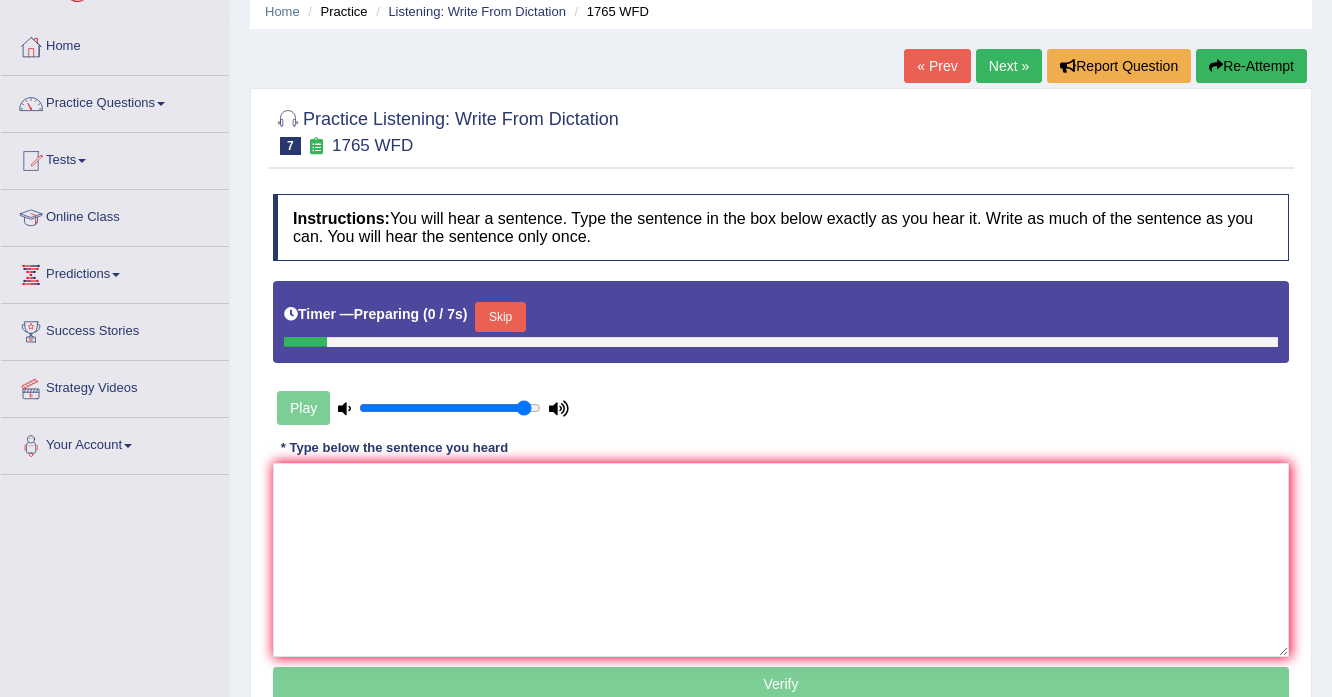 scroll, scrollTop: 80, scrollLeft: 0, axis: vertical 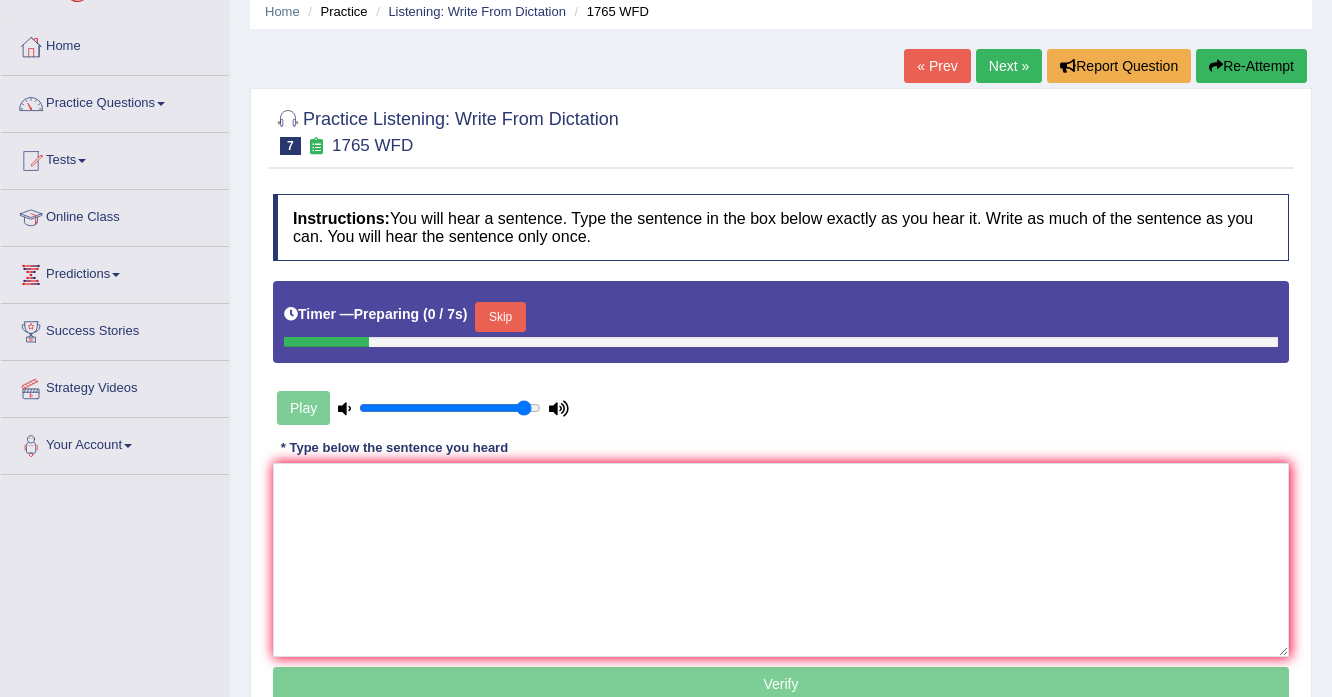 click on "Skip" at bounding box center [500, 317] 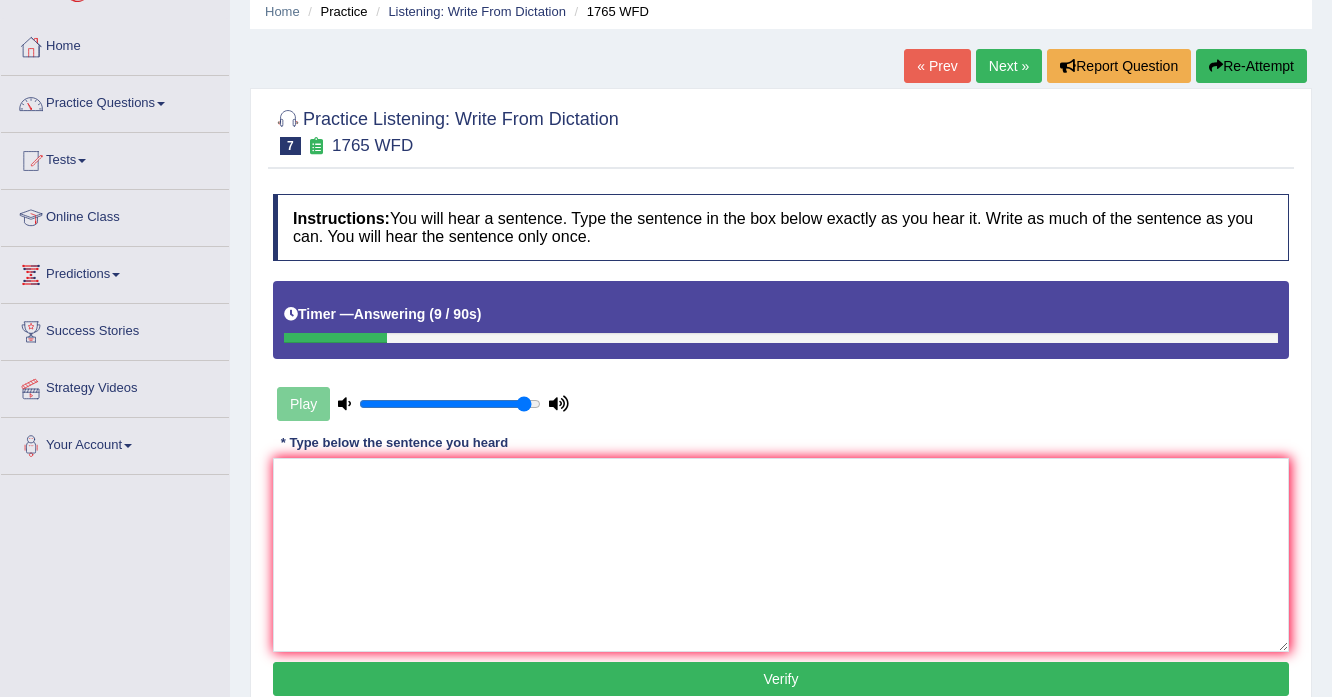 click on "Re-Attempt" at bounding box center [1251, 66] 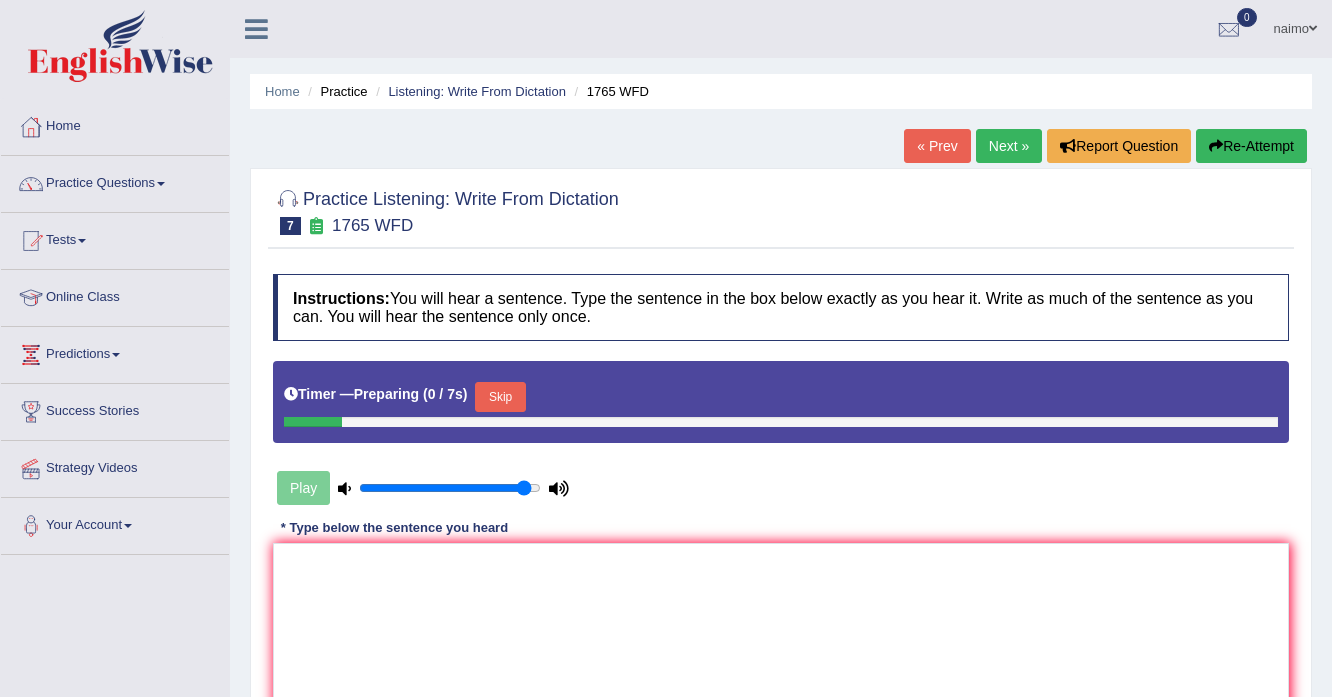 scroll, scrollTop: 80, scrollLeft: 0, axis: vertical 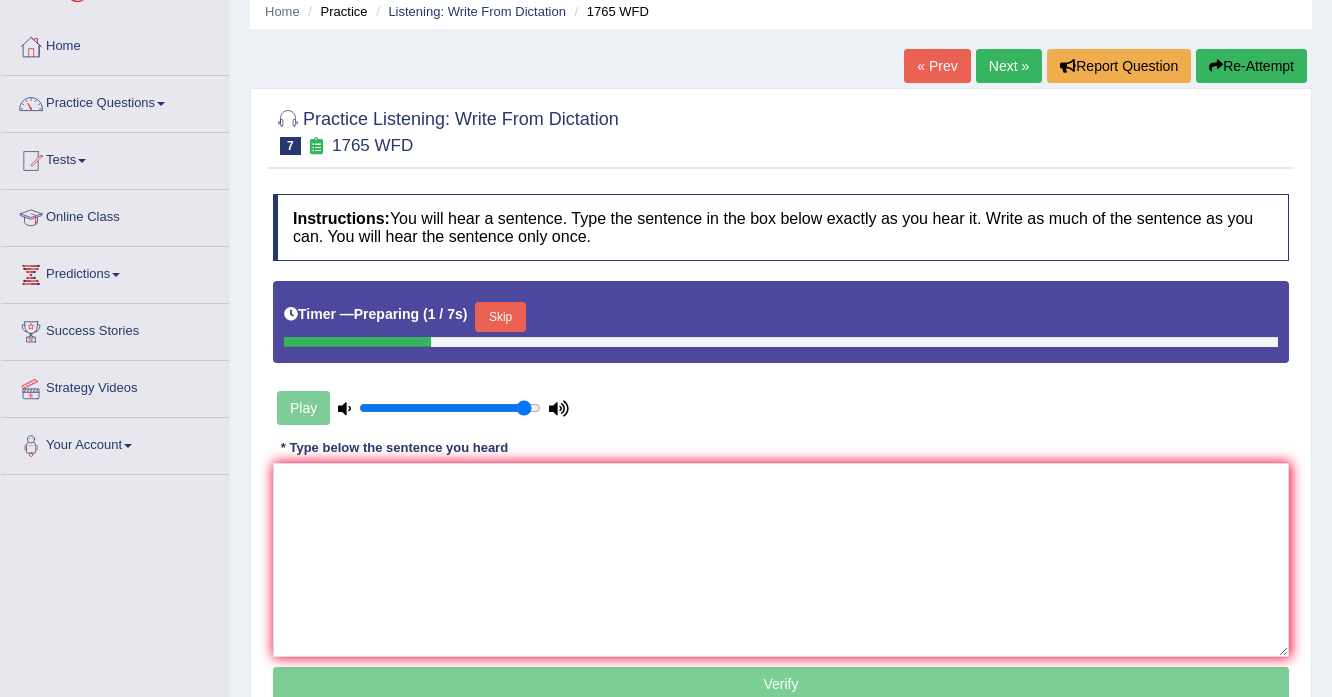click on "Skip" at bounding box center (500, 317) 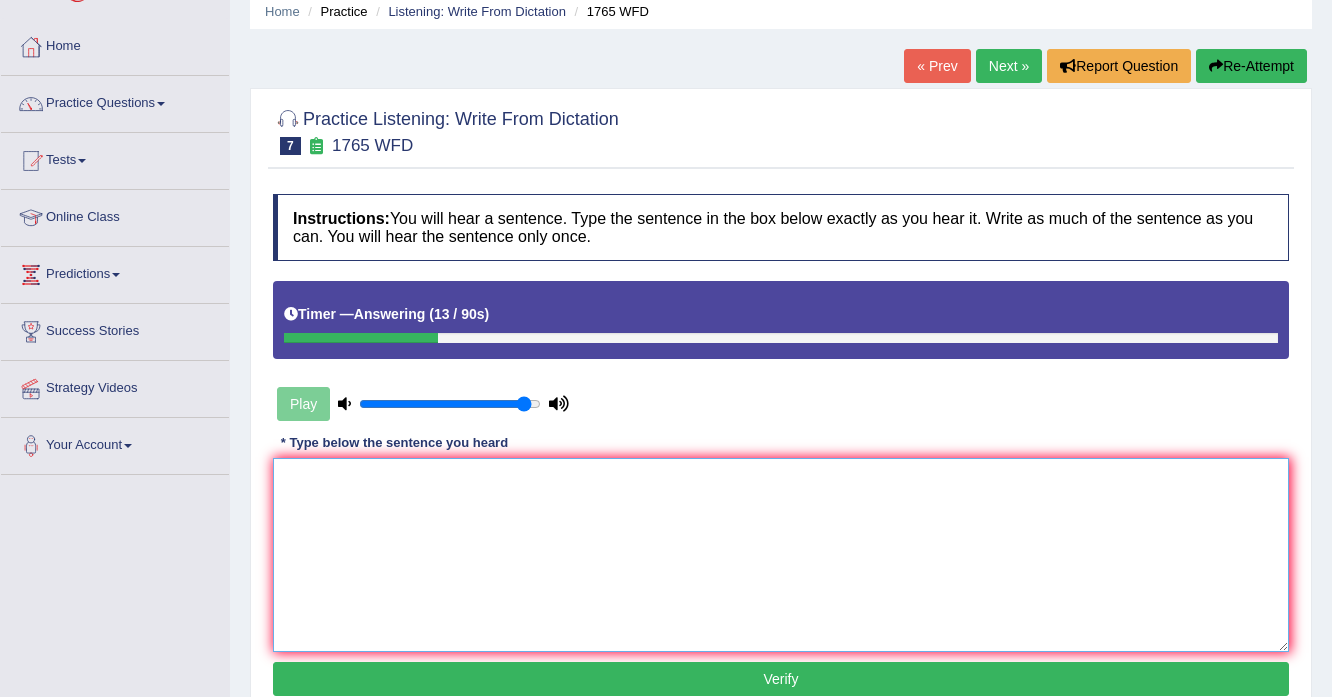 click at bounding box center [781, 555] 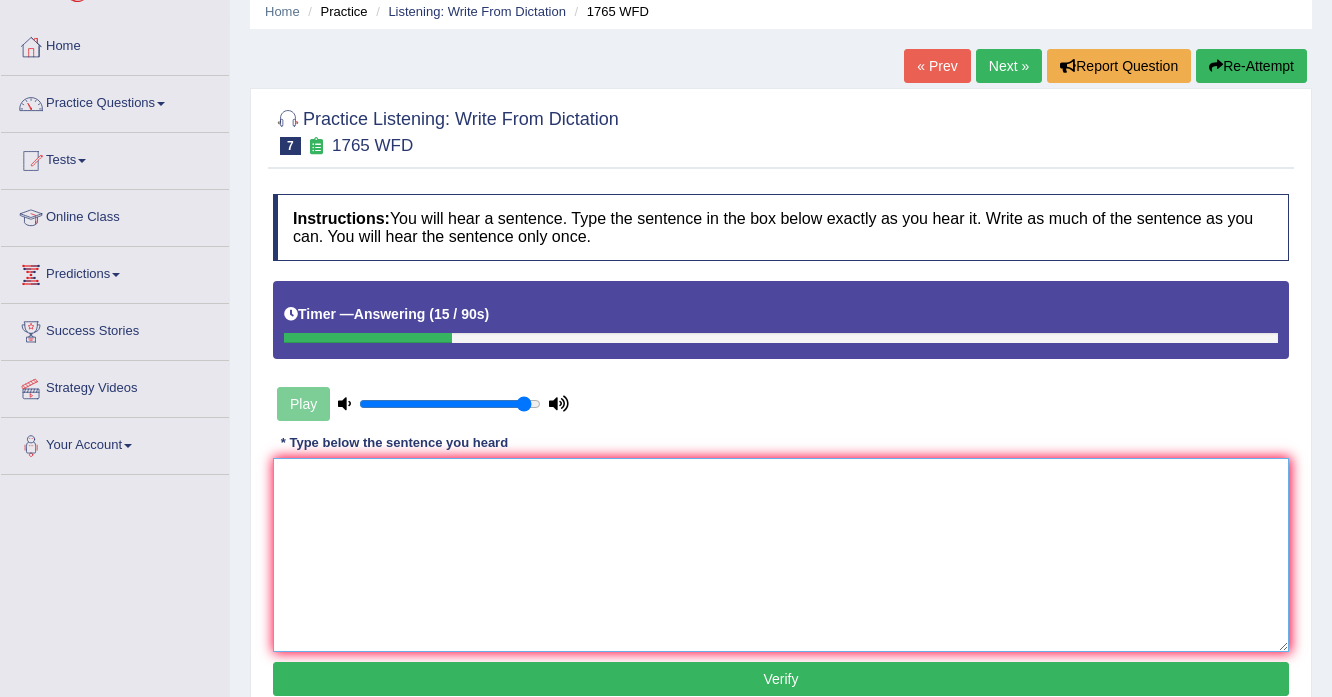 type on "a" 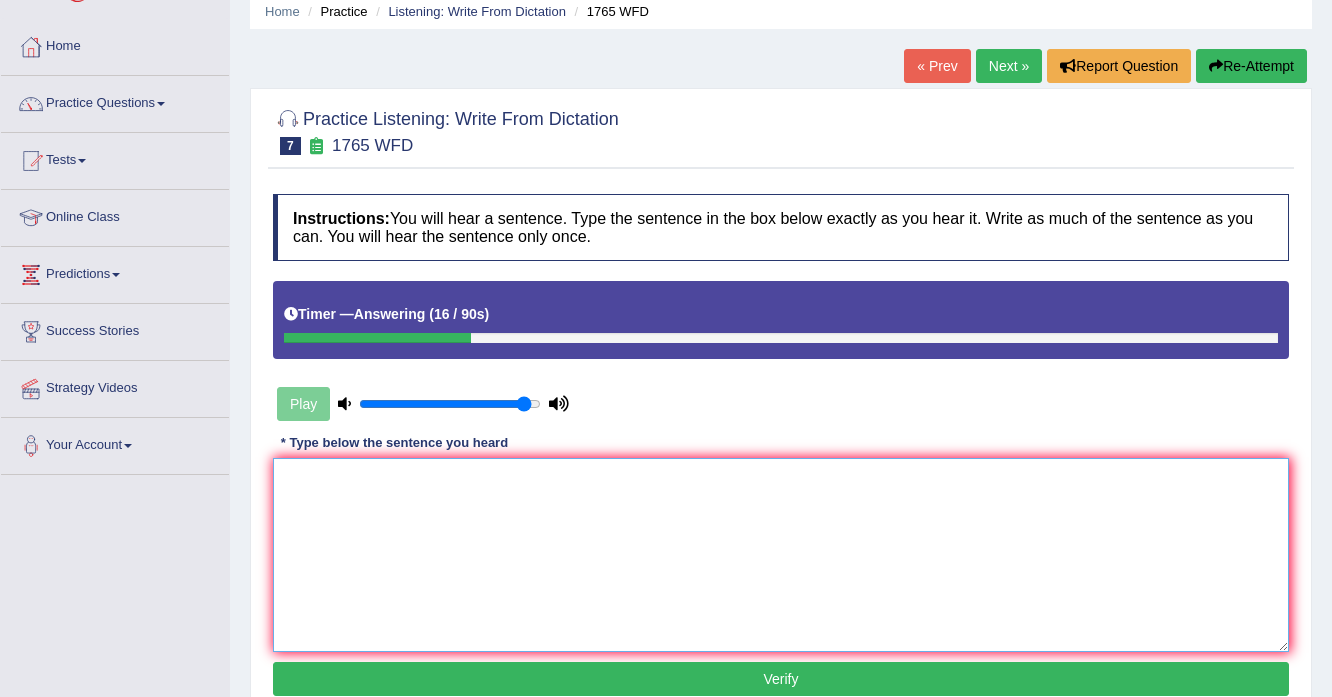 type on "a" 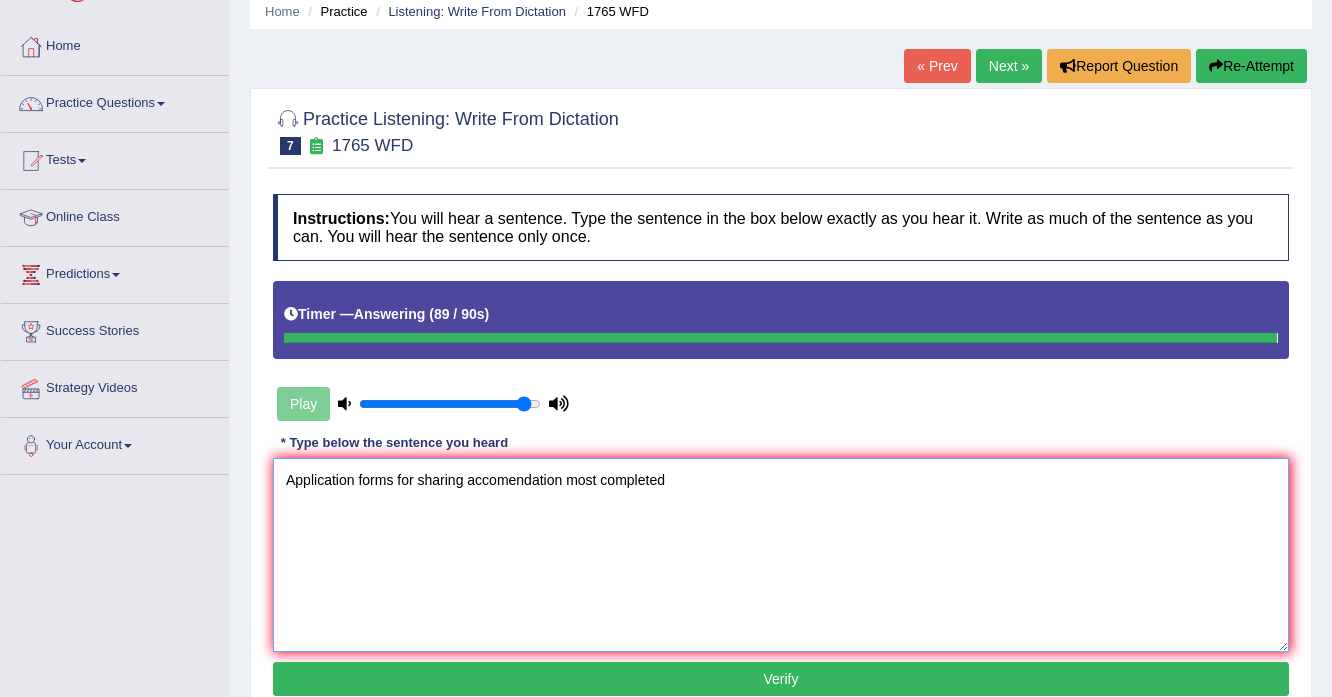 type on "Application forms for sharing accomendation most completed" 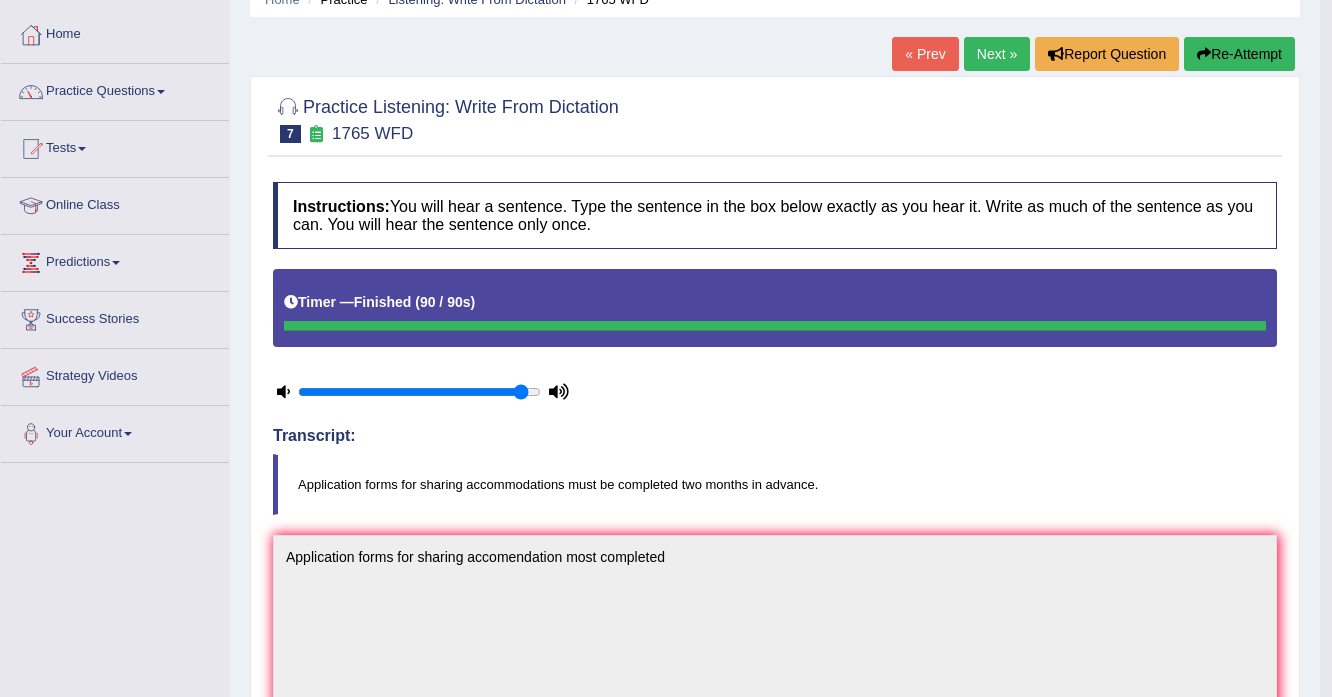 scroll, scrollTop: 0, scrollLeft: 0, axis: both 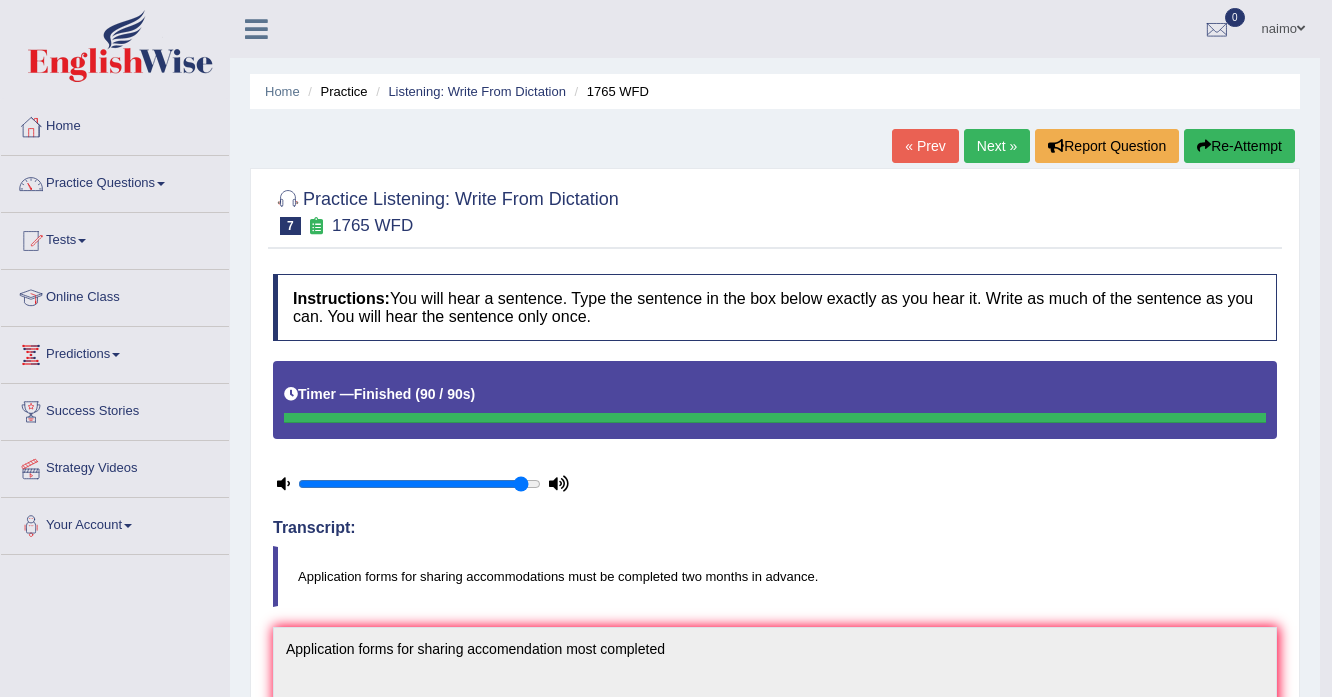 click on "Next »" at bounding box center (997, 146) 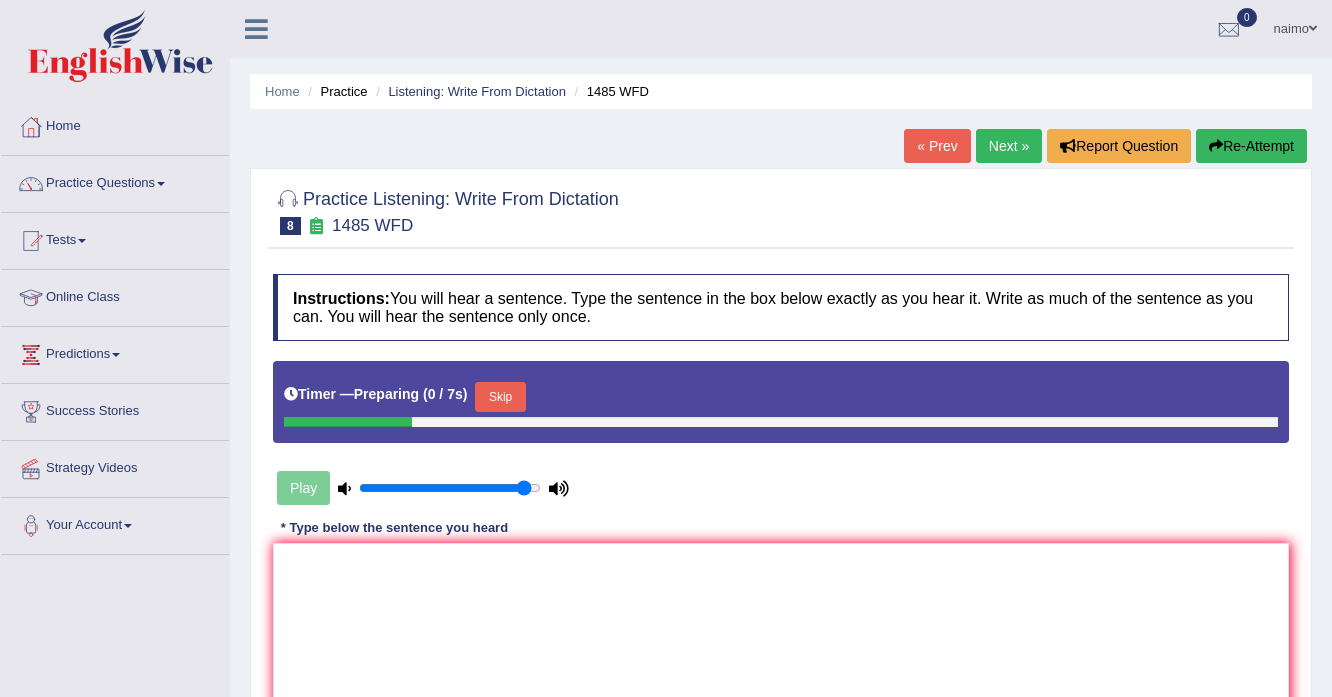 scroll, scrollTop: 0, scrollLeft: 0, axis: both 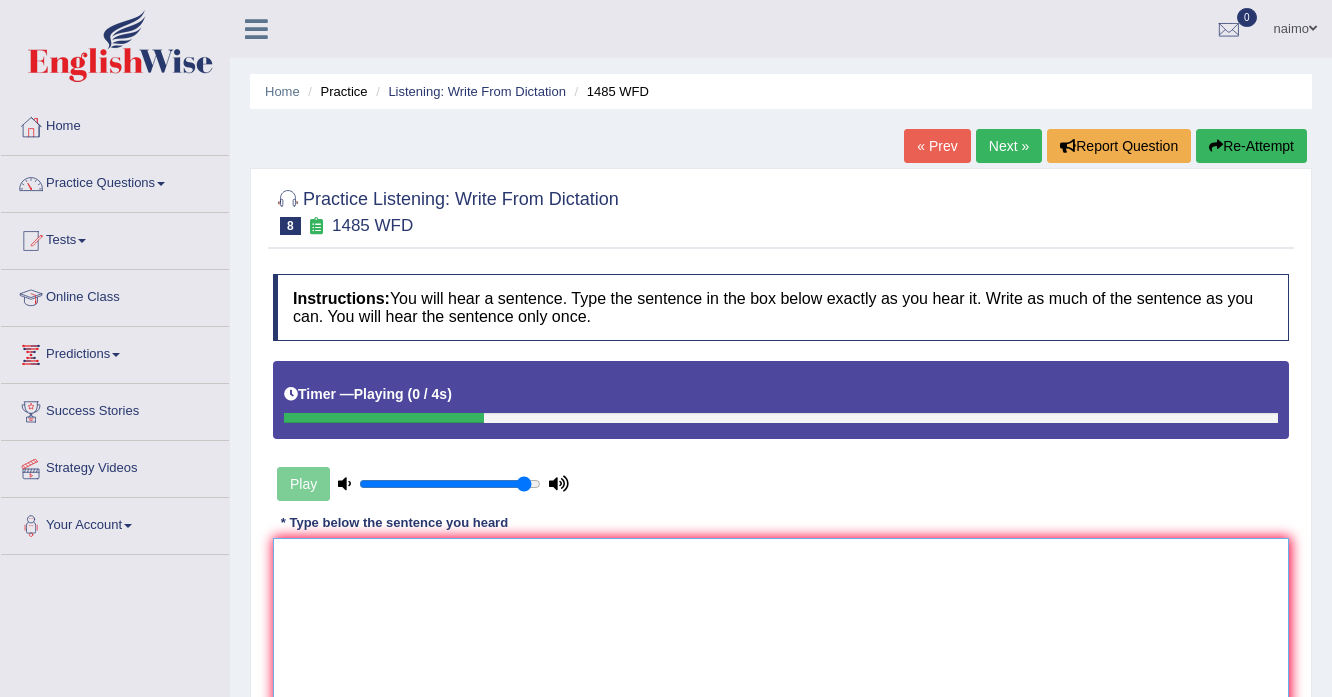 click at bounding box center [781, 635] 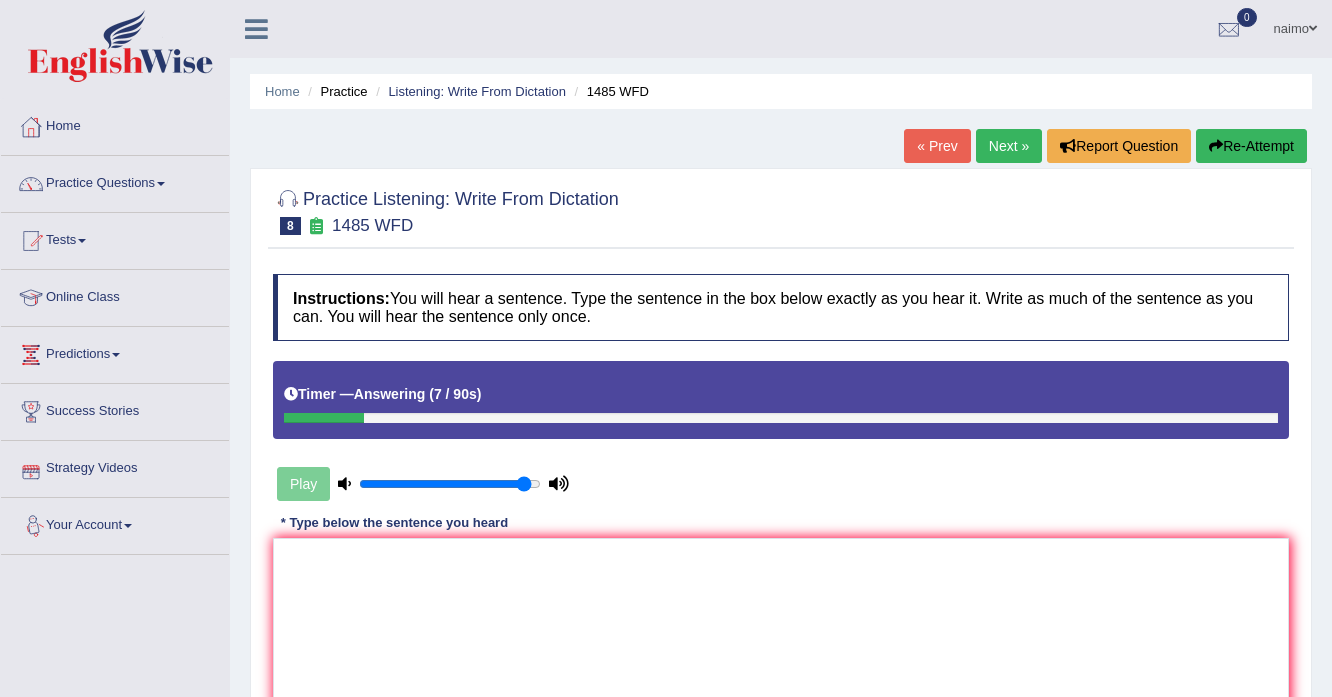 click on "Re-Attempt" at bounding box center [1251, 146] 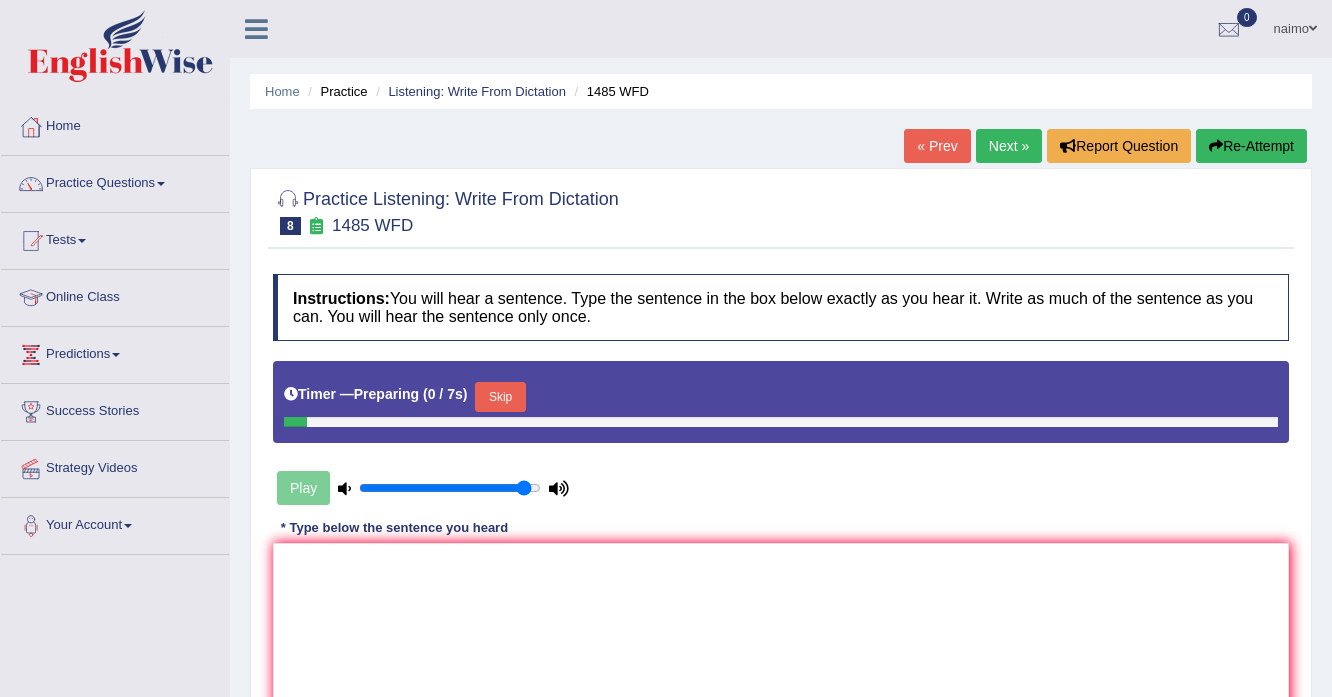 scroll, scrollTop: 0, scrollLeft: 0, axis: both 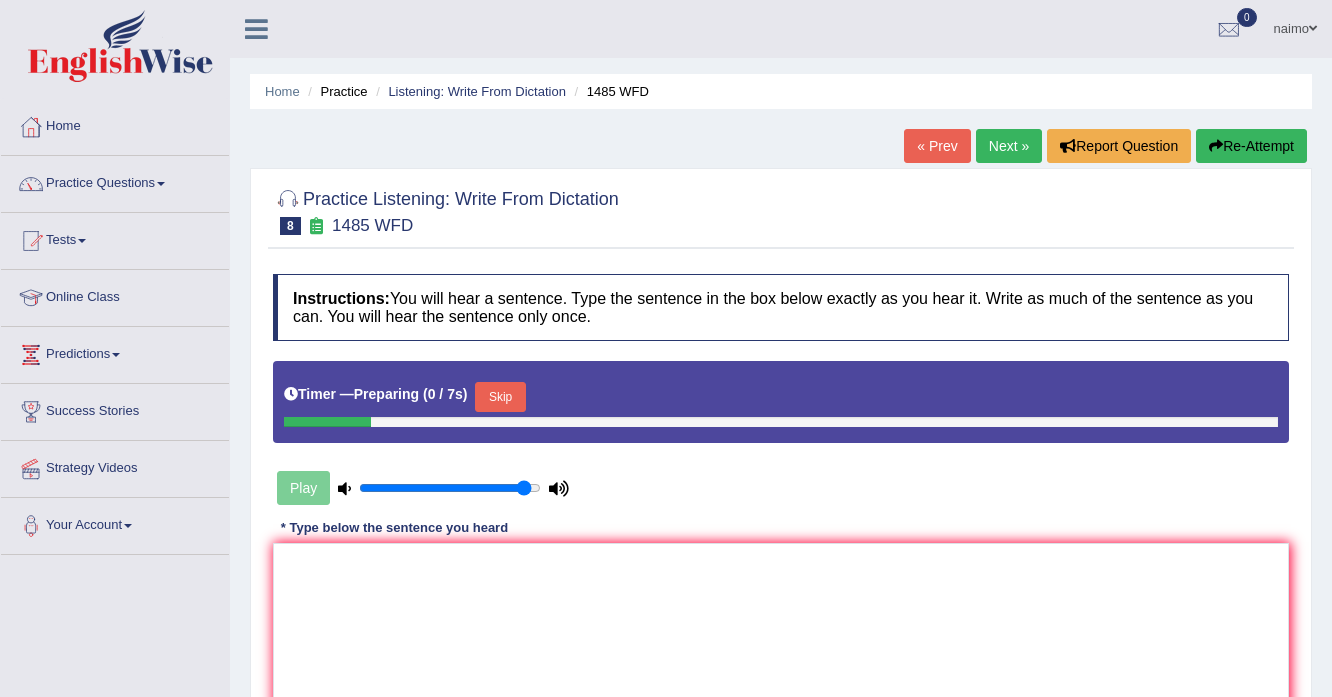 click on "Skip" at bounding box center [500, 397] 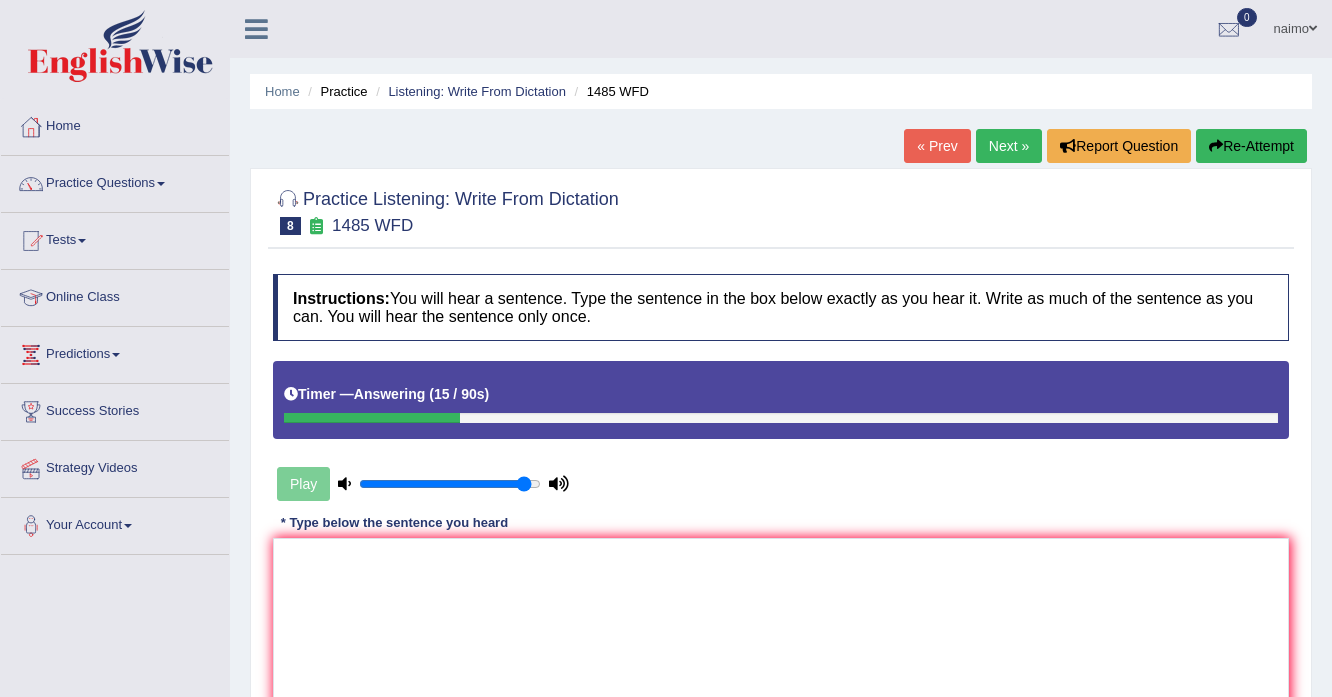 click on "Re-Attempt" at bounding box center (1251, 146) 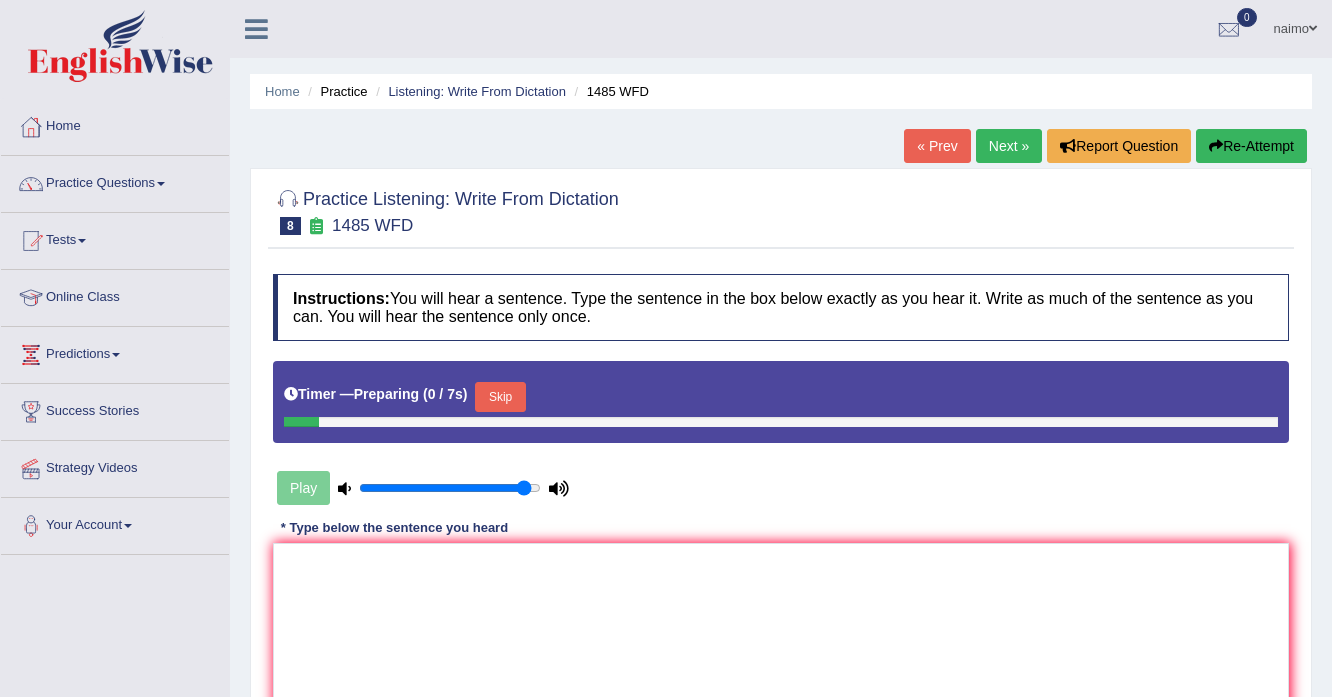 scroll, scrollTop: 0, scrollLeft: 0, axis: both 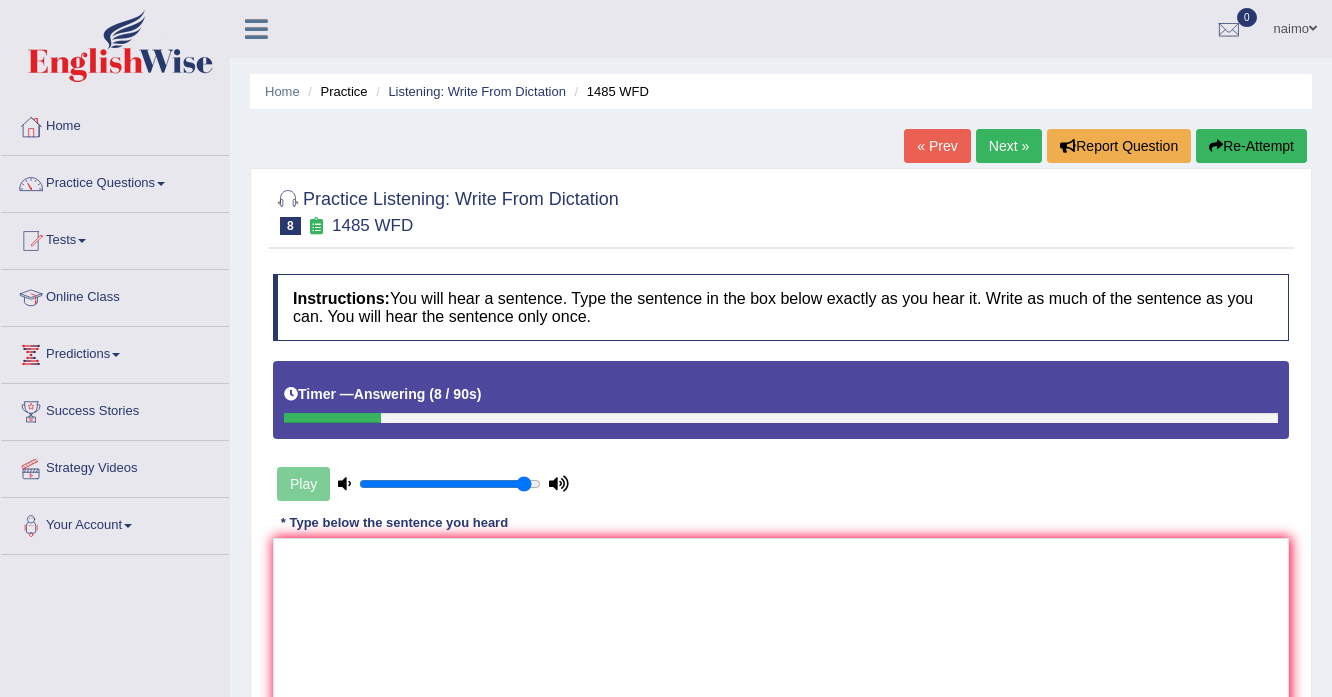 click on "Re-Attempt" at bounding box center (1251, 146) 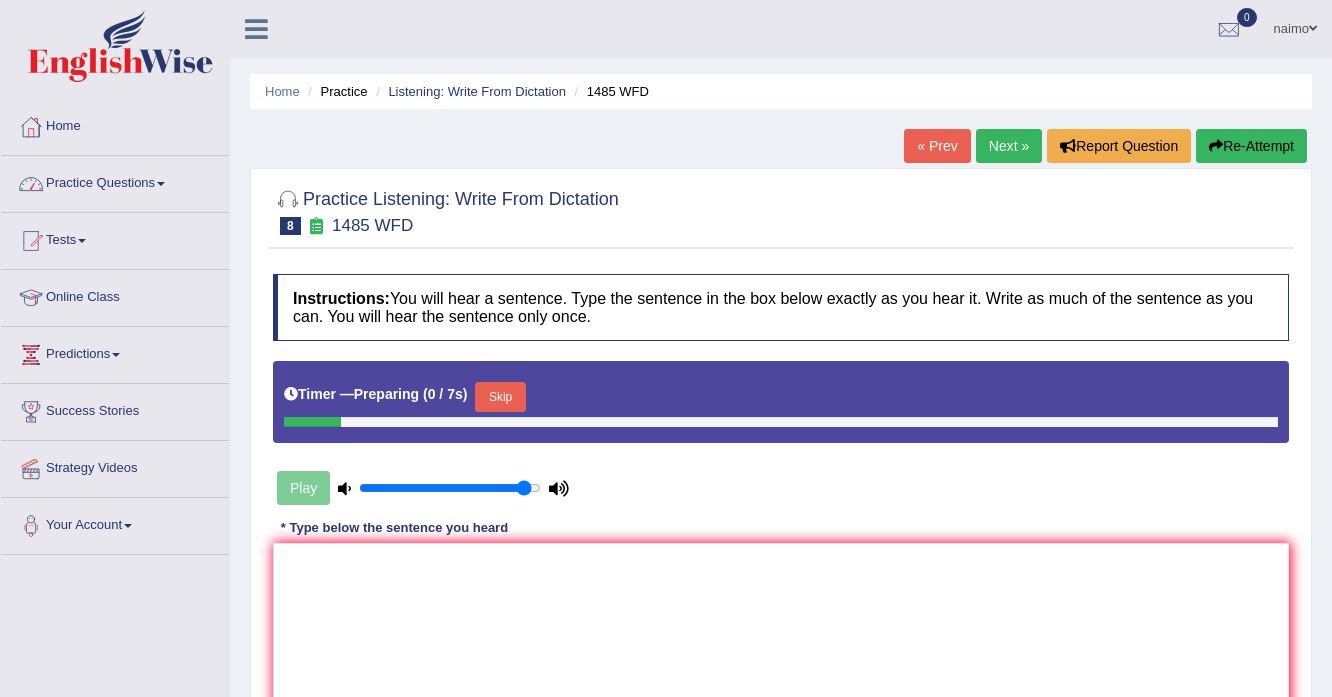 scroll, scrollTop: 0, scrollLeft: 0, axis: both 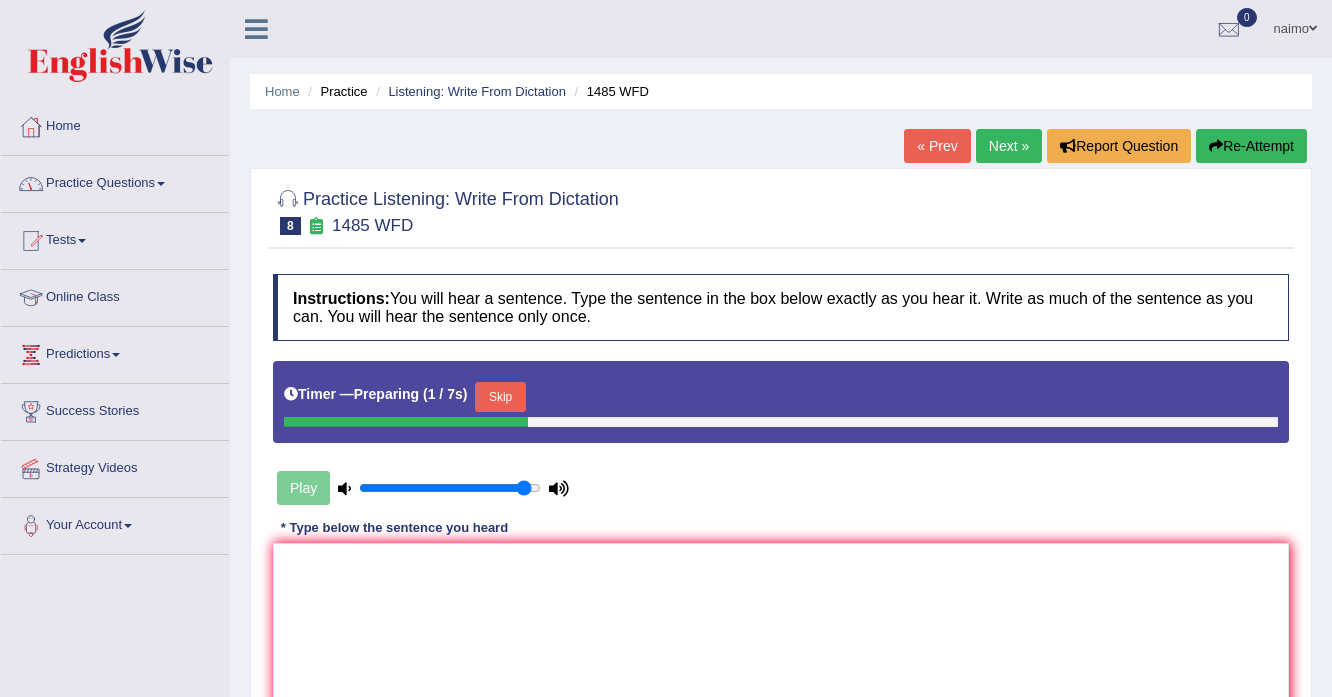 click on "Skip" at bounding box center [500, 397] 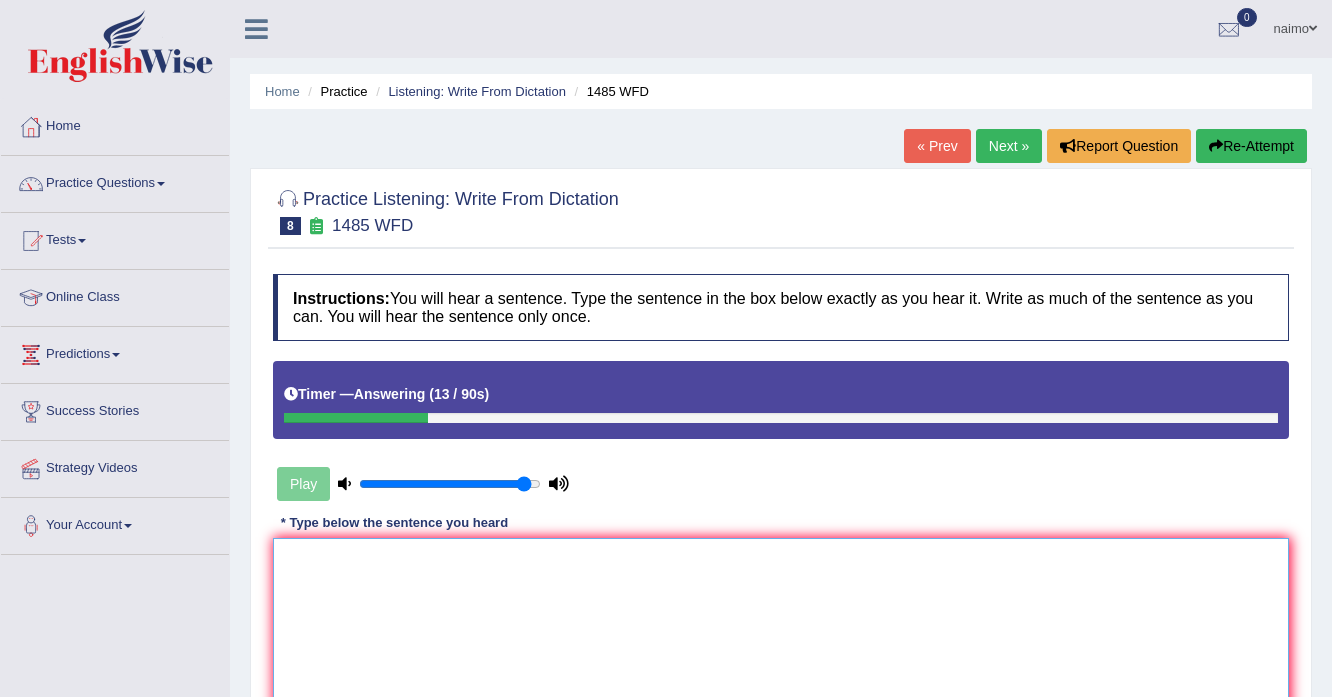 click at bounding box center (781, 635) 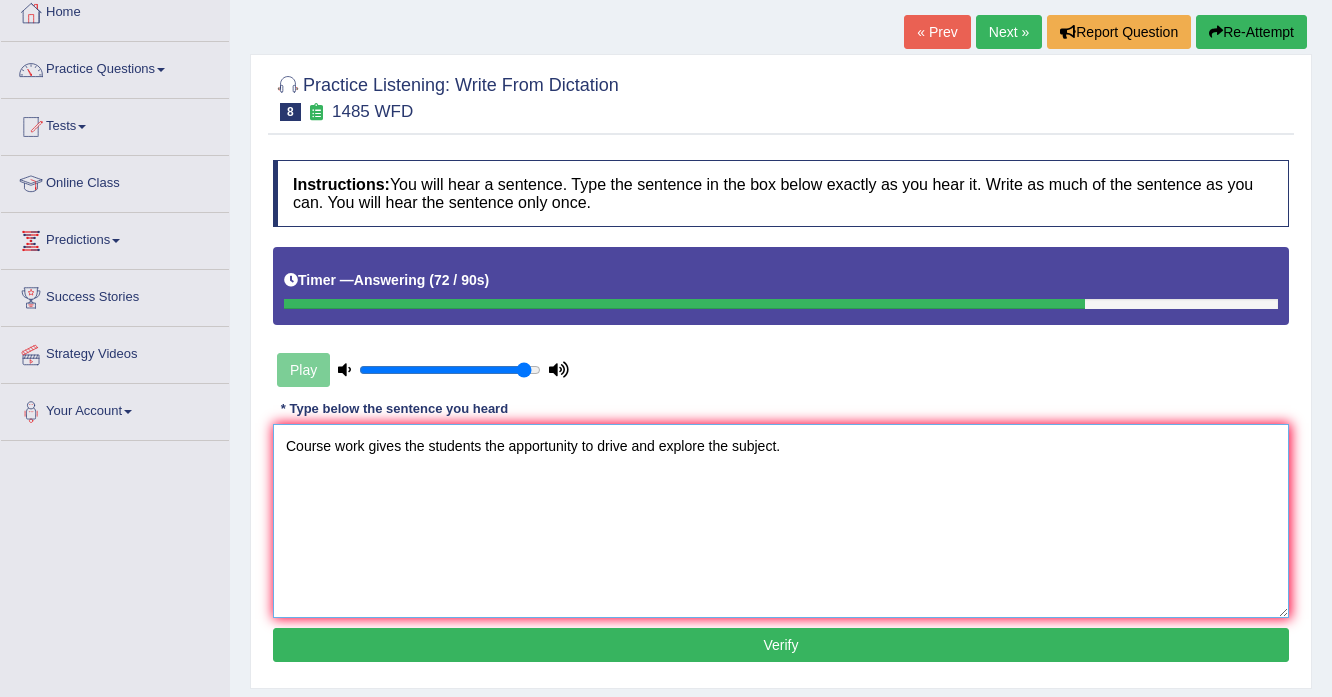 scroll, scrollTop: 240, scrollLeft: 0, axis: vertical 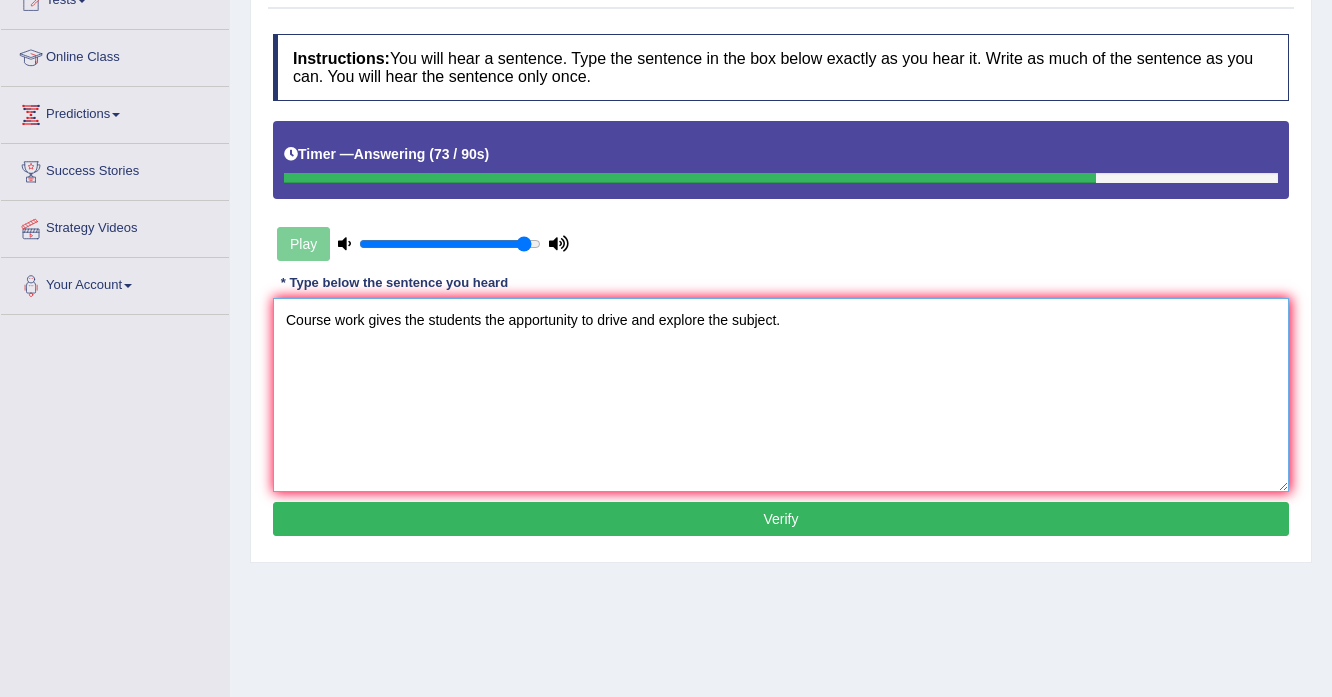 type on "Course work gives the students the apportunity to drive and explore the subject." 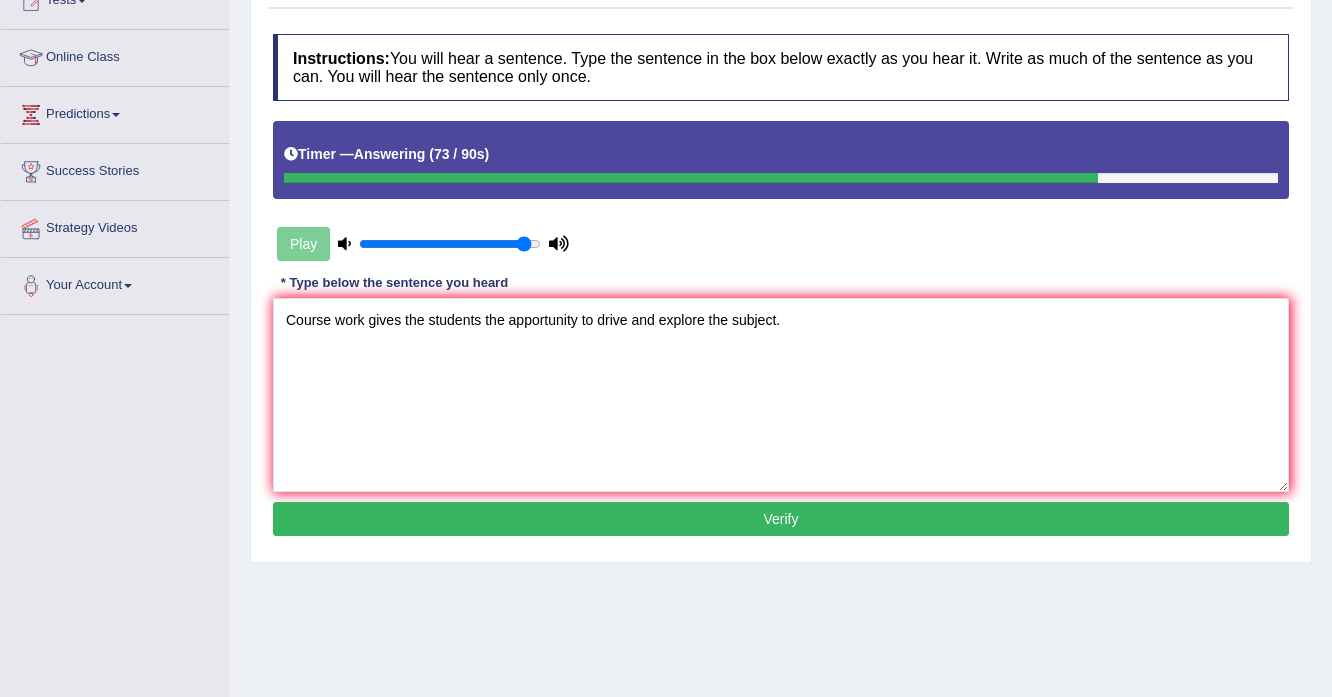 click on "Verify" at bounding box center [781, 519] 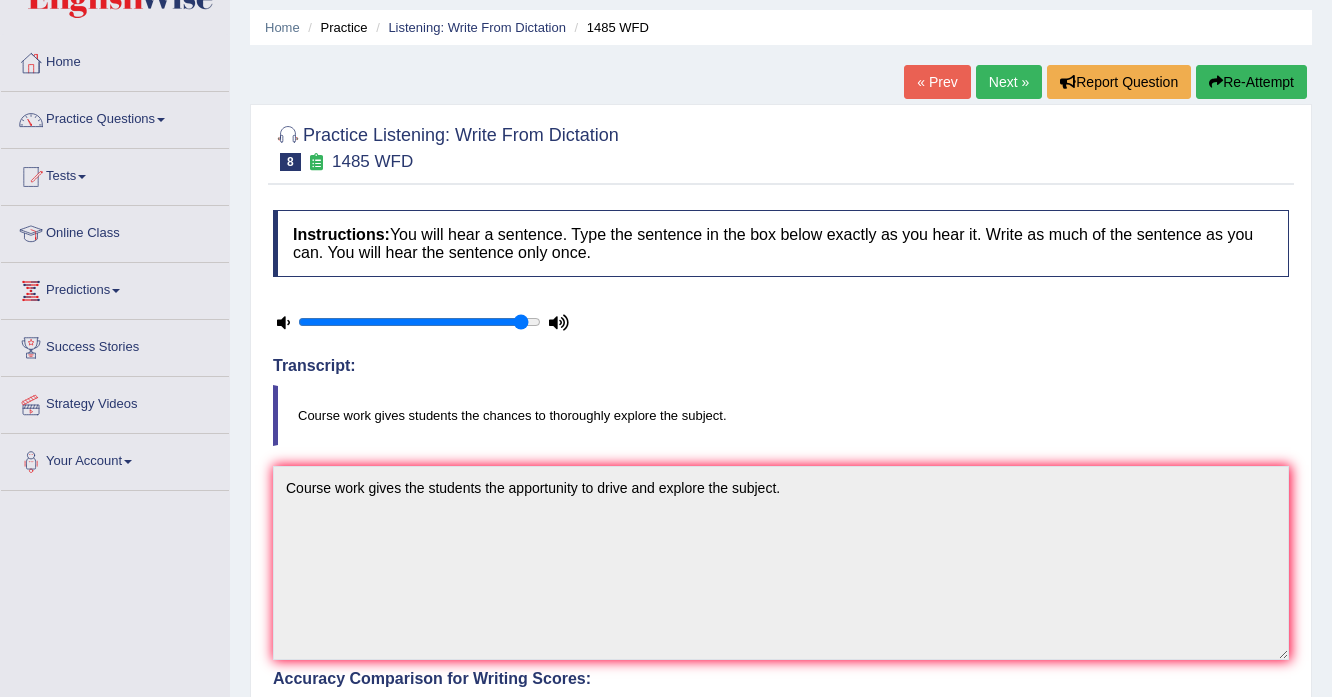 scroll, scrollTop: 0, scrollLeft: 0, axis: both 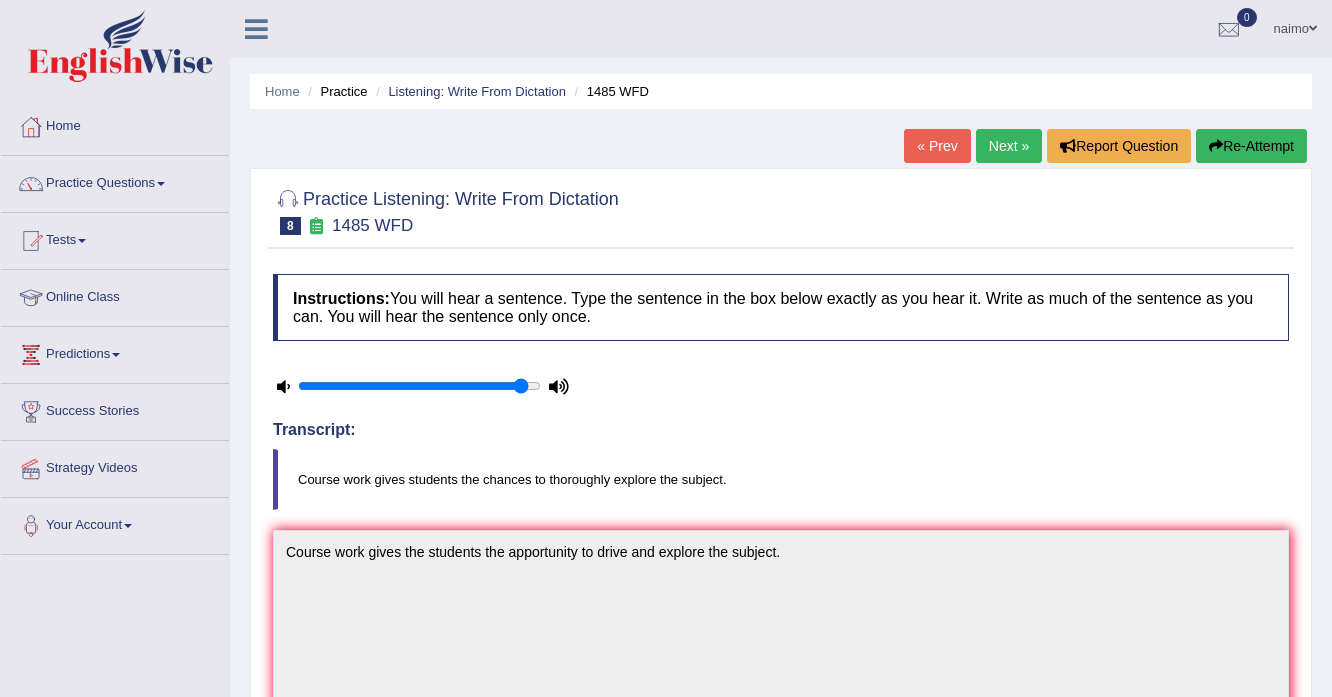 click on "Next »" at bounding box center [1009, 146] 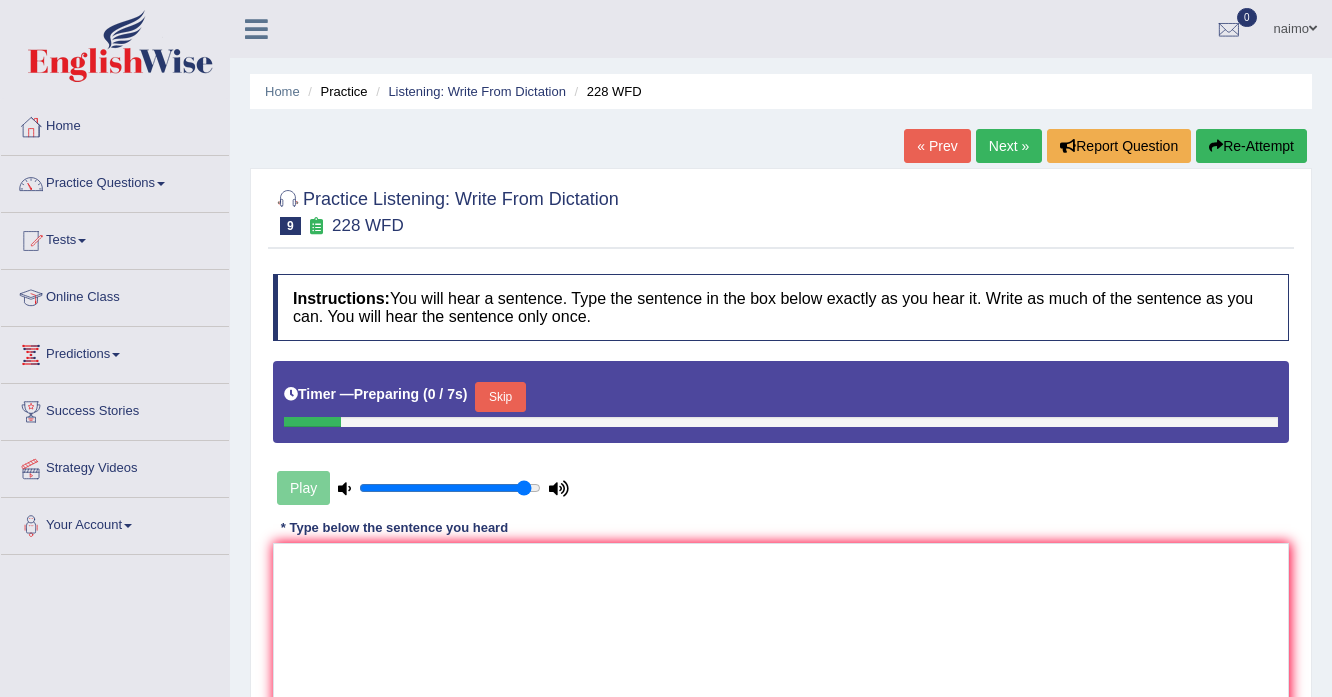 scroll, scrollTop: 0, scrollLeft: 0, axis: both 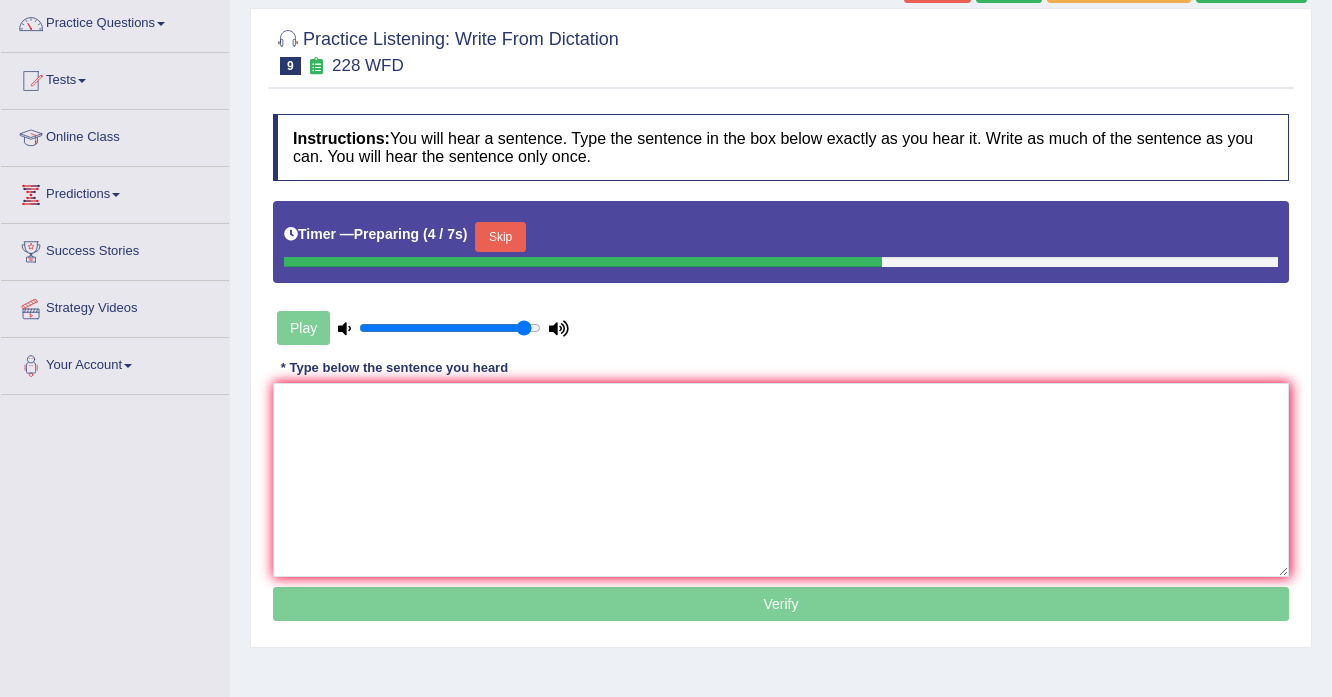 click on "Skip" at bounding box center [500, 237] 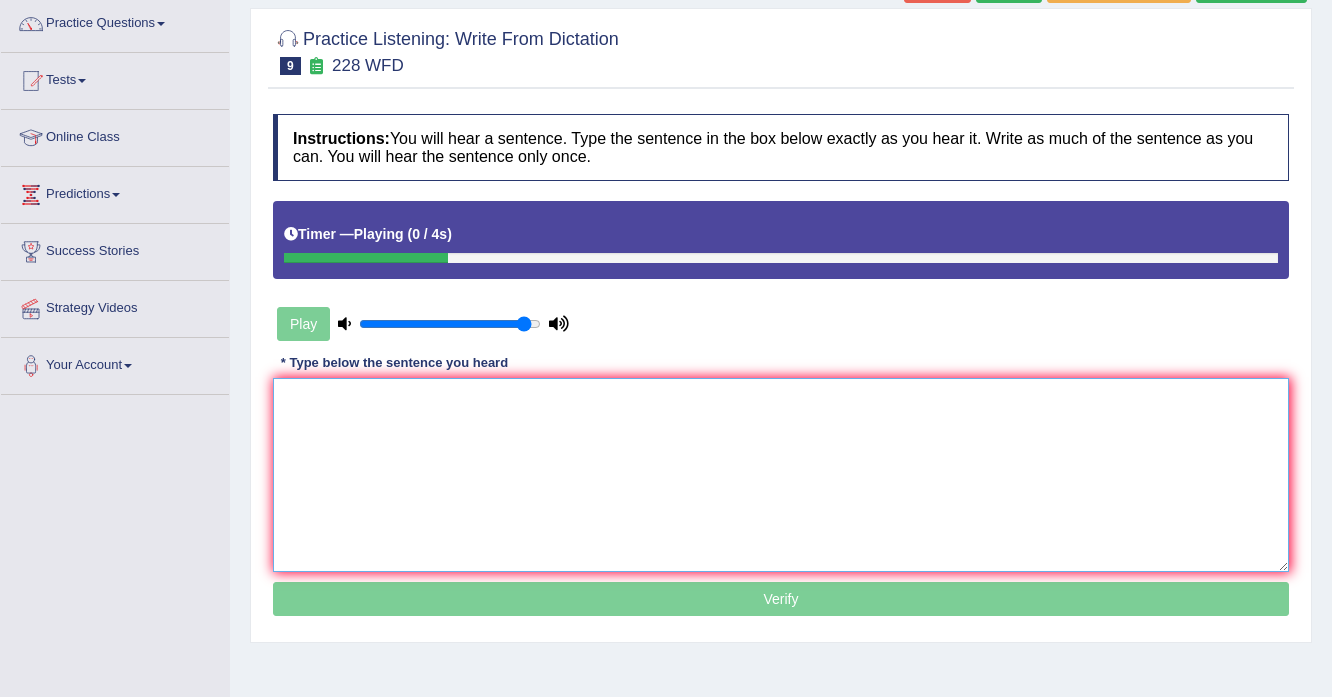 click at bounding box center (781, 475) 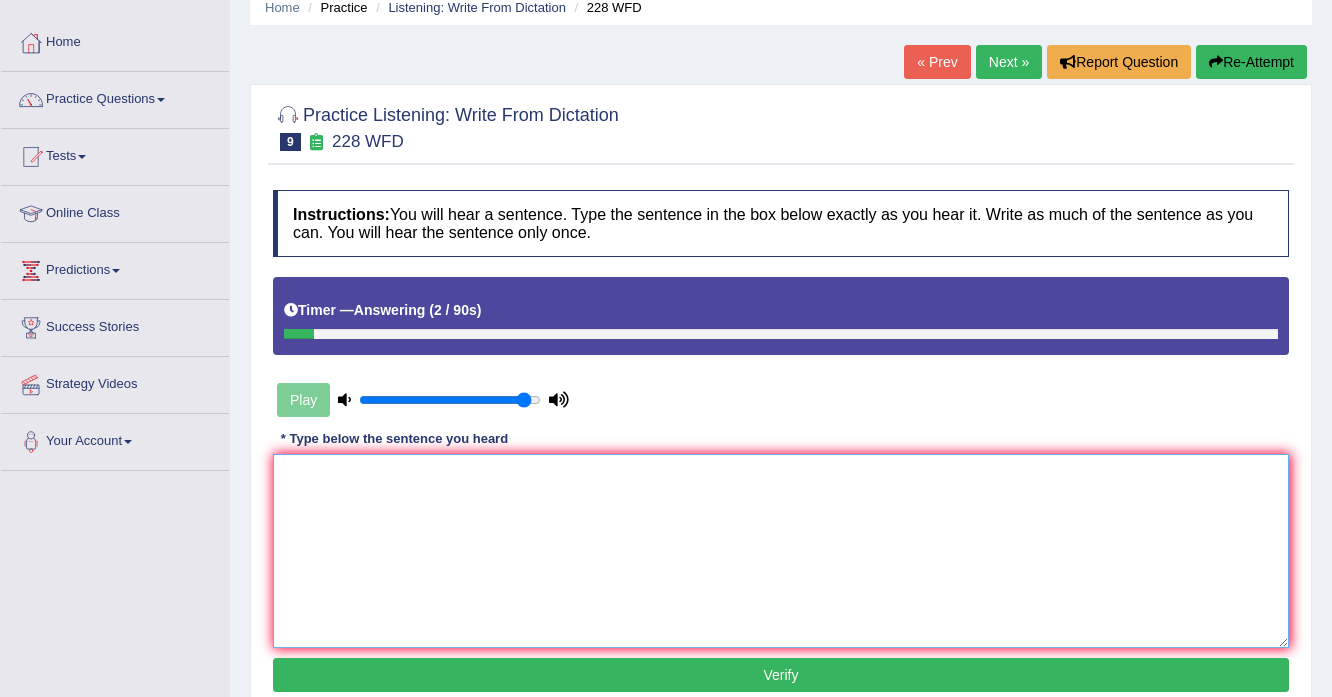 scroll, scrollTop: 0, scrollLeft: 0, axis: both 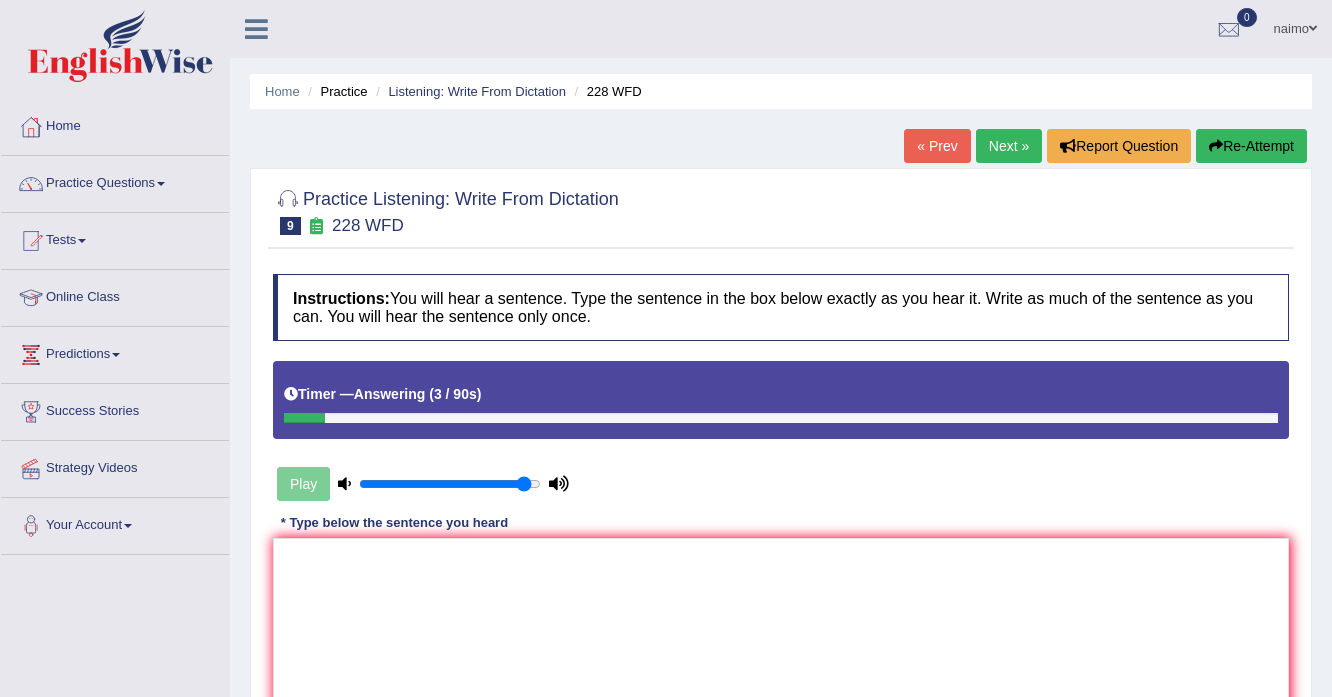 click on "Re-Attempt" at bounding box center [1251, 146] 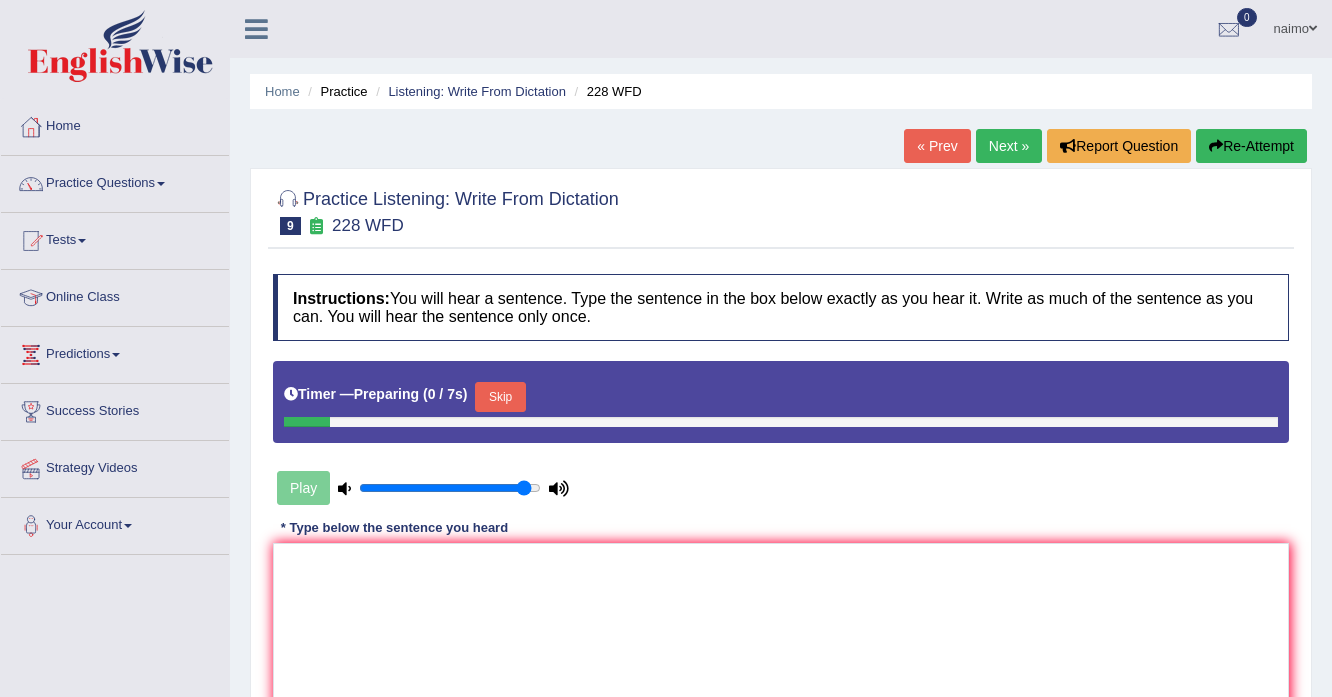 scroll, scrollTop: 0, scrollLeft: 0, axis: both 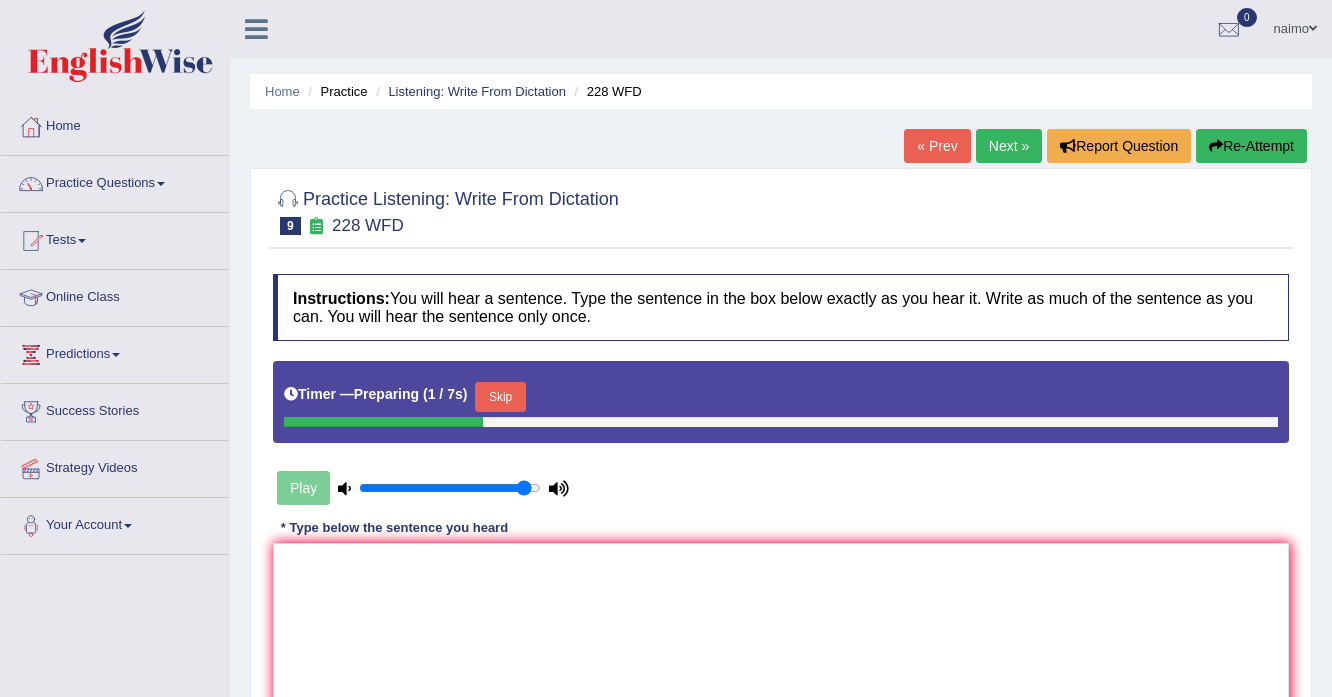 click on "Skip" at bounding box center (500, 397) 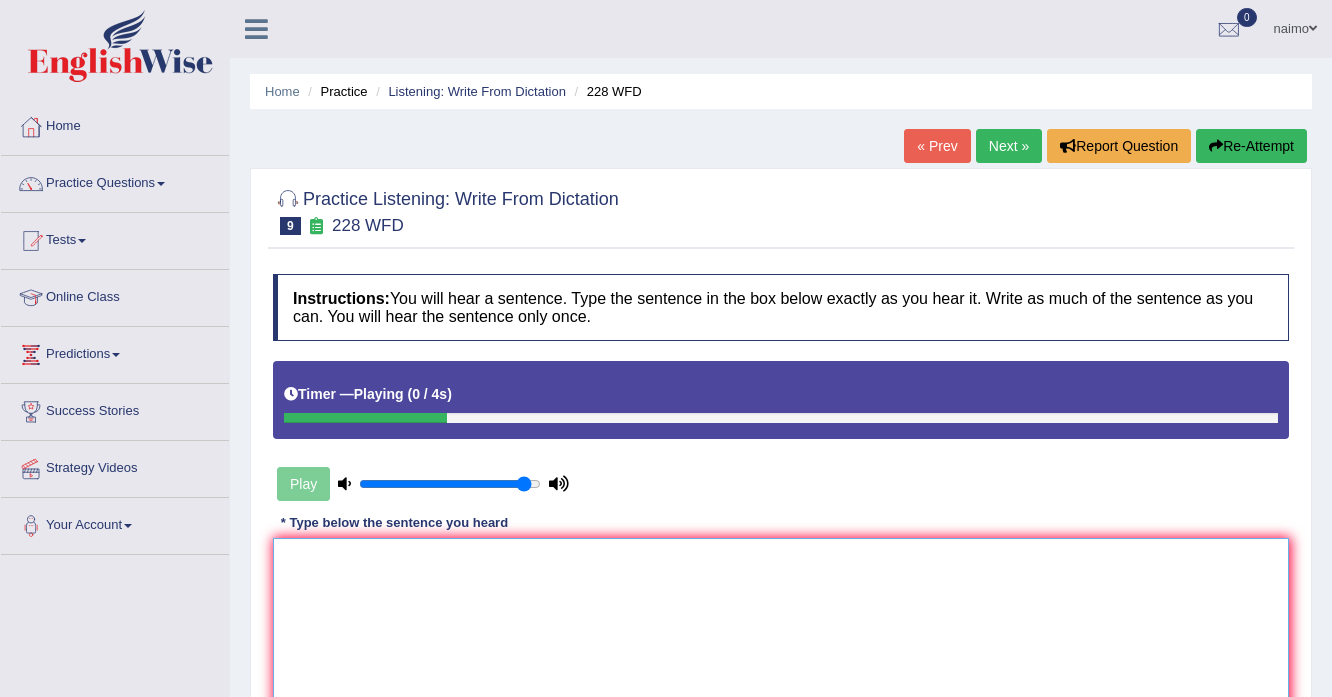 drag, startPoint x: 380, startPoint y: 587, endPoint x: 642, endPoint y: 546, distance: 265.1886 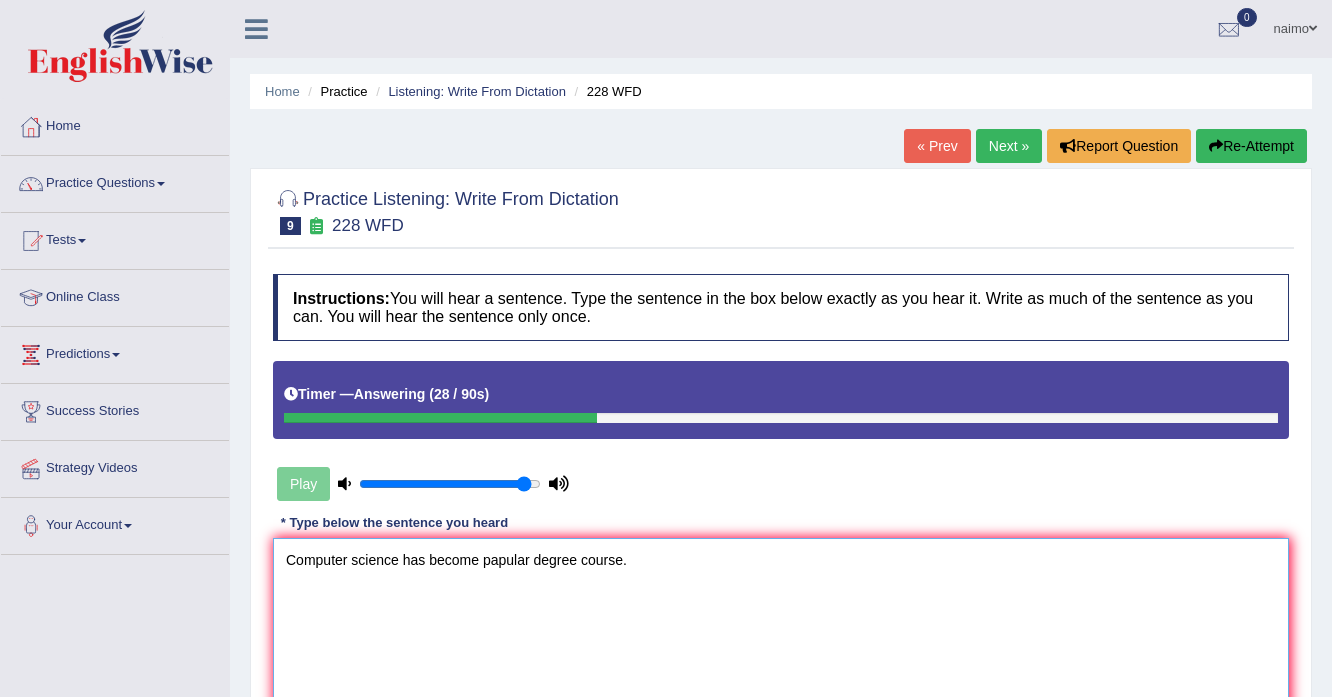 click on "Computer science has become papular degree course." at bounding box center (781, 635) 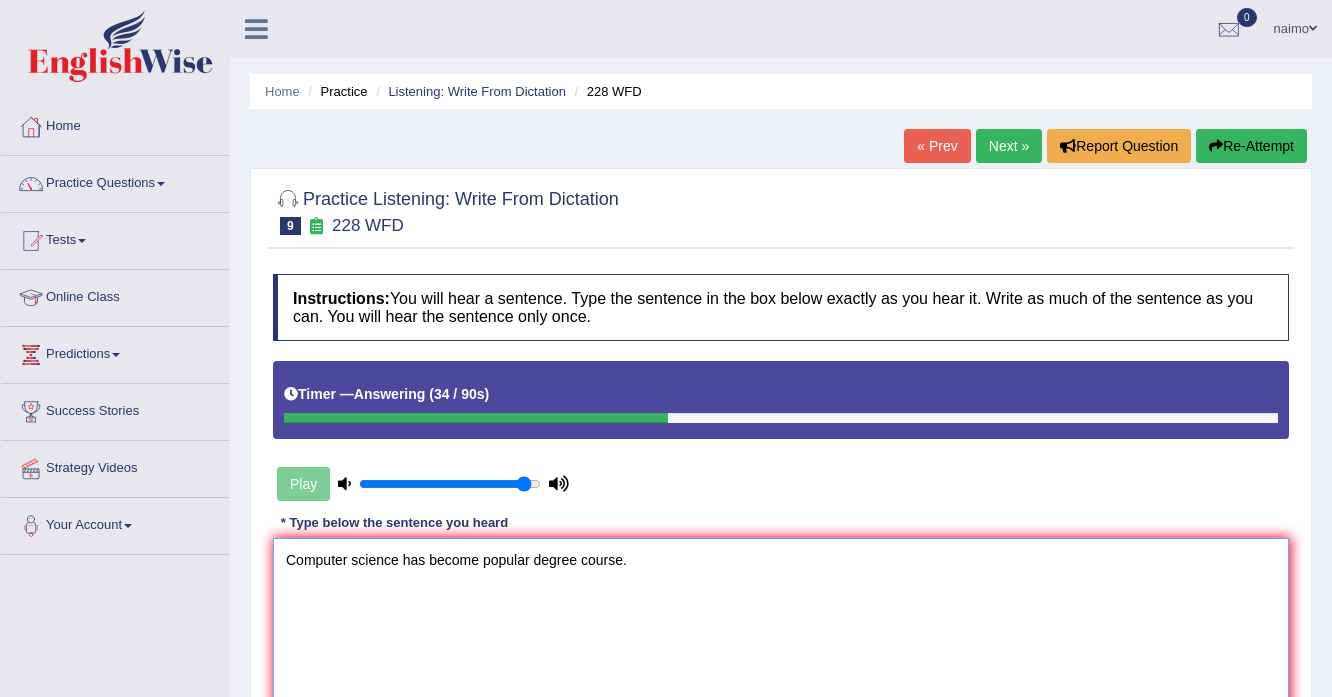 scroll, scrollTop: 240, scrollLeft: 0, axis: vertical 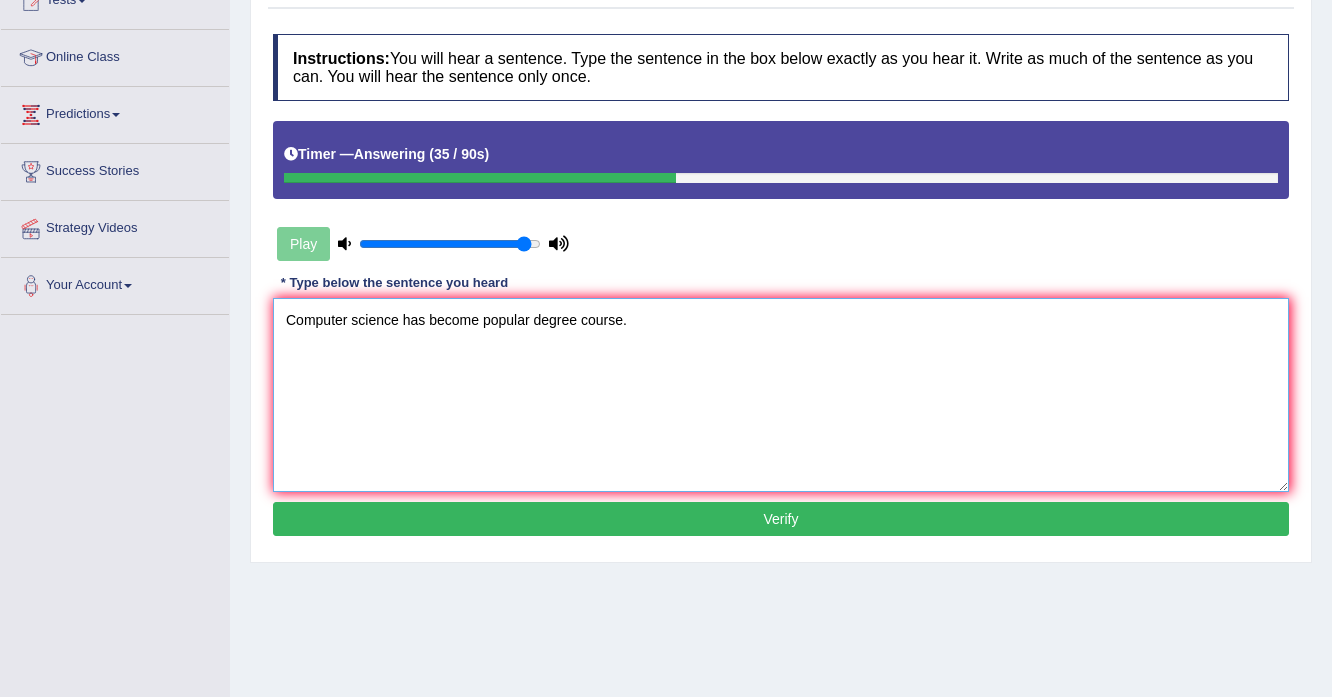 type on "Computer science has become popular degree course." 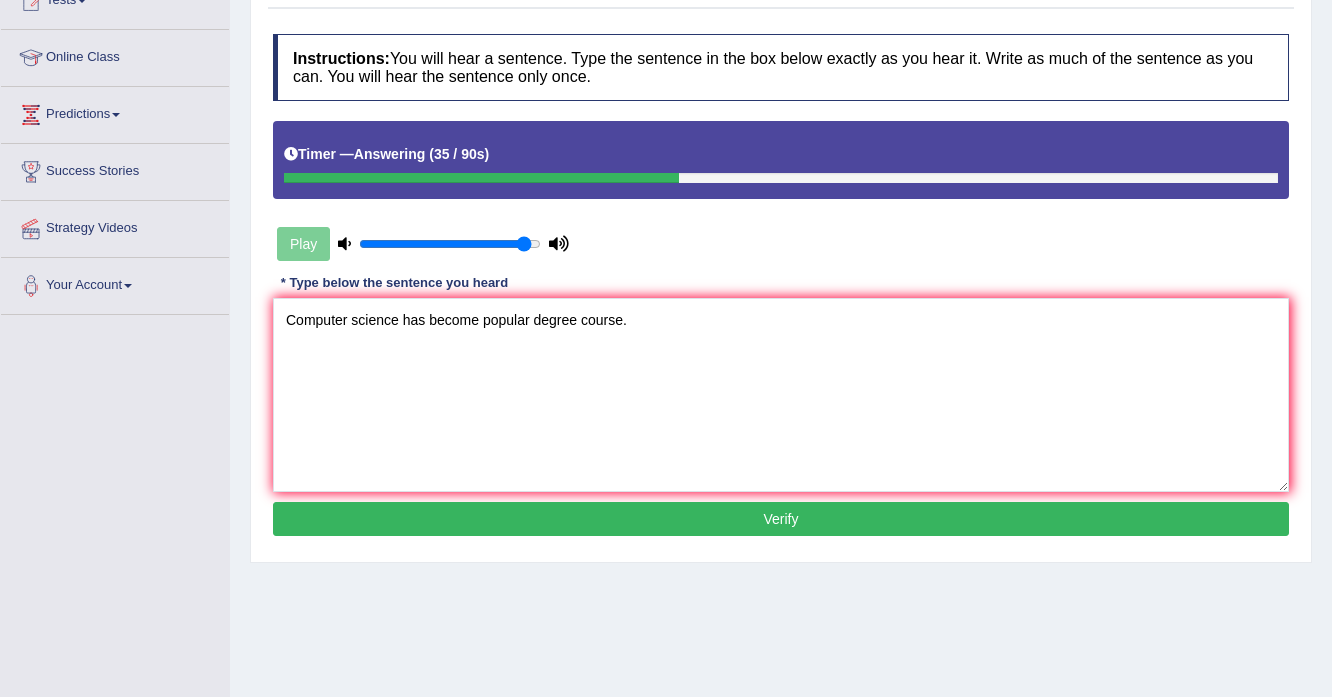 click on "Verify" at bounding box center [781, 519] 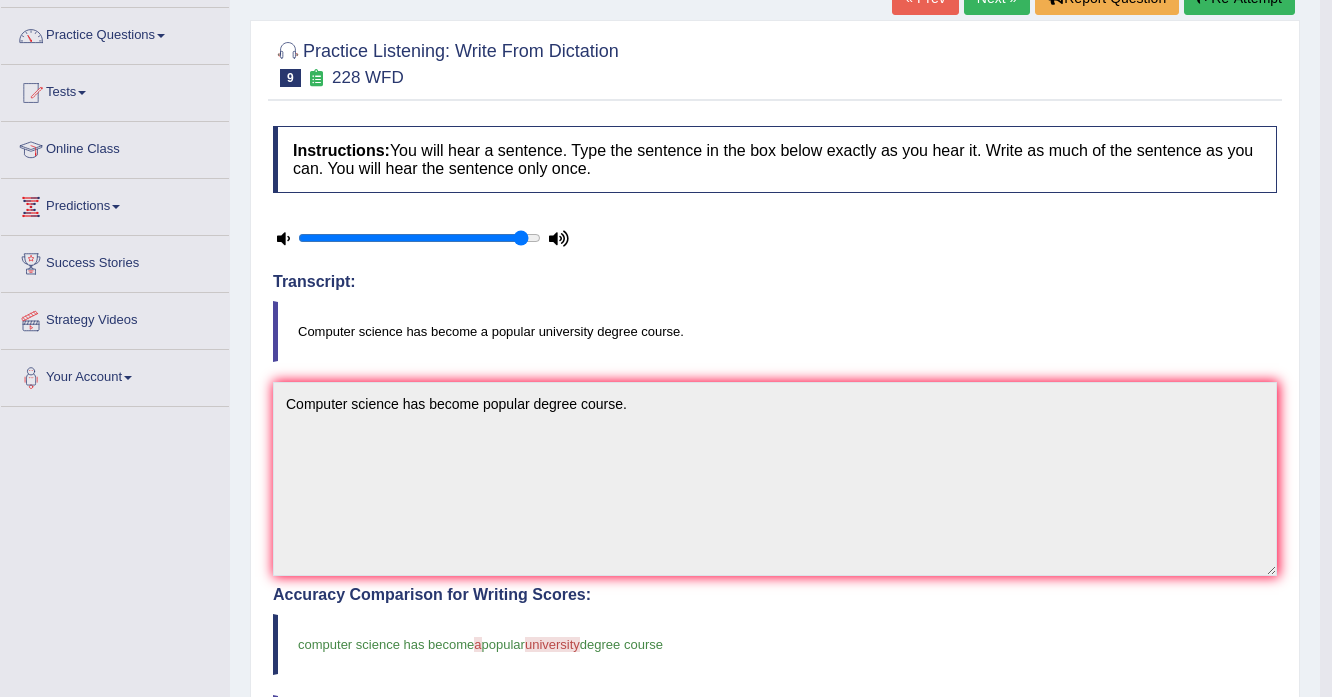 scroll, scrollTop: 0, scrollLeft: 0, axis: both 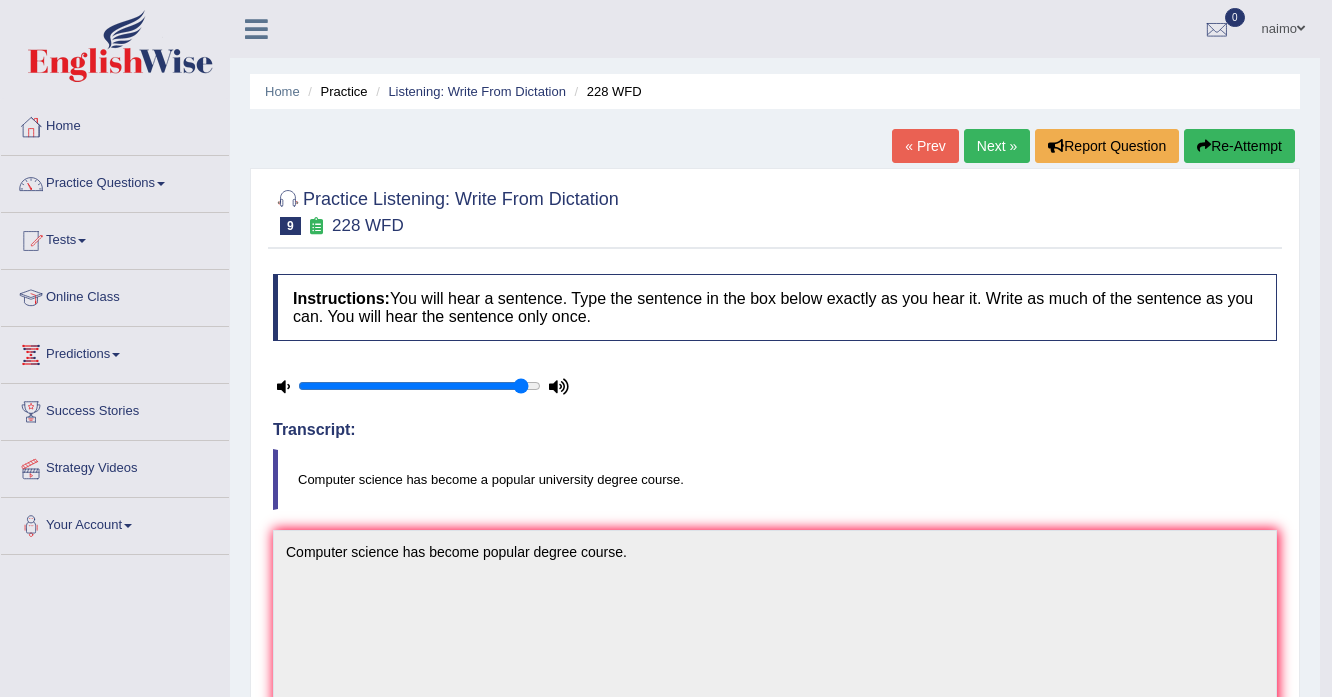 click on "Next »" at bounding box center [997, 146] 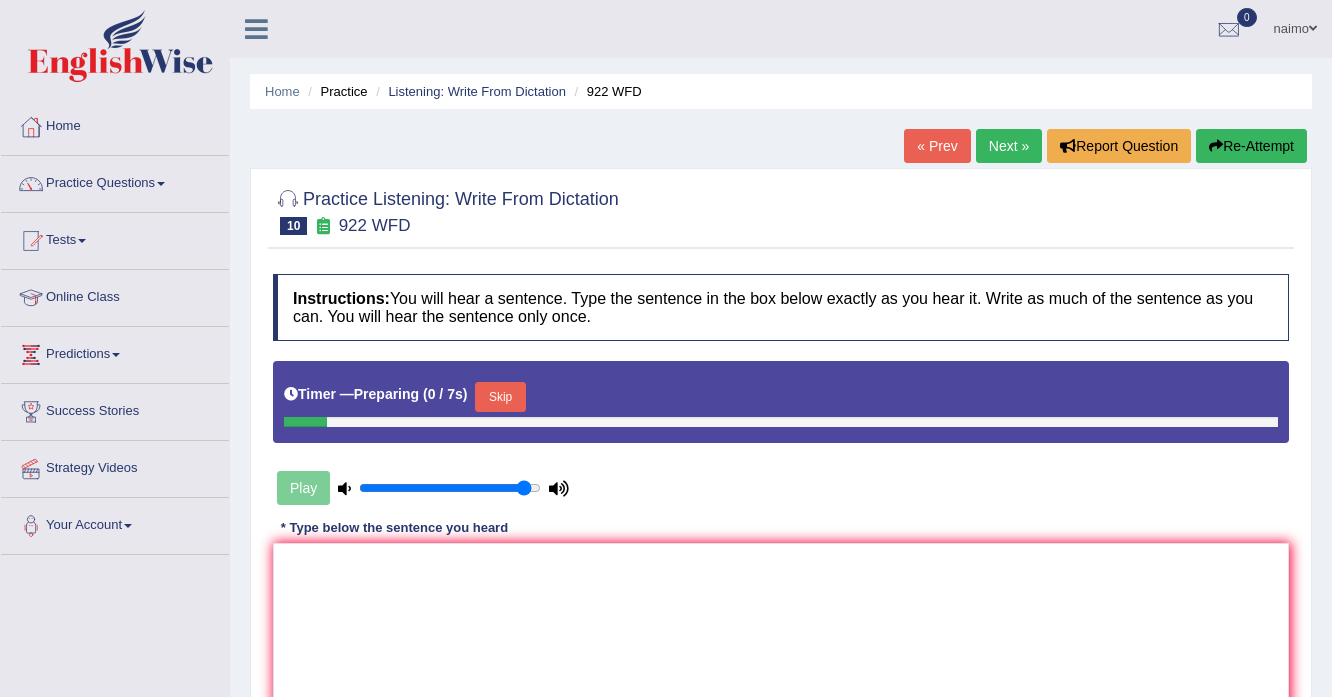 scroll, scrollTop: 0, scrollLeft: 0, axis: both 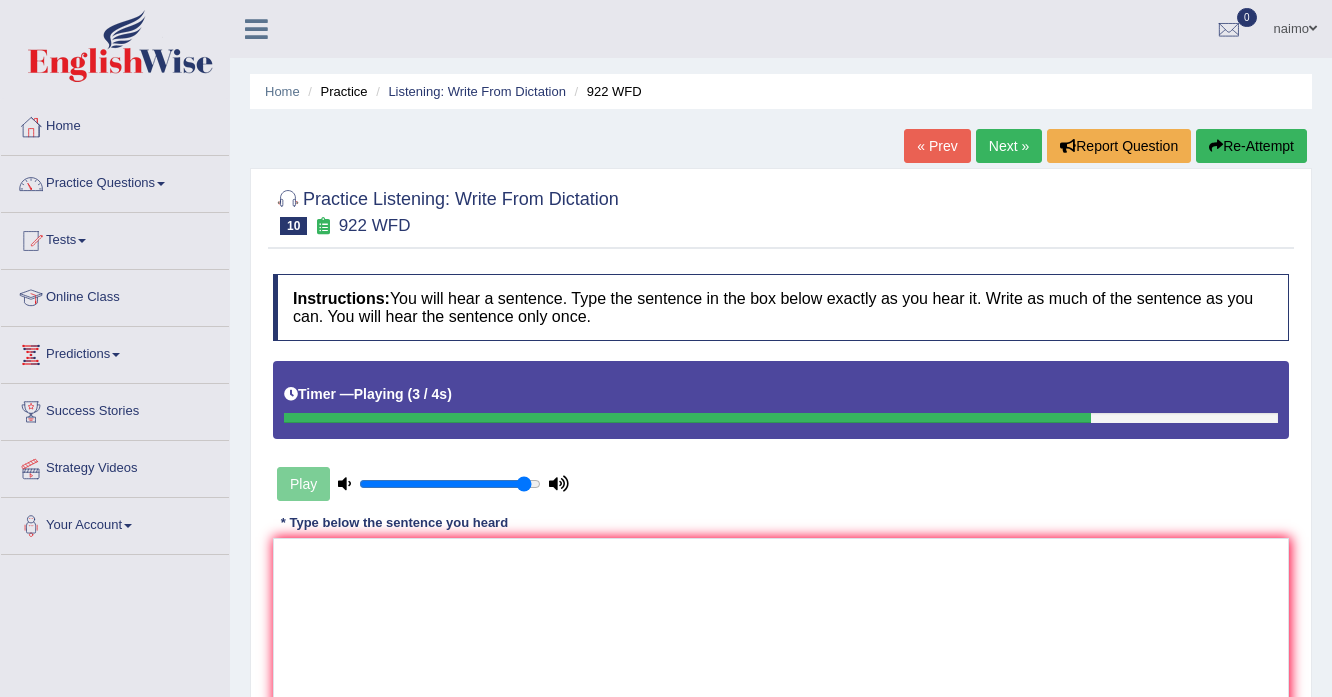 click on "Re-Attempt" at bounding box center (1251, 146) 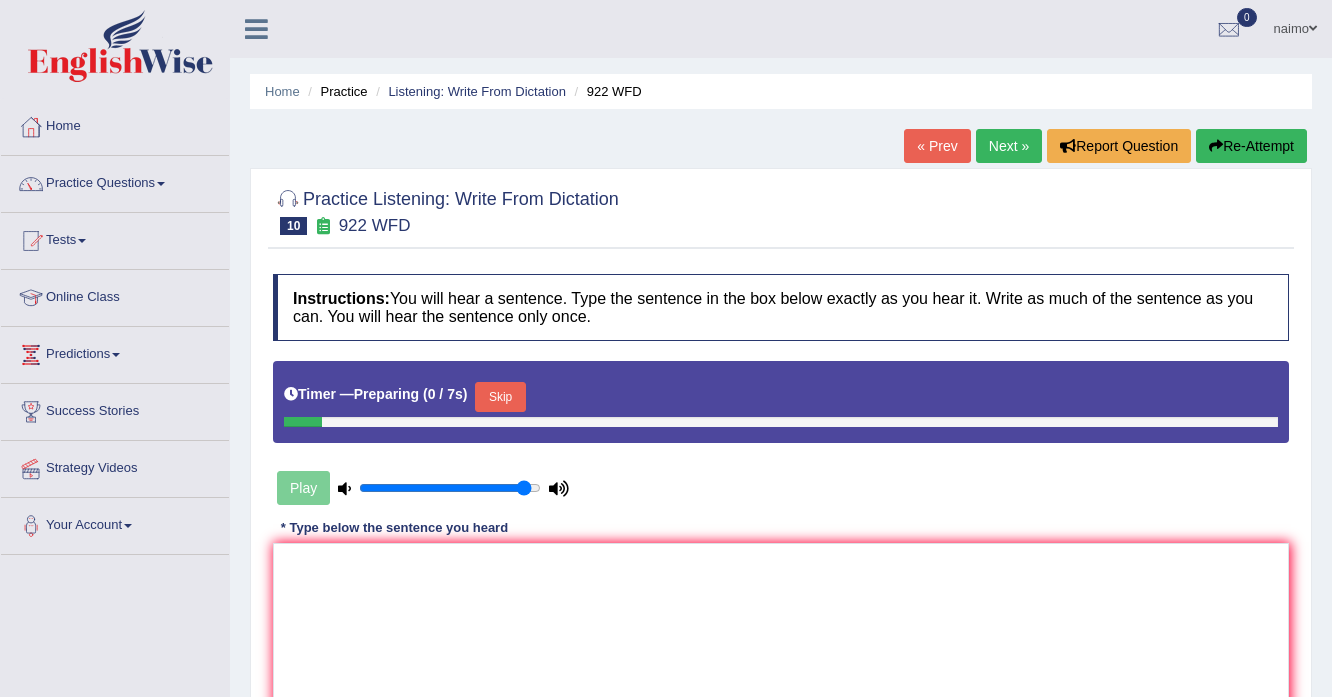 scroll, scrollTop: 0, scrollLeft: 0, axis: both 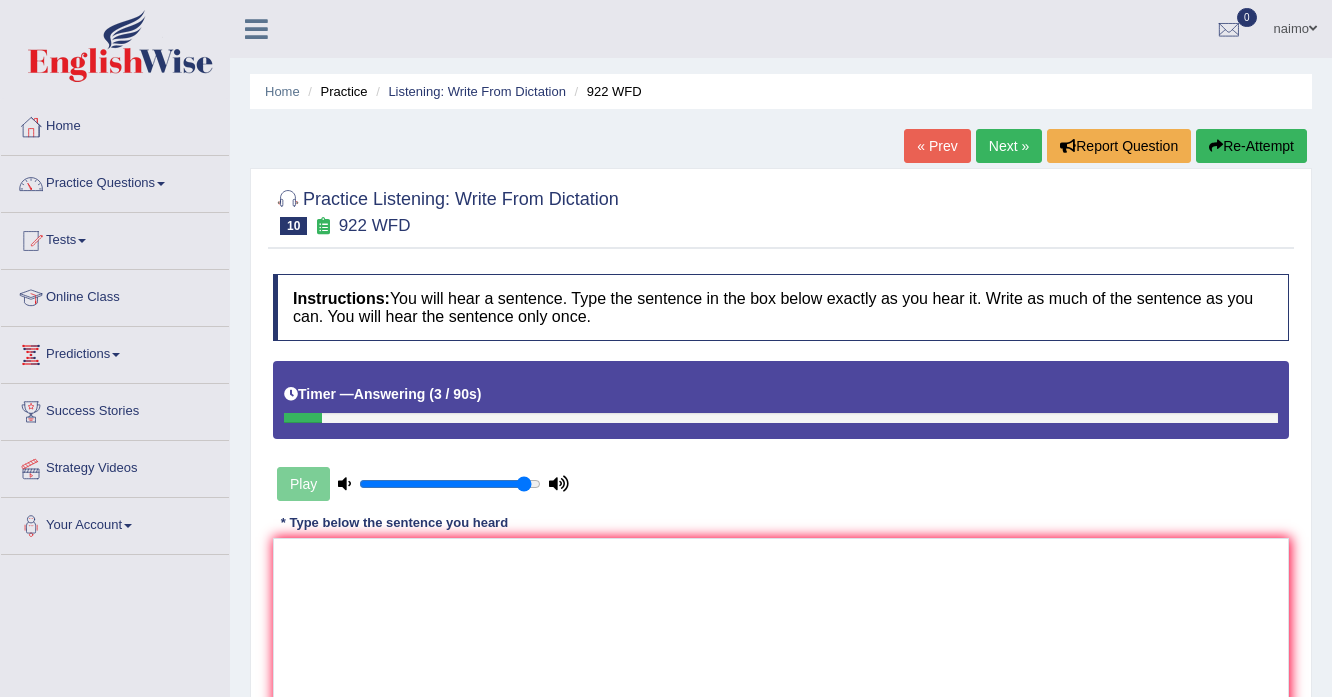 click on "Re-Attempt" at bounding box center (1251, 146) 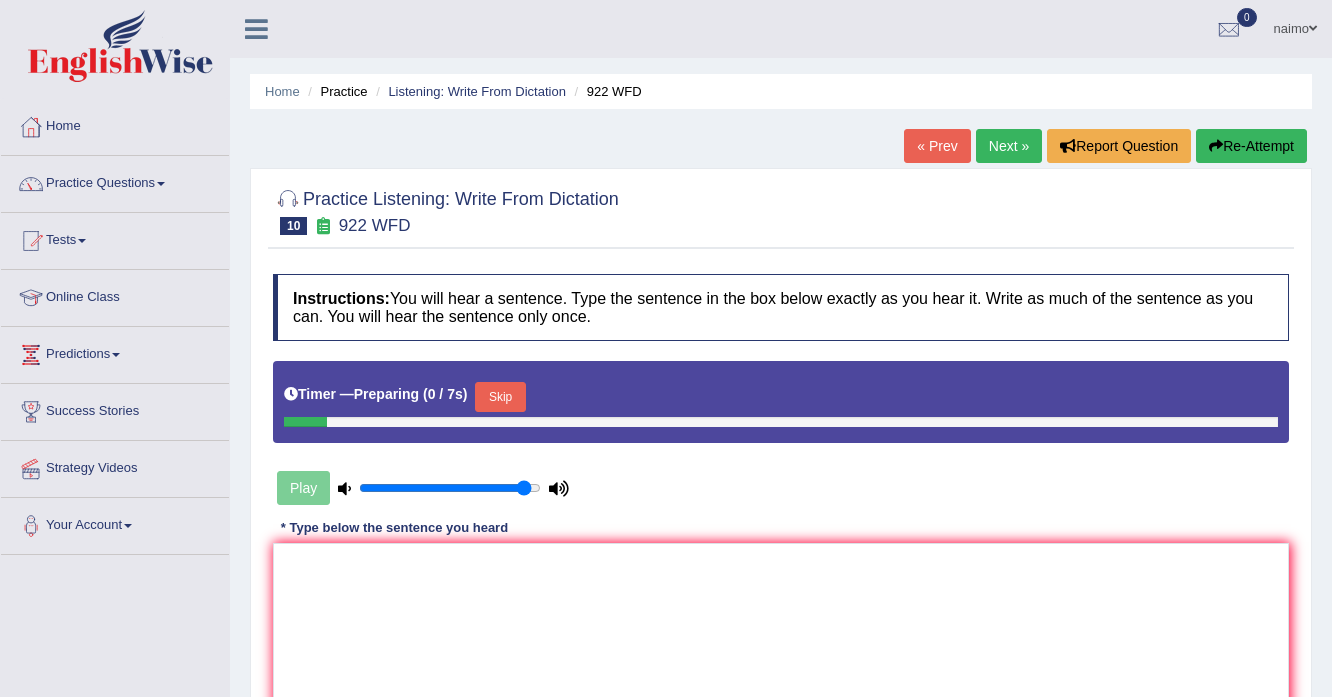 scroll, scrollTop: 0, scrollLeft: 0, axis: both 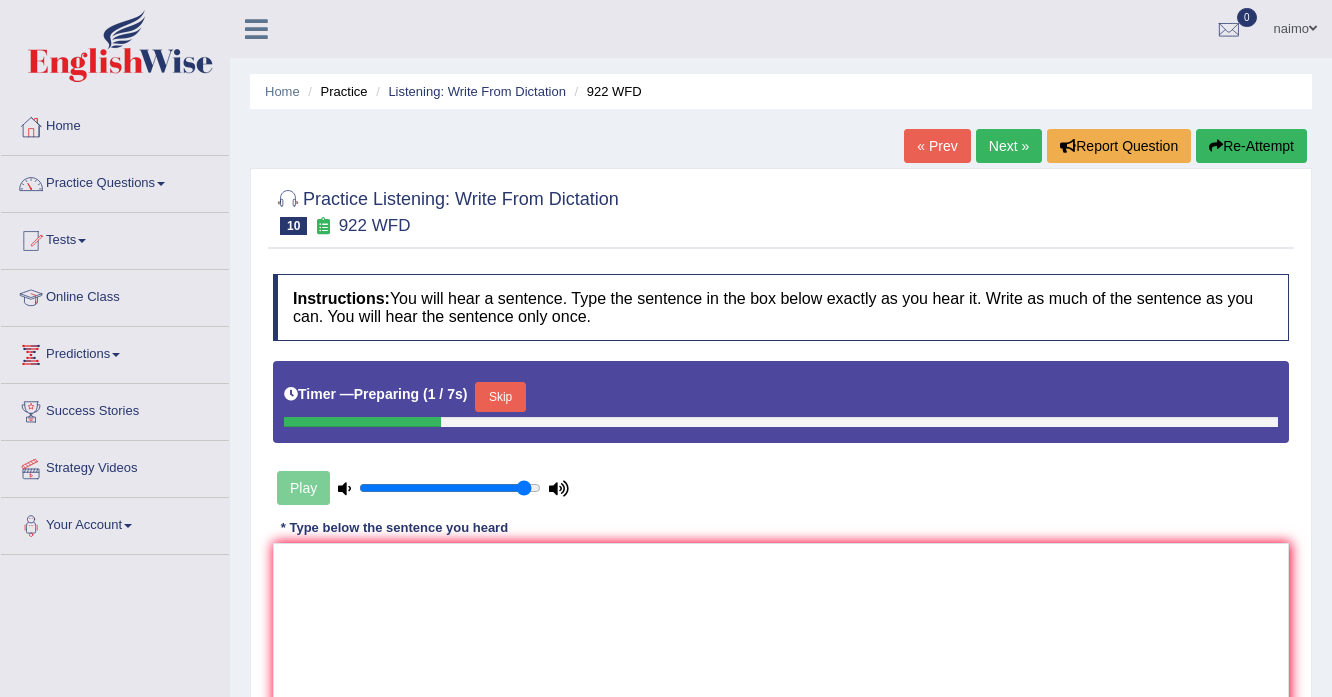 click on "Skip" at bounding box center [500, 397] 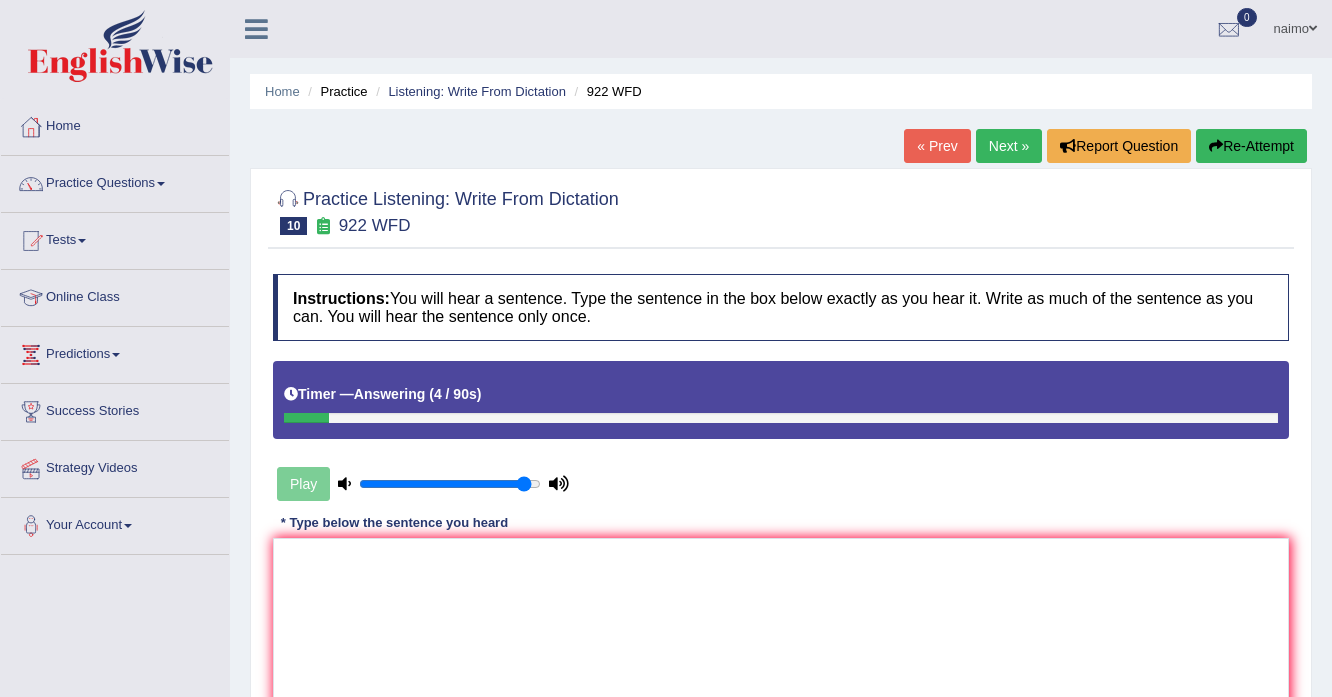 drag, startPoint x: 1243, startPoint y: 142, endPoint x: 1242, endPoint y: 129, distance: 13.038404 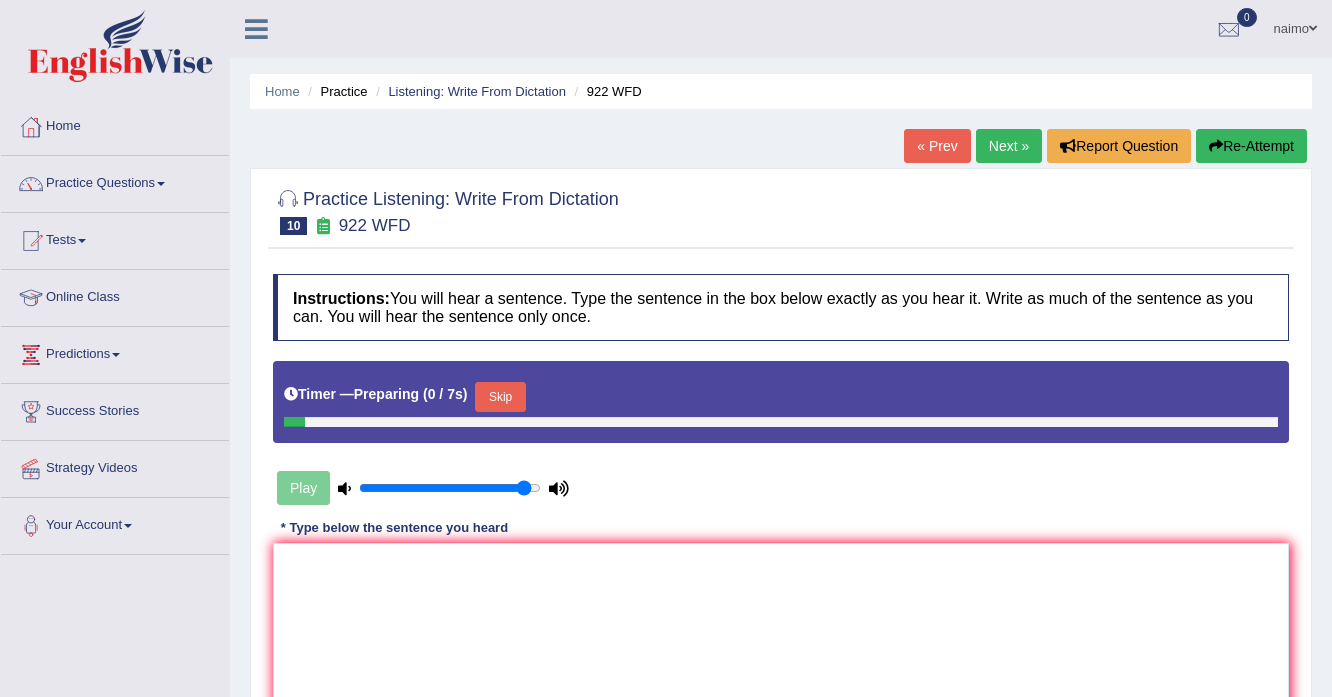 scroll, scrollTop: 0, scrollLeft: 0, axis: both 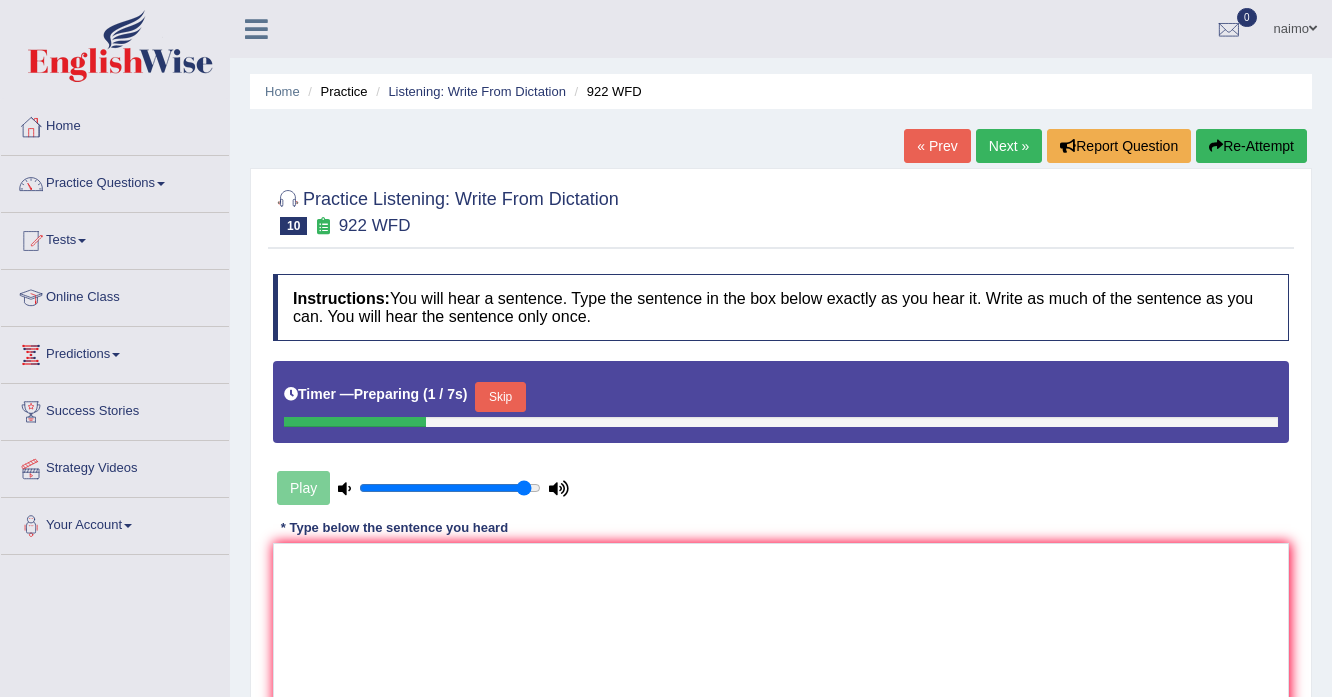 click on "Skip" at bounding box center [500, 397] 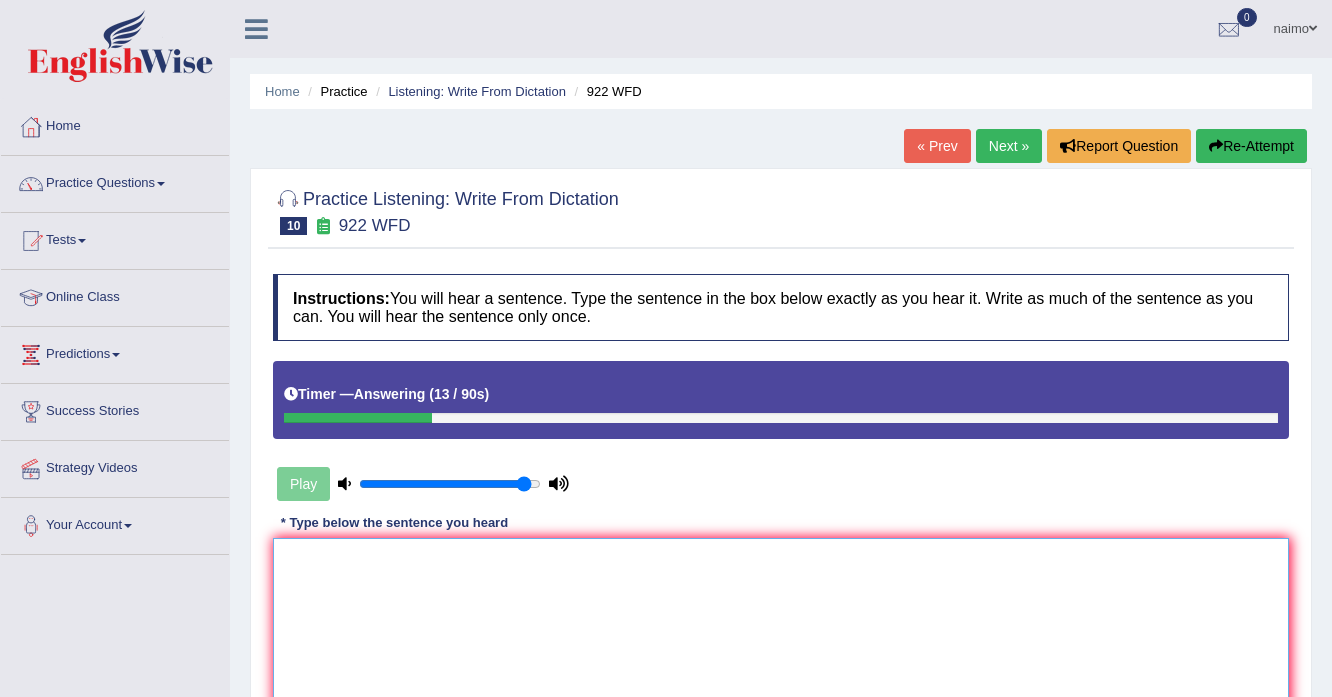 drag, startPoint x: 316, startPoint y: 587, endPoint x: 968, endPoint y: 657, distance: 655.7469 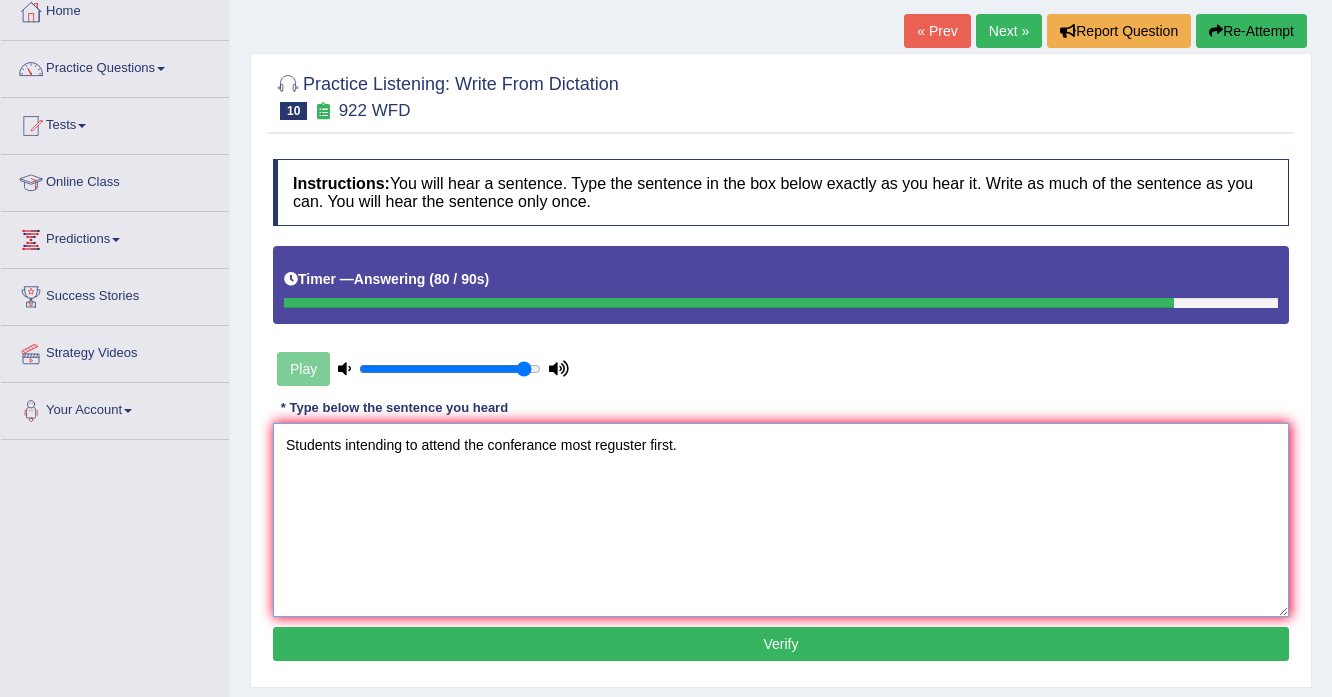 scroll, scrollTop: 160, scrollLeft: 0, axis: vertical 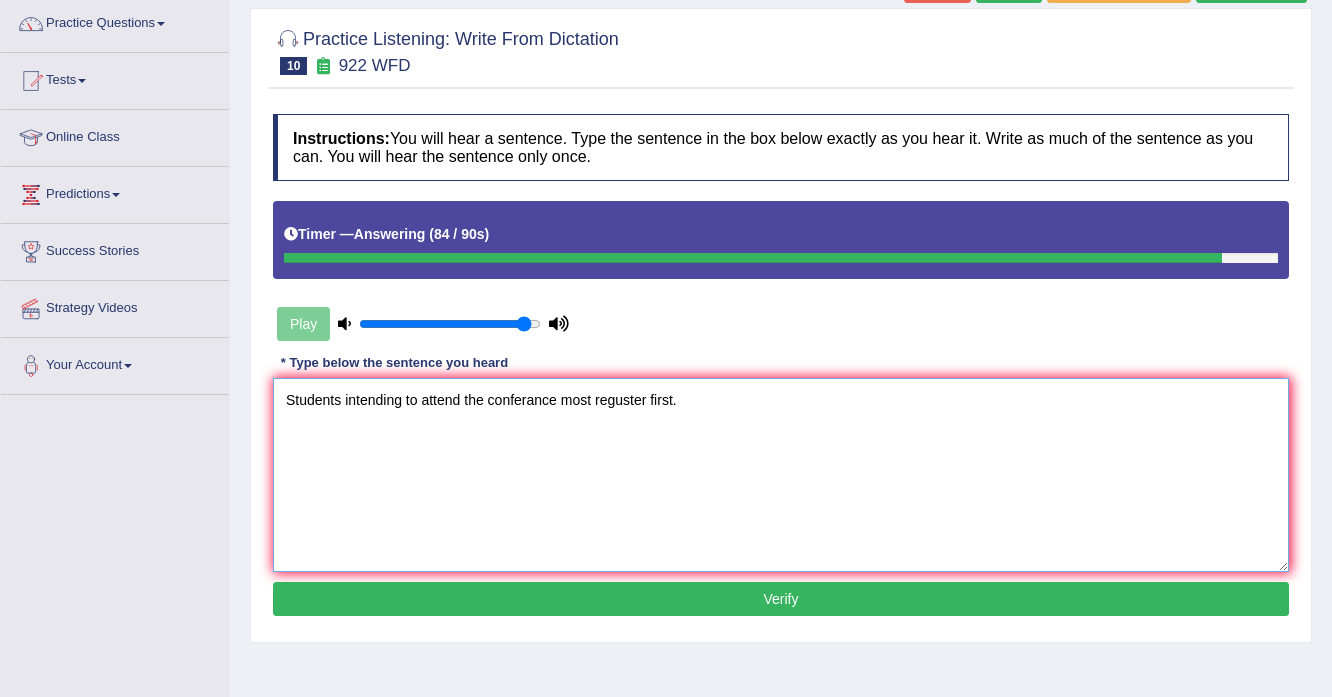 type on "Students intending to attend the conferance most reguster first." 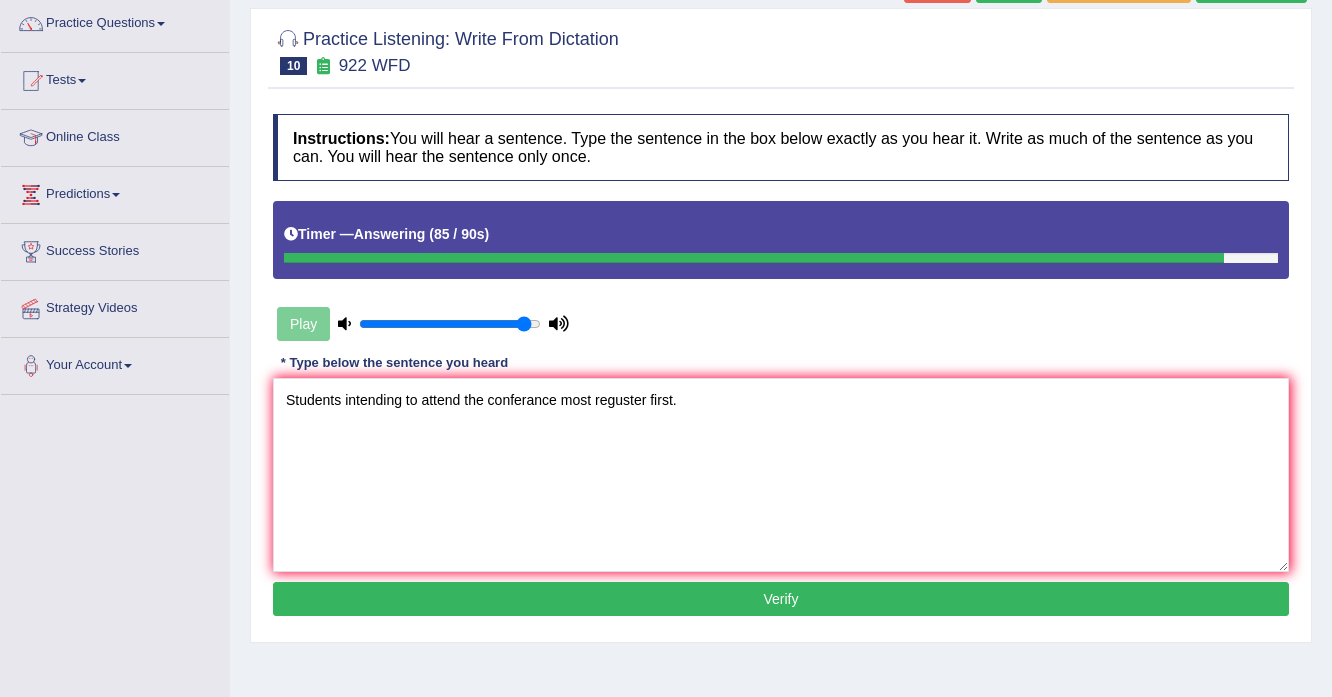 click on "Verify" at bounding box center [781, 599] 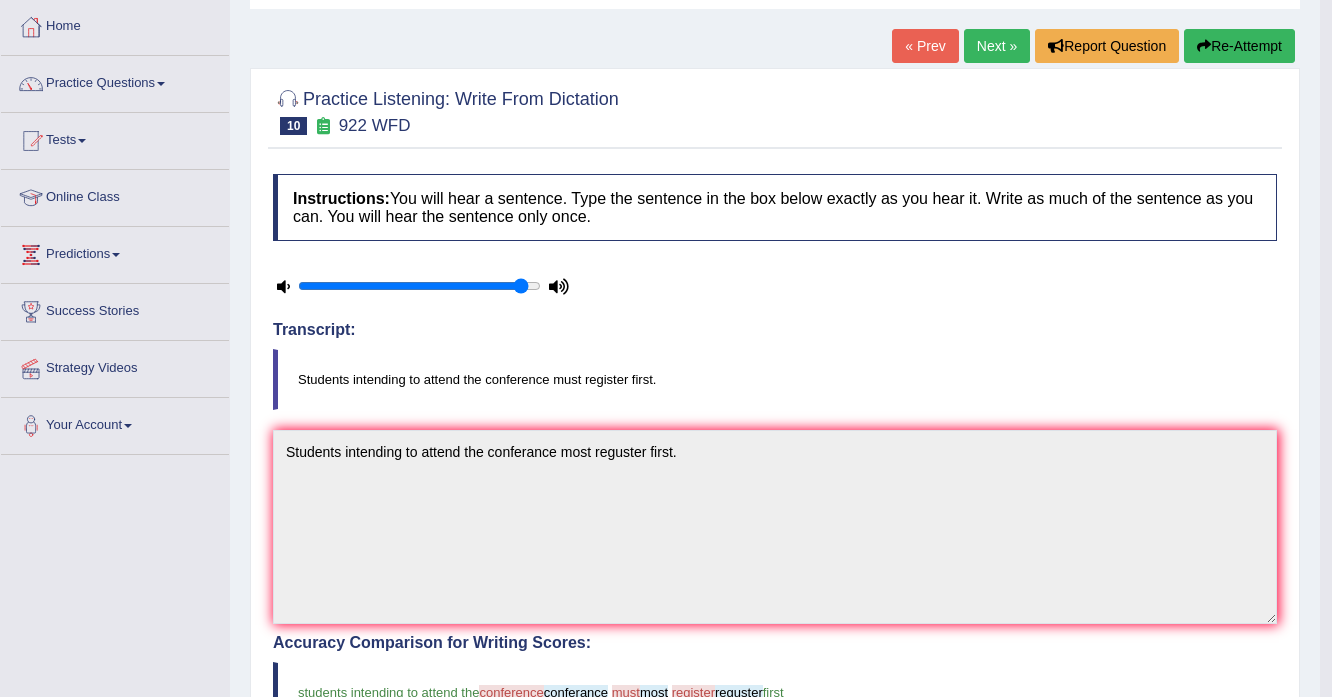 scroll, scrollTop: 0, scrollLeft: 0, axis: both 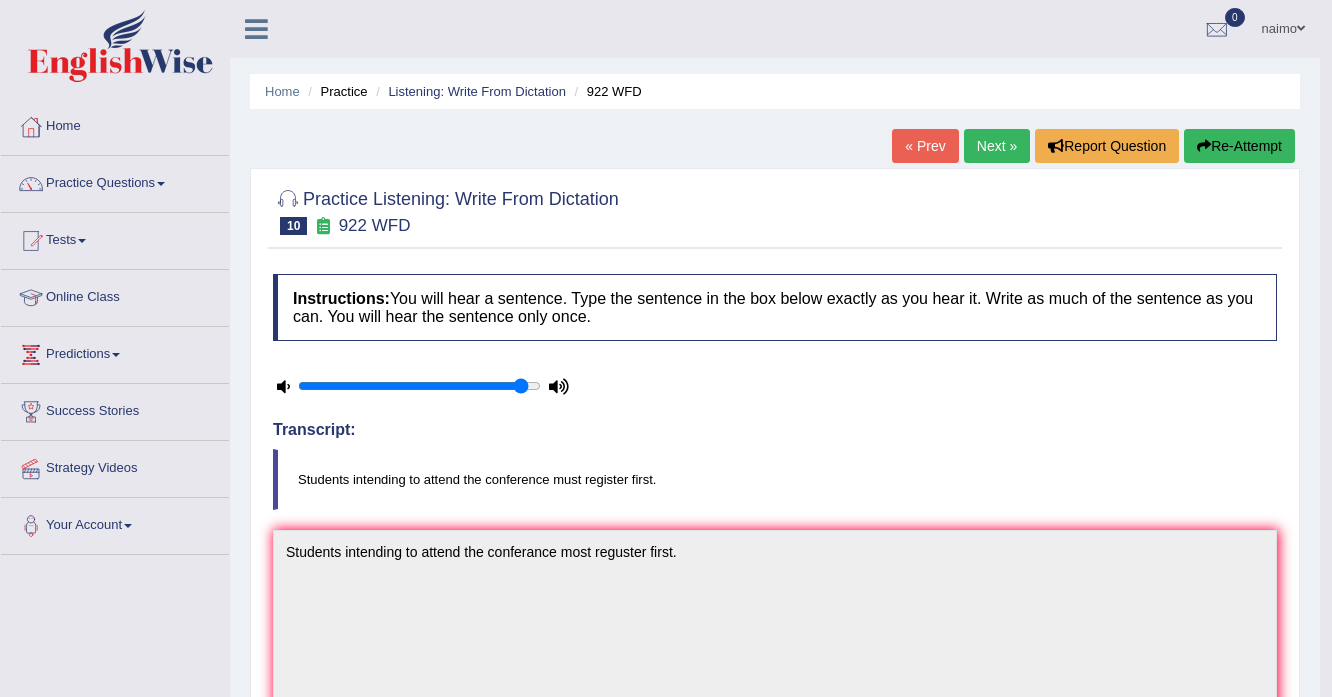click on "Next »" at bounding box center [997, 146] 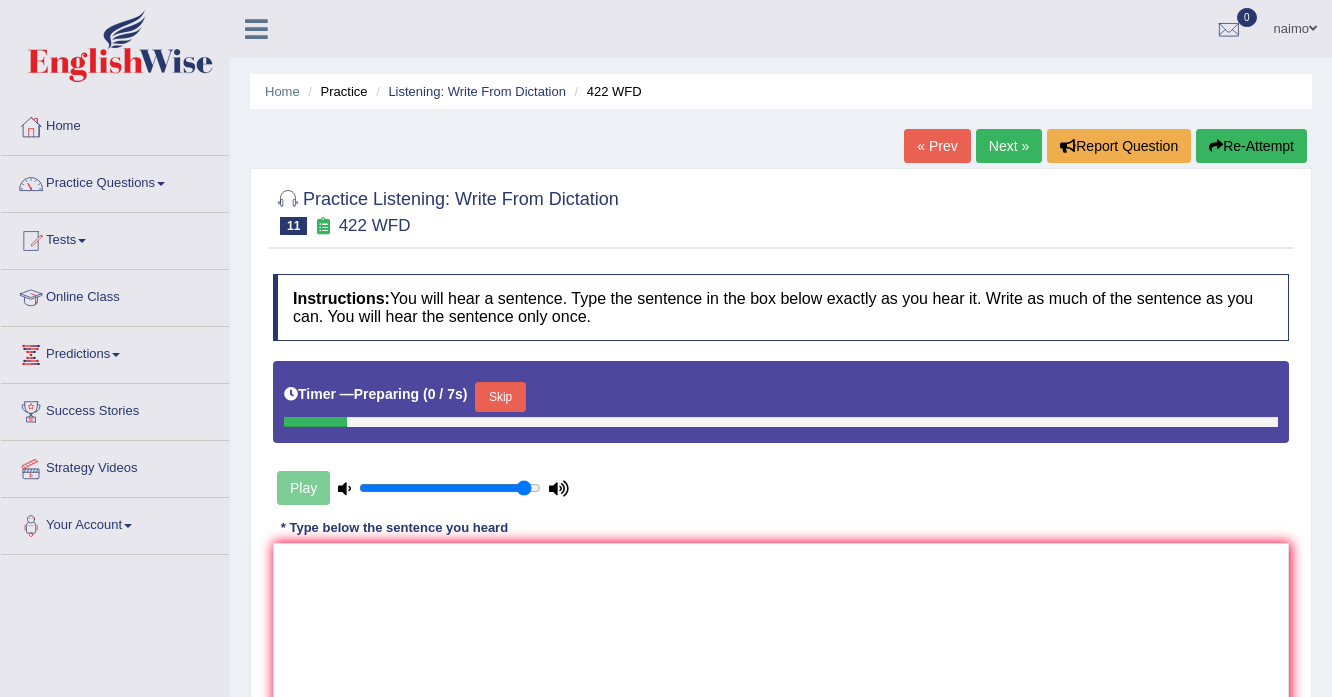 scroll, scrollTop: 0, scrollLeft: 0, axis: both 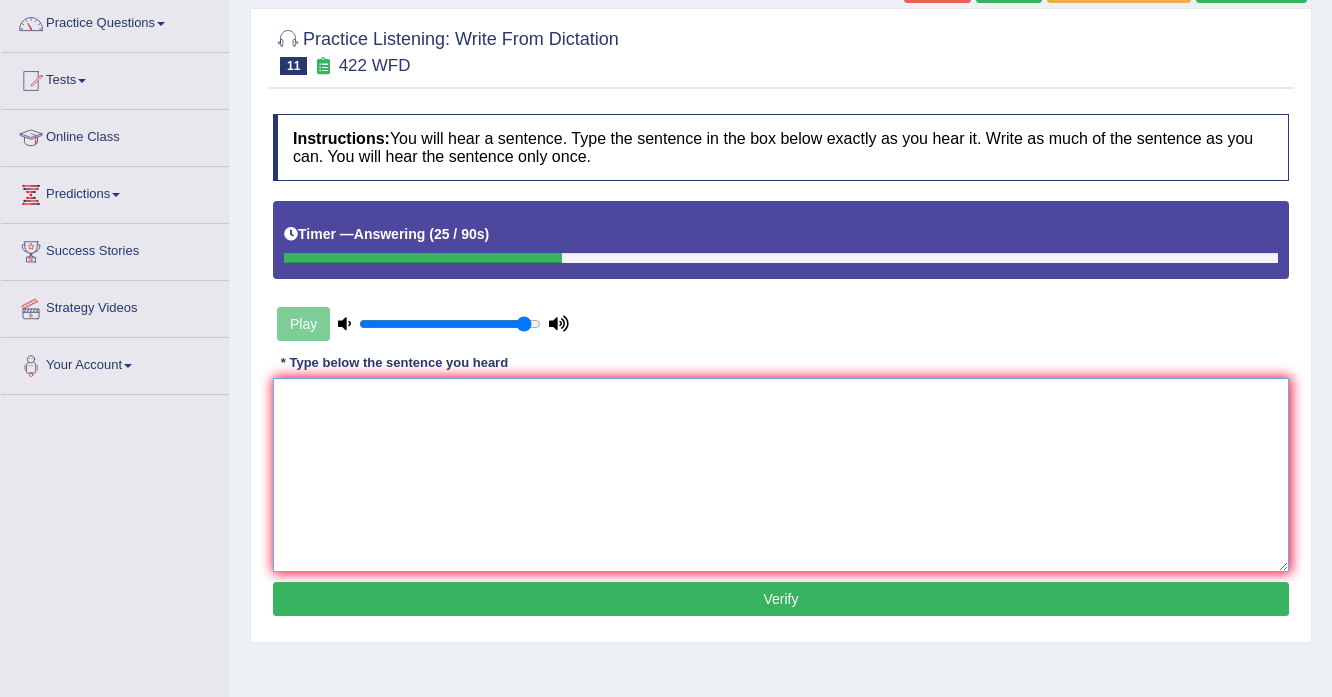 click at bounding box center (781, 475) 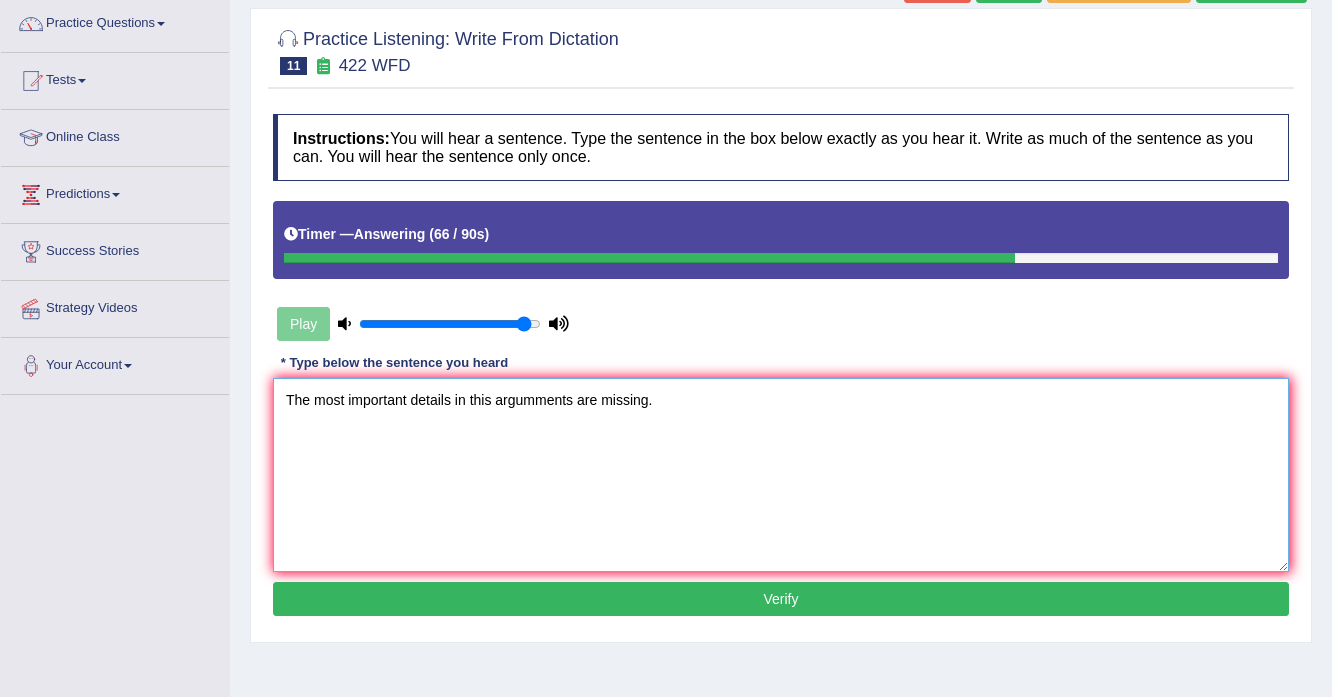 type on "The most important details in this argumments are missing." 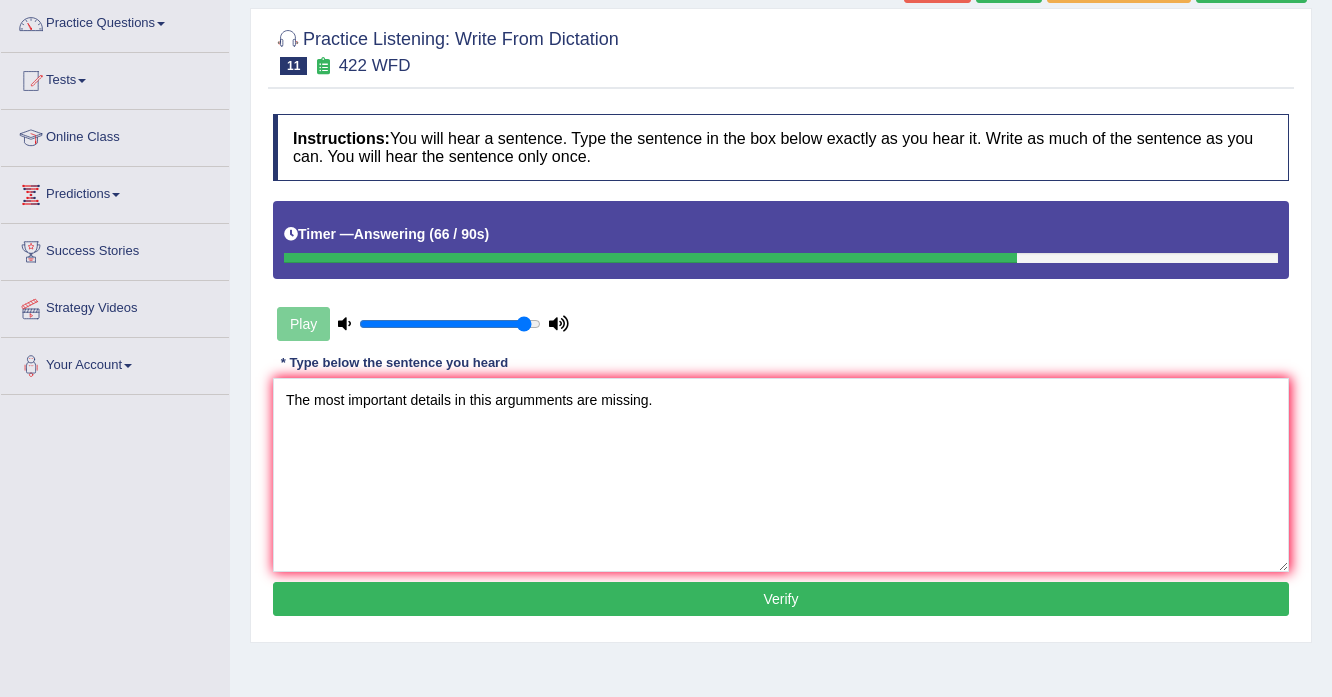click on "Verify" at bounding box center (781, 599) 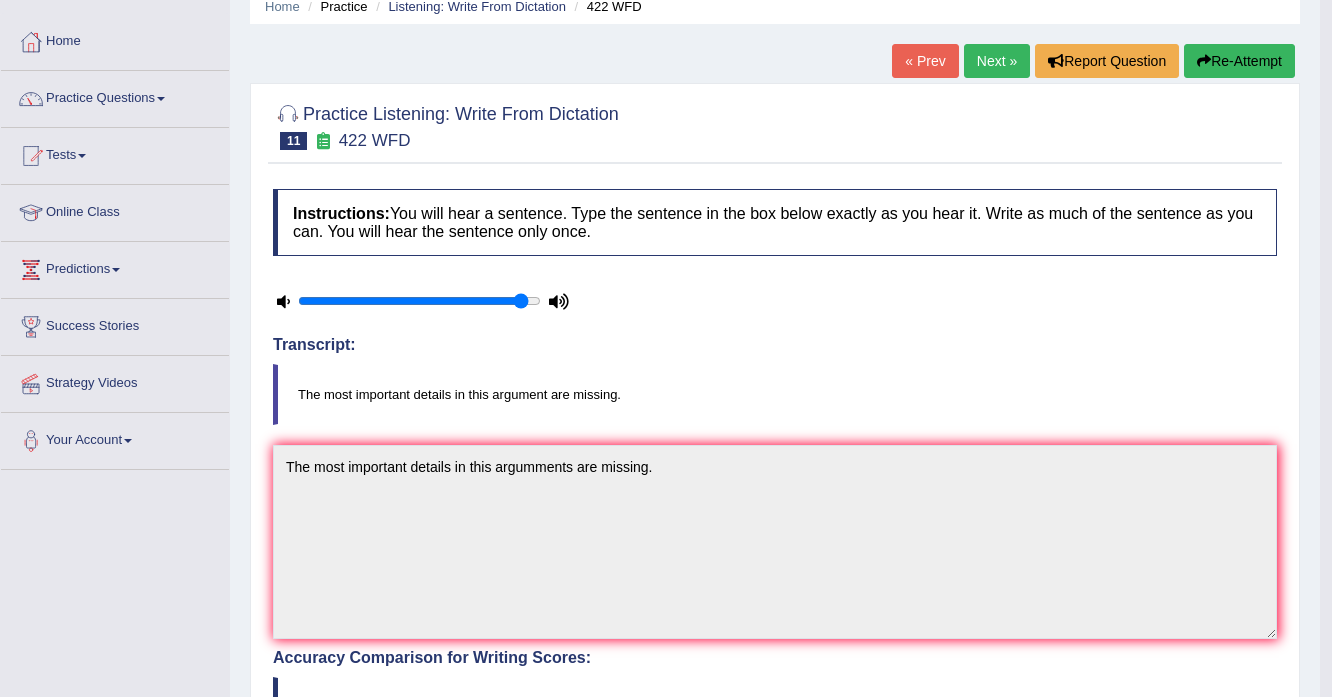 scroll, scrollTop: 0, scrollLeft: 0, axis: both 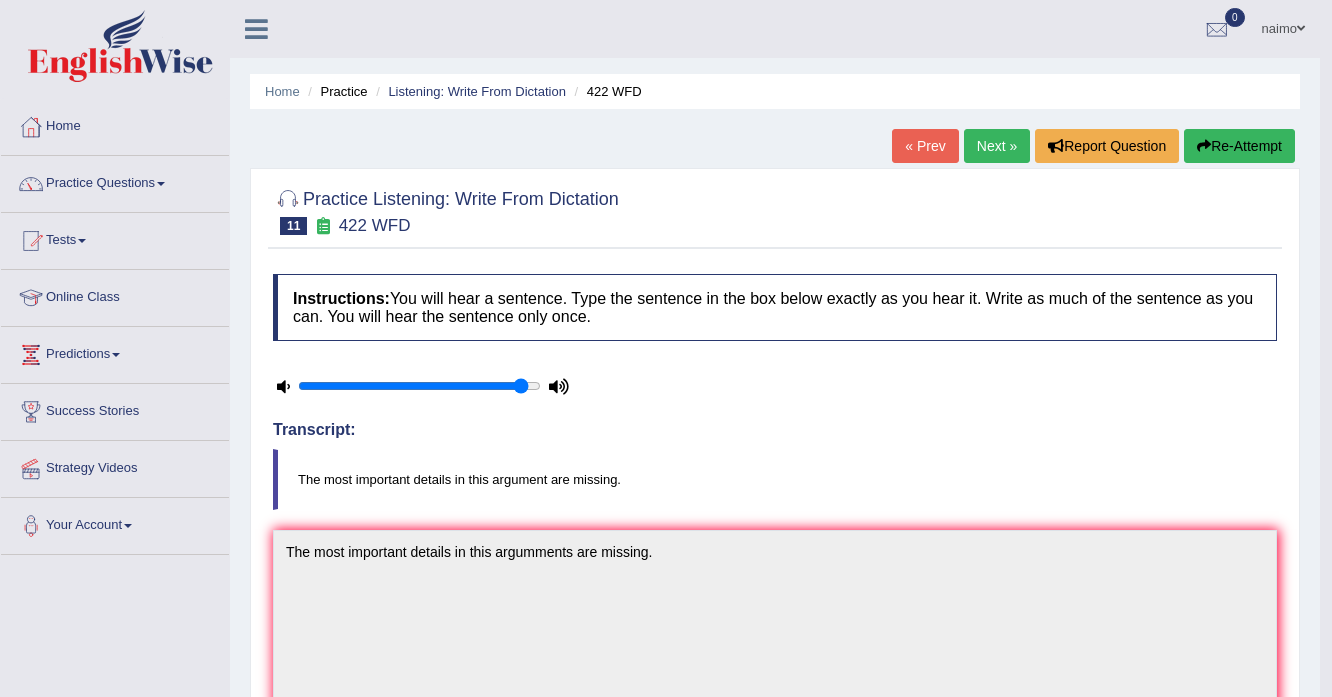 click on "Next »" at bounding box center (997, 146) 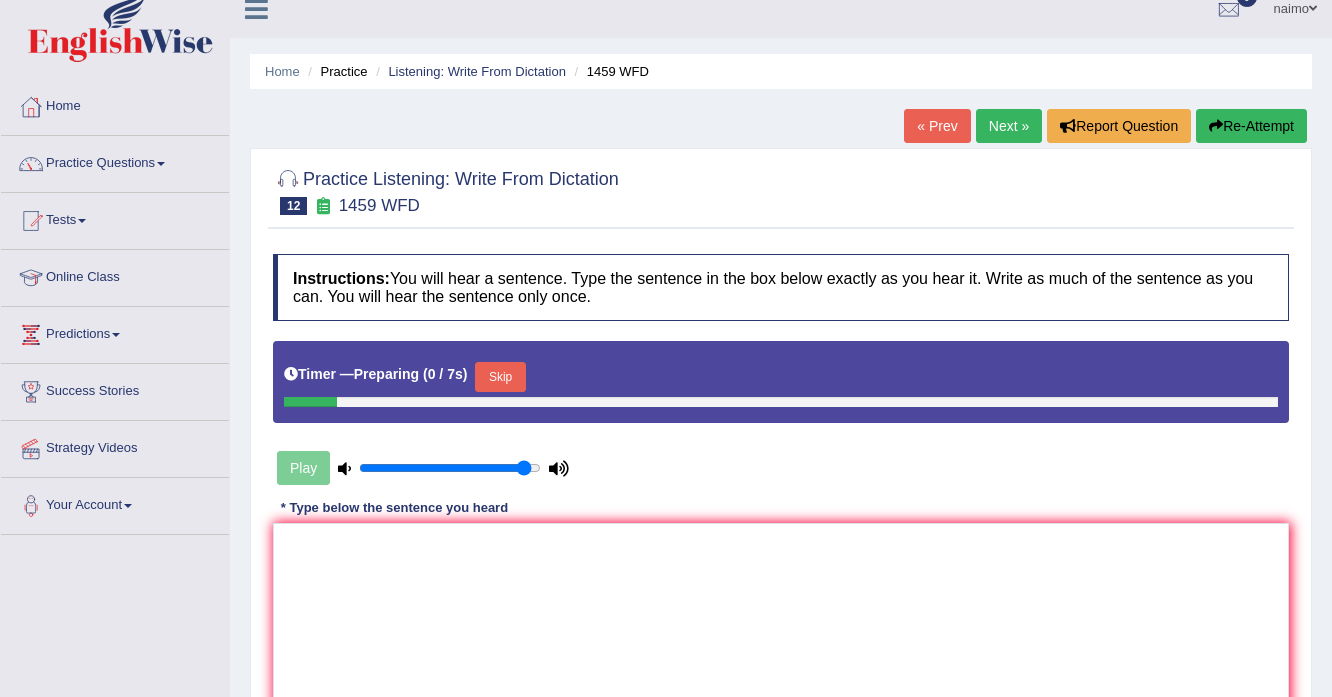 scroll, scrollTop: 60, scrollLeft: 0, axis: vertical 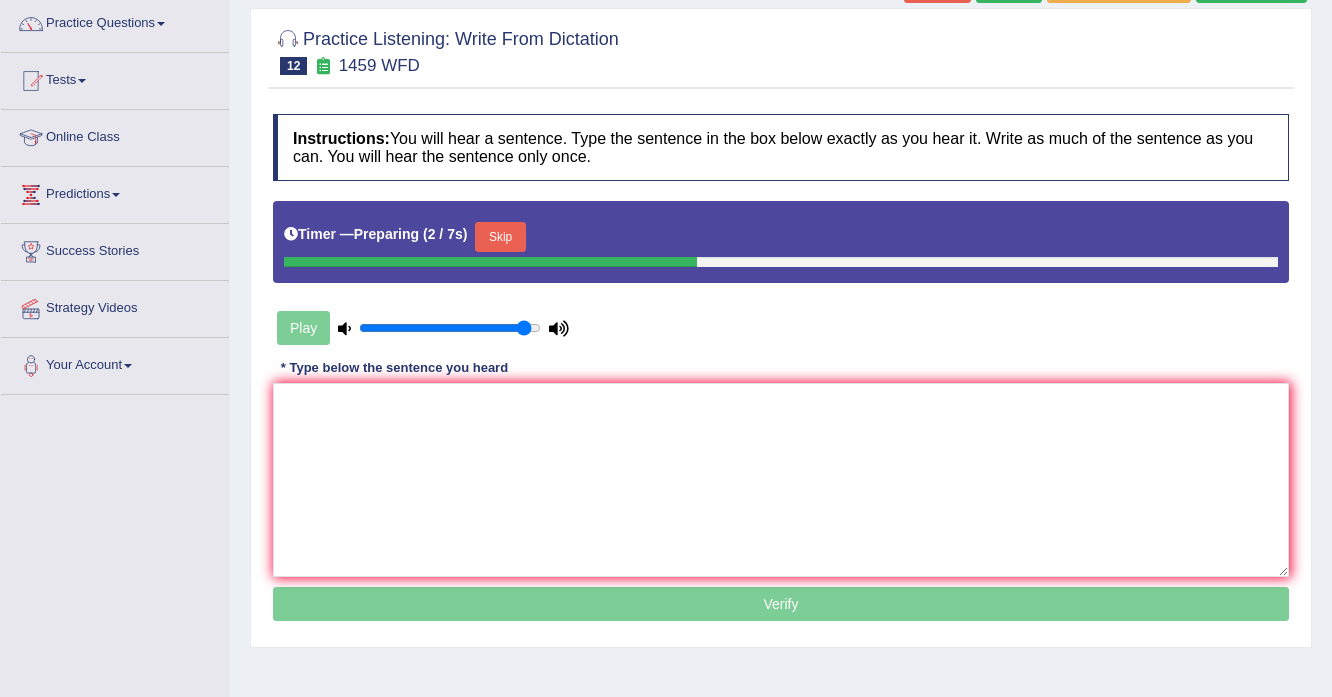 click on "Skip" at bounding box center (500, 237) 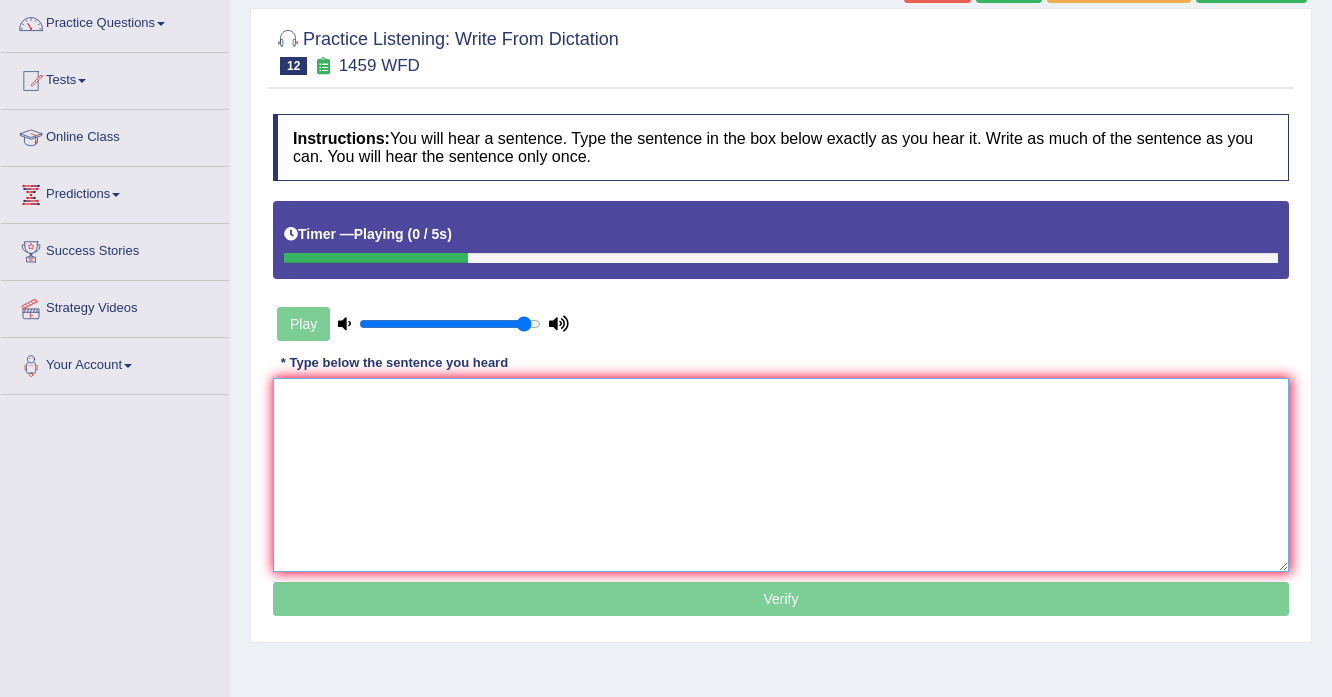 click at bounding box center (781, 475) 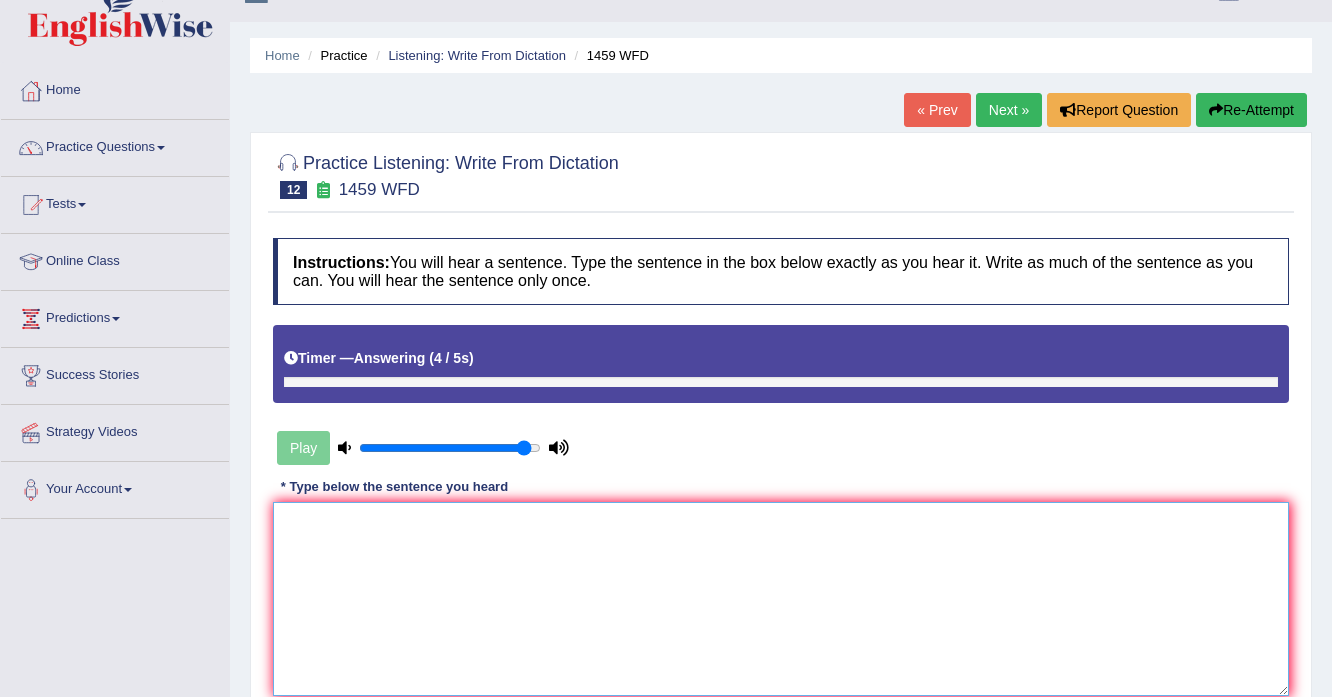 scroll, scrollTop: 0, scrollLeft: 0, axis: both 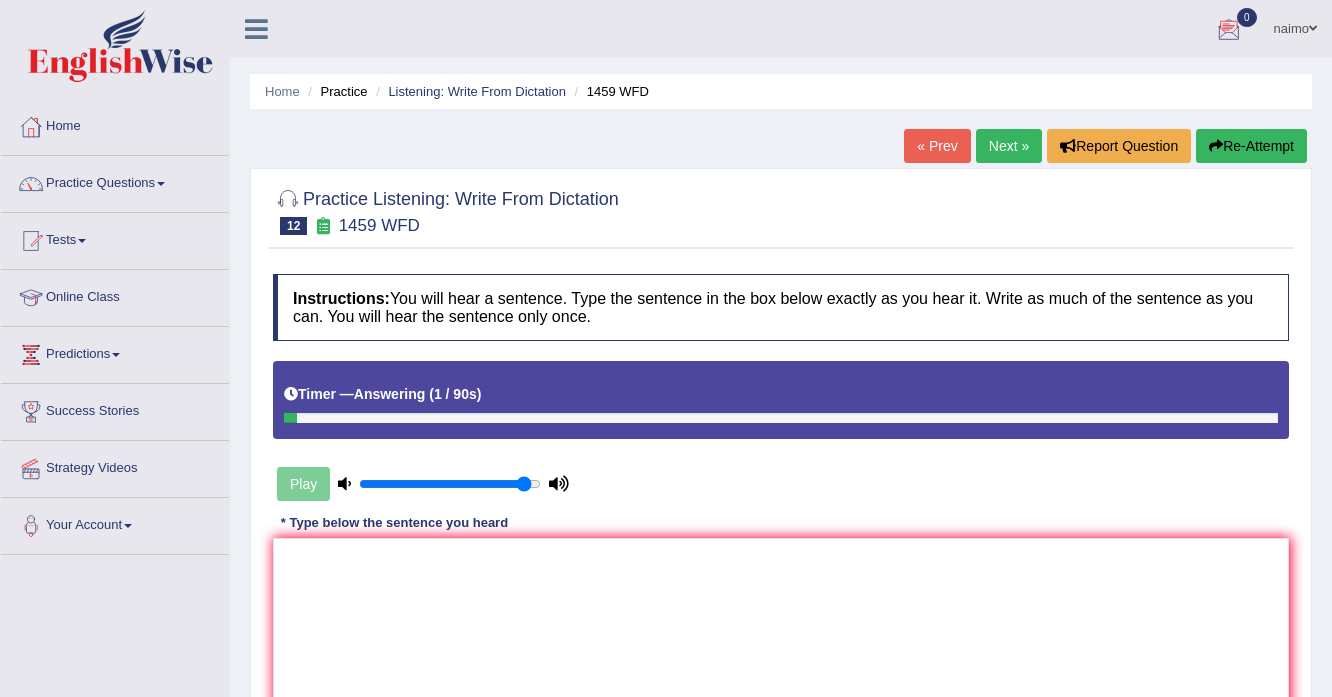 click on "Re-Attempt" at bounding box center (1251, 146) 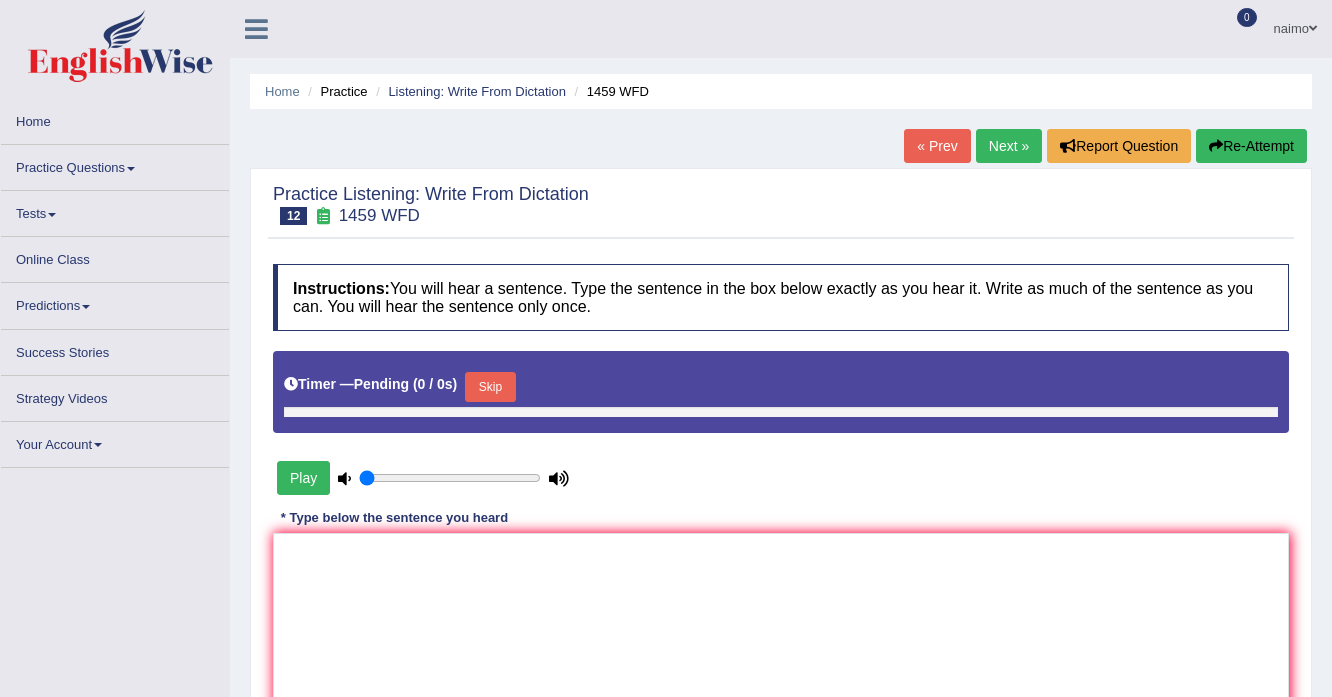 scroll, scrollTop: 0, scrollLeft: 0, axis: both 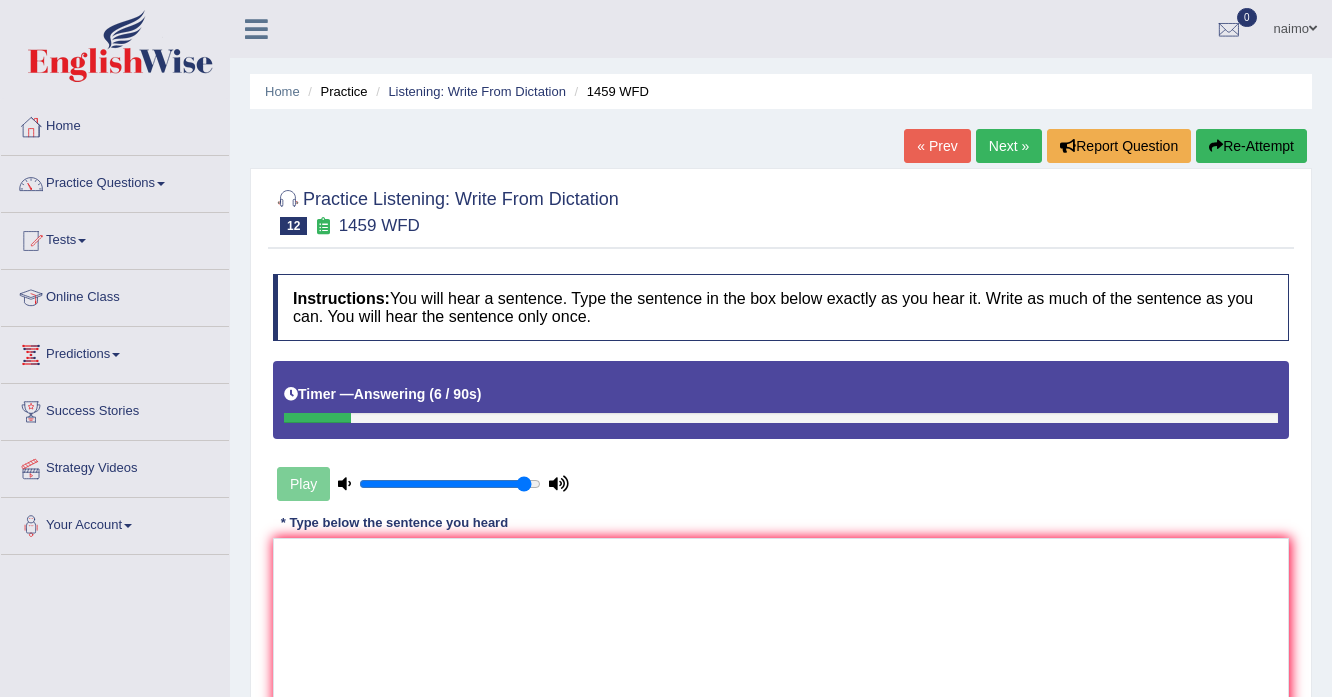 click on "Re-Attempt" at bounding box center [1251, 146] 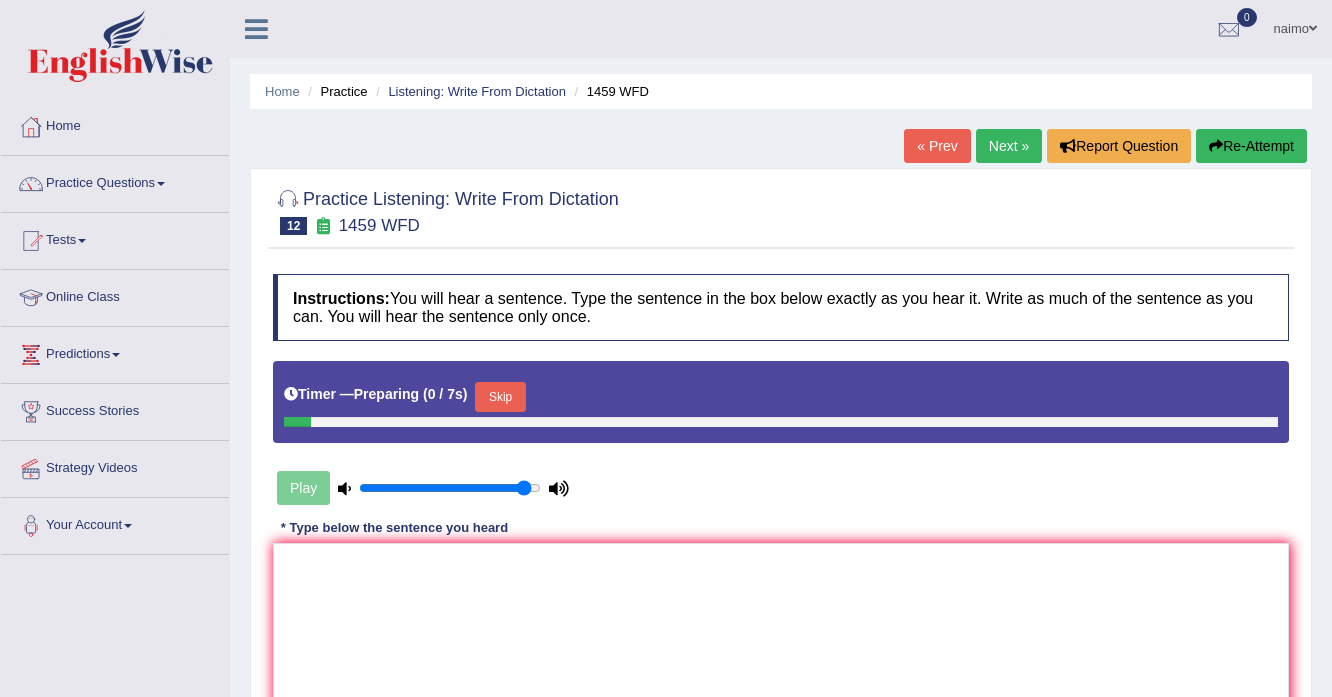scroll, scrollTop: 0, scrollLeft: 0, axis: both 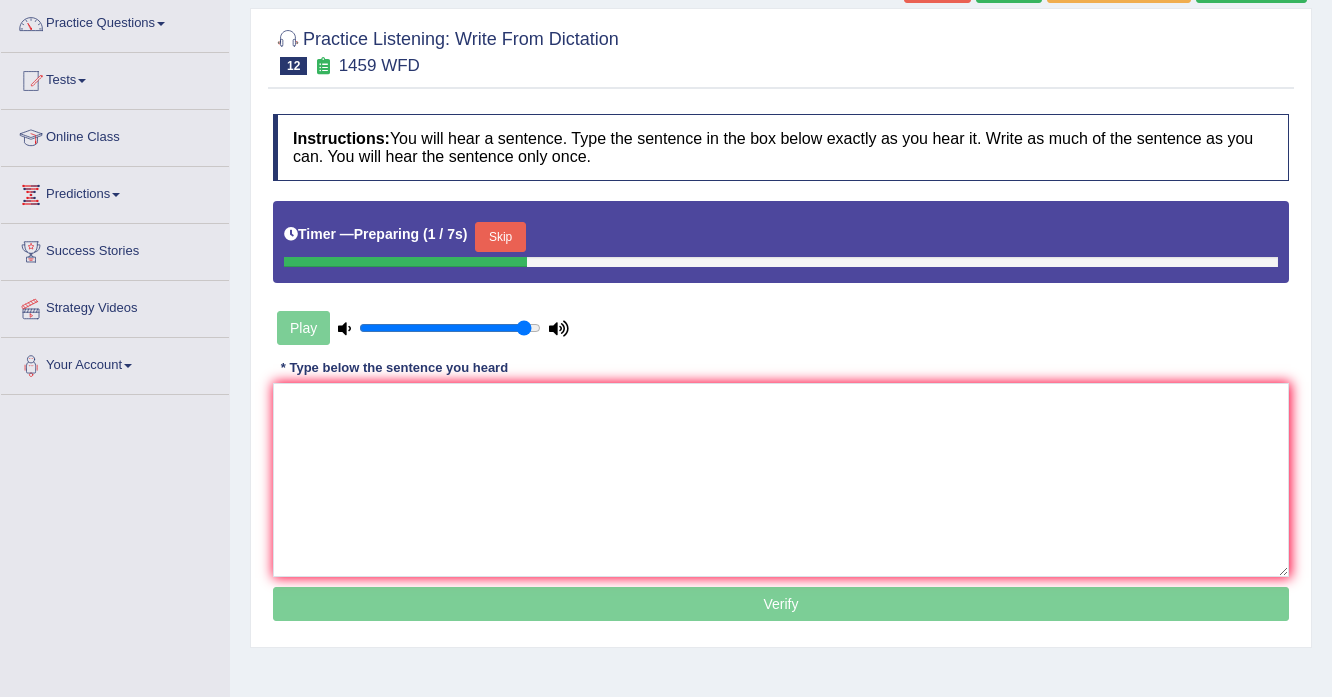 click on "Timer —  Preparing   ( 1 / 7s ) Skip" at bounding box center [781, 237] 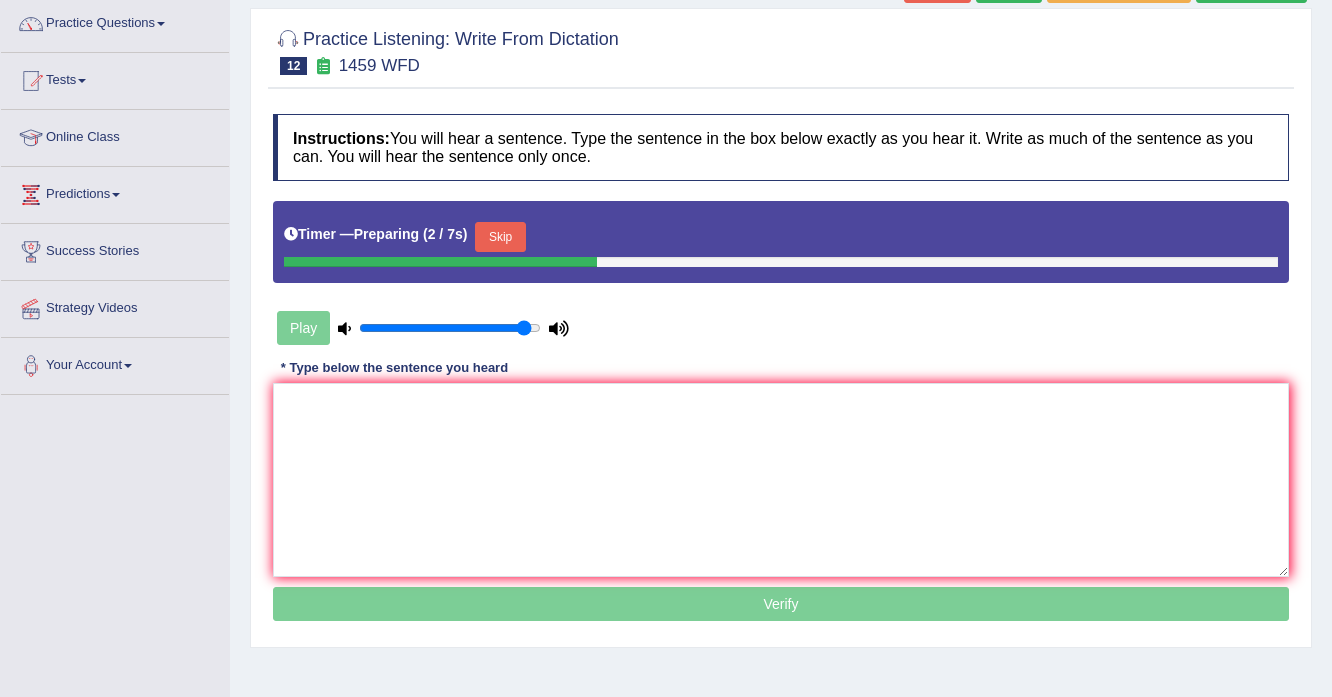 click on "Skip" at bounding box center [500, 237] 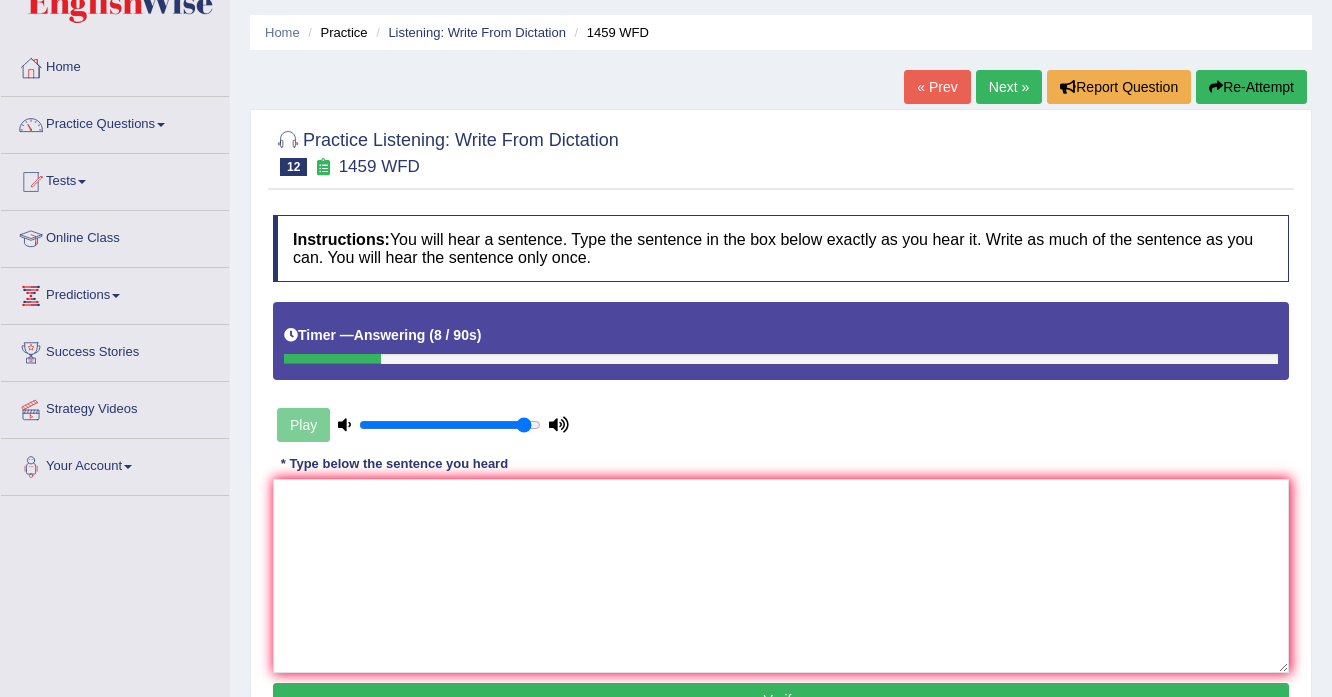 scroll, scrollTop: 0, scrollLeft: 0, axis: both 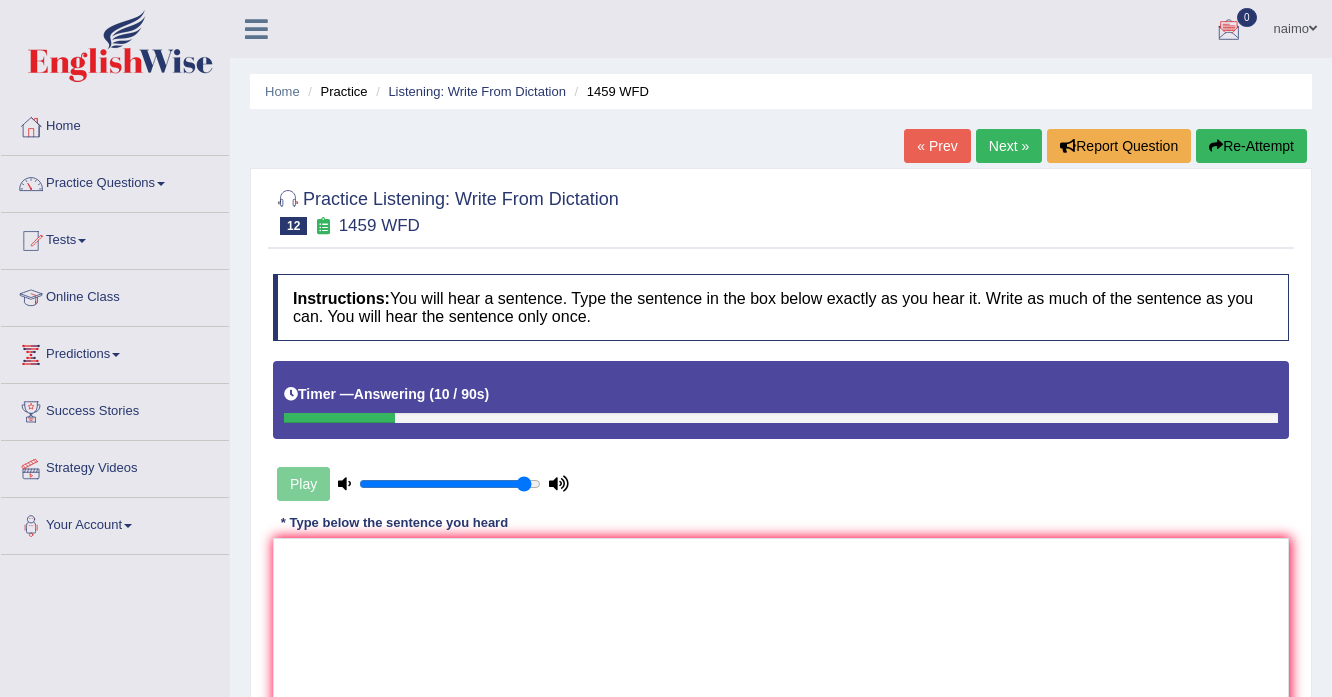 click at bounding box center (1216, 146) 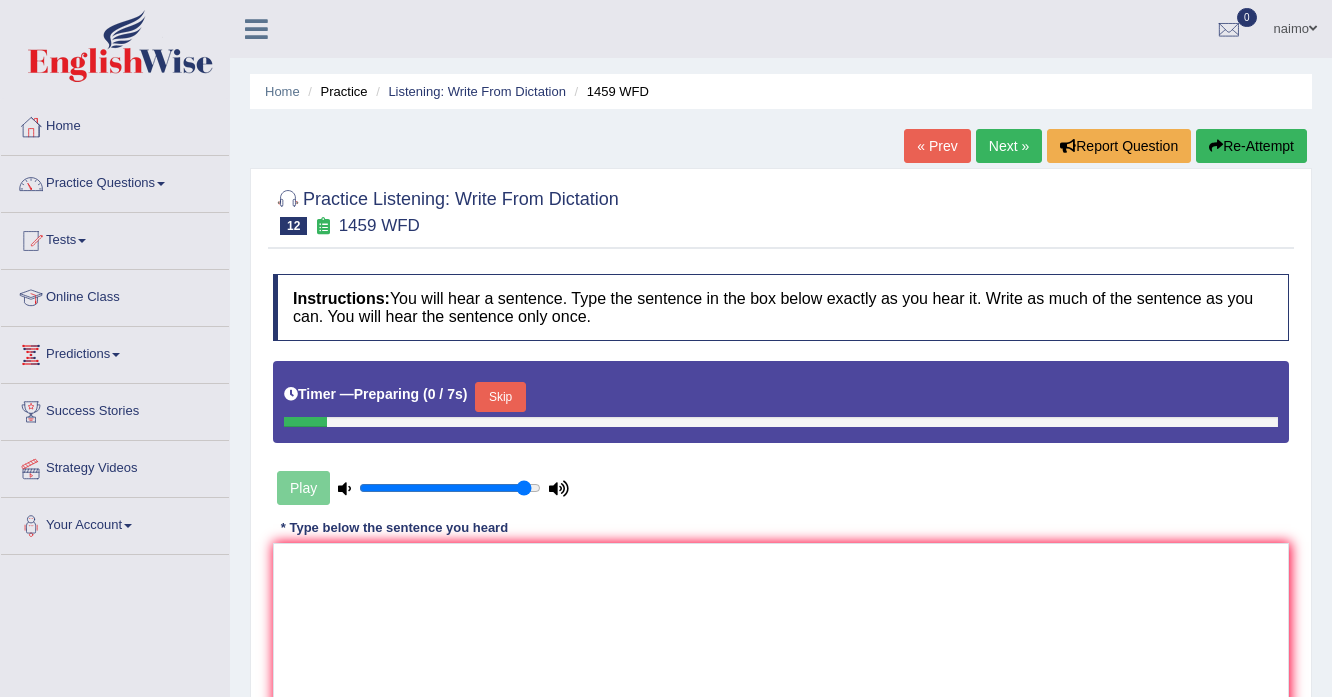 scroll, scrollTop: 0, scrollLeft: 0, axis: both 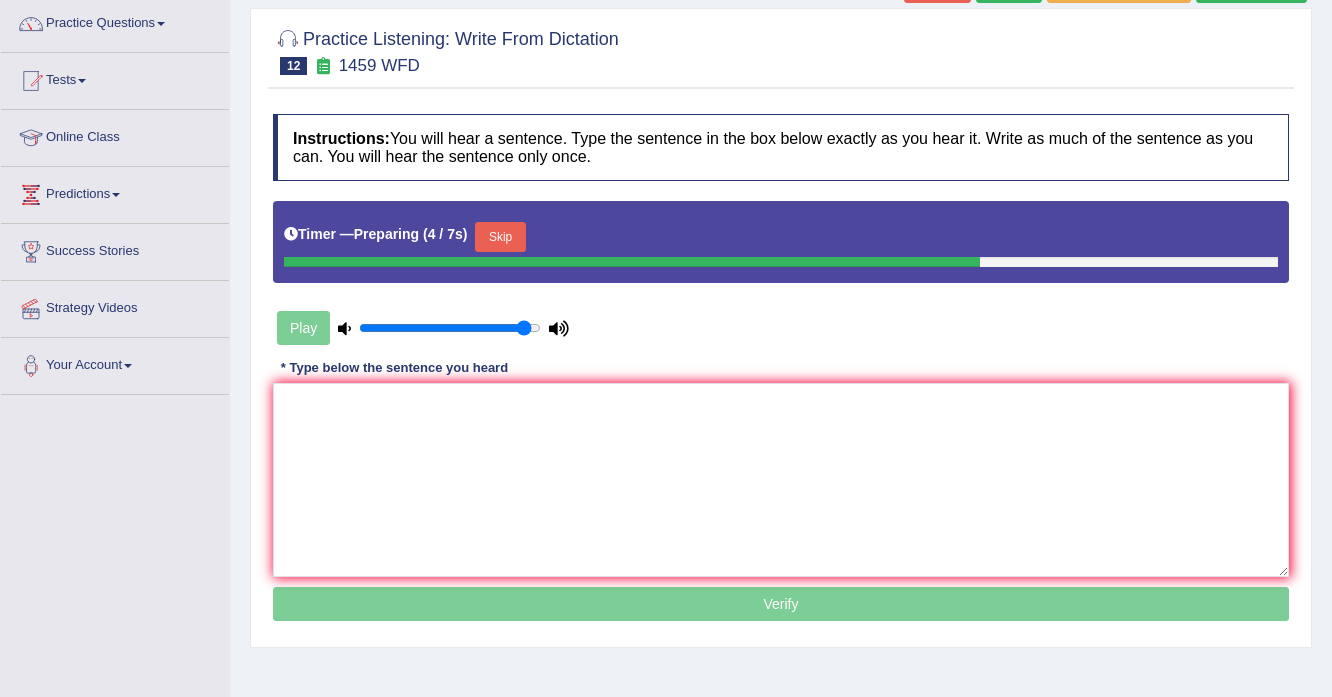 click on "Skip" at bounding box center (500, 237) 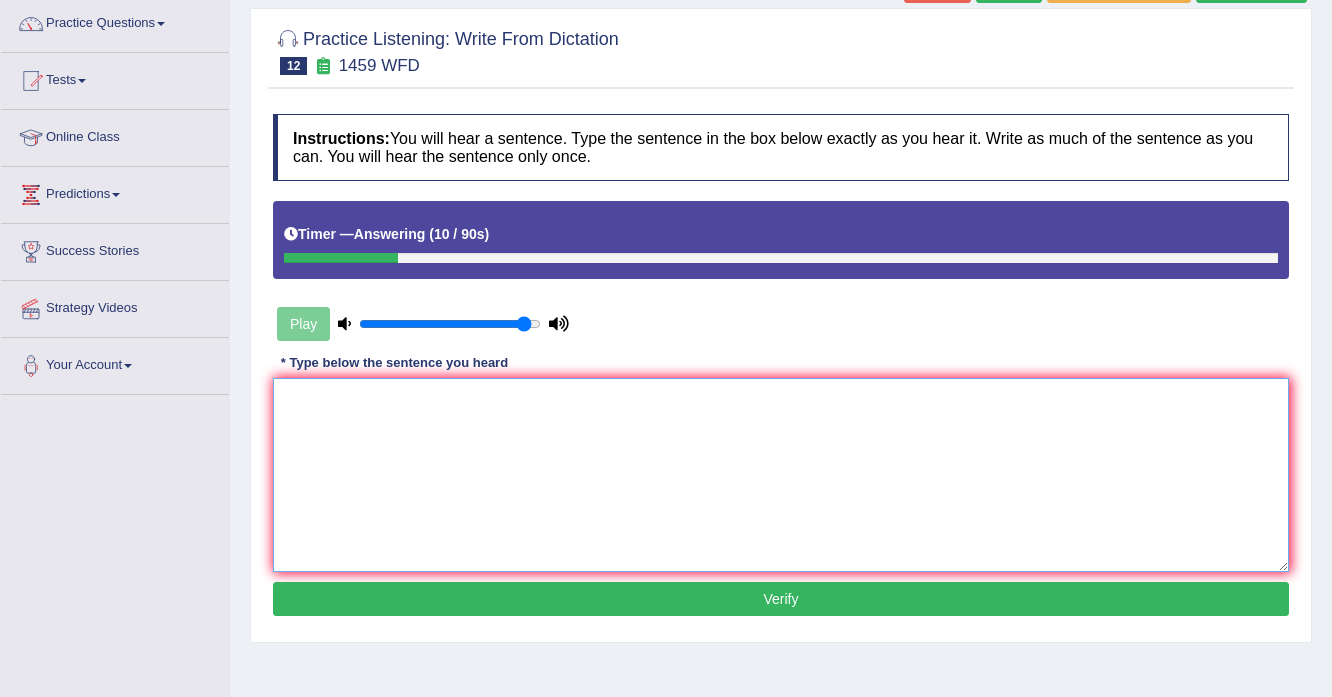 click at bounding box center [781, 475] 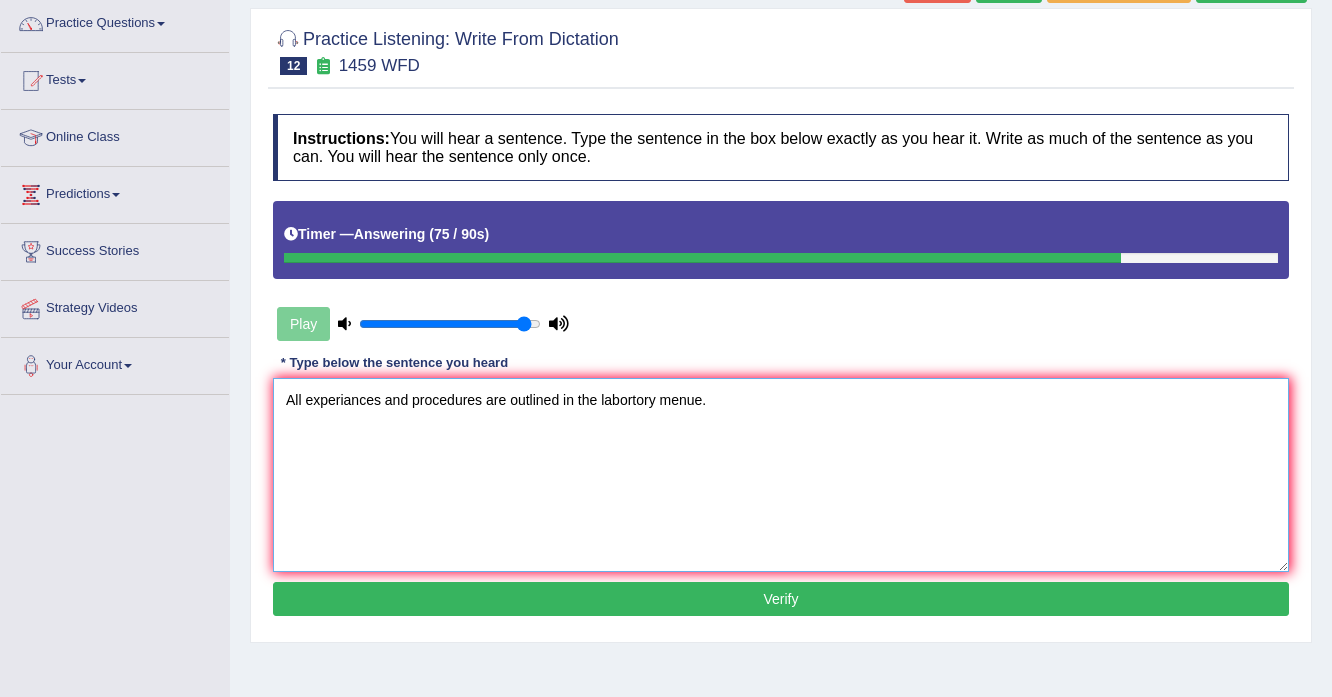type on "All experiances and procedures are outlined in the labortory menue." 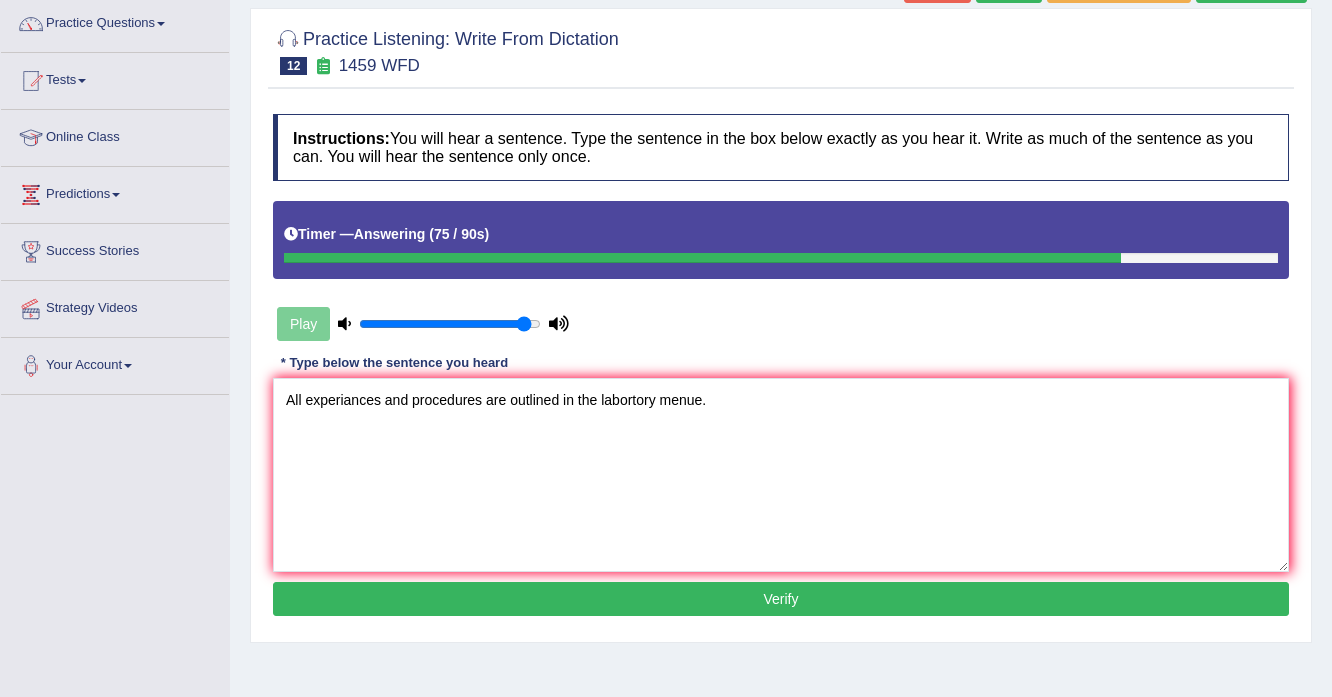 click on "Verify" at bounding box center [781, 599] 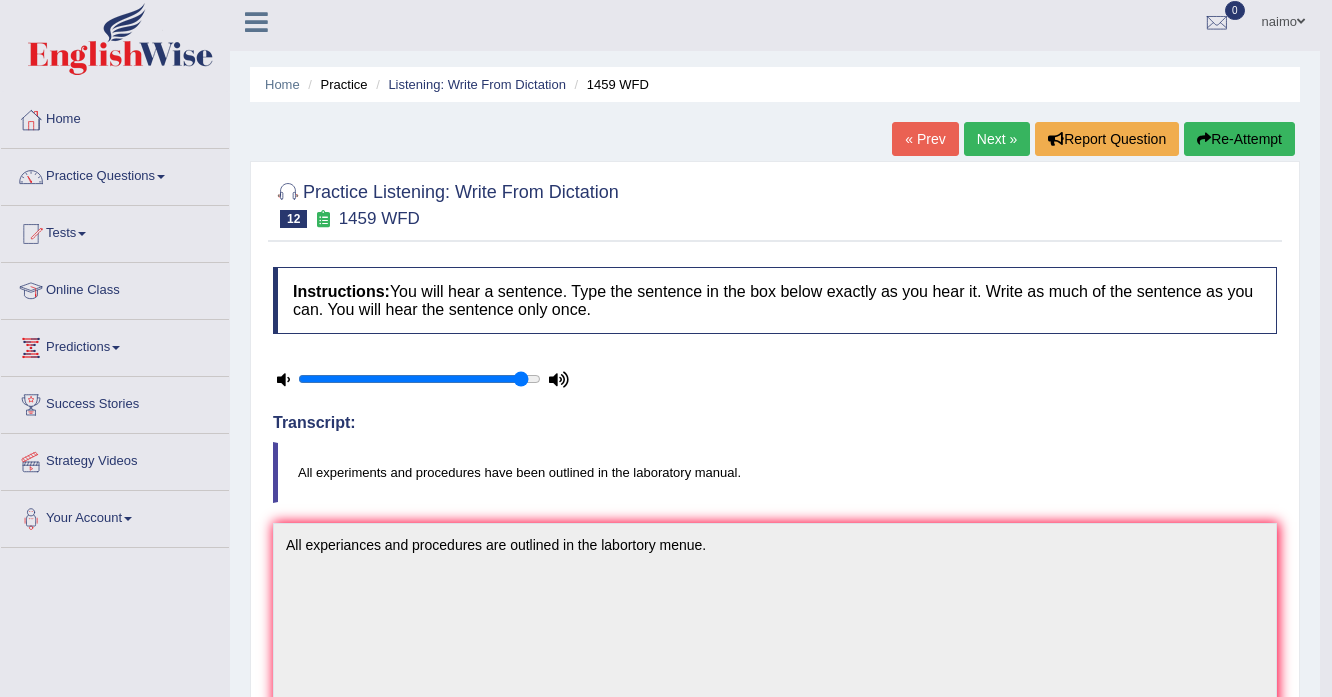 scroll, scrollTop: 0, scrollLeft: 0, axis: both 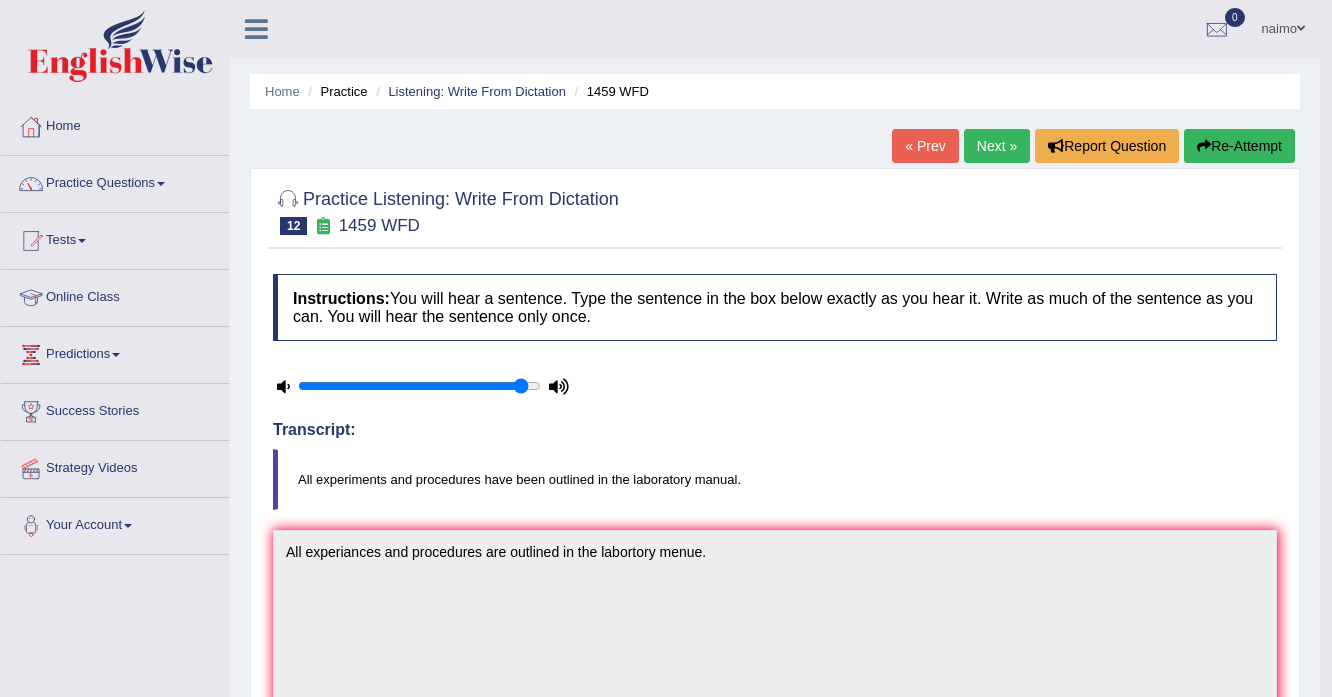 click on "Next »" at bounding box center [997, 146] 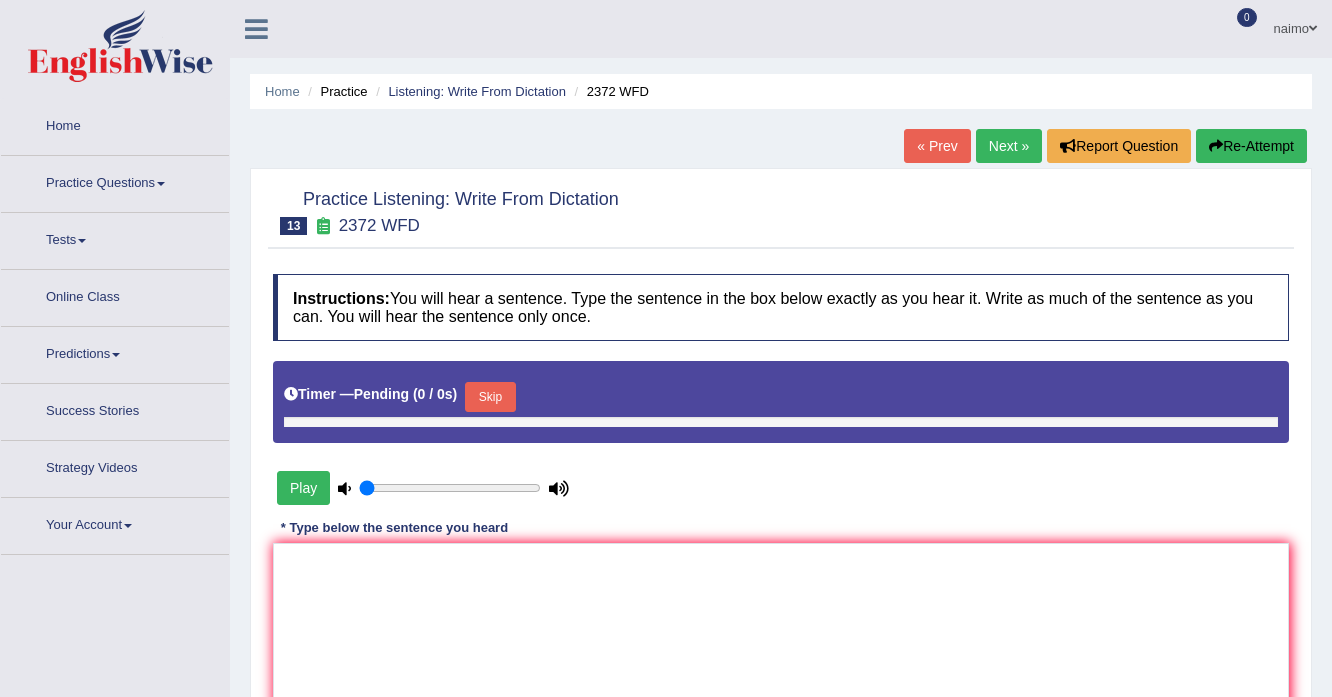 type on "0.95" 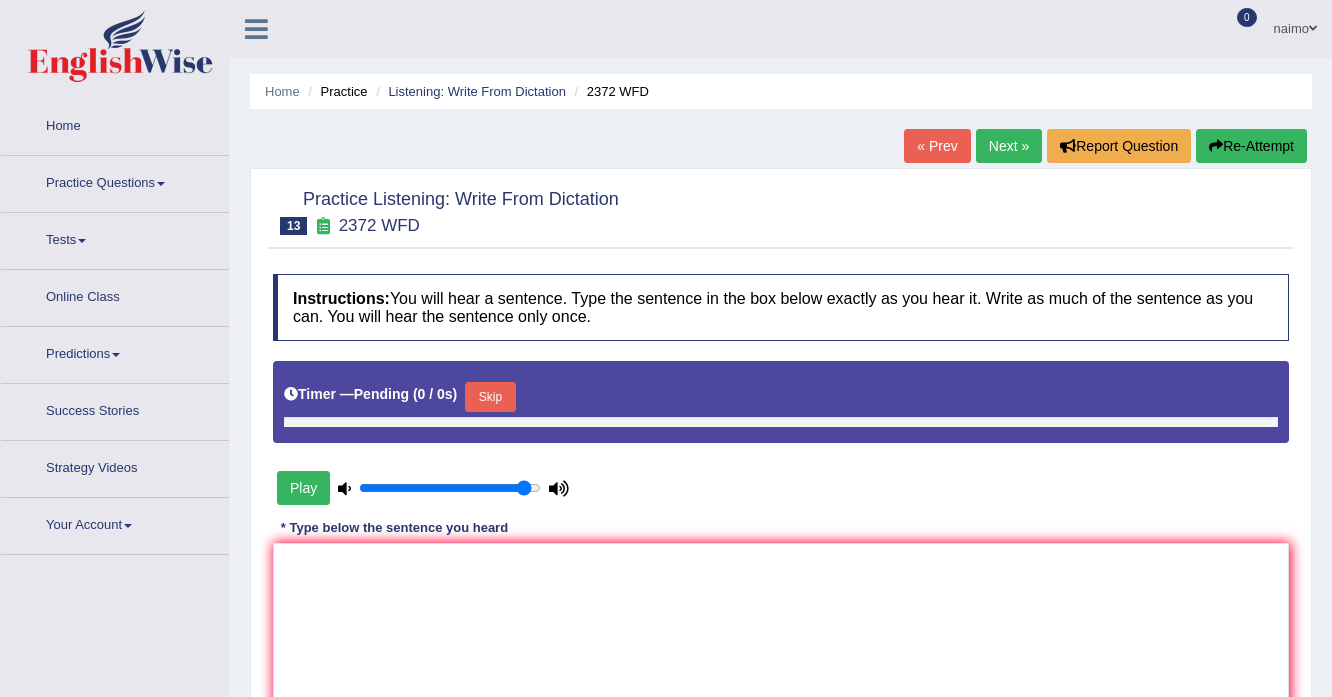 scroll, scrollTop: 0, scrollLeft: 0, axis: both 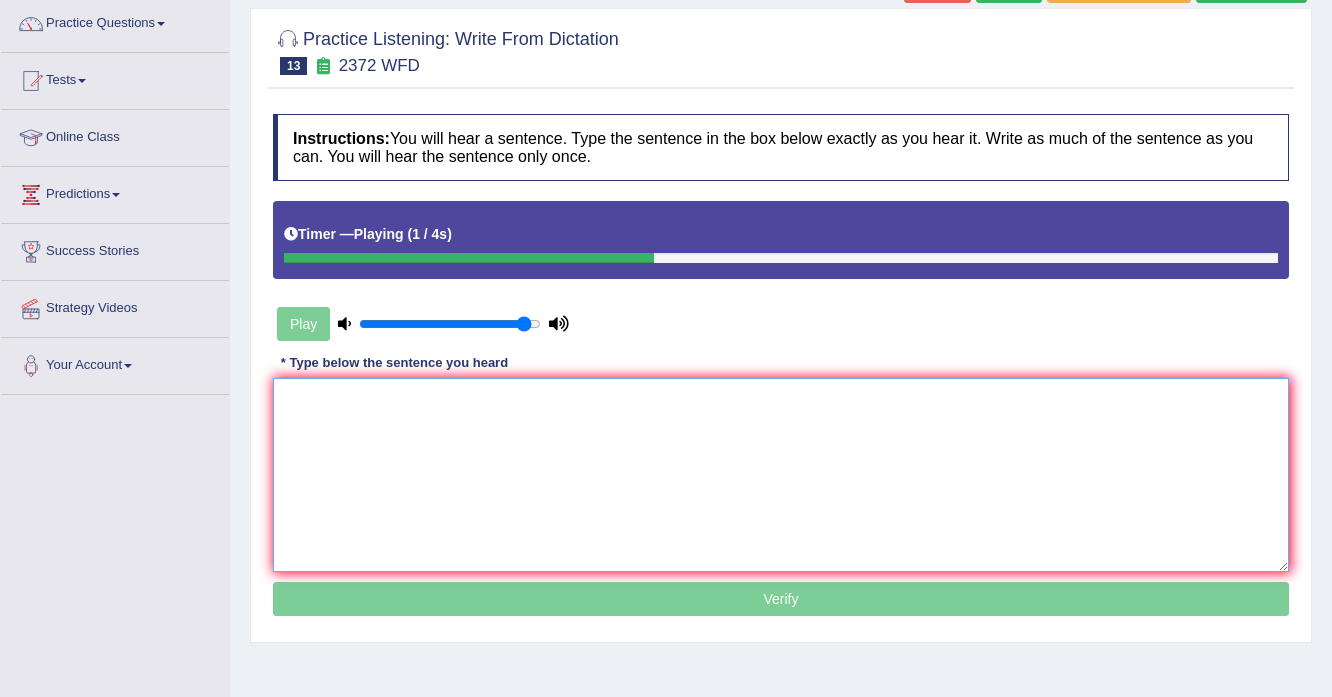 click at bounding box center (781, 475) 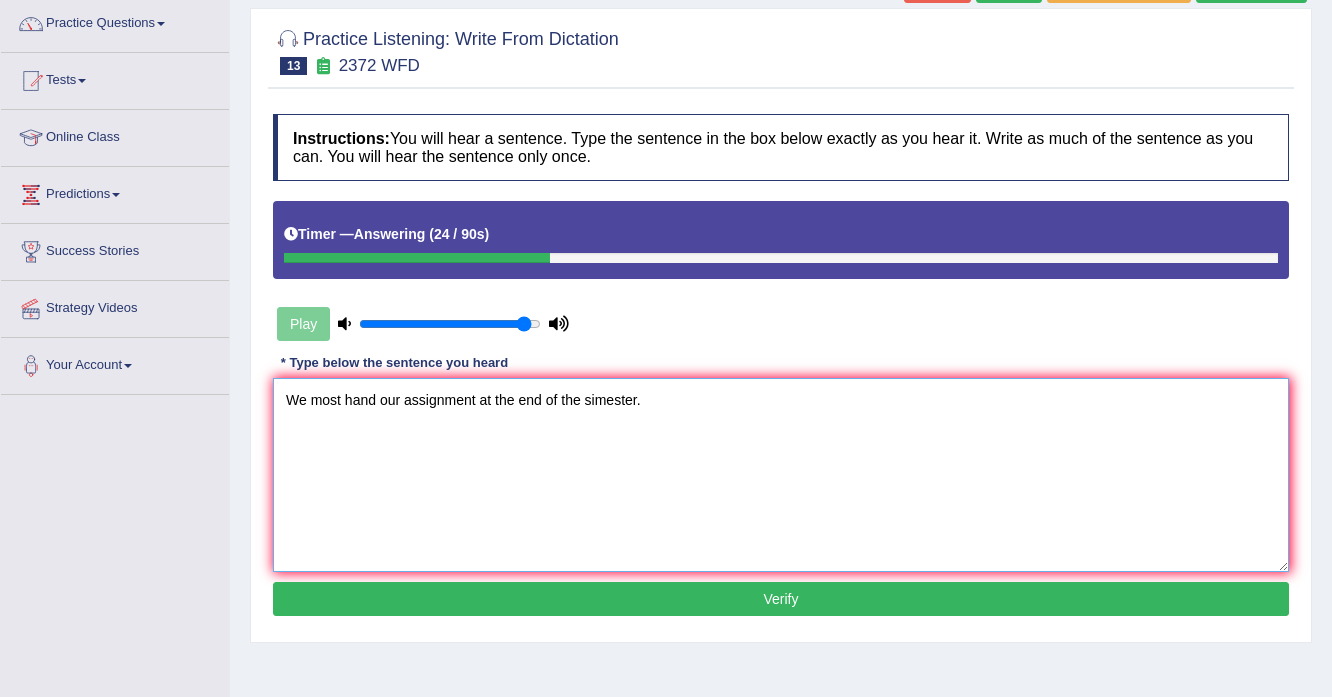 type on "We most hand our assignment at the end of the simester." 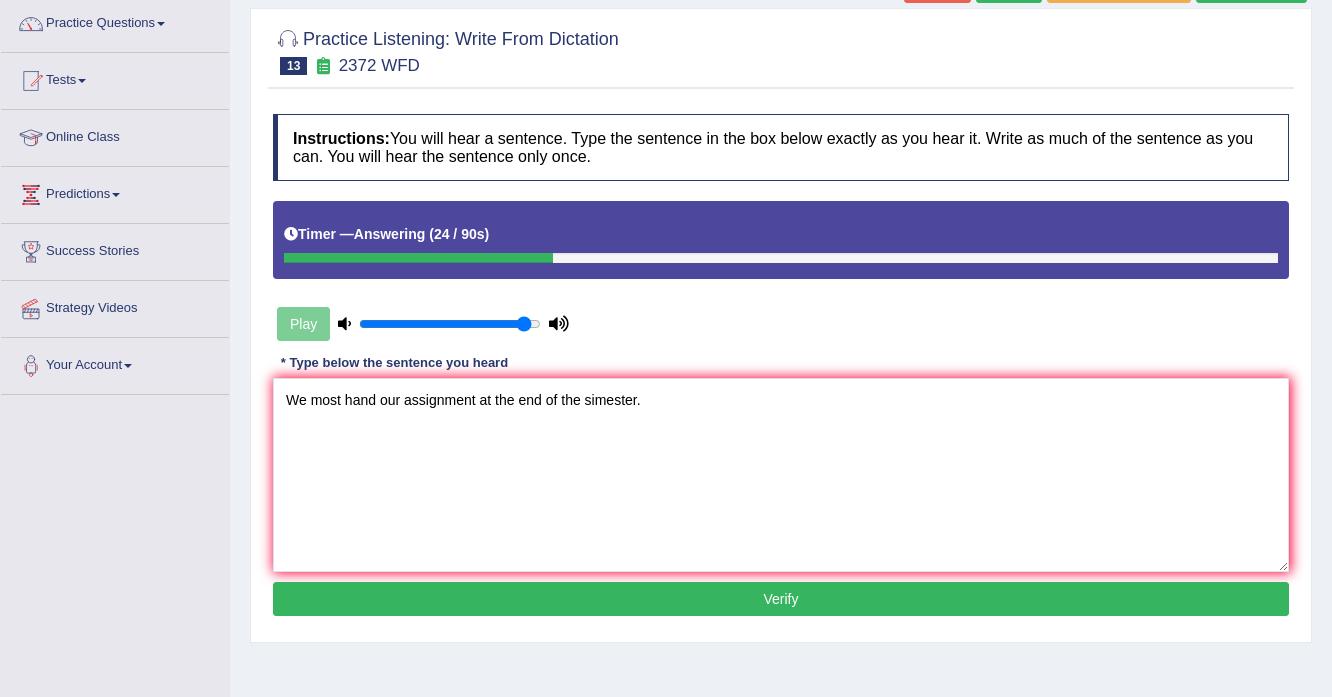 click on "Verify" at bounding box center [781, 599] 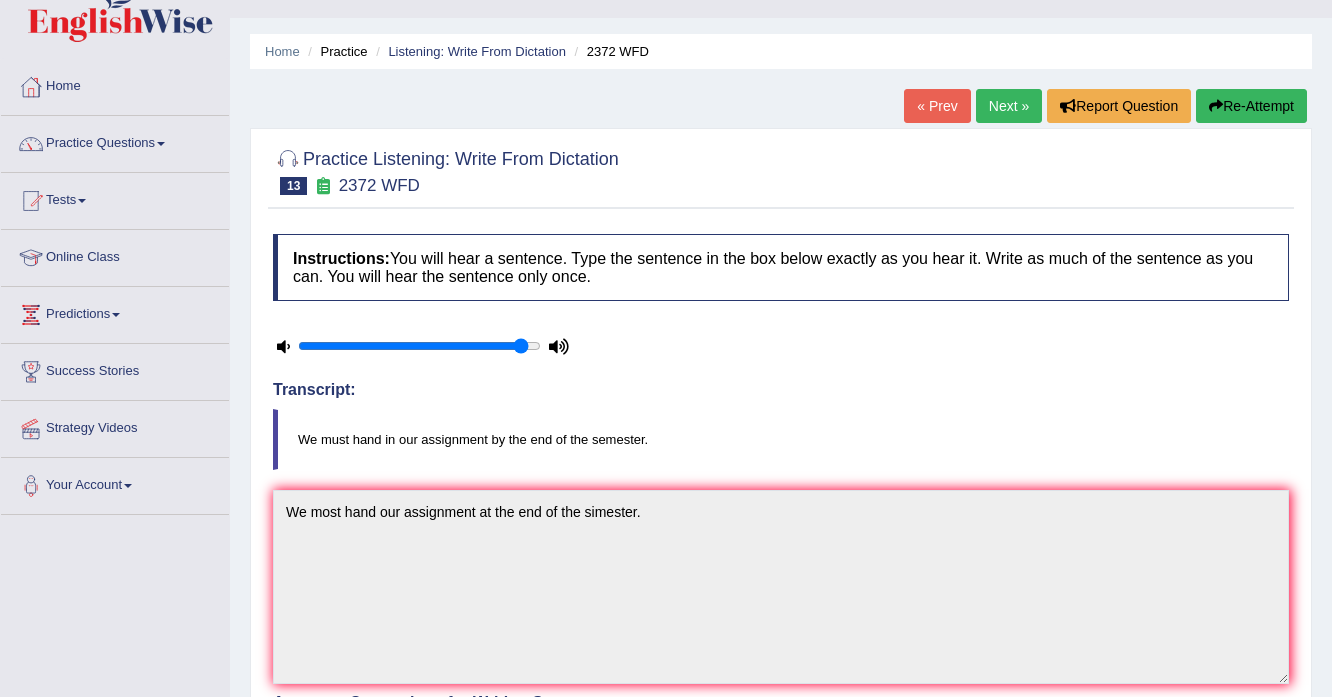 scroll, scrollTop: 0, scrollLeft: 0, axis: both 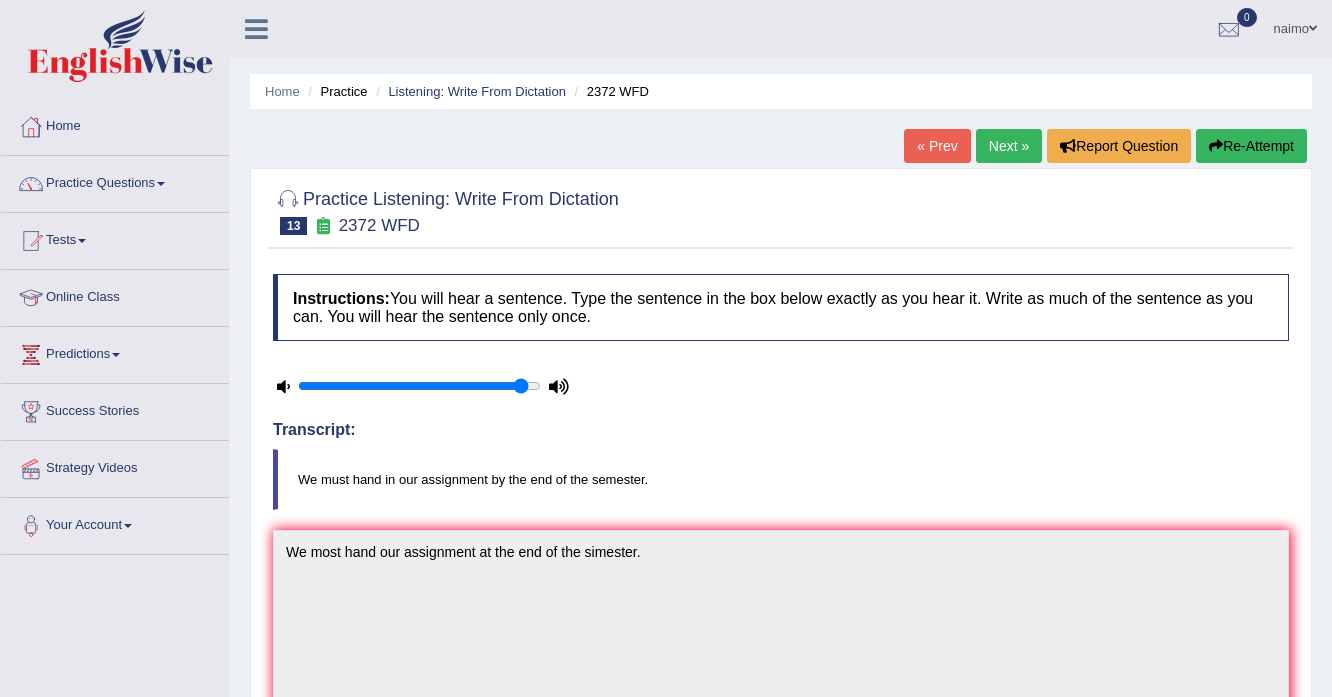 click on "Next »" at bounding box center [1009, 146] 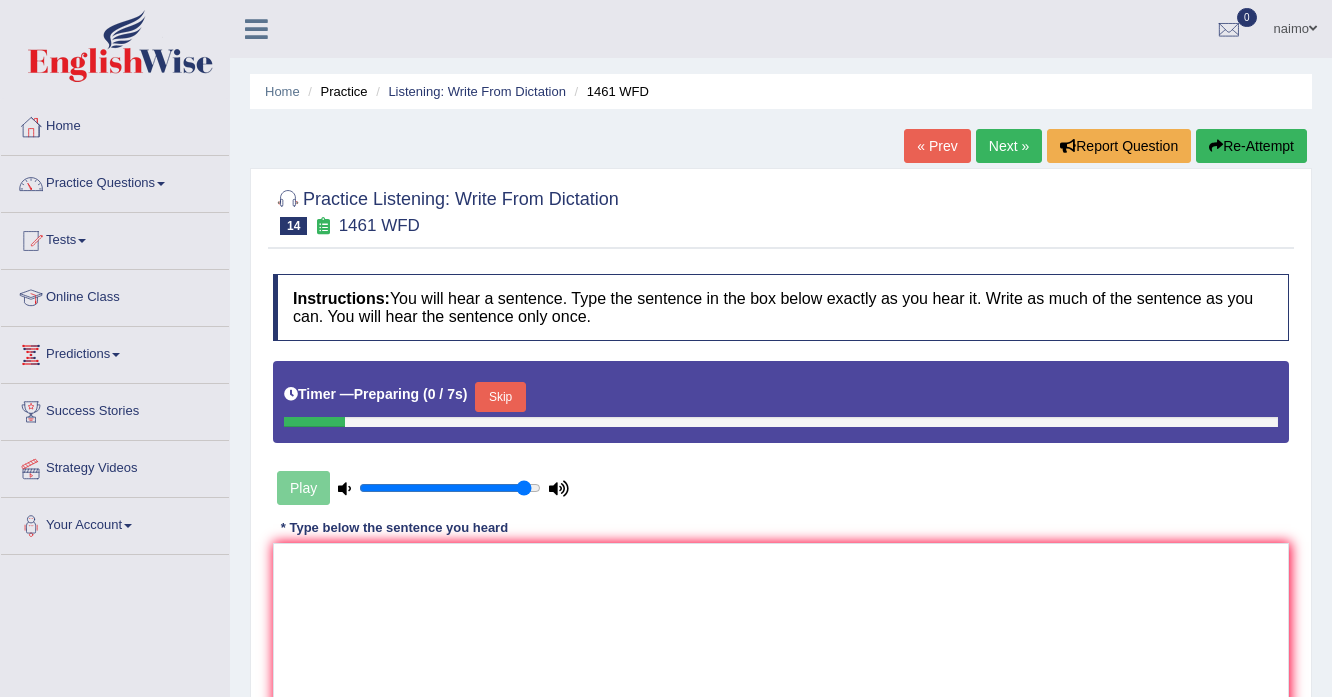 scroll, scrollTop: 0, scrollLeft: 0, axis: both 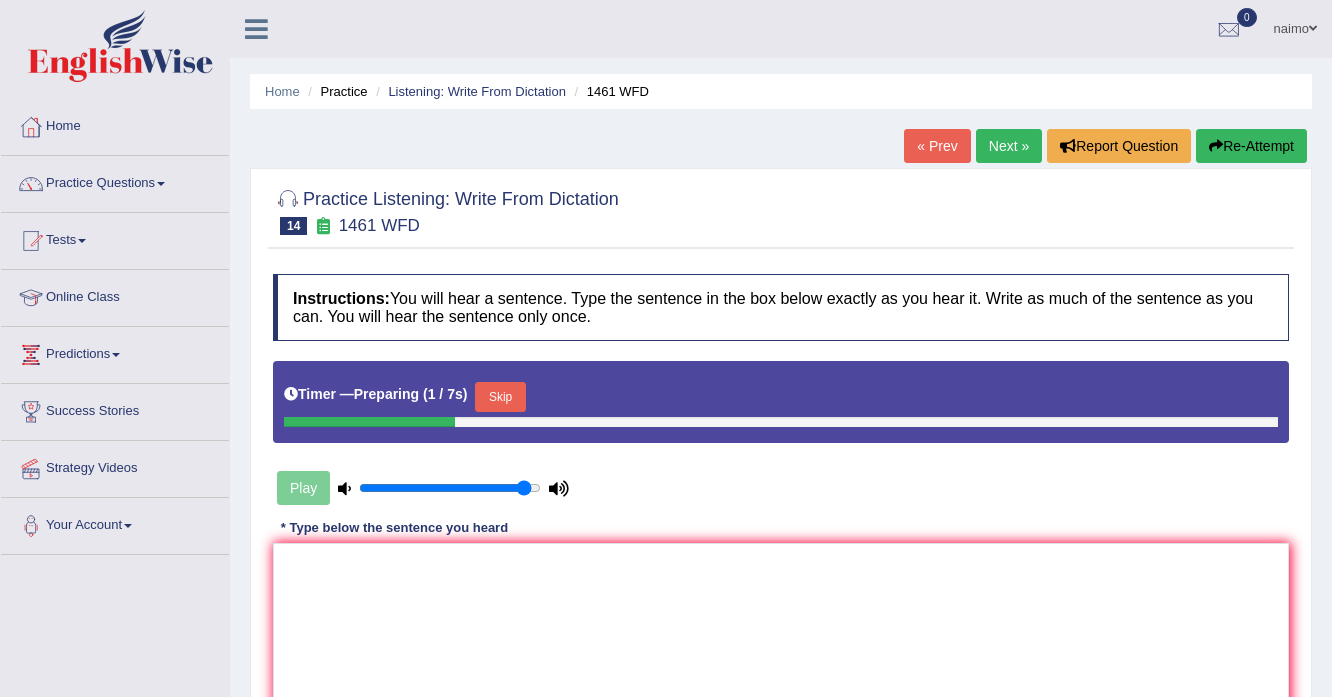 click on "Skip" at bounding box center [500, 397] 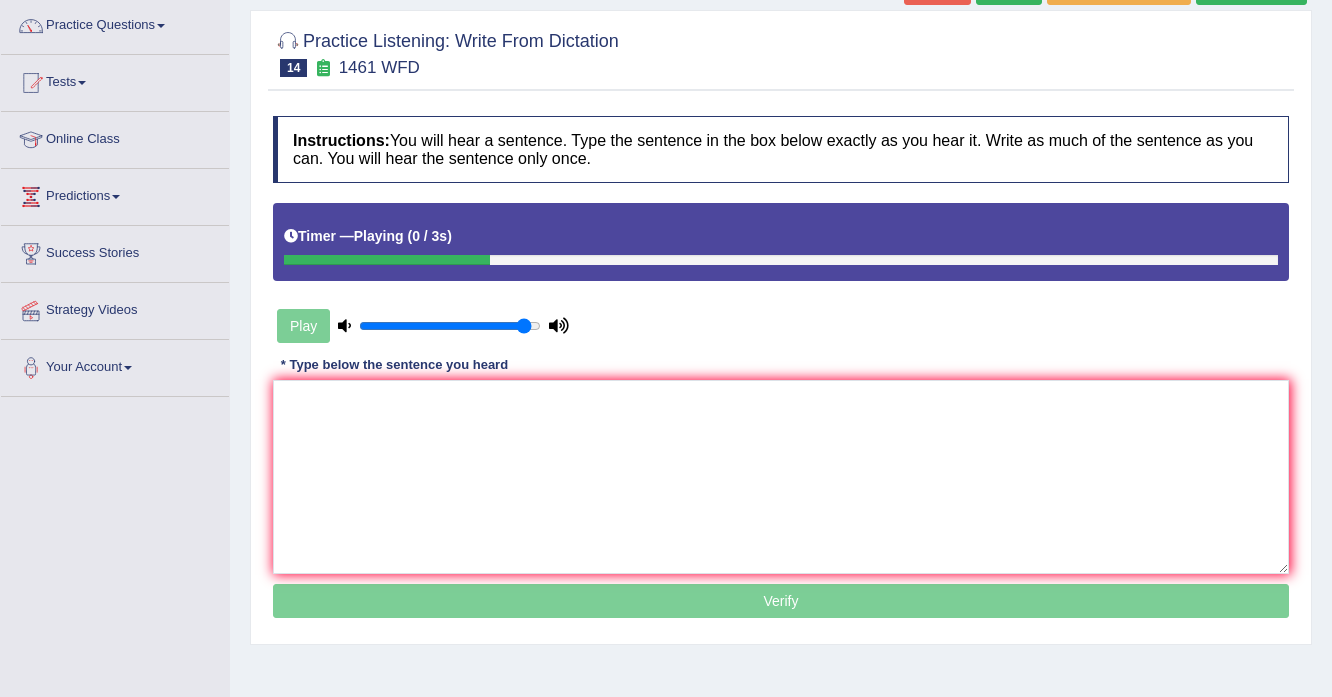 scroll, scrollTop: 160, scrollLeft: 0, axis: vertical 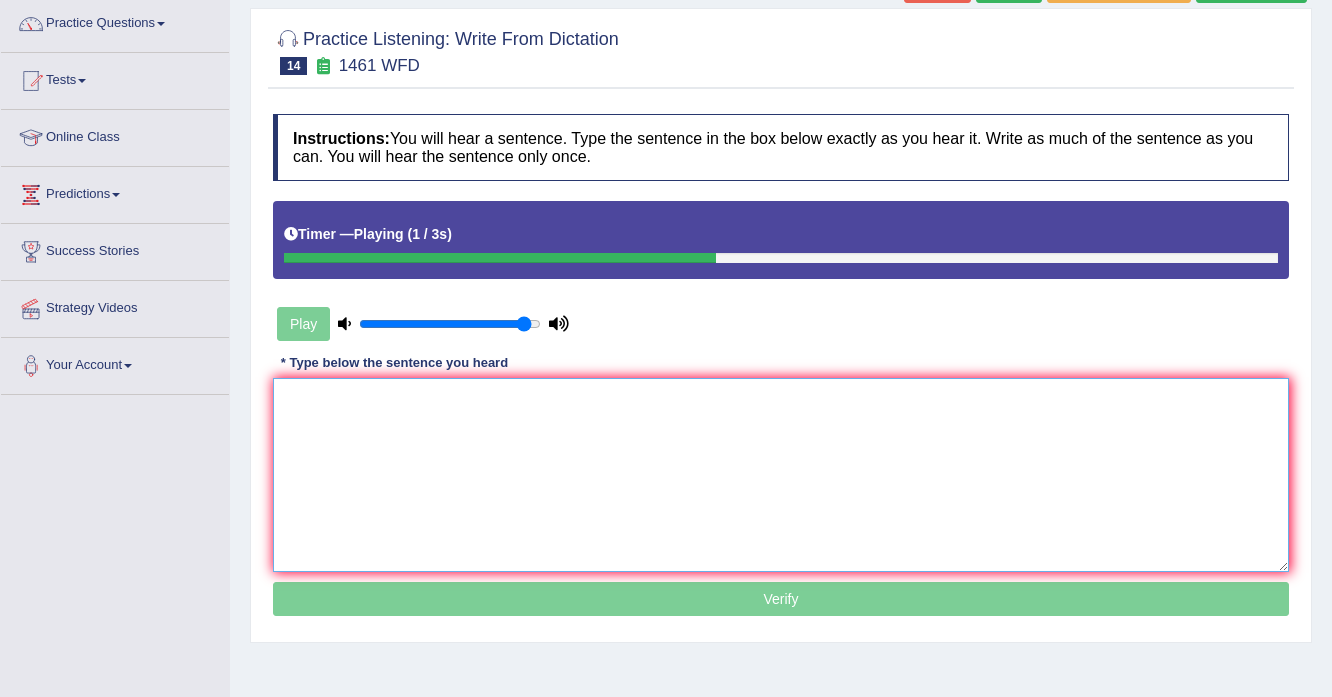 click at bounding box center [781, 475] 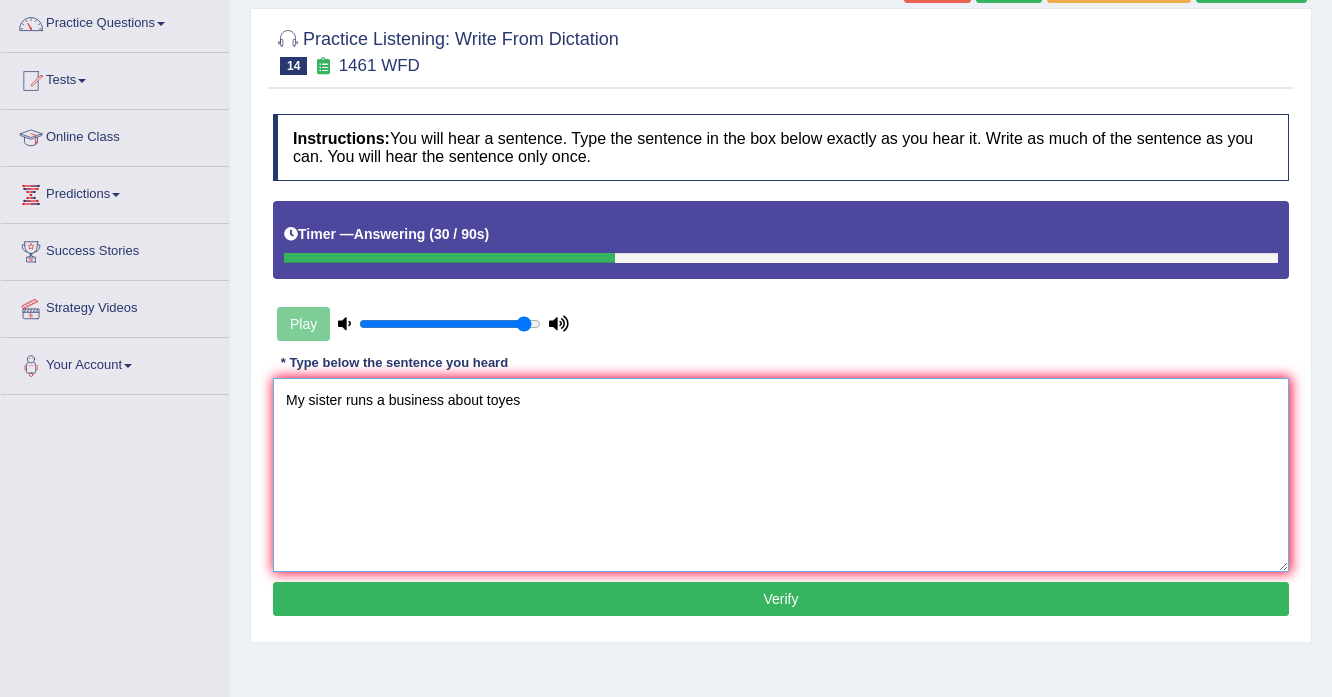 click on "My sister runs a business about toyes" at bounding box center [781, 475] 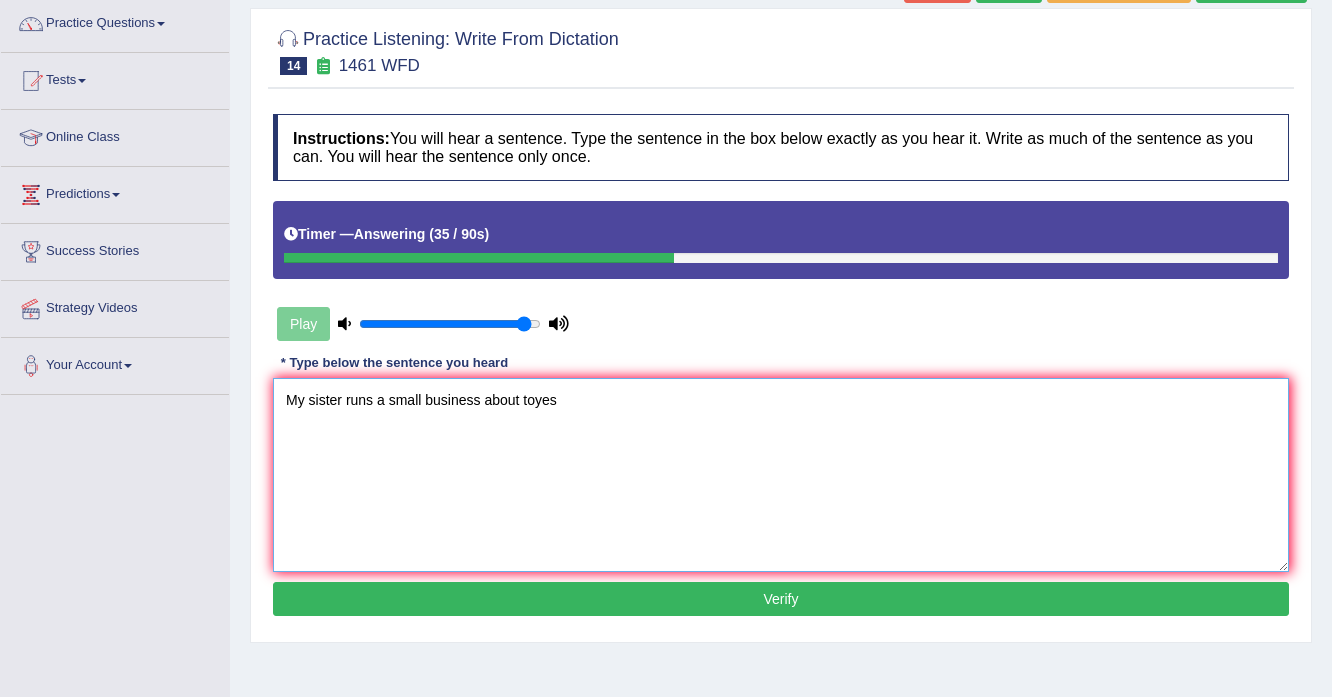 click on "My sister runs a small business about toyes" at bounding box center (781, 475) 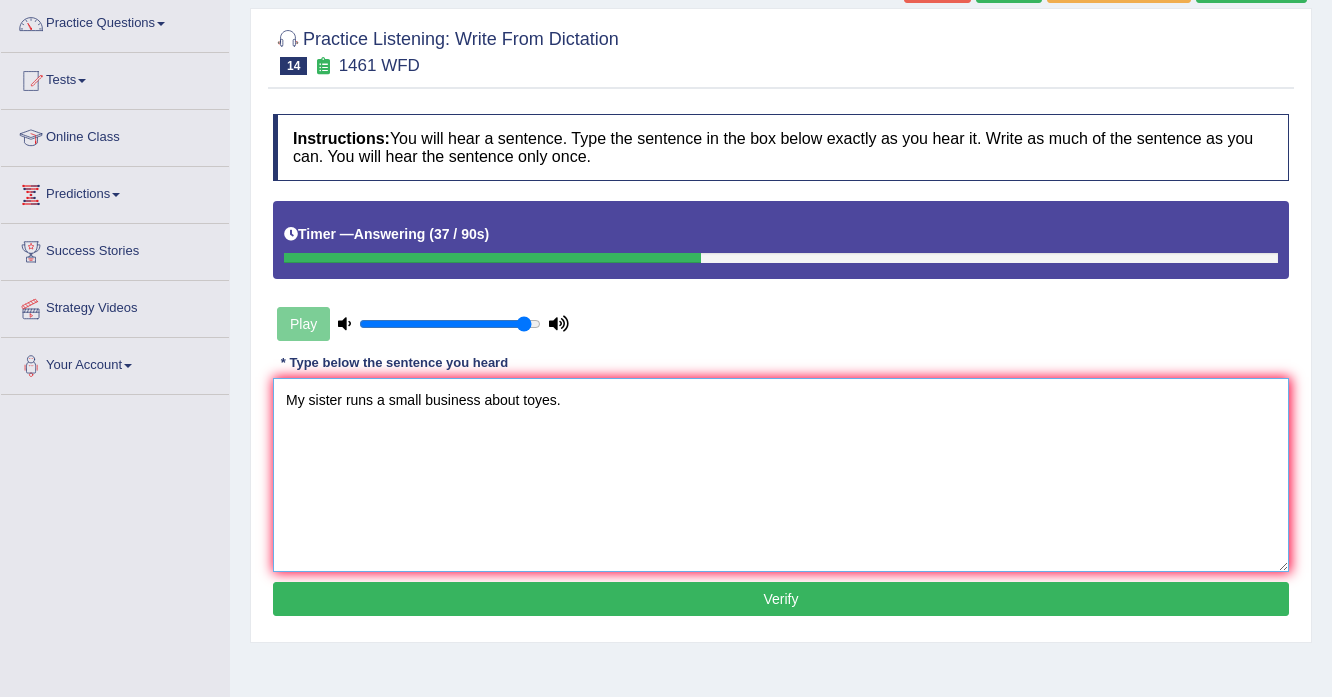 type on "My sister runs a small business about toyes." 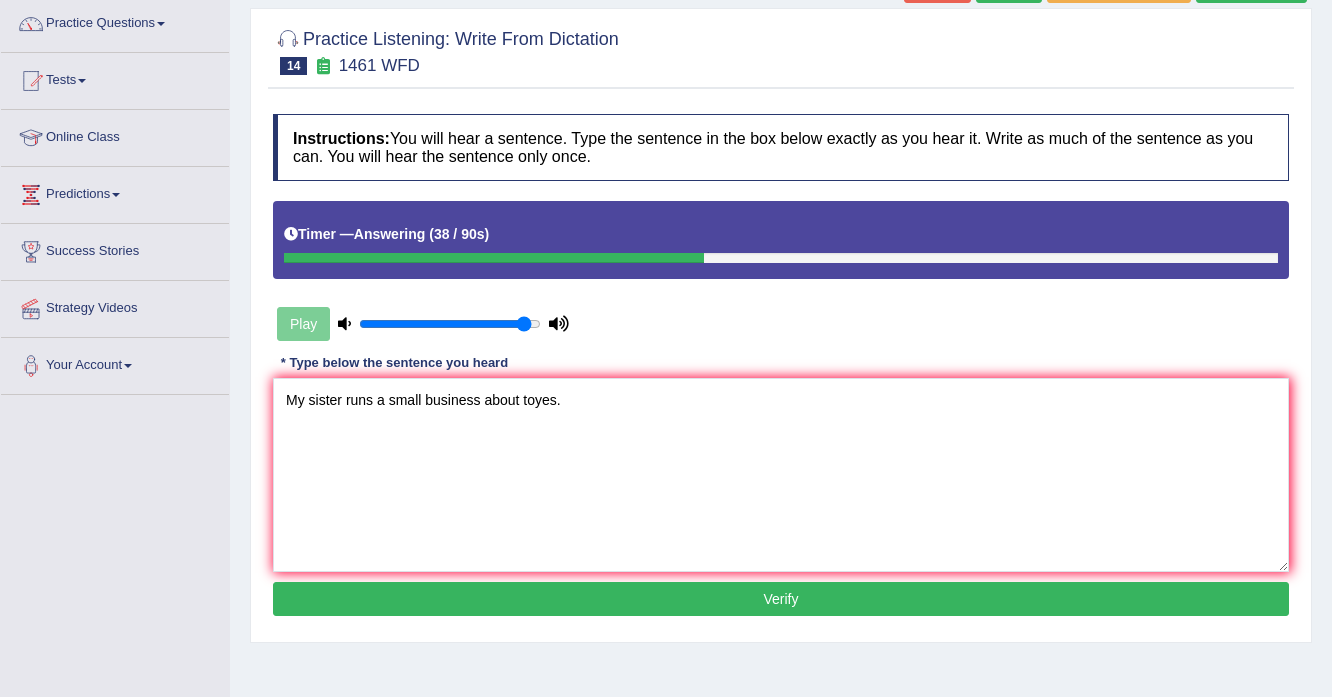click on "Verify" at bounding box center (781, 599) 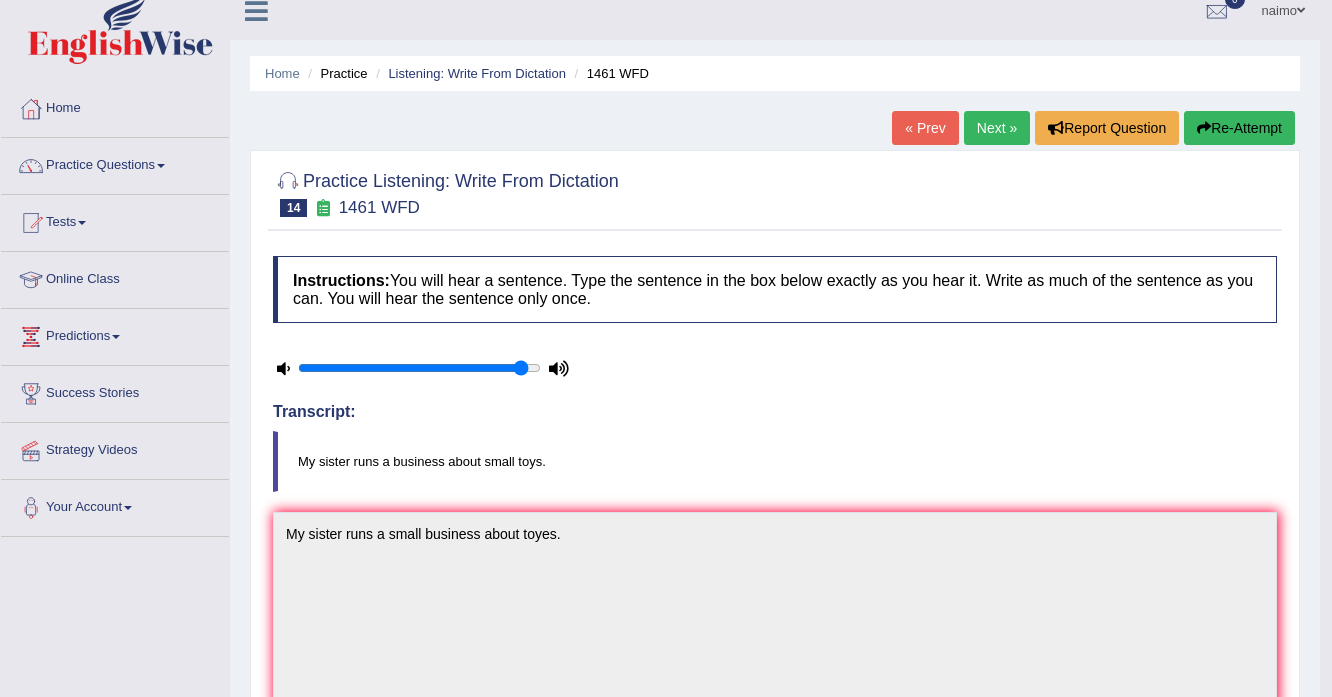 scroll, scrollTop: 0, scrollLeft: 0, axis: both 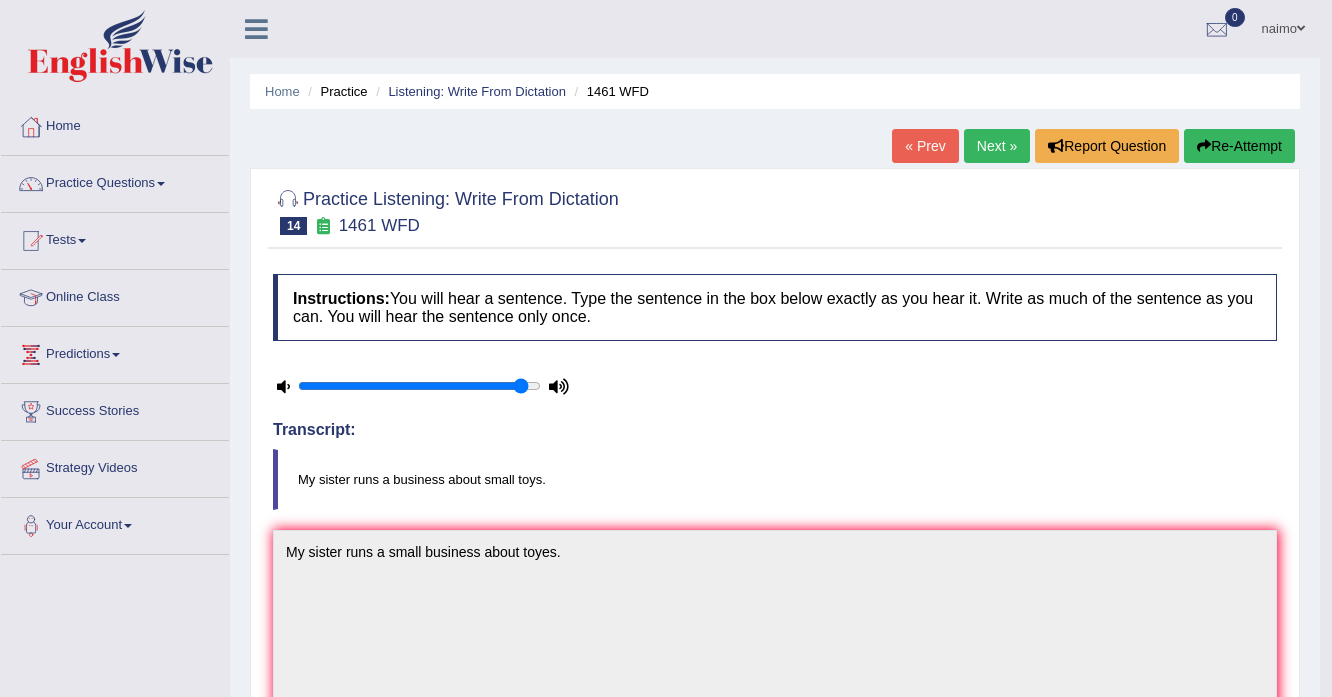 click on "Next »" at bounding box center (997, 146) 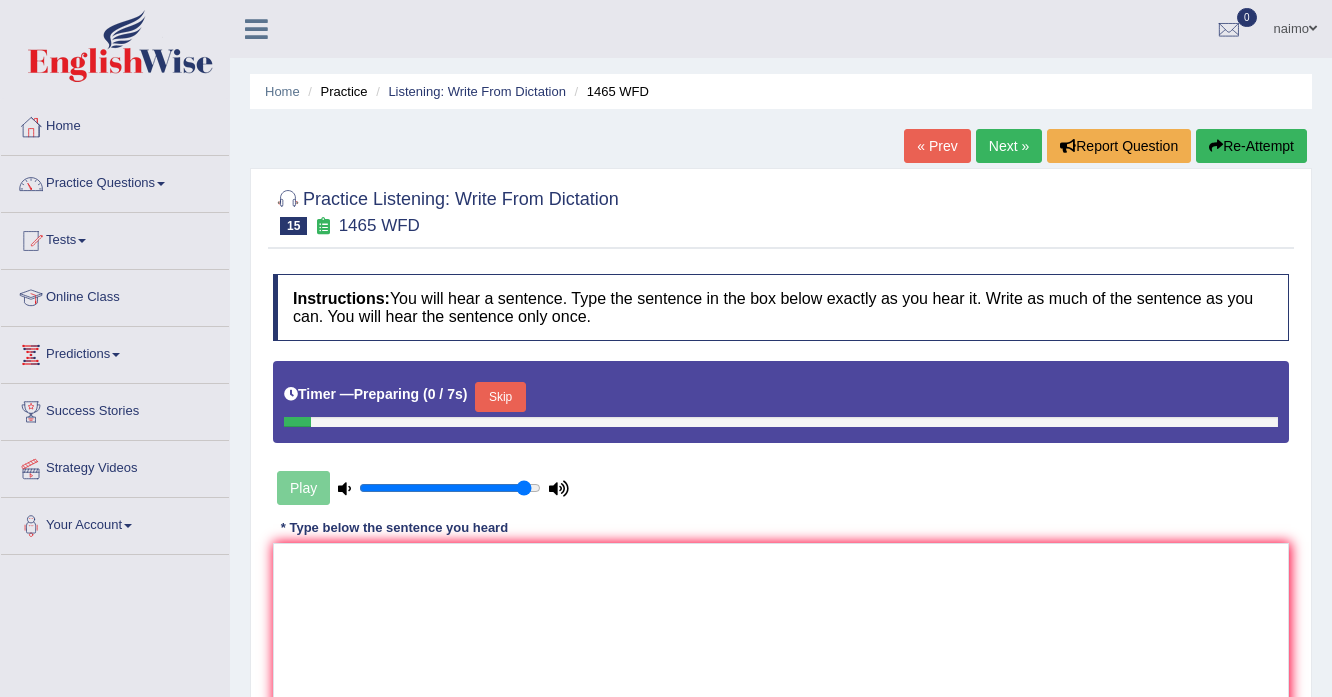 scroll, scrollTop: 0, scrollLeft: 0, axis: both 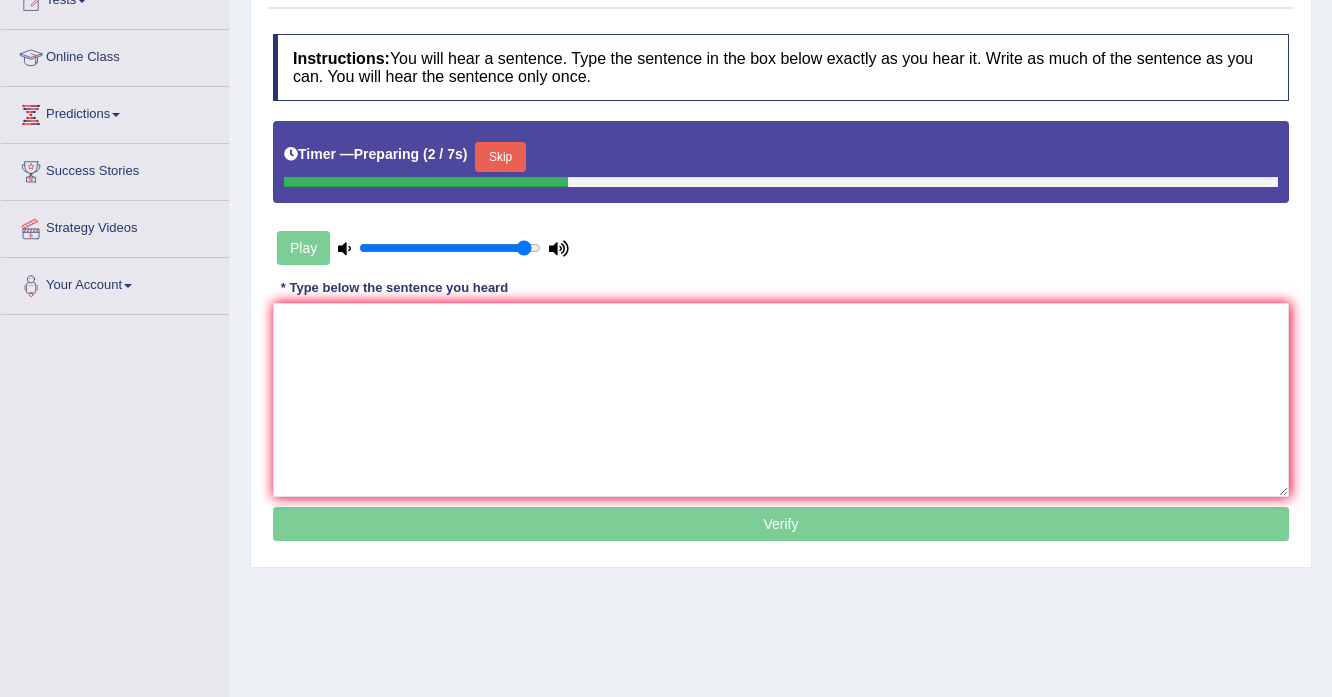 click on "Skip" at bounding box center [500, 157] 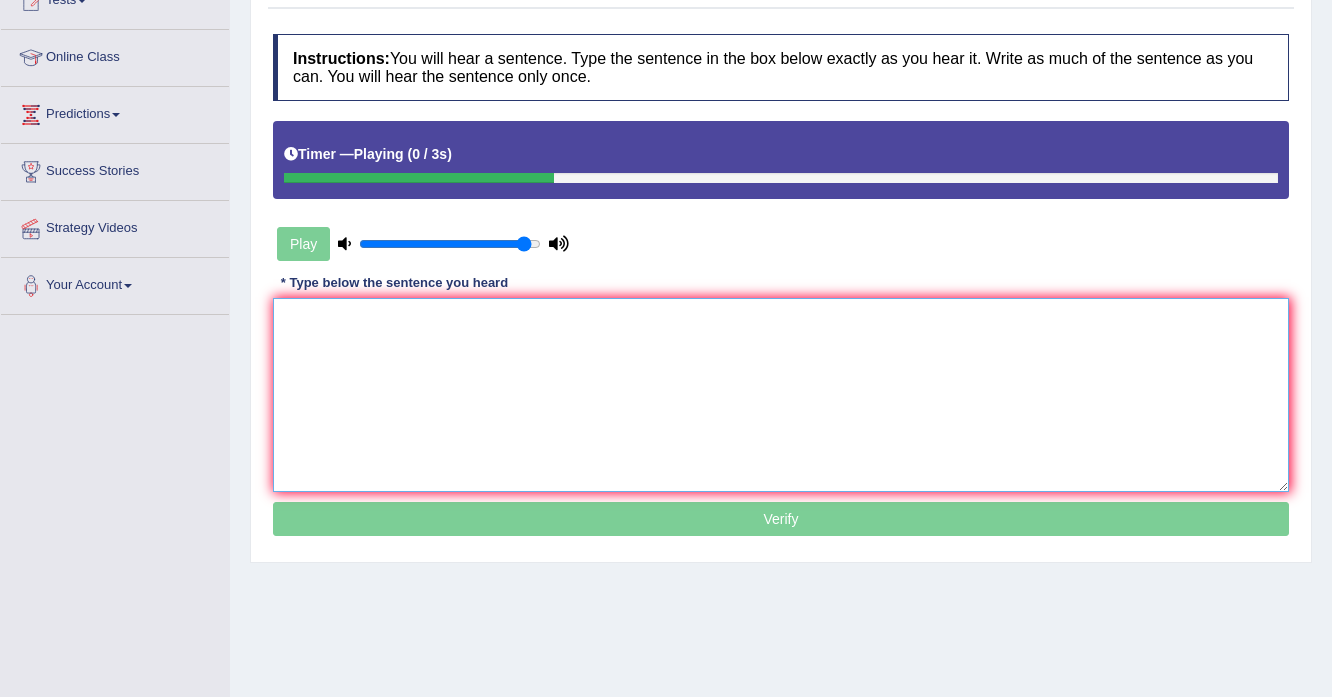 click at bounding box center (781, 395) 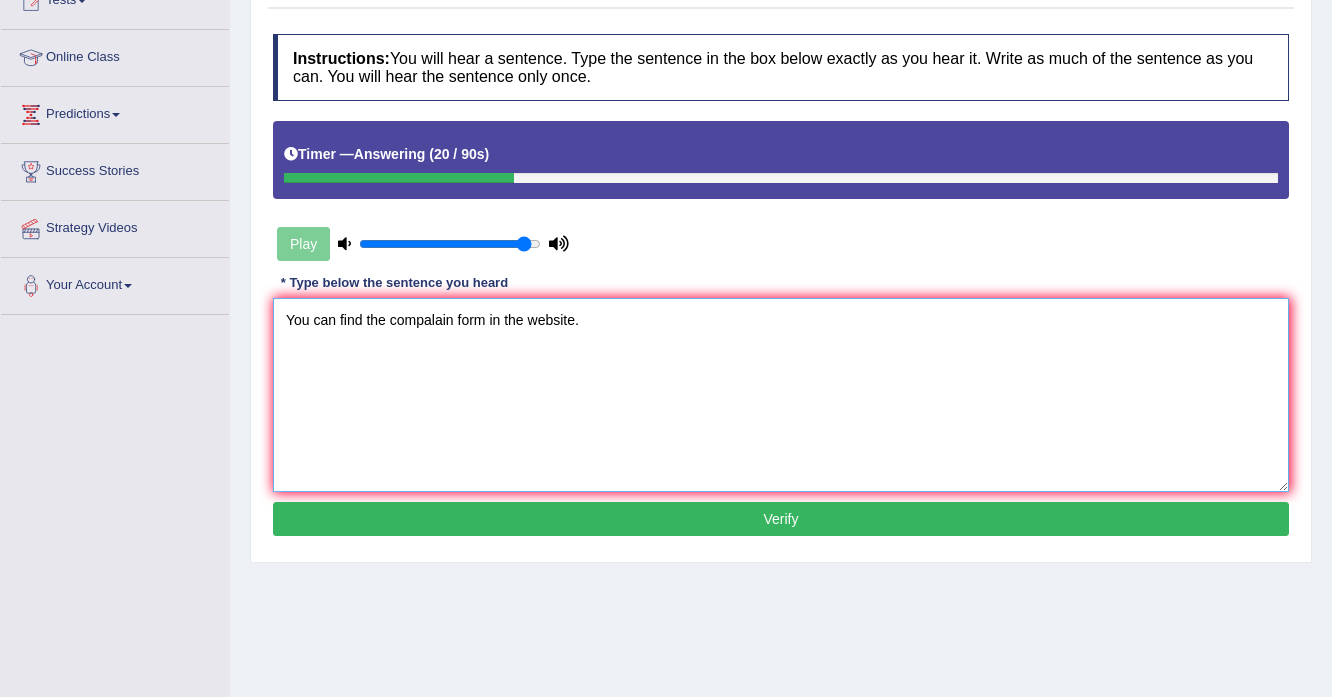 click on "You can find the compalain form in the website." at bounding box center (781, 395) 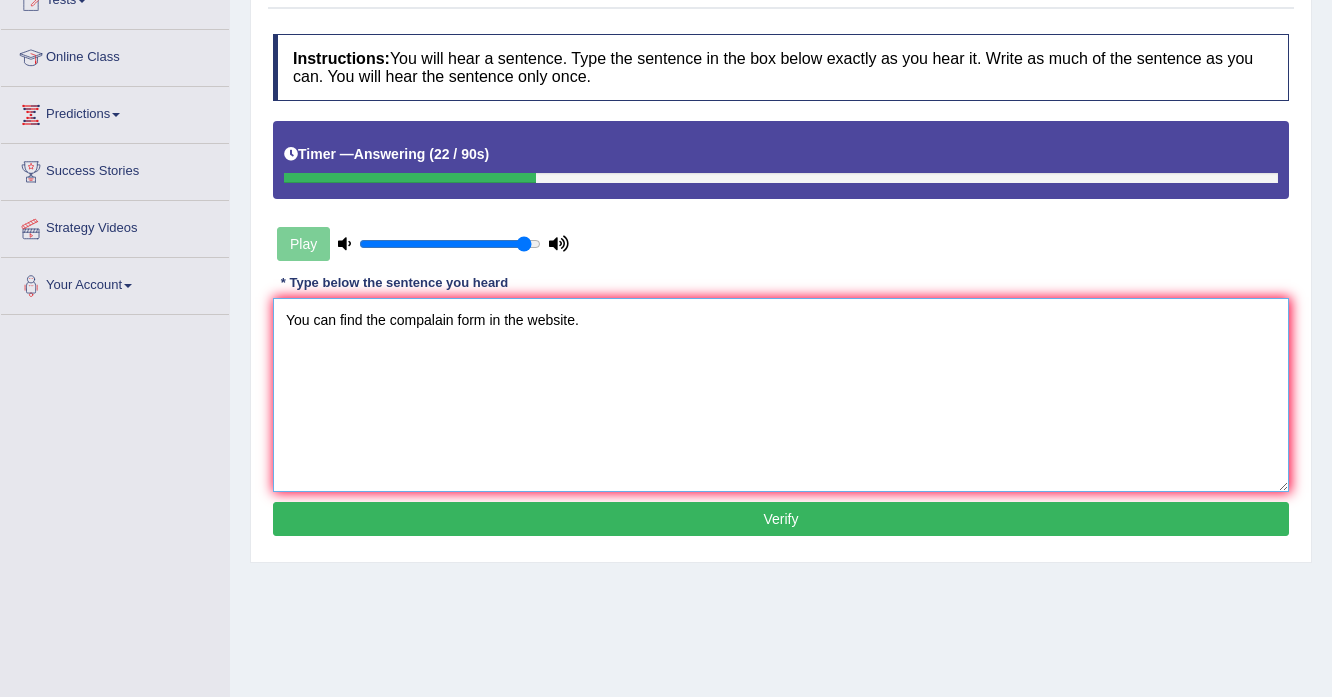 click on "You can find the compalain form in the website." at bounding box center [781, 395] 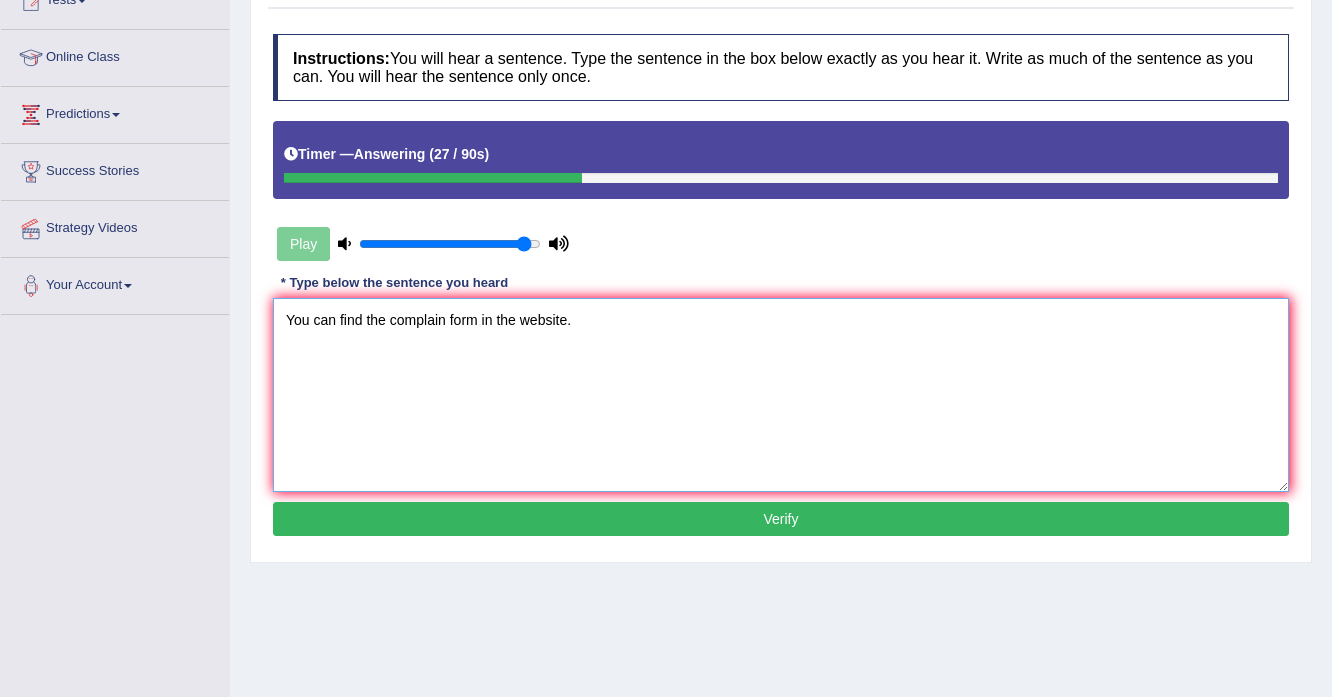 type on "You can find the complain form in the website." 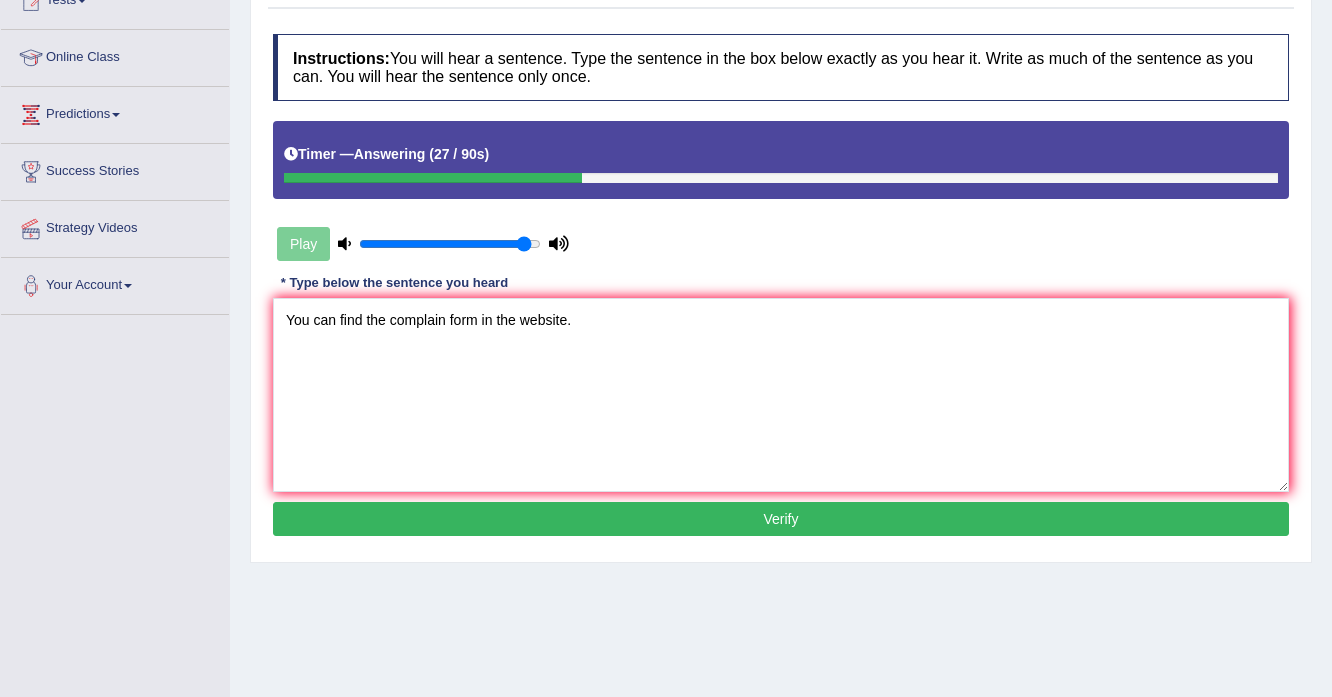 click on "Verify" at bounding box center [781, 519] 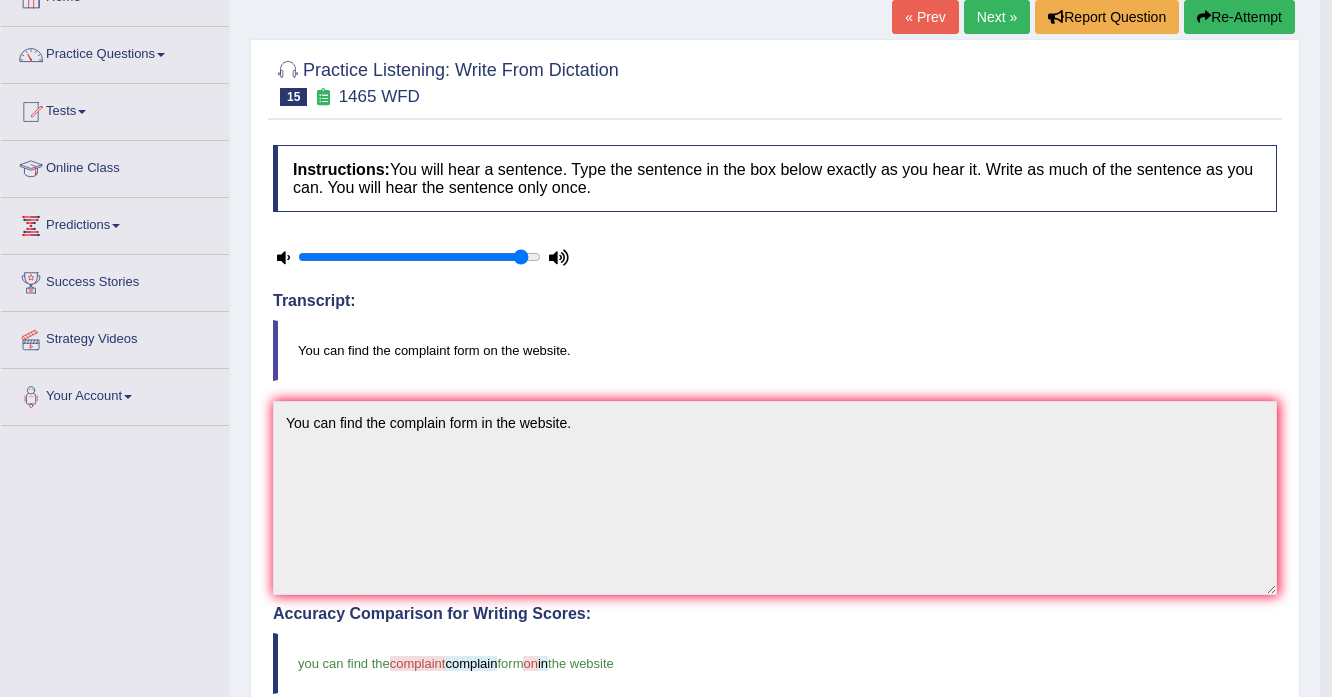 scroll, scrollTop: 0, scrollLeft: 0, axis: both 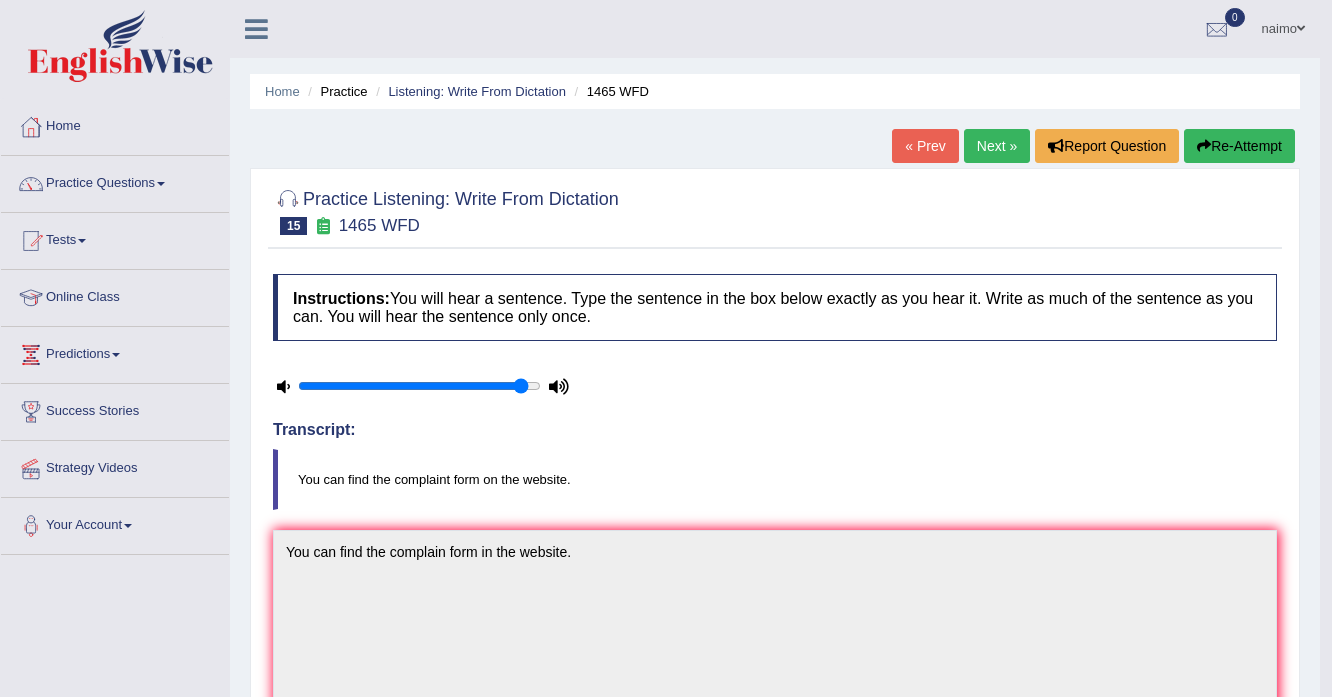 click on "Next »" at bounding box center [997, 146] 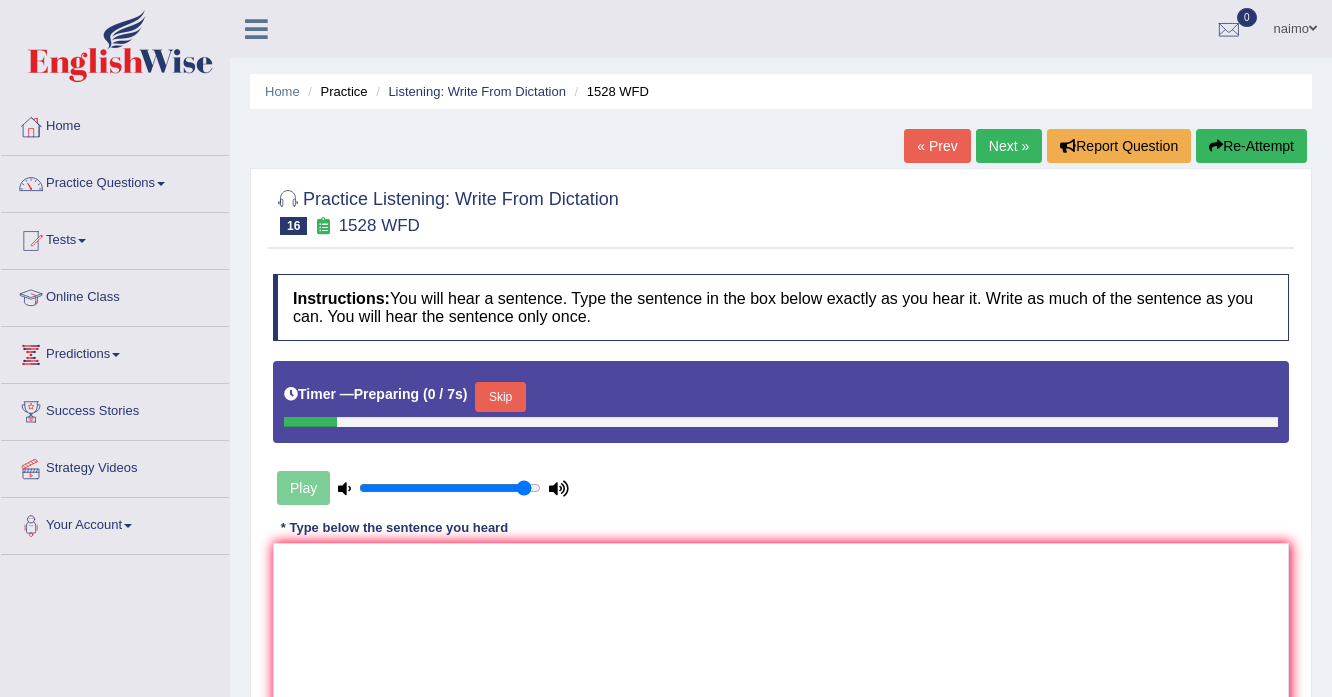 scroll, scrollTop: 0, scrollLeft: 0, axis: both 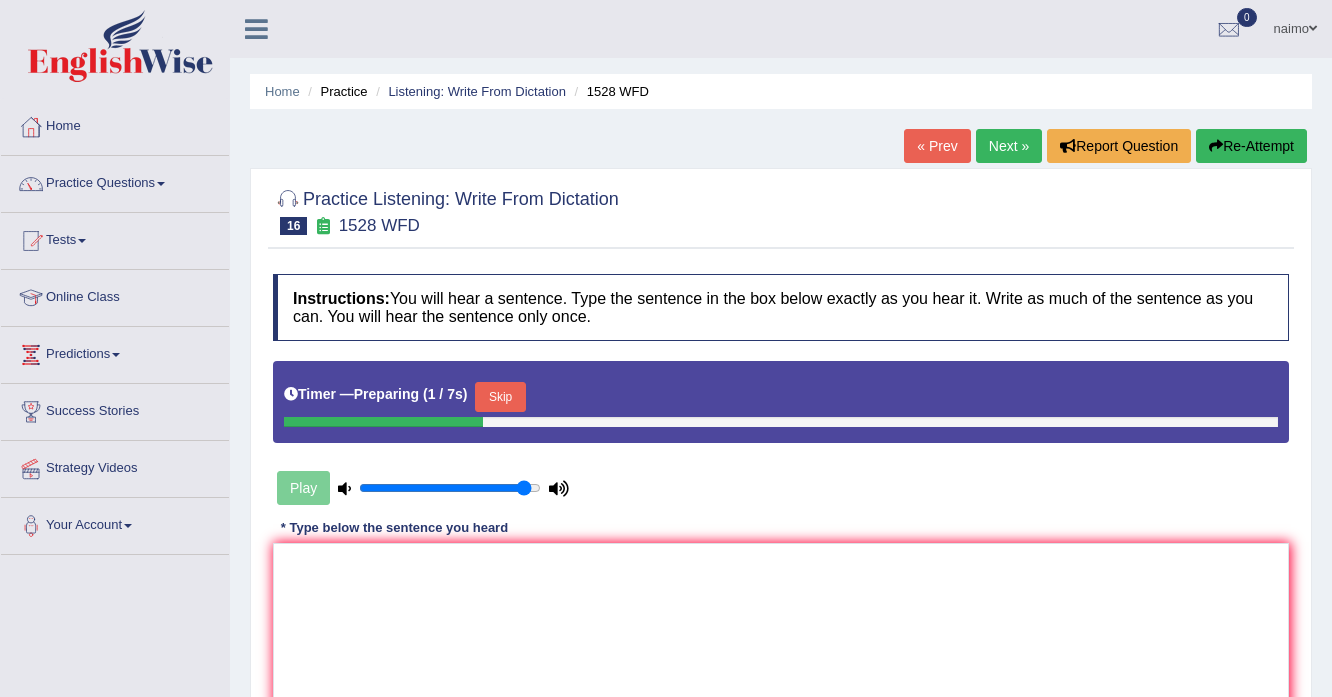 click on "Skip" at bounding box center (500, 397) 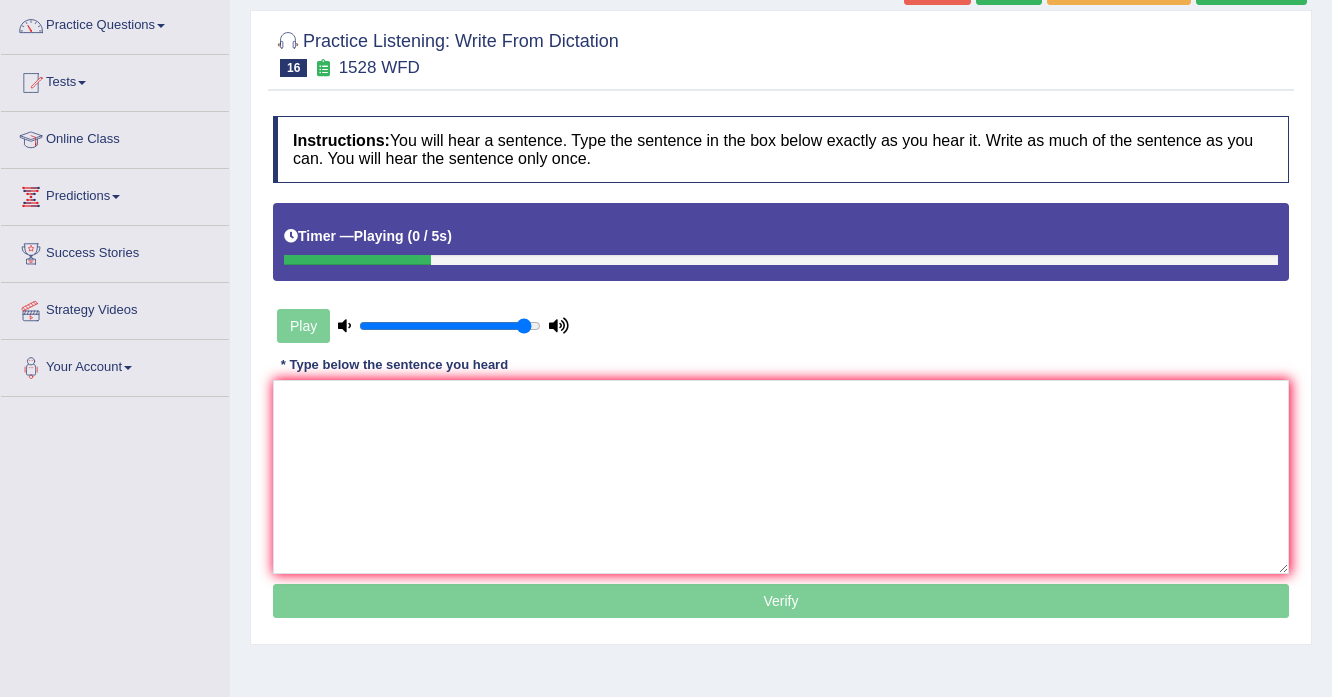 scroll, scrollTop: 160, scrollLeft: 0, axis: vertical 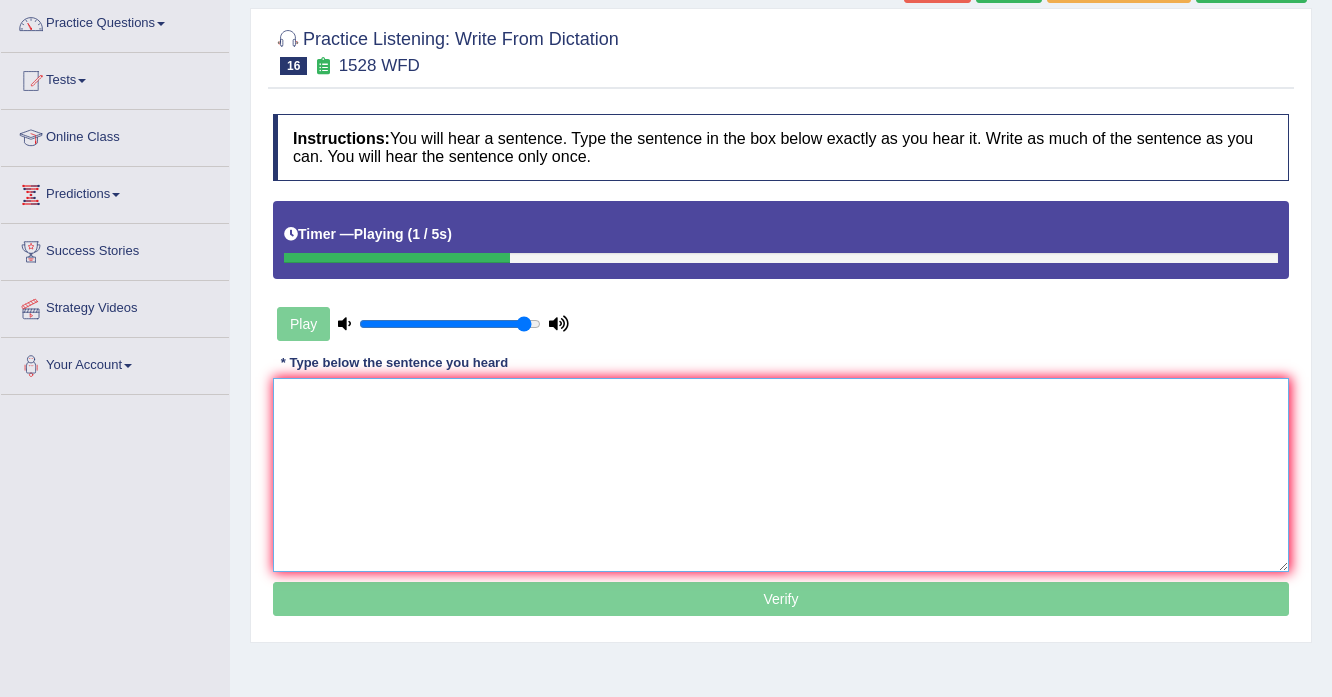 click at bounding box center [781, 475] 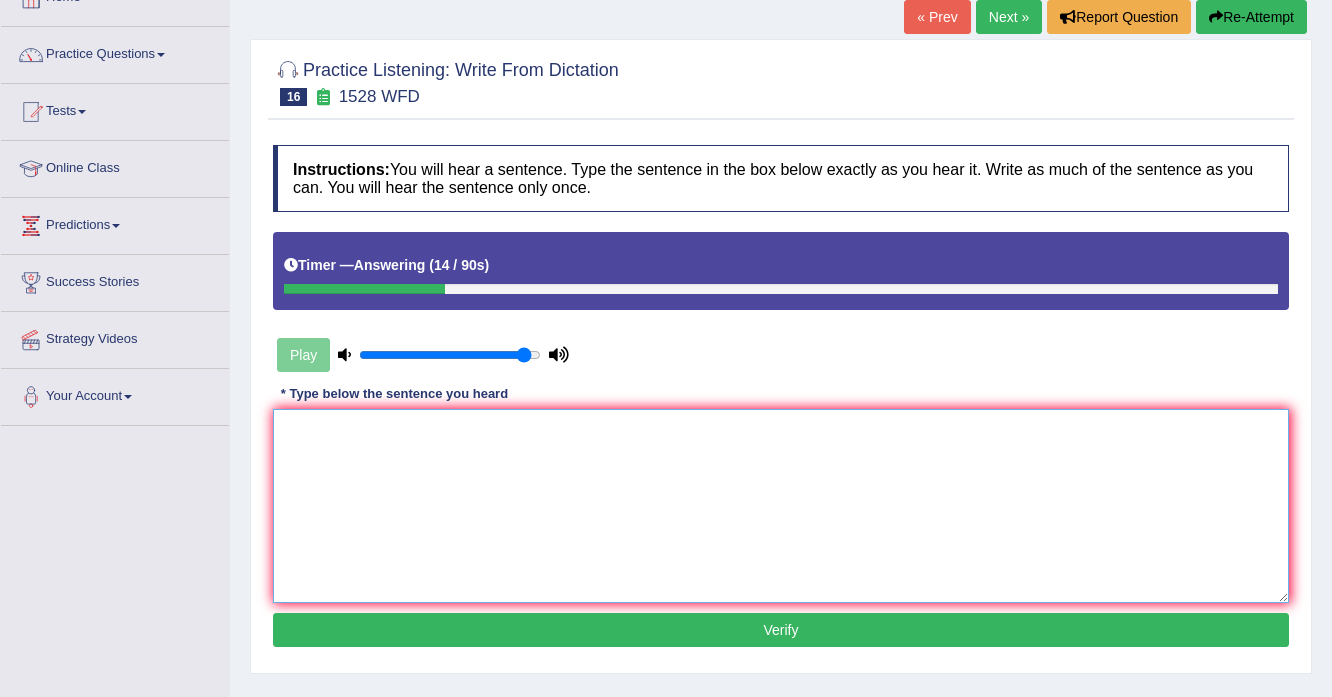 scroll, scrollTop: 0, scrollLeft: 0, axis: both 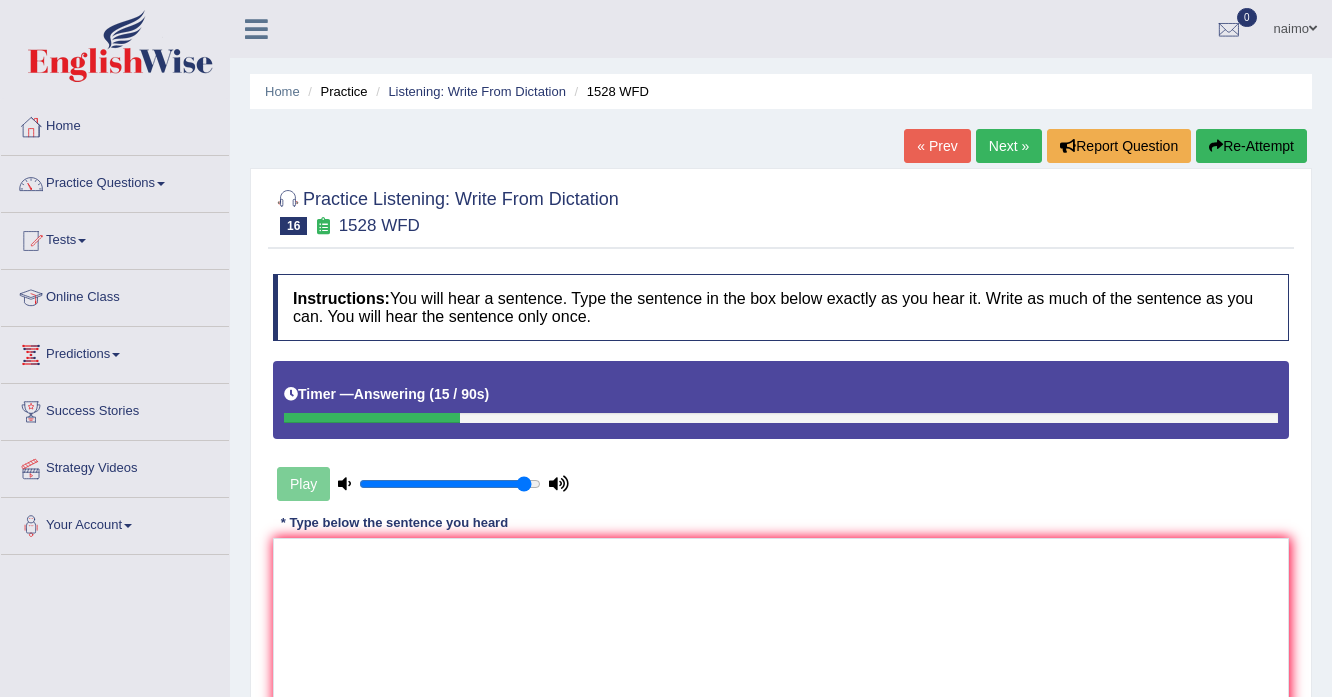 click on "Re-Attempt" at bounding box center [1251, 146] 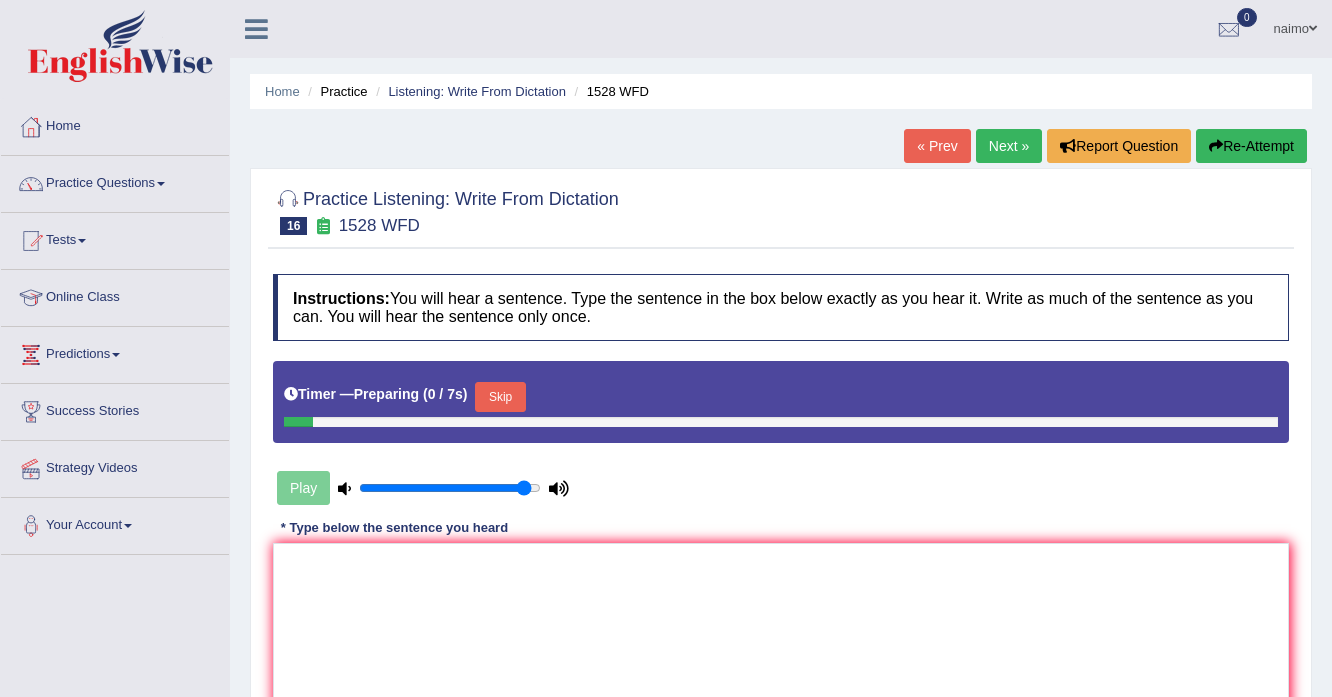 scroll, scrollTop: 0, scrollLeft: 0, axis: both 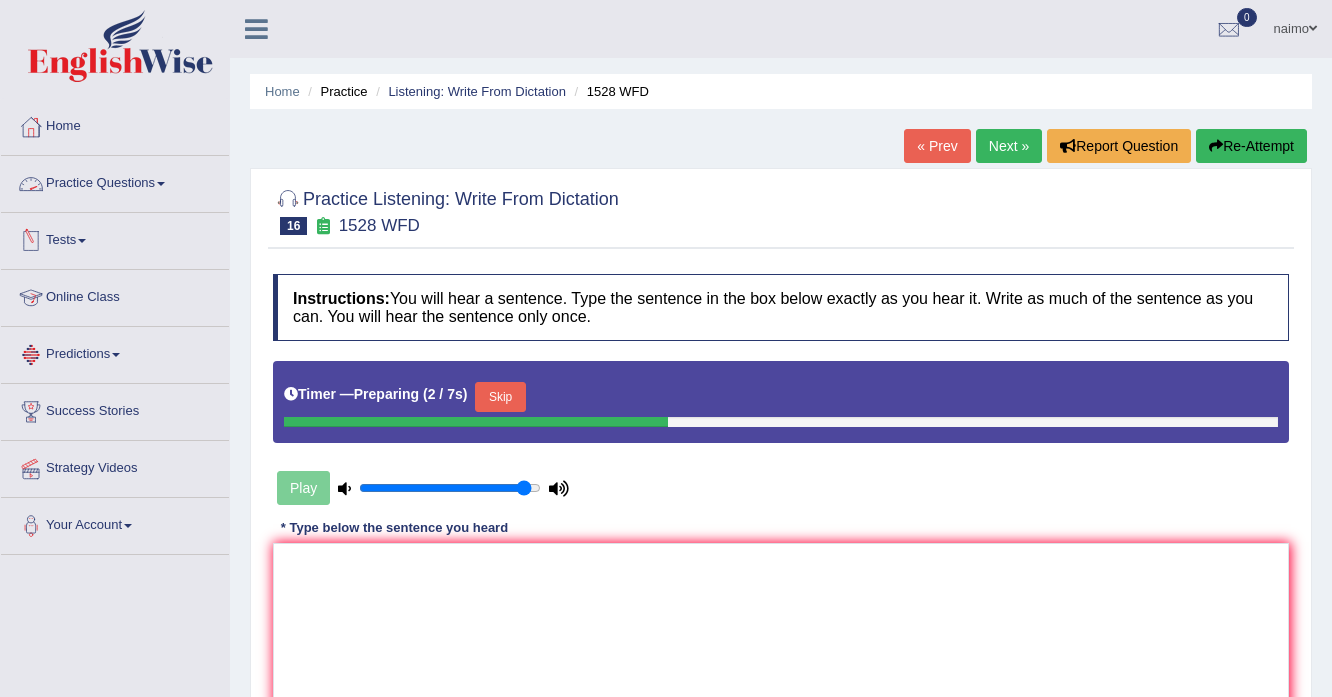 click on "Practice Questions" at bounding box center [115, 181] 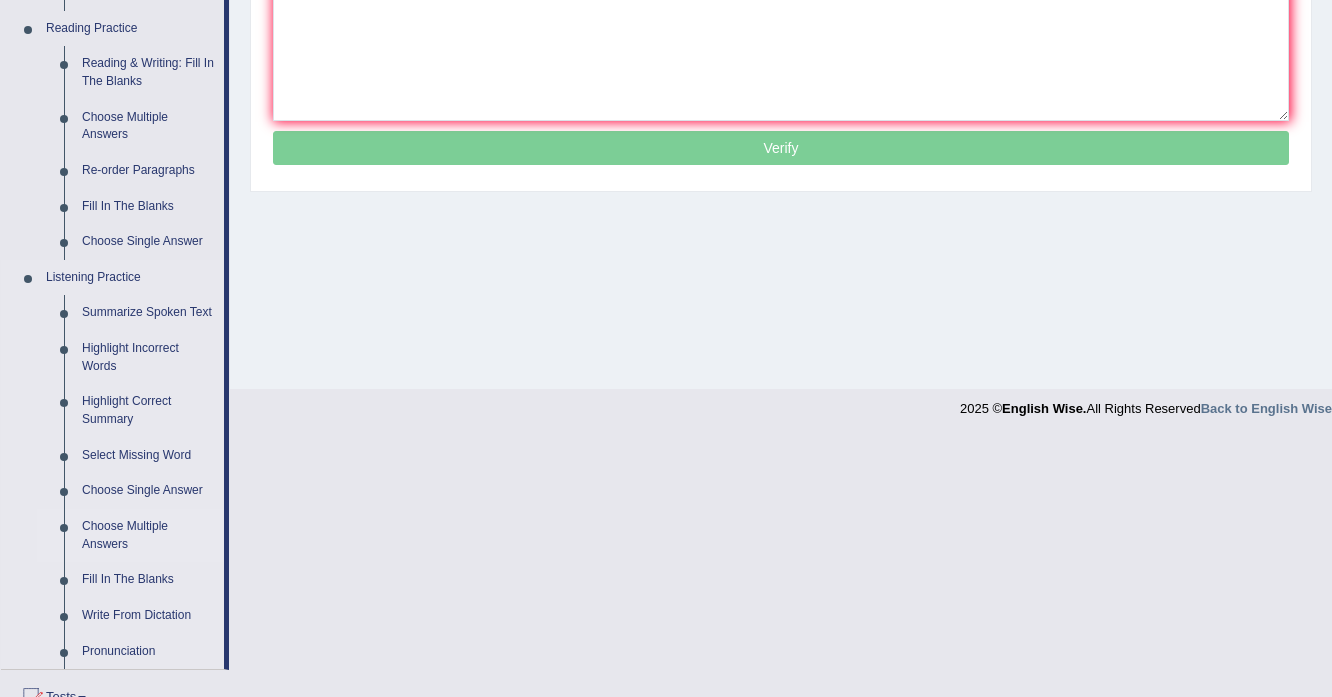 scroll, scrollTop: 640, scrollLeft: 0, axis: vertical 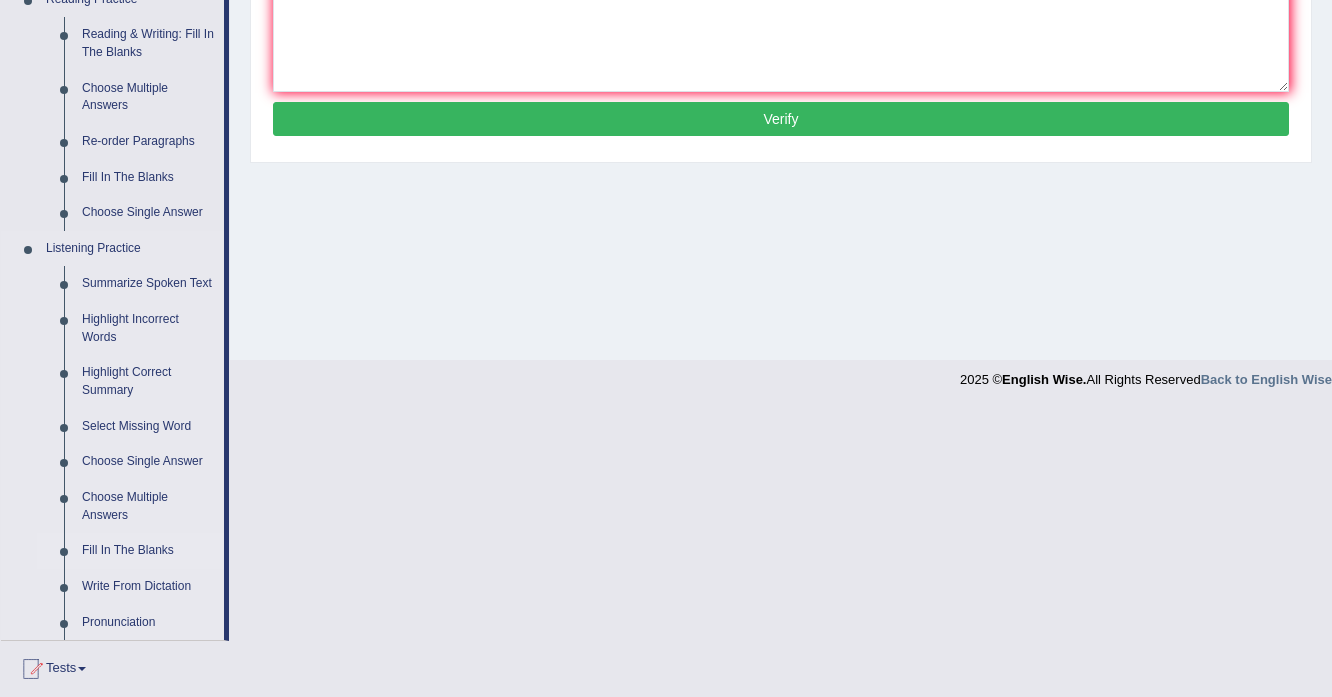 click on "Fill In The Blanks" at bounding box center (148, 551) 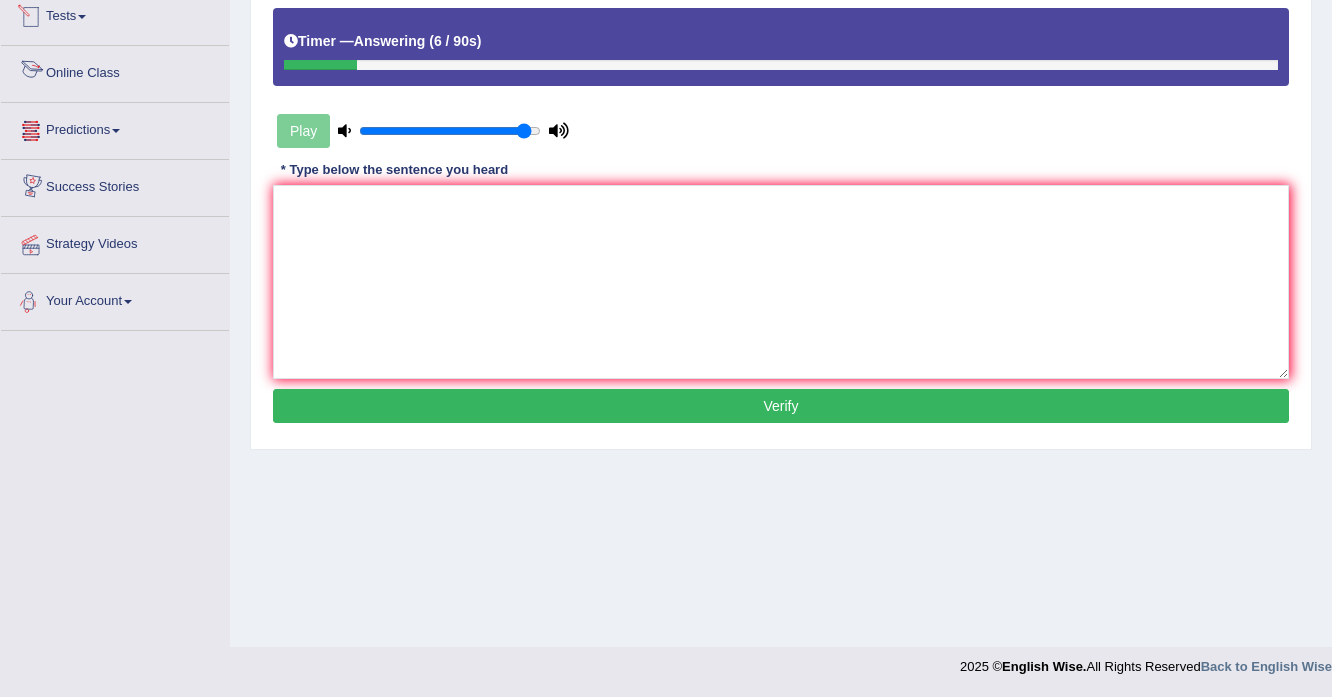scroll, scrollTop: 925, scrollLeft: 0, axis: vertical 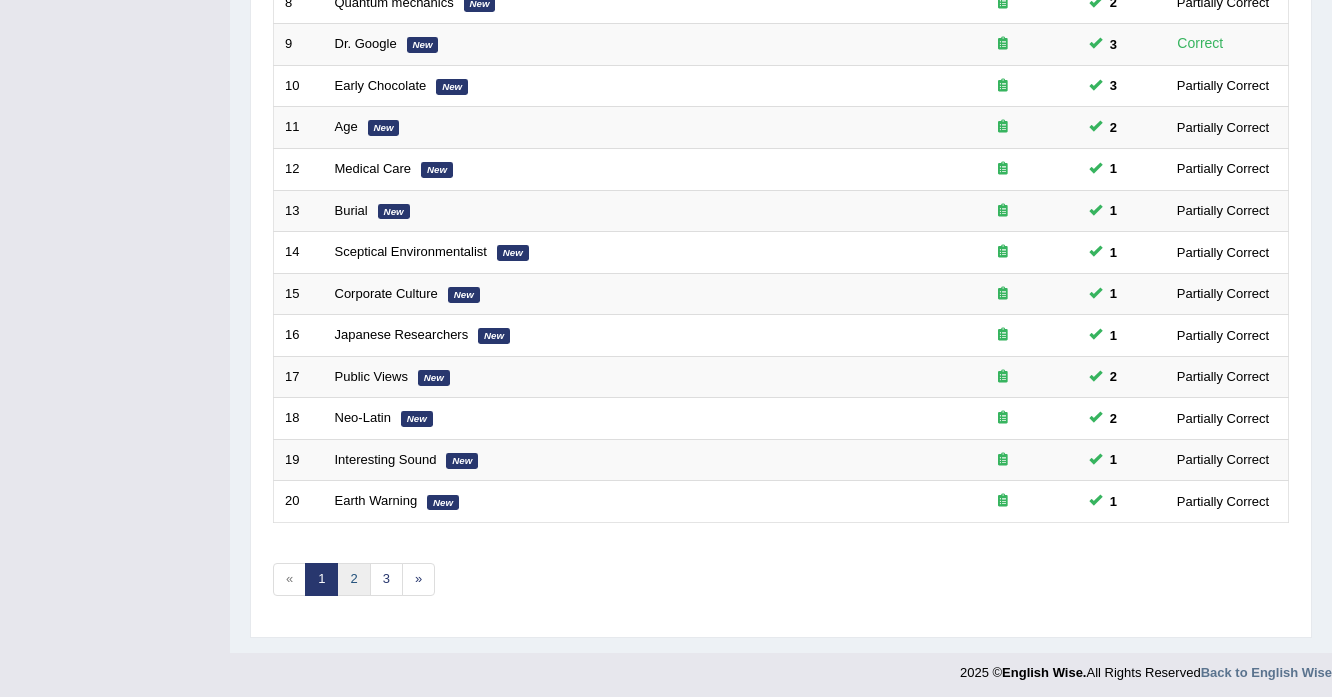 click on "2" at bounding box center (353, 579) 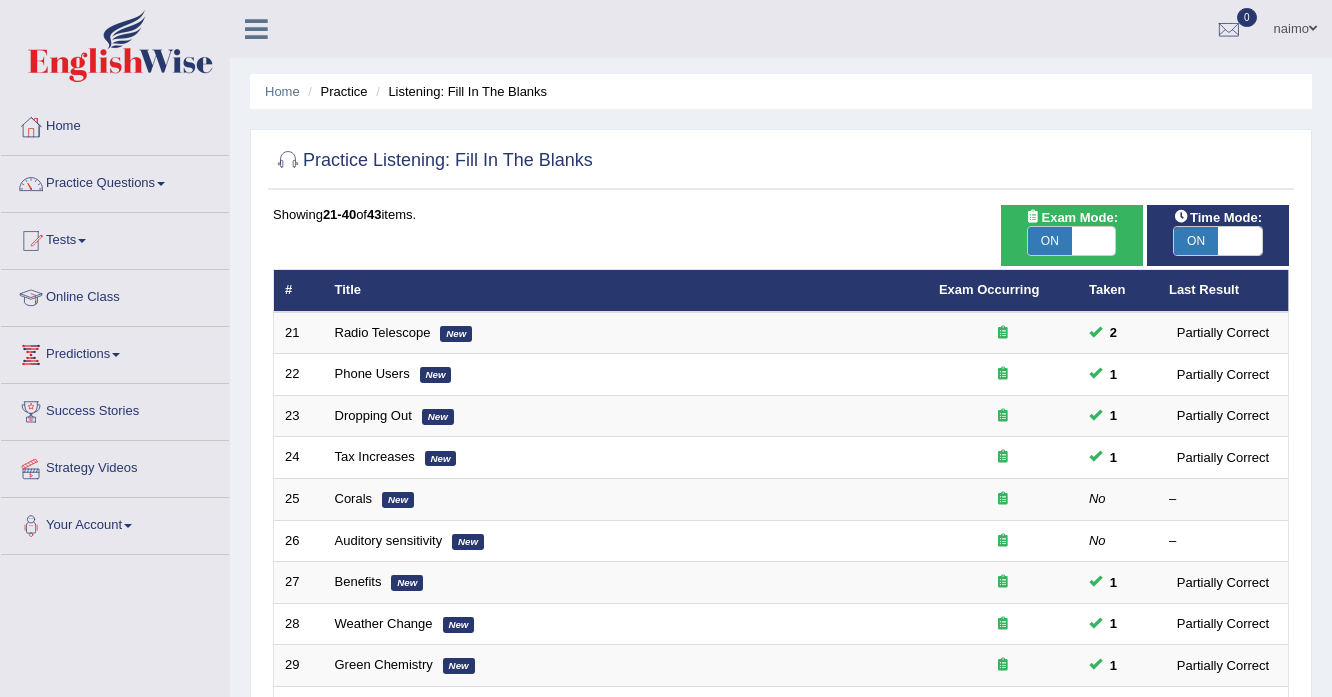 scroll, scrollTop: 320, scrollLeft: 0, axis: vertical 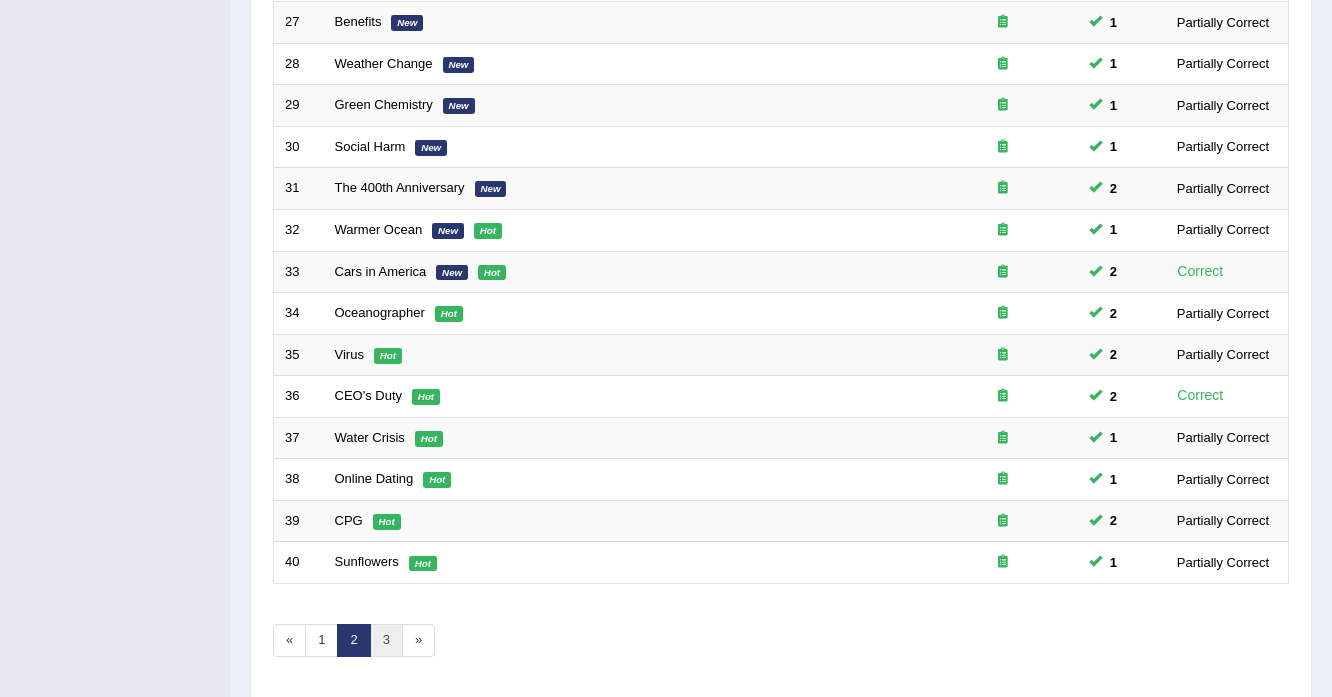 click on "3" at bounding box center (386, 640) 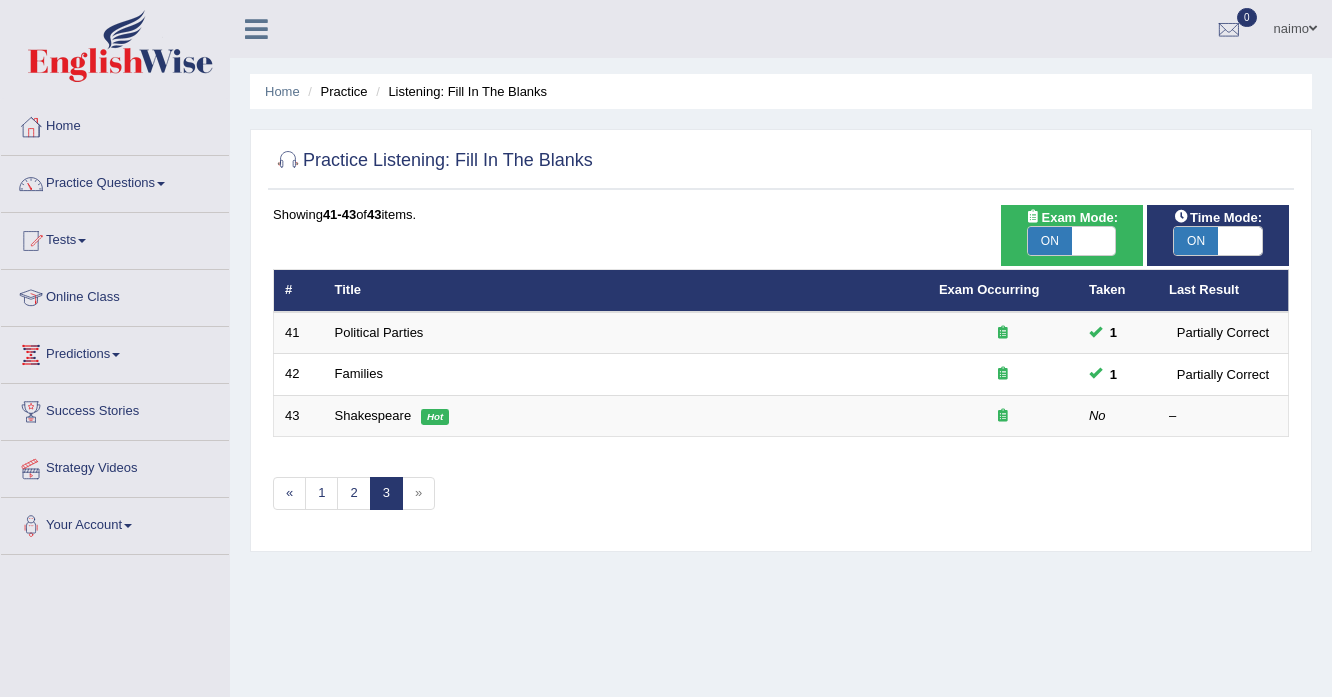 scroll, scrollTop: 0, scrollLeft: 0, axis: both 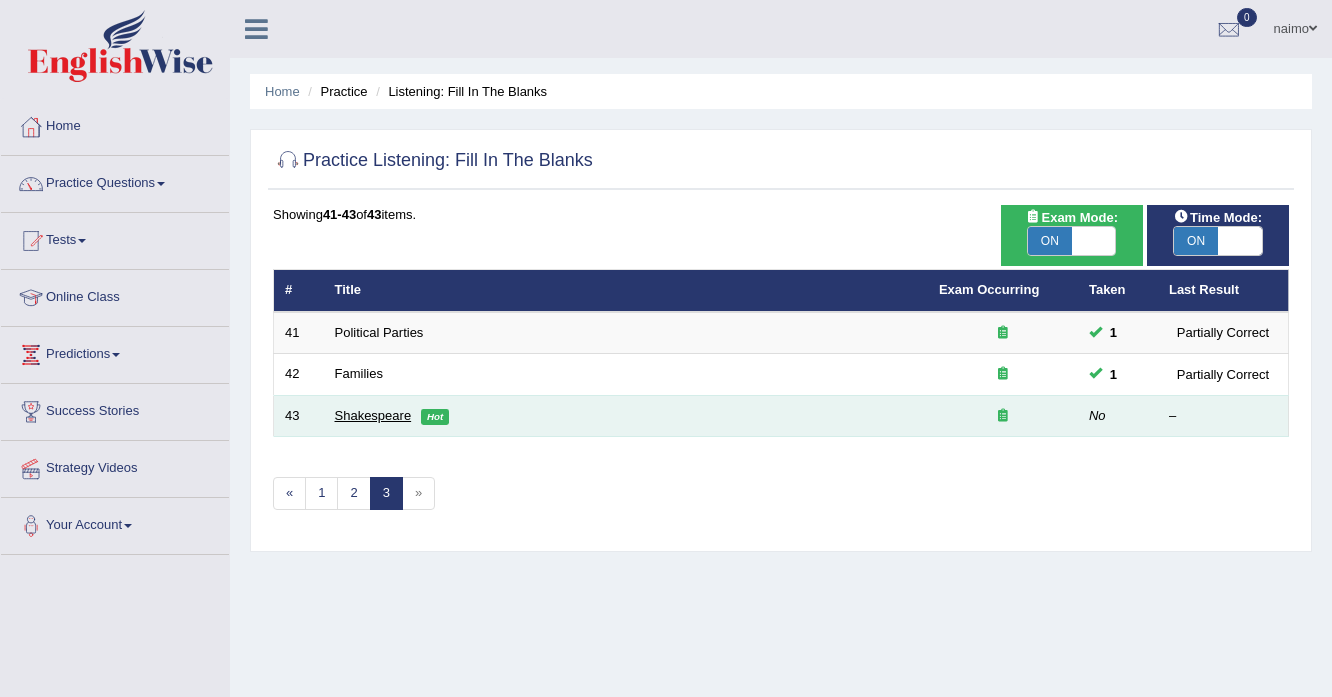 click on "Shakespeare" at bounding box center (373, 415) 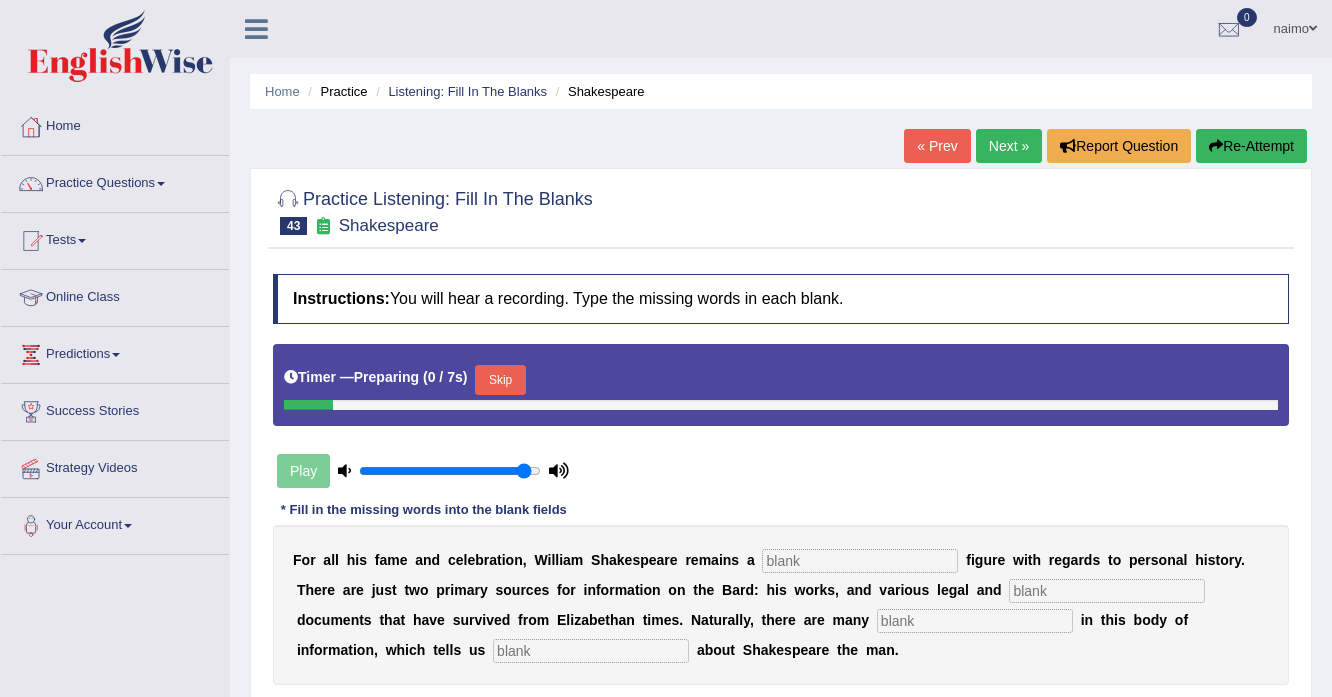 scroll, scrollTop: 0, scrollLeft: 0, axis: both 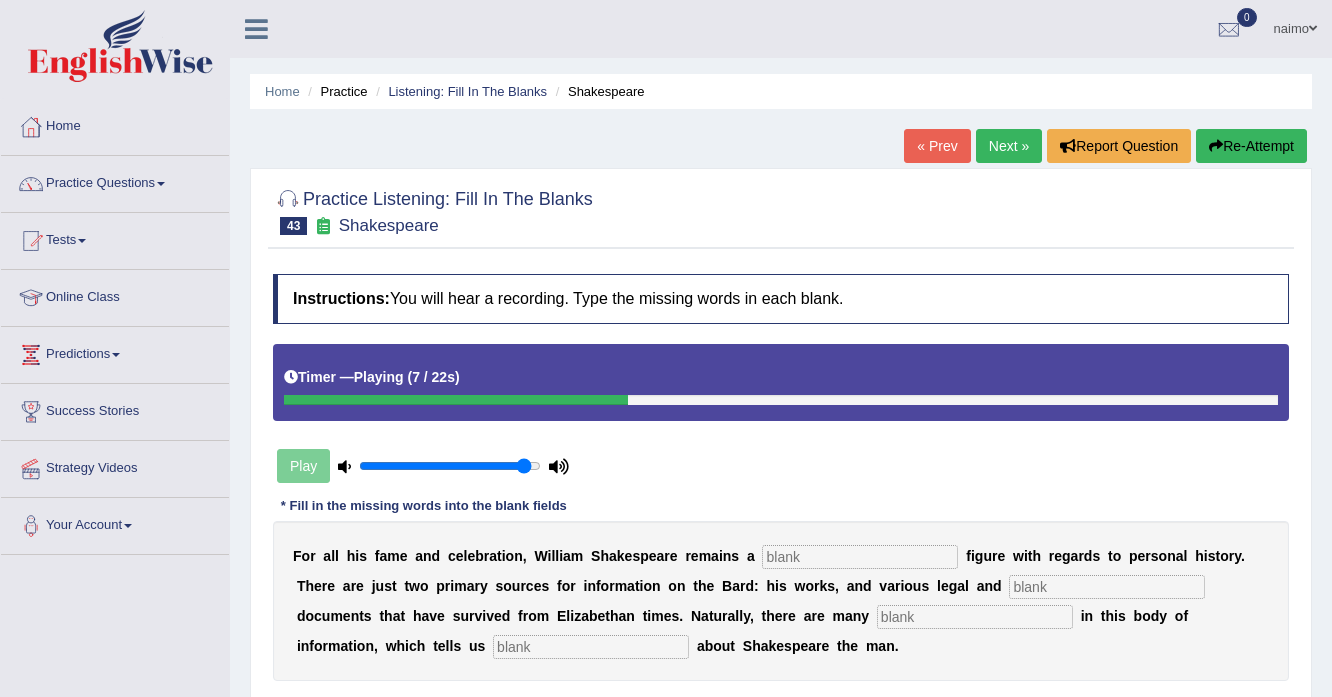 click on "Re-Attempt" at bounding box center [1251, 146] 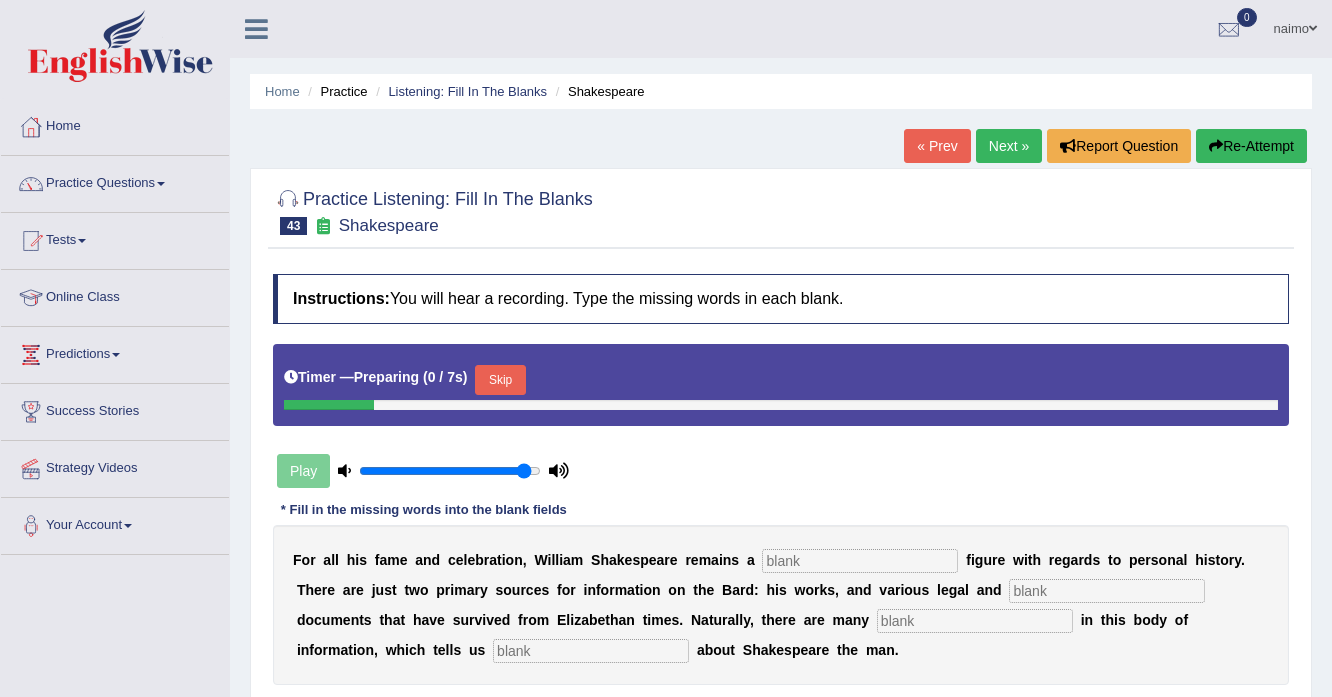 scroll, scrollTop: 160, scrollLeft: 0, axis: vertical 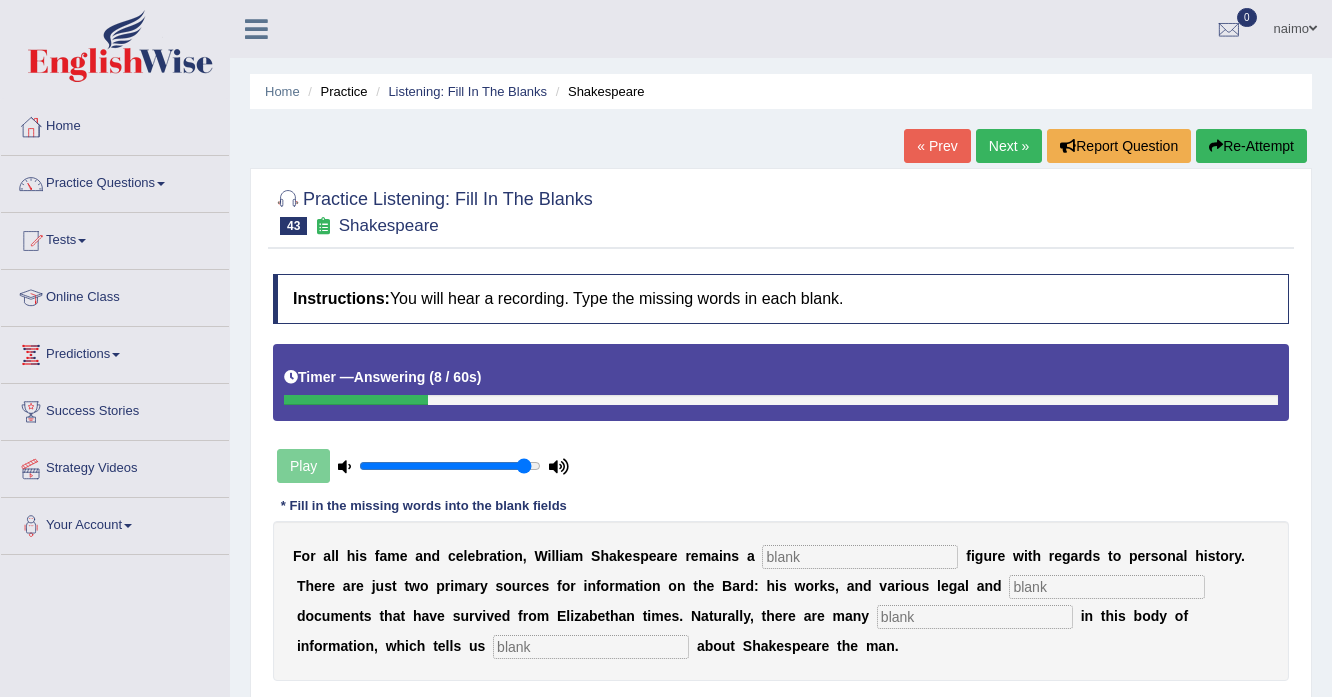click on "Re-Attempt" at bounding box center [1251, 146] 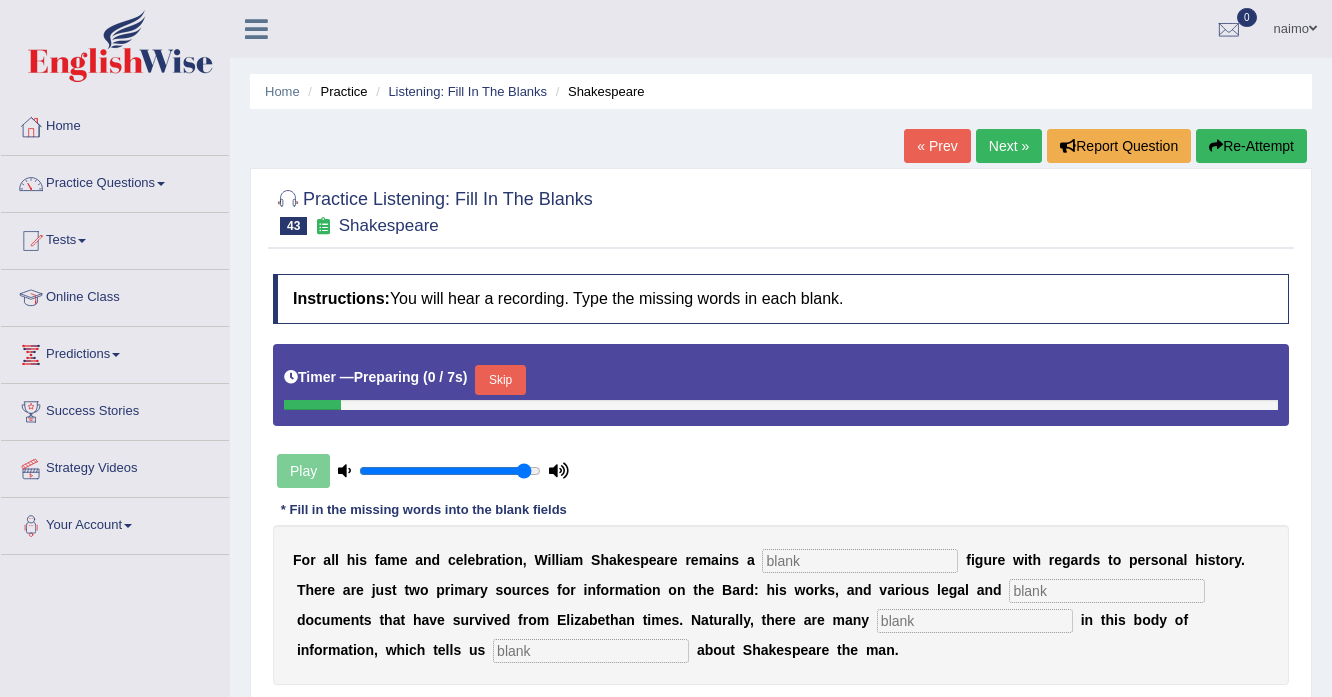 scroll, scrollTop: 0, scrollLeft: 0, axis: both 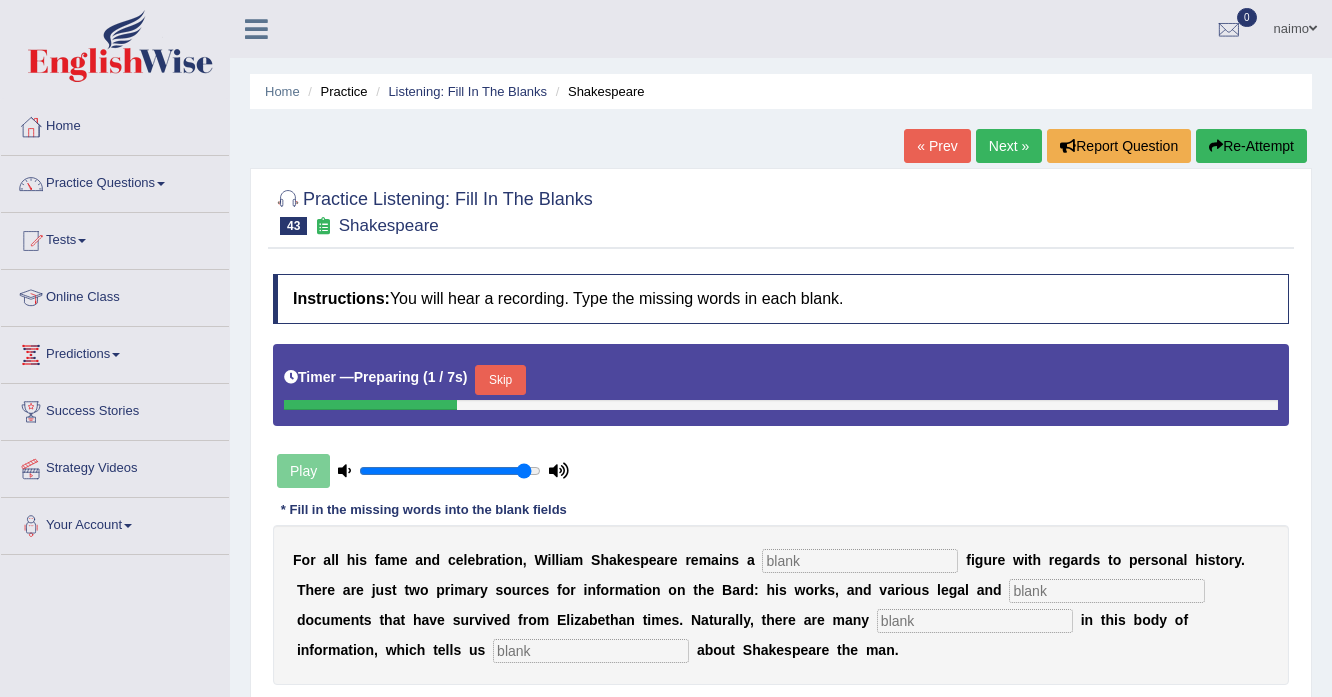 click on "Skip" at bounding box center [500, 380] 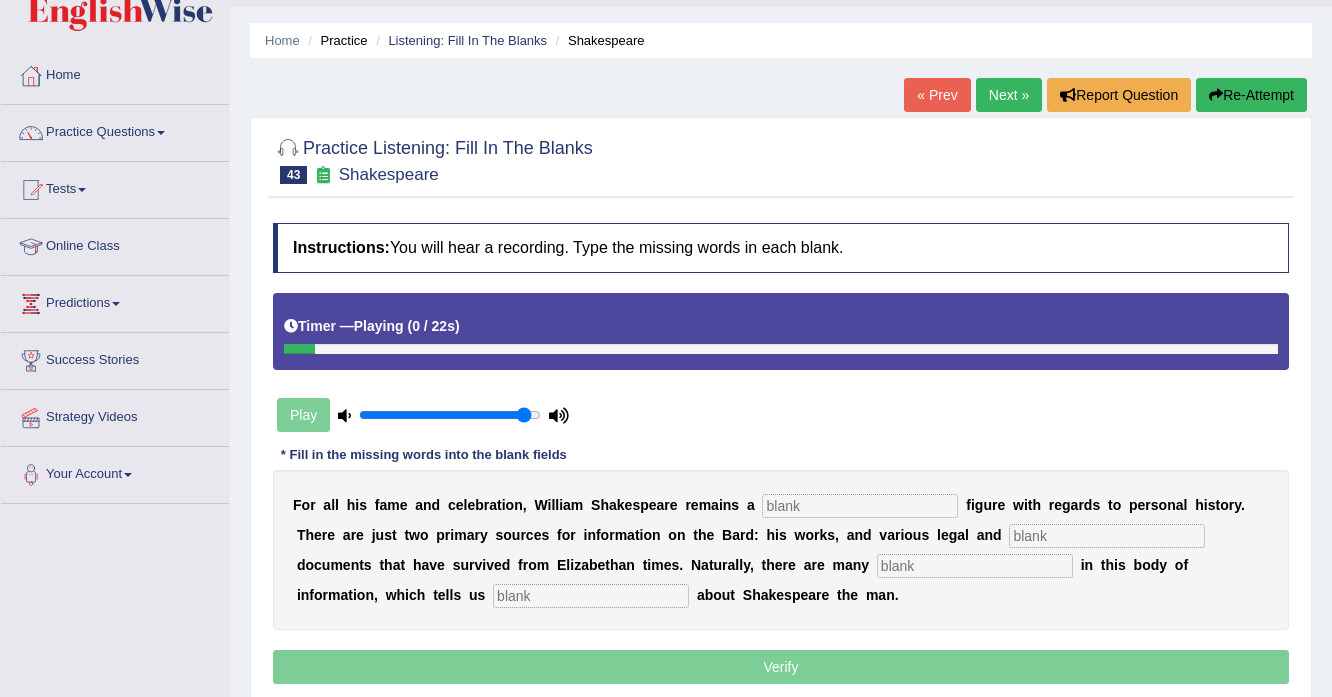 scroll, scrollTop: 80, scrollLeft: 0, axis: vertical 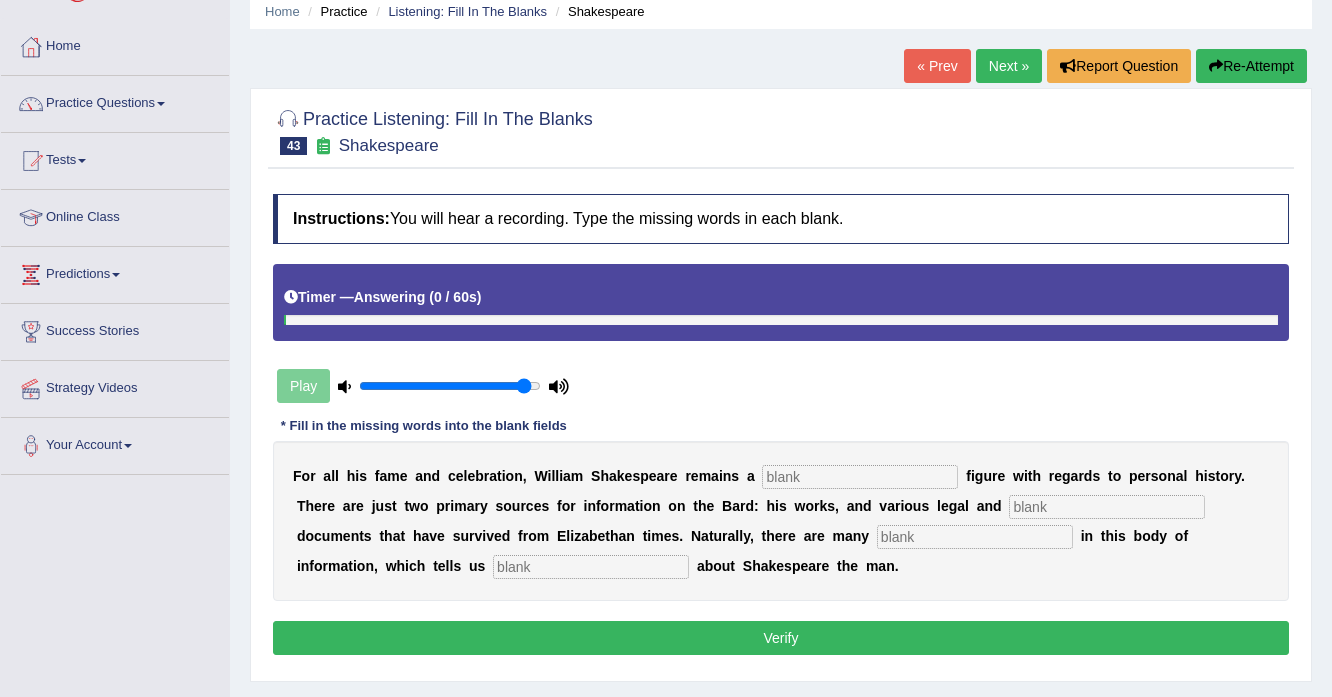 click at bounding box center [591, 567] 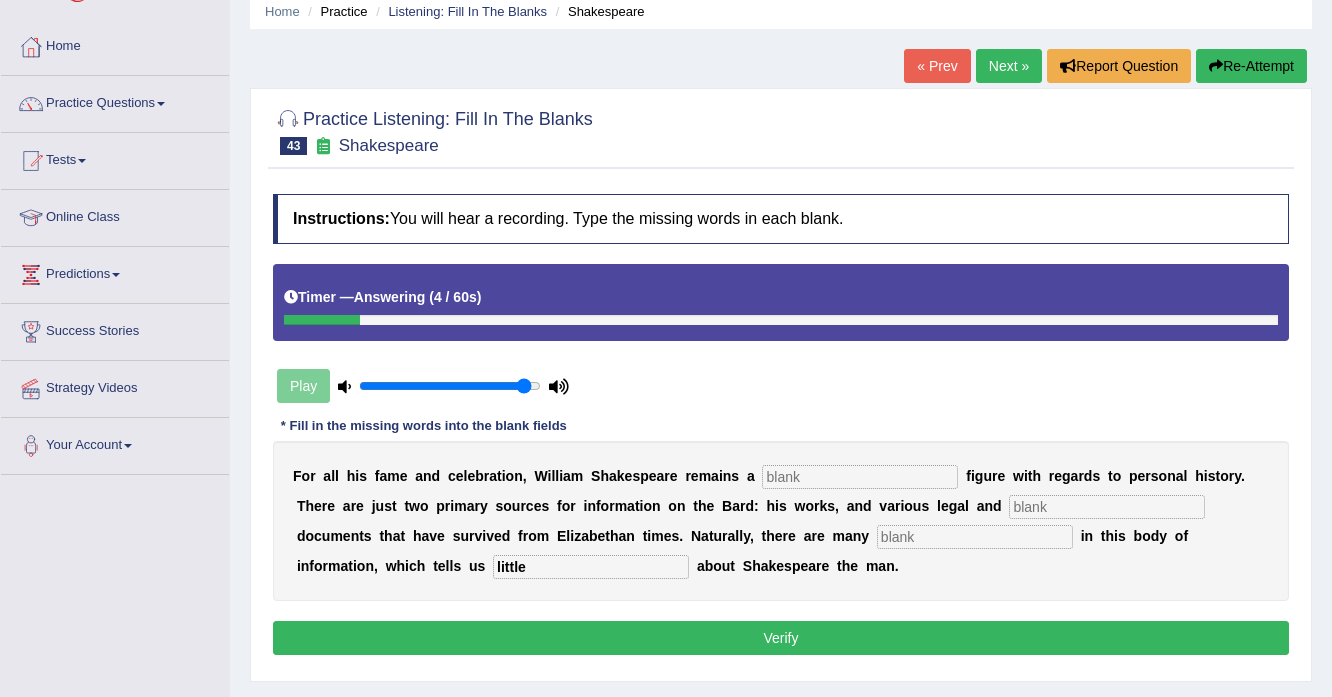 type on "little" 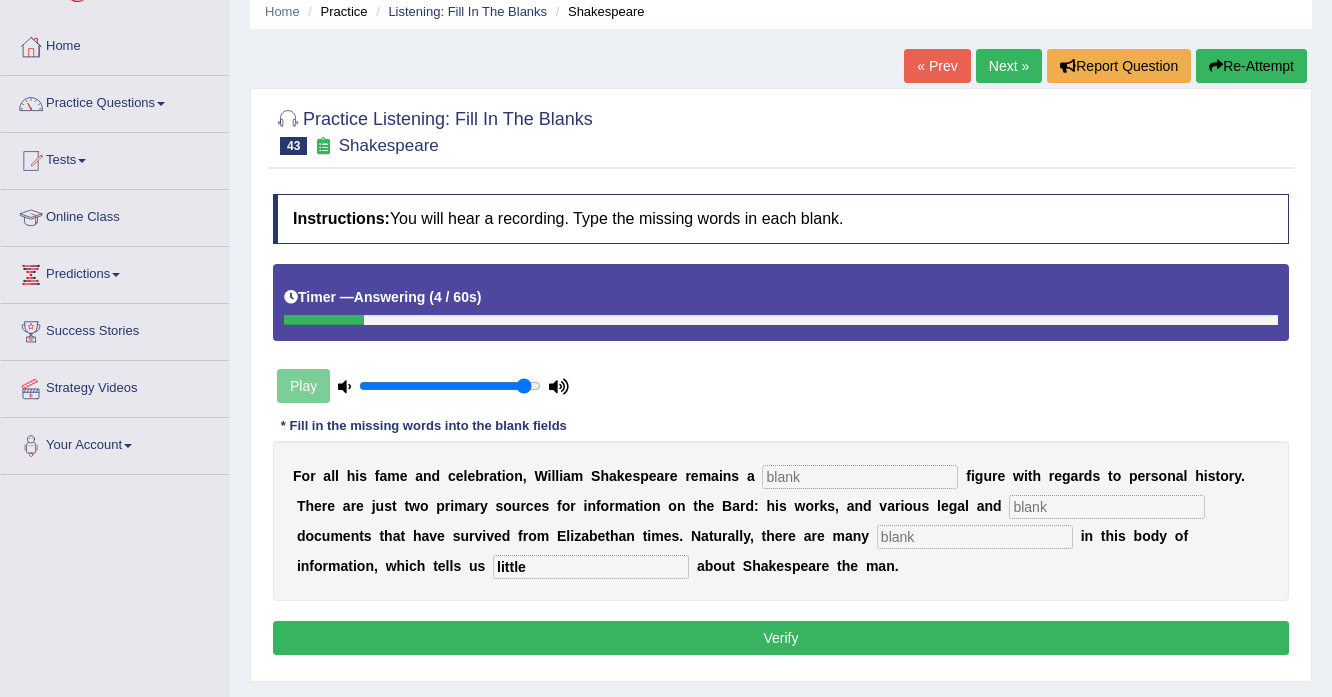 click at bounding box center [860, 477] 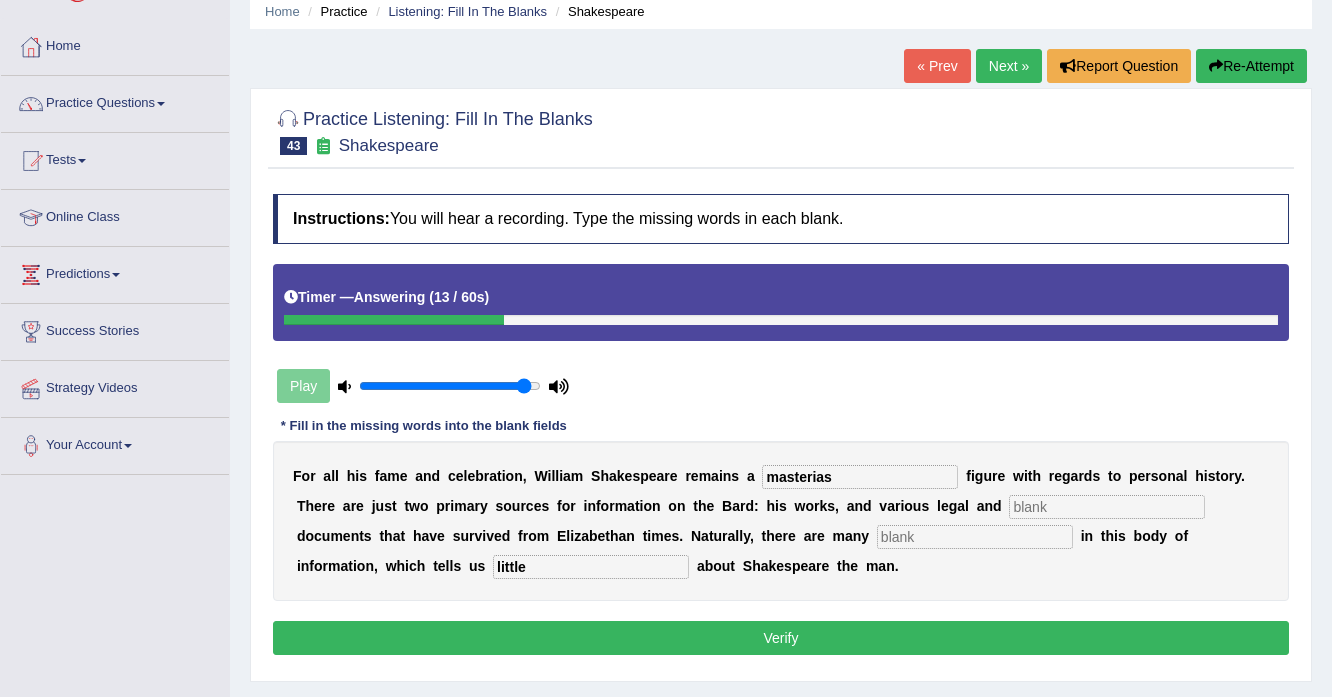type on "masterias" 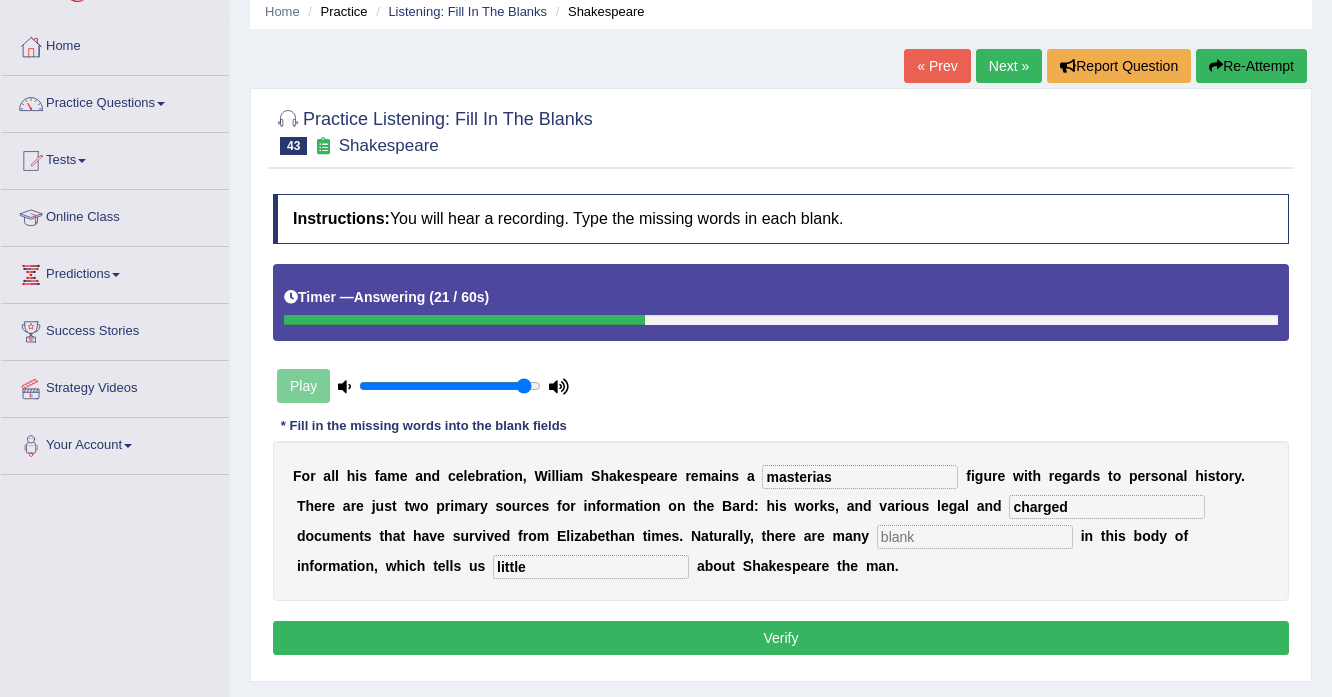 type on "charged" 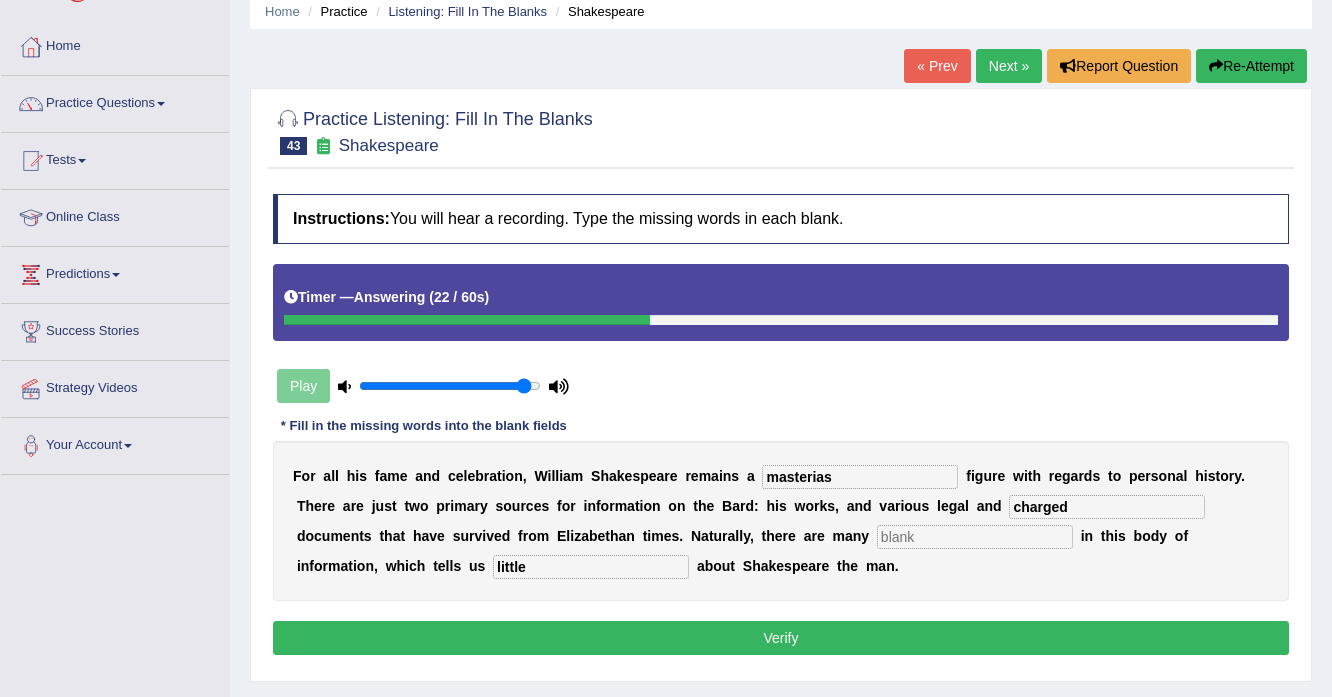 click on "F o r    a l l    h i s    f a m e    a n d    c e l e b r a t i o n ,    W i l l i a m    S h a k e s p e a r e    r e m a i n s    a    masterias    f i g u r e    w i t h    r e g a r d s    t o    p e r s o n a l    h i s t o r y .    T h e r e    a r e    j u s t    t w o    p r i m a r y    s o u r c e s    f o r    i n f o r m a t i o n    o n    t h e    B a r d :    h i s    w o r k s ,    a n d    v a r i o u s    l e g a l    a n d    charged    d o c u m e n t s    t h a t    h a v e    s u r v i v e d    f r o m    E l i z a b e t h a n    t i m e s .    N a t u r a l l y ,    t h e r e    a r e    m a n y       i n    t h i s    b o d y    o f    i n f o r m a t i o n ,    w h i c h    t e l l s    u s    little    a b o u t    S h a k e s p e a r e    t h e    m a n ." at bounding box center [781, 521] 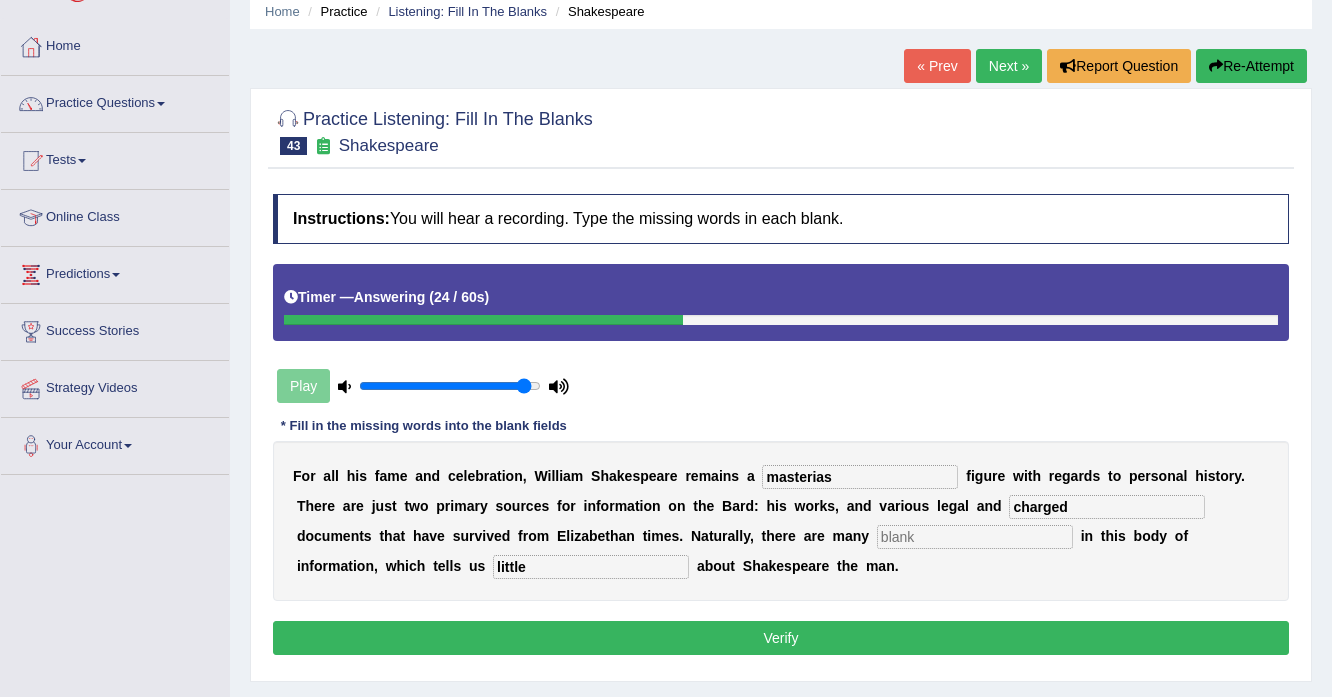 click at bounding box center [975, 537] 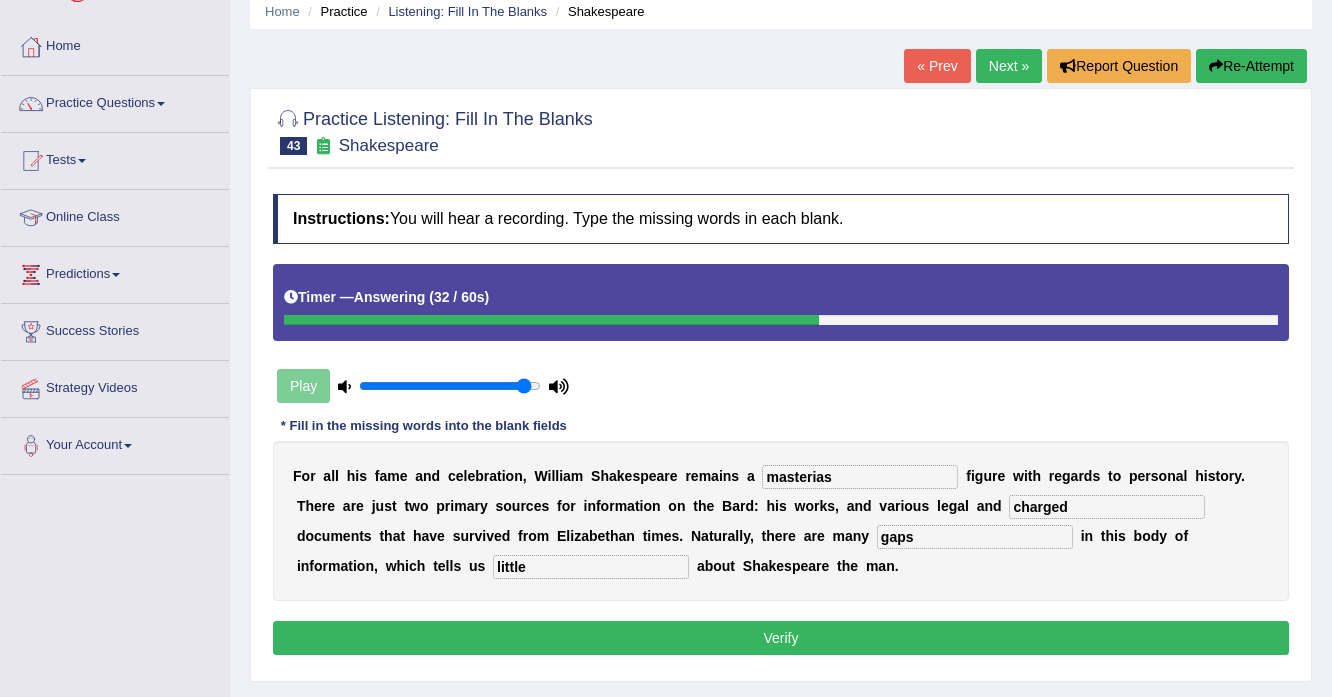 type on "gaps" 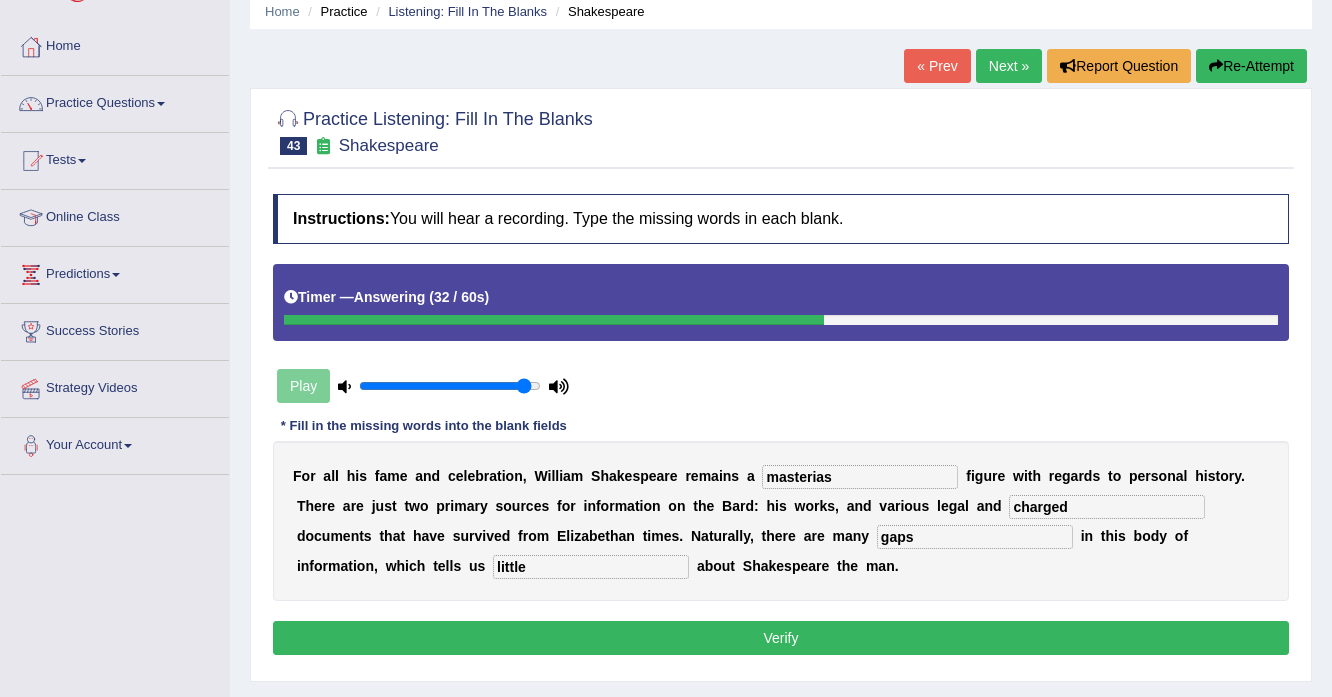 click on "Verify" at bounding box center (781, 638) 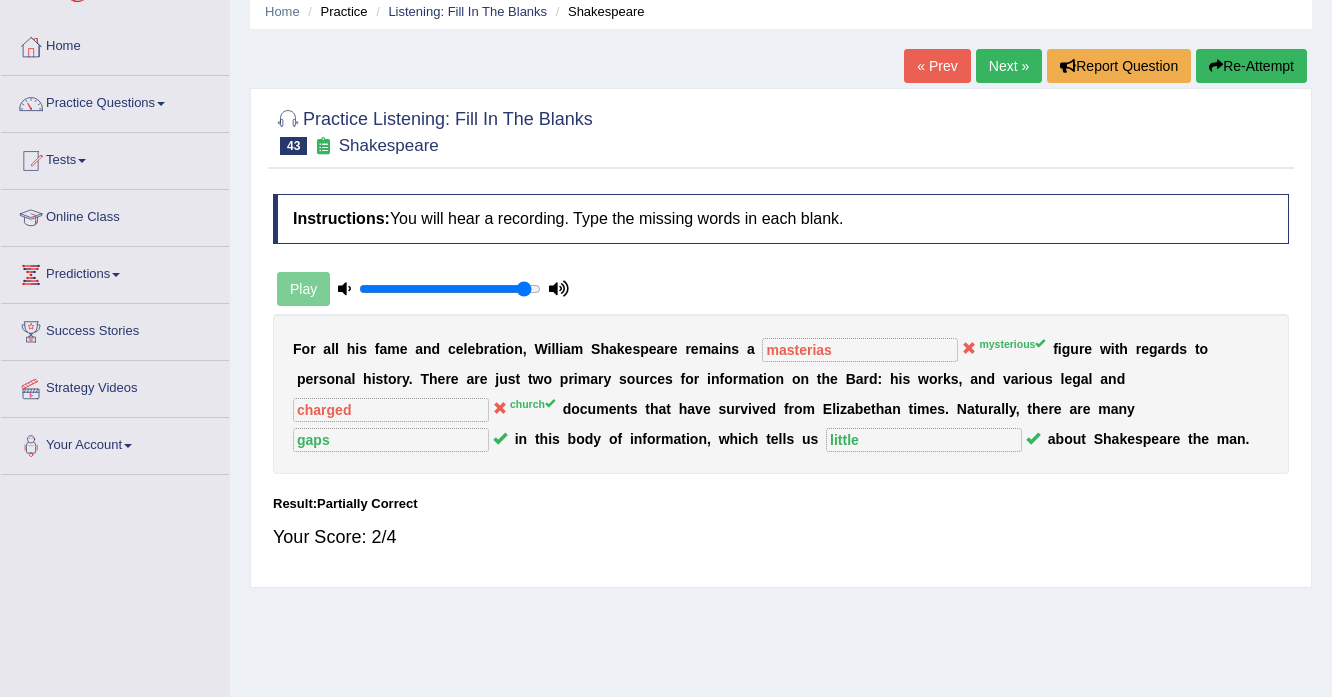 click on "Next »" at bounding box center [1009, 66] 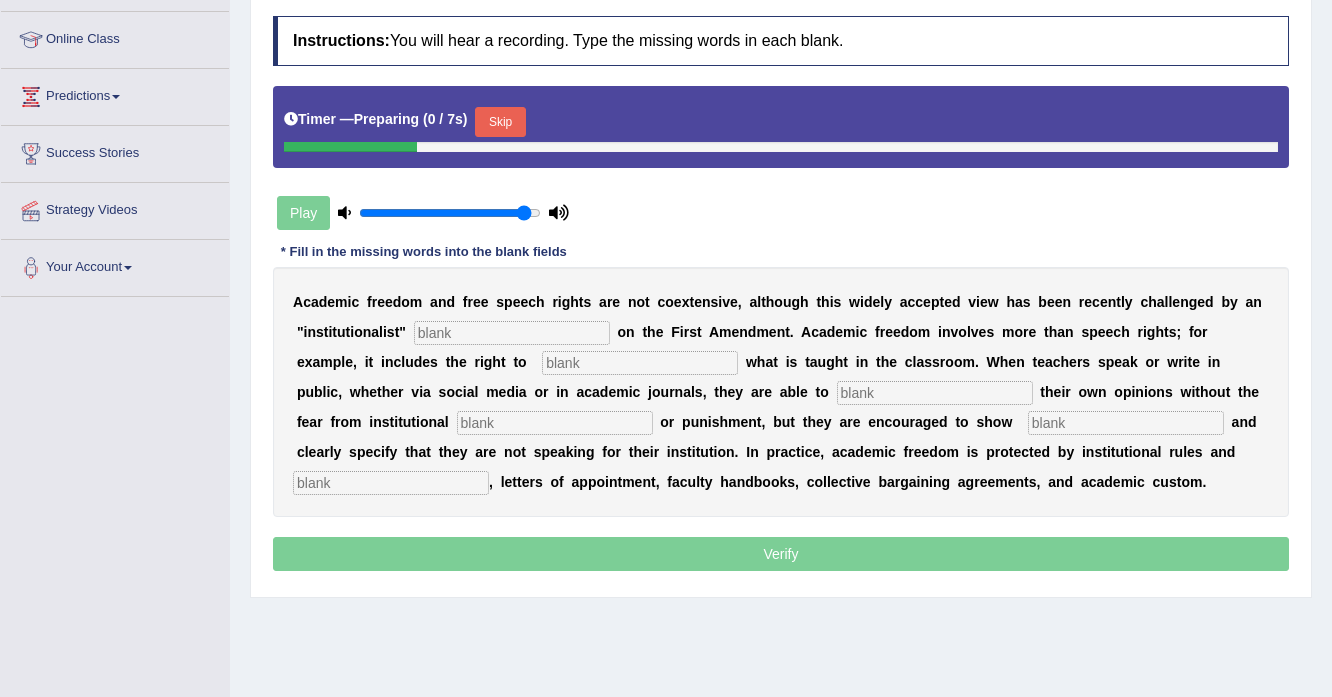 scroll, scrollTop: 0, scrollLeft: 0, axis: both 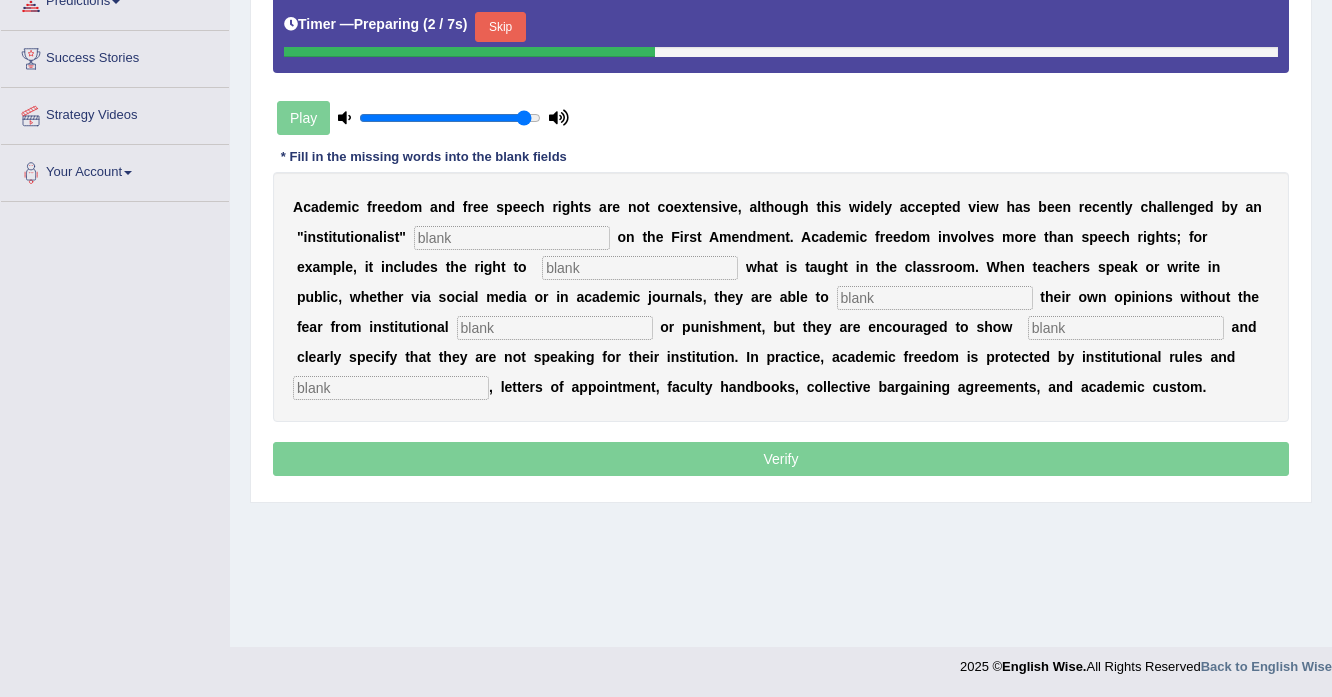 click on "Skip" at bounding box center (500, 27) 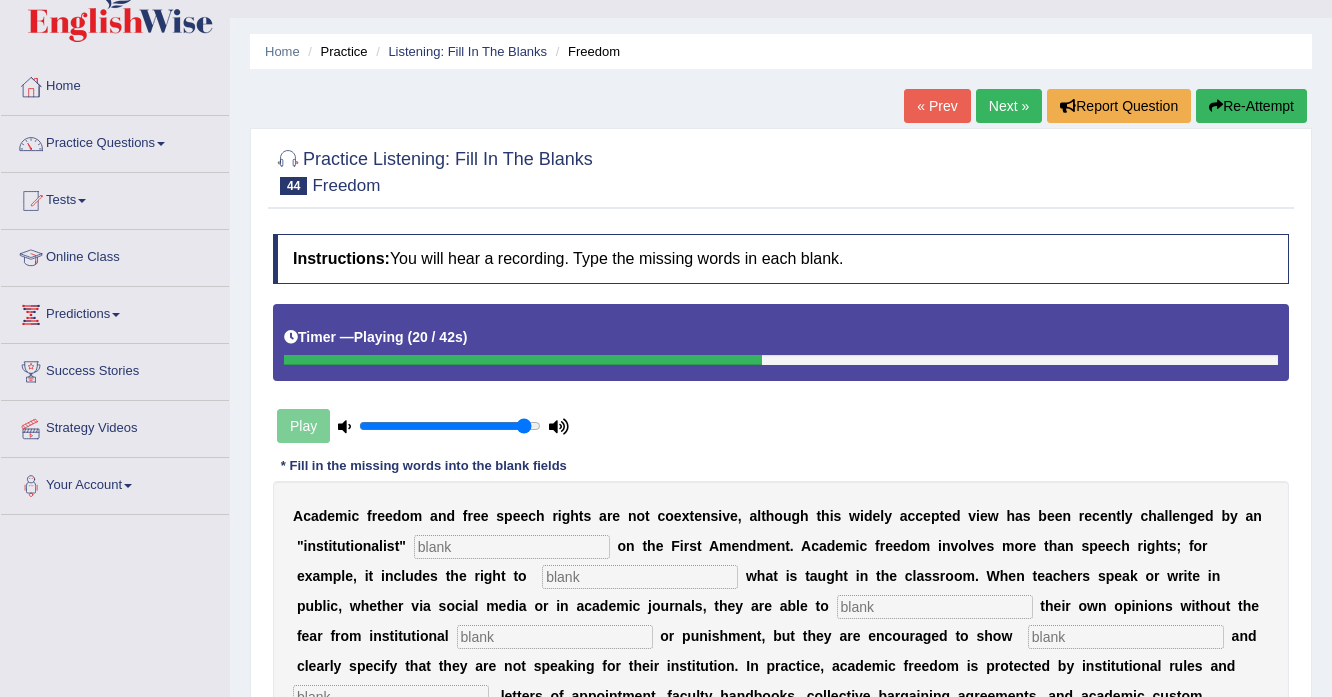 scroll, scrollTop: 33, scrollLeft: 0, axis: vertical 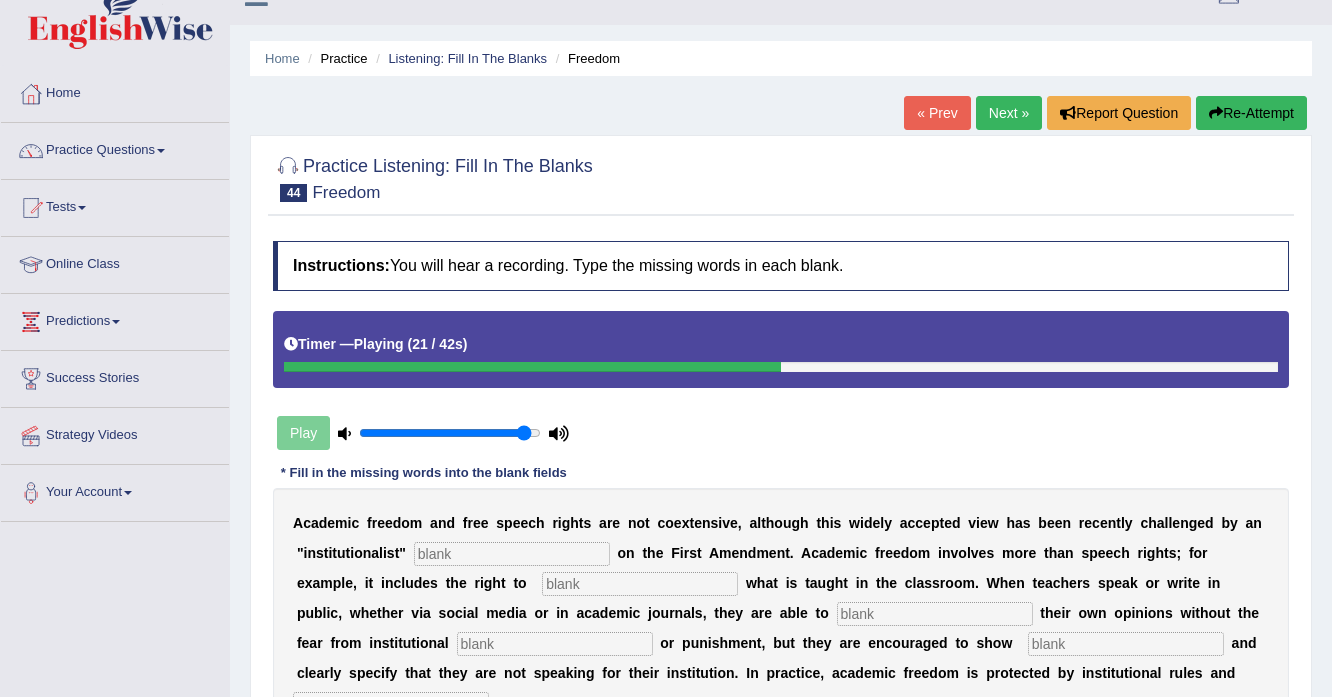 click on "Re-Attempt" at bounding box center [1251, 113] 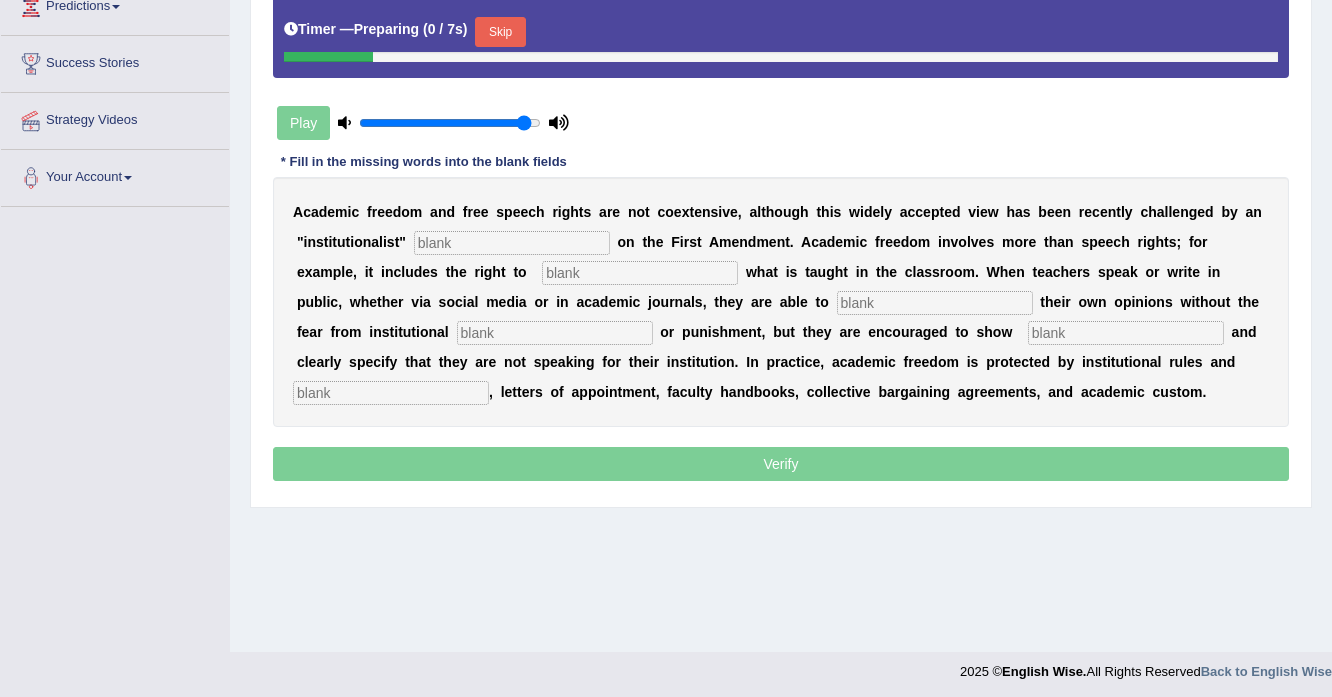 scroll, scrollTop: 0, scrollLeft: 0, axis: both 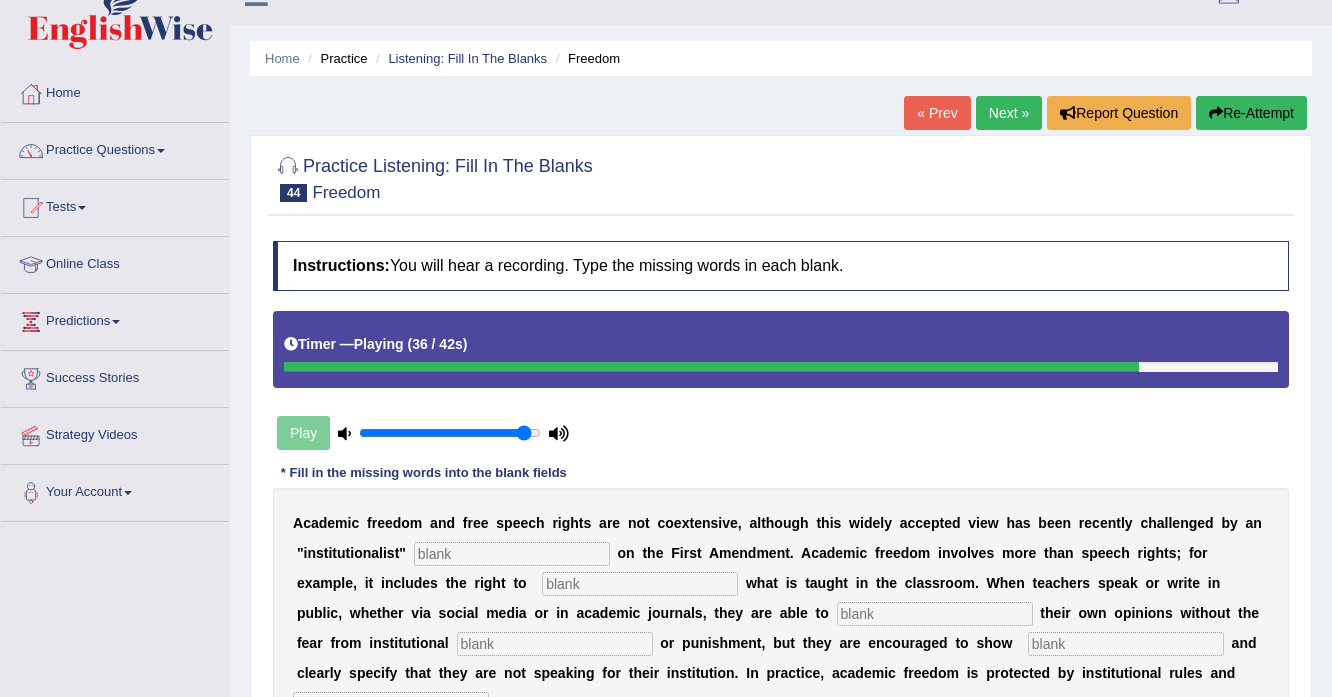 click on "Re-Attempt" at bounding box center [1251, 113] 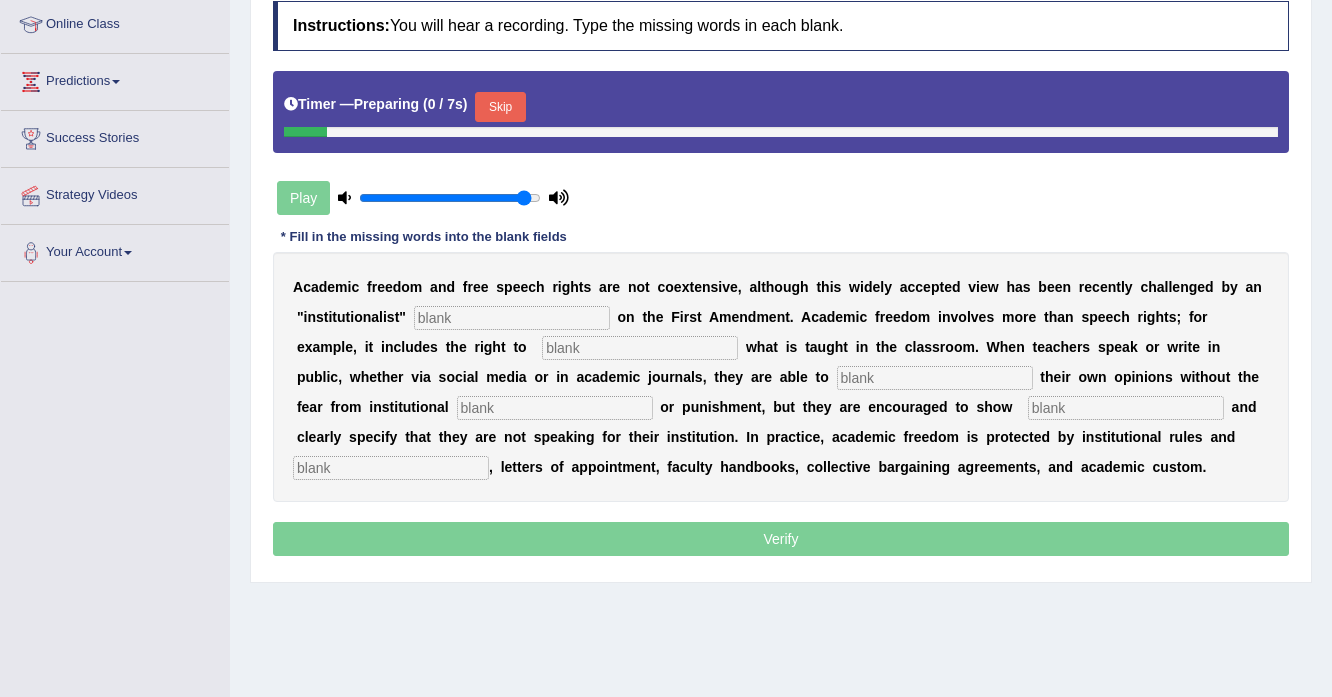scroll, scrollTop: 273, scrollLeft: 0, axis: vertical 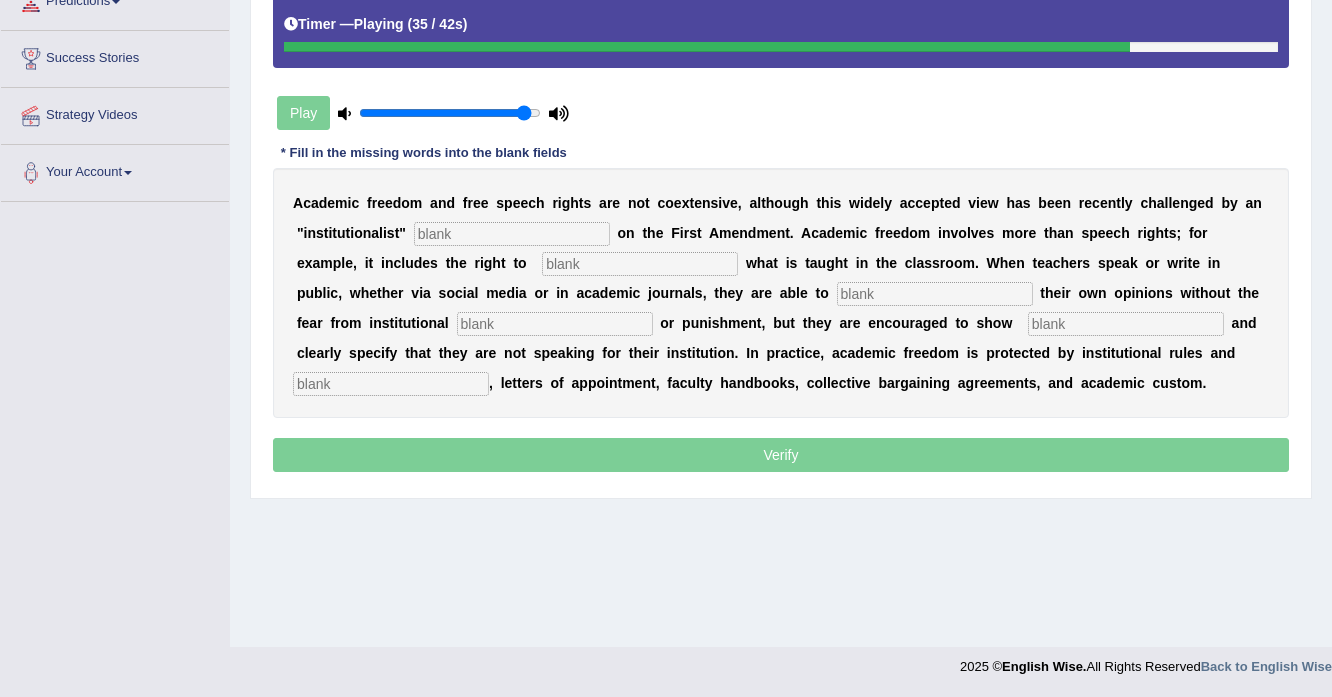 click at bounding box center [555, 324] 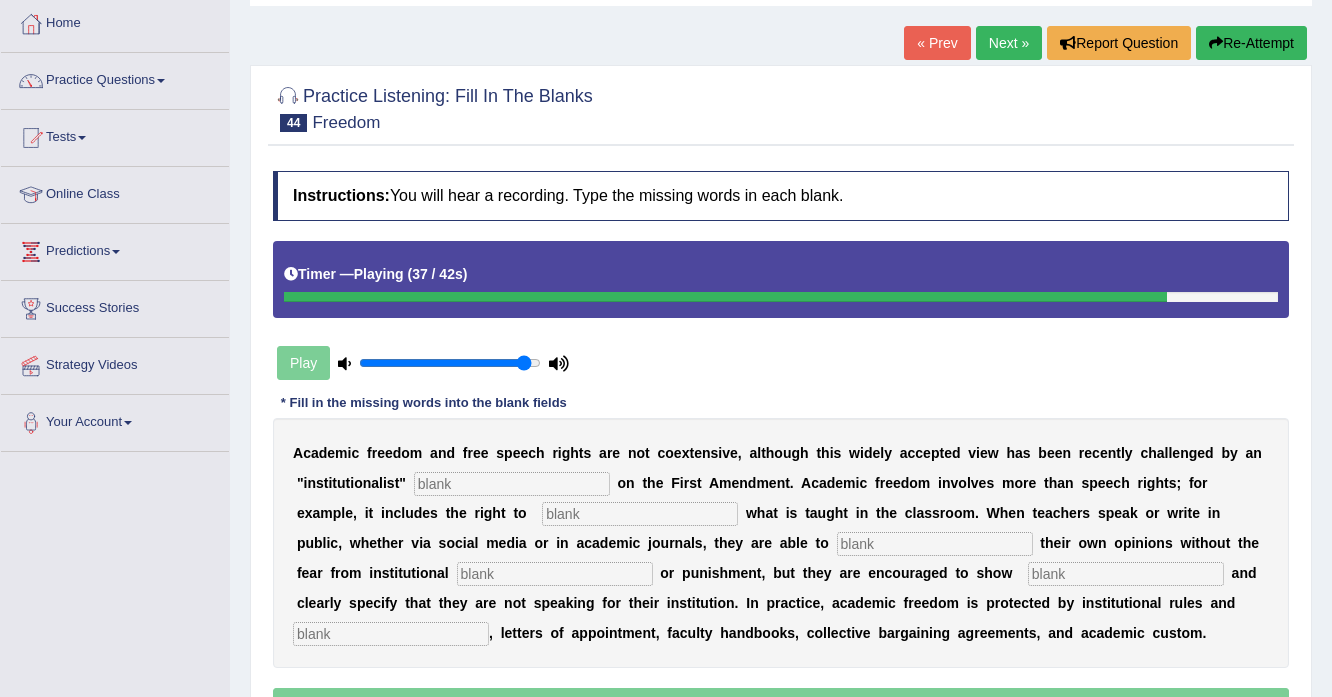 scroll, scrollTop: 33, scrollLeft: 0, axis: vertical 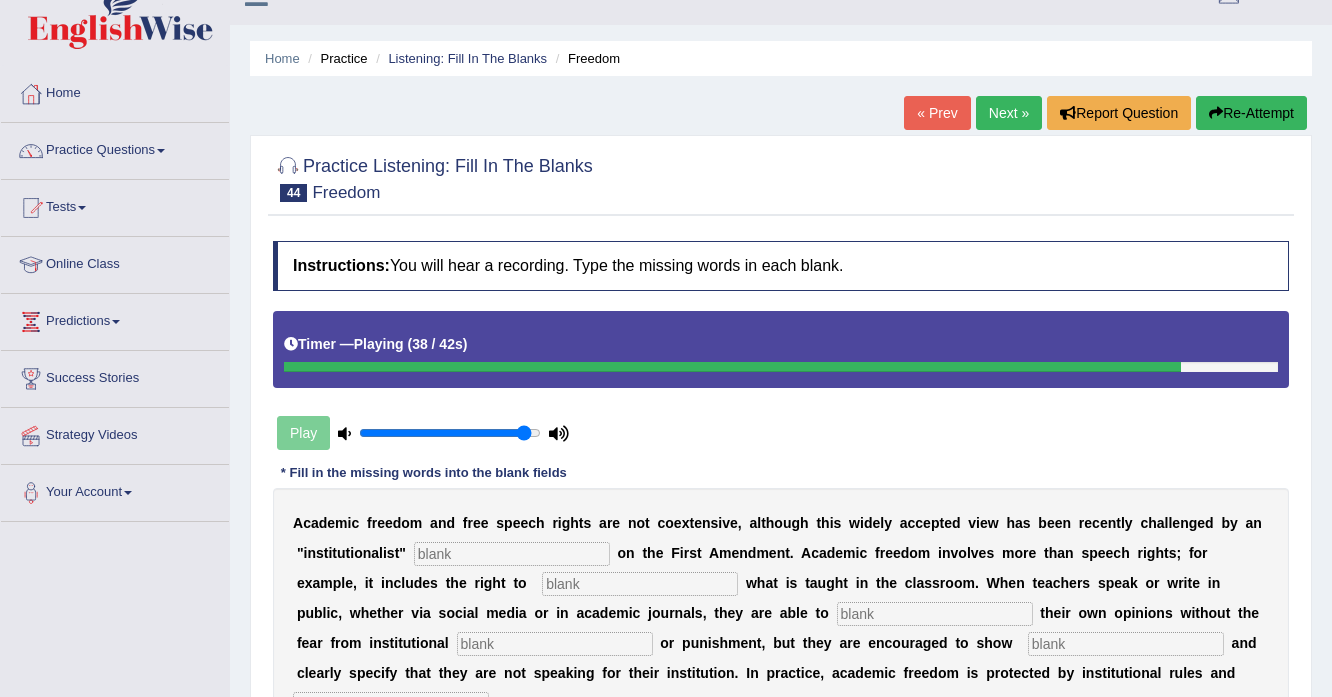 click on "Re-Attempt" at bounding box center (1251, 113) 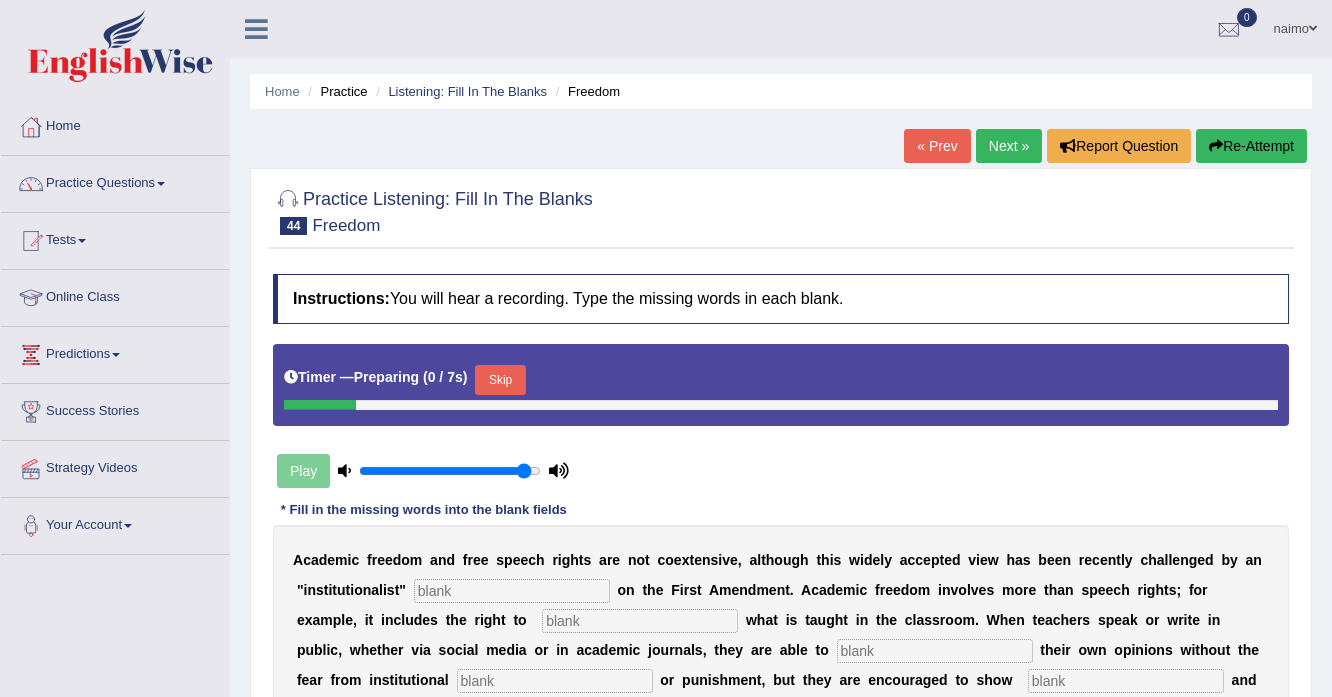 scroll, scrollTop: 193, scrollLeft: 0, axis: vertical 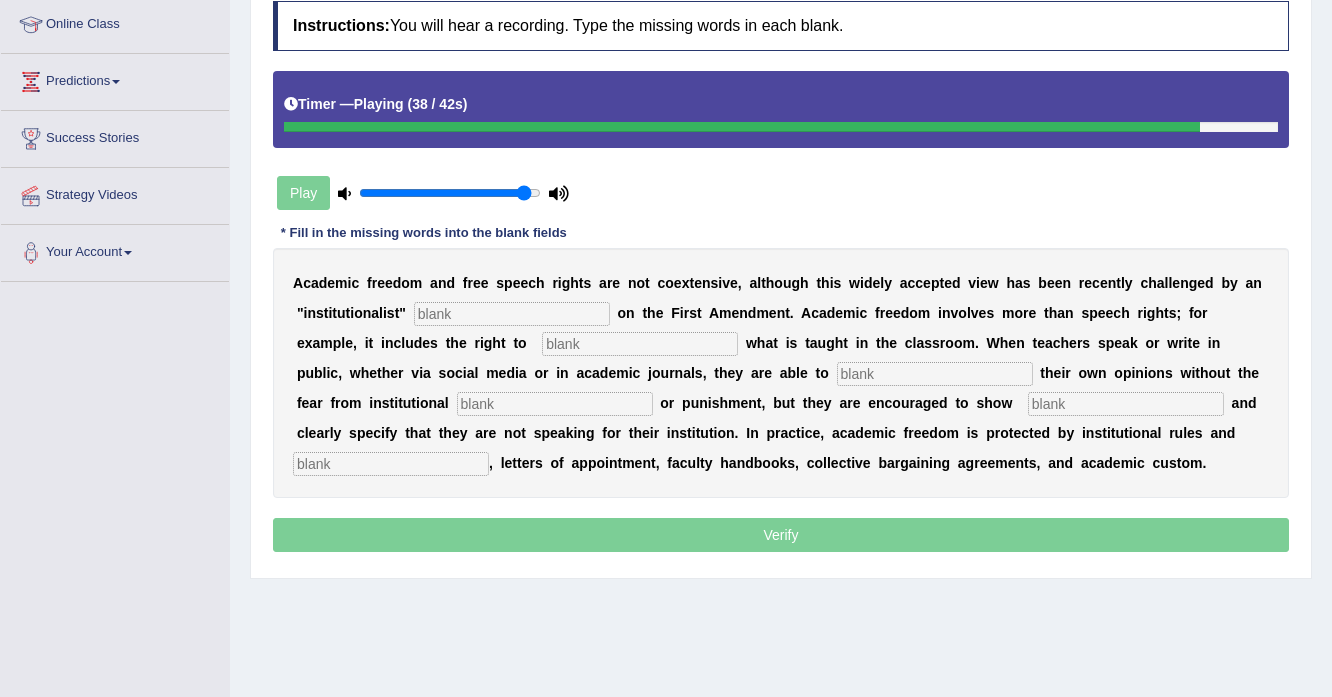 click at bounding box center (391, 464) 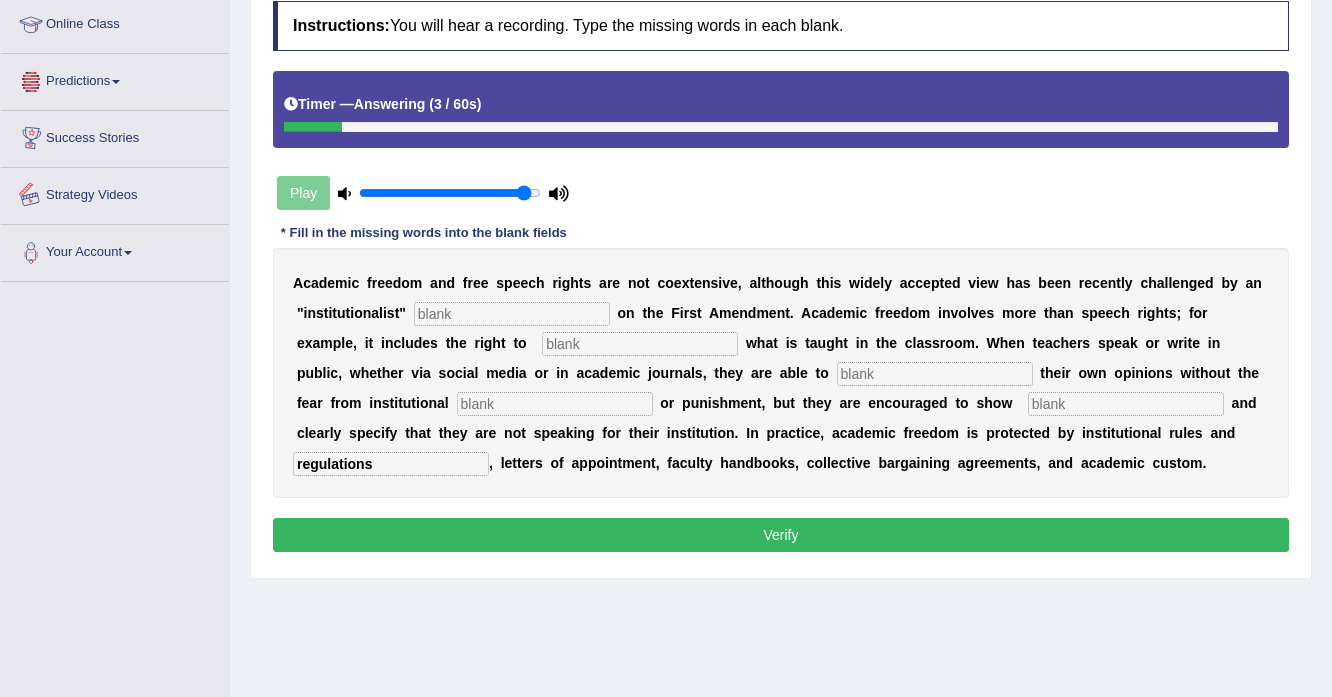type on "regulations" 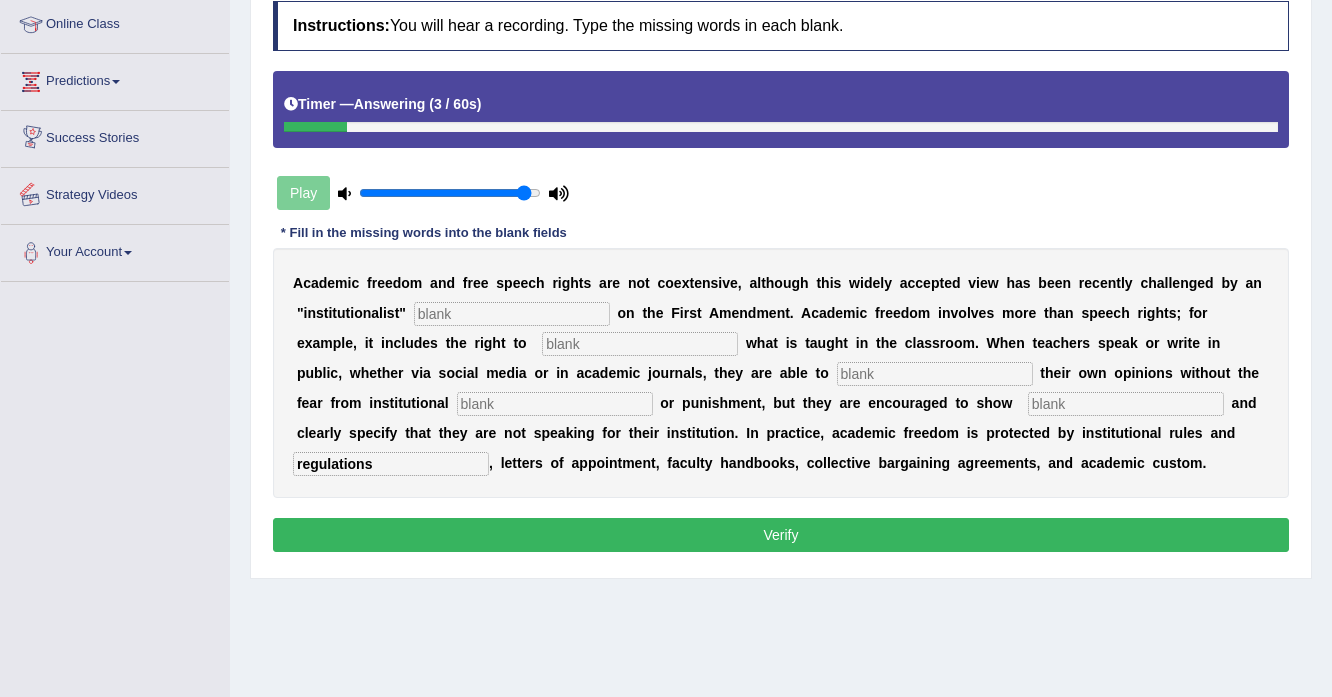 click at bounding box center [512, 314] 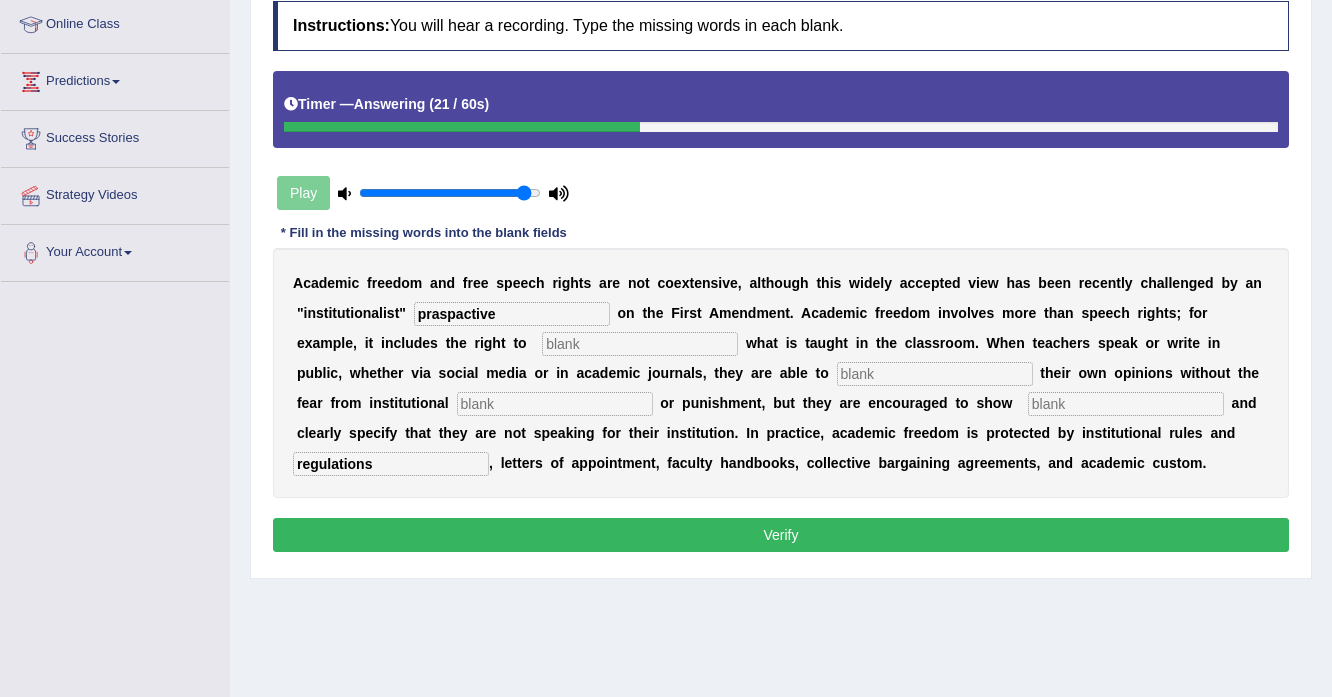 type on "praspactive" 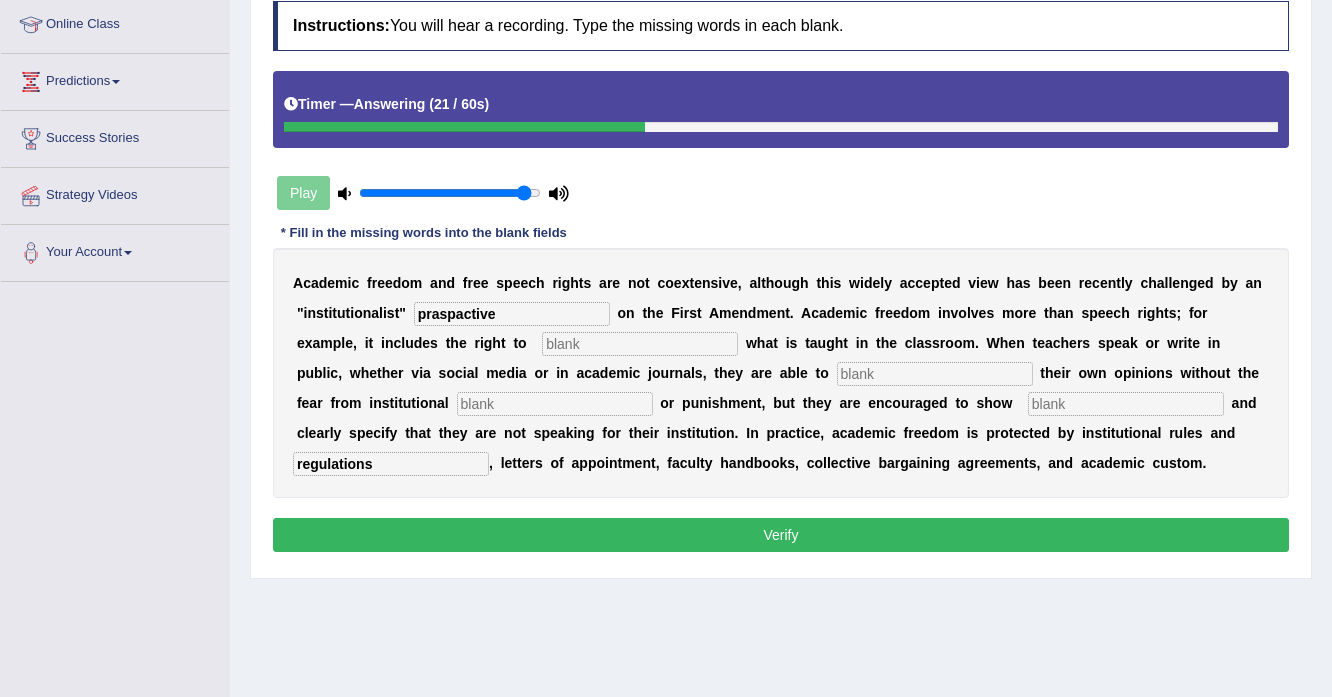 click at bounding box center (640, 344) 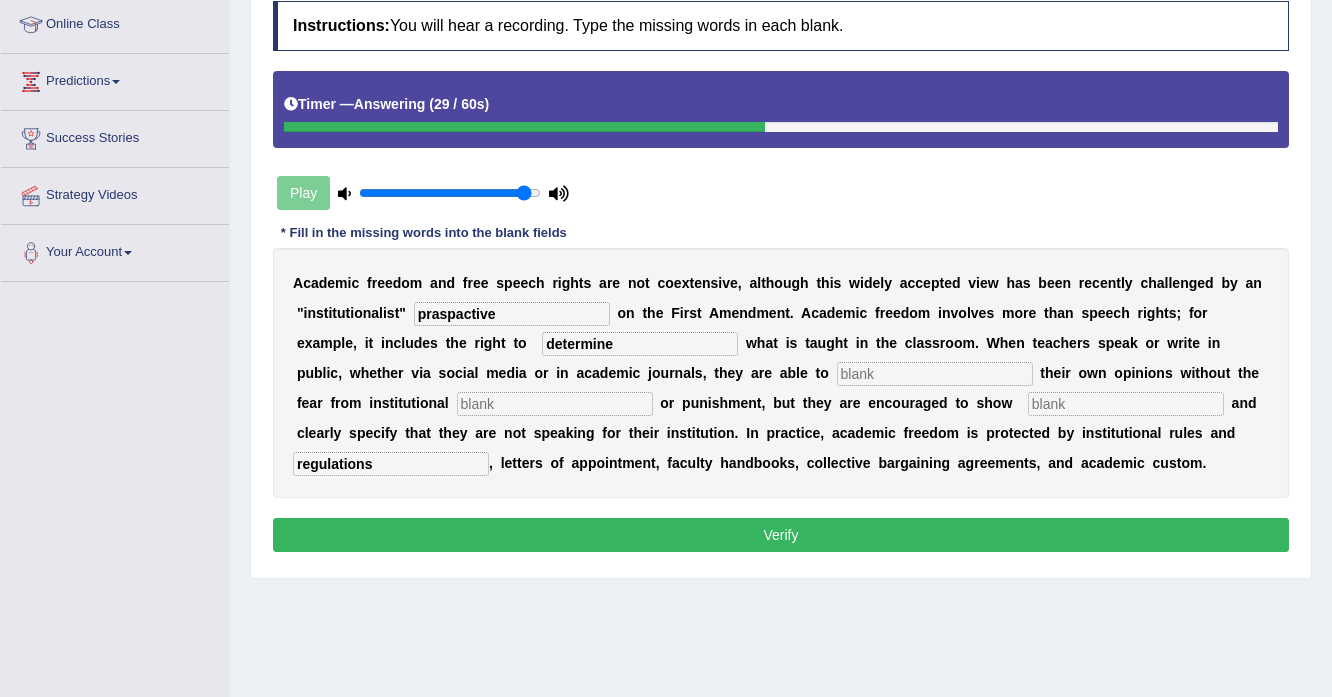 type on "determine" 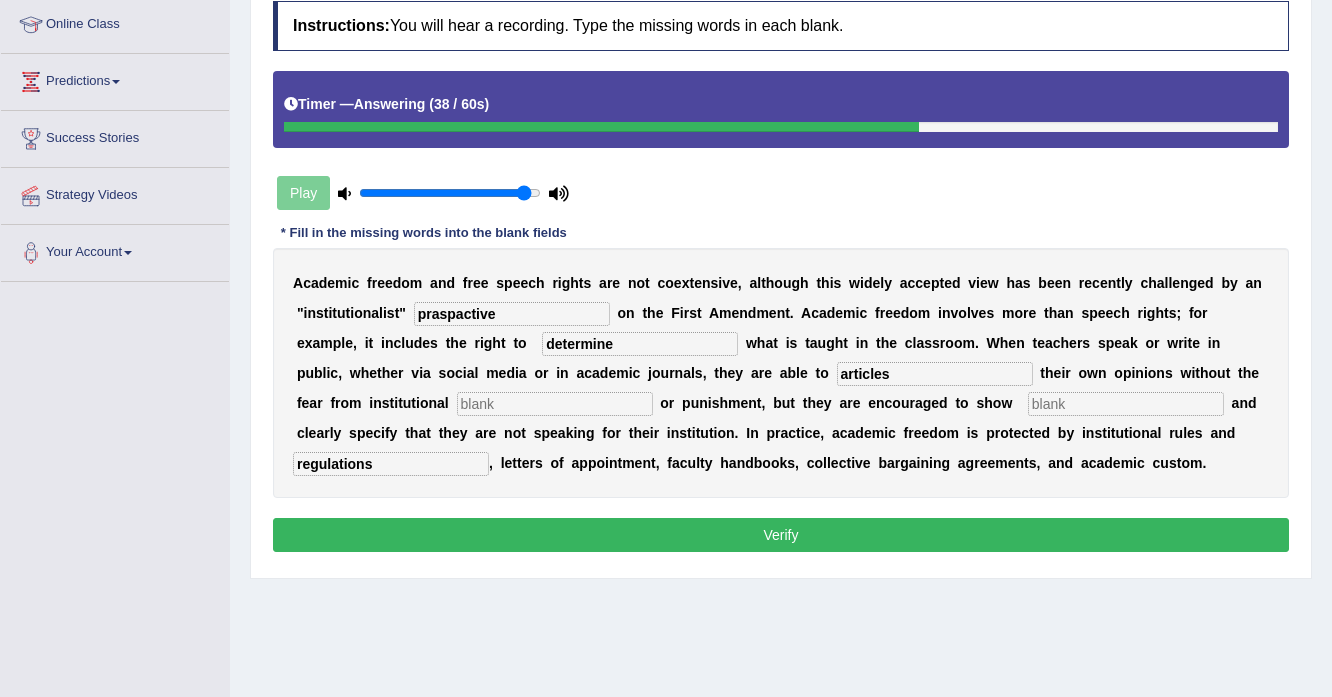 type on "articles" 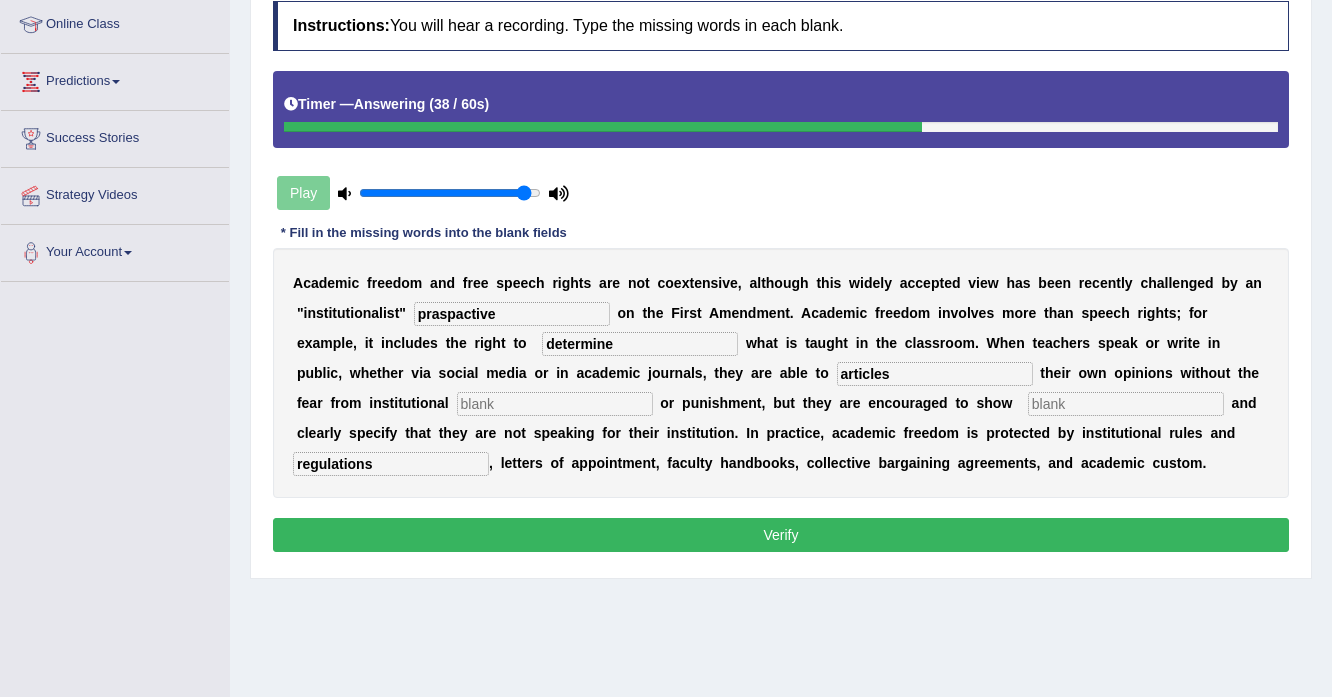 click at bounding box center (555, 404) 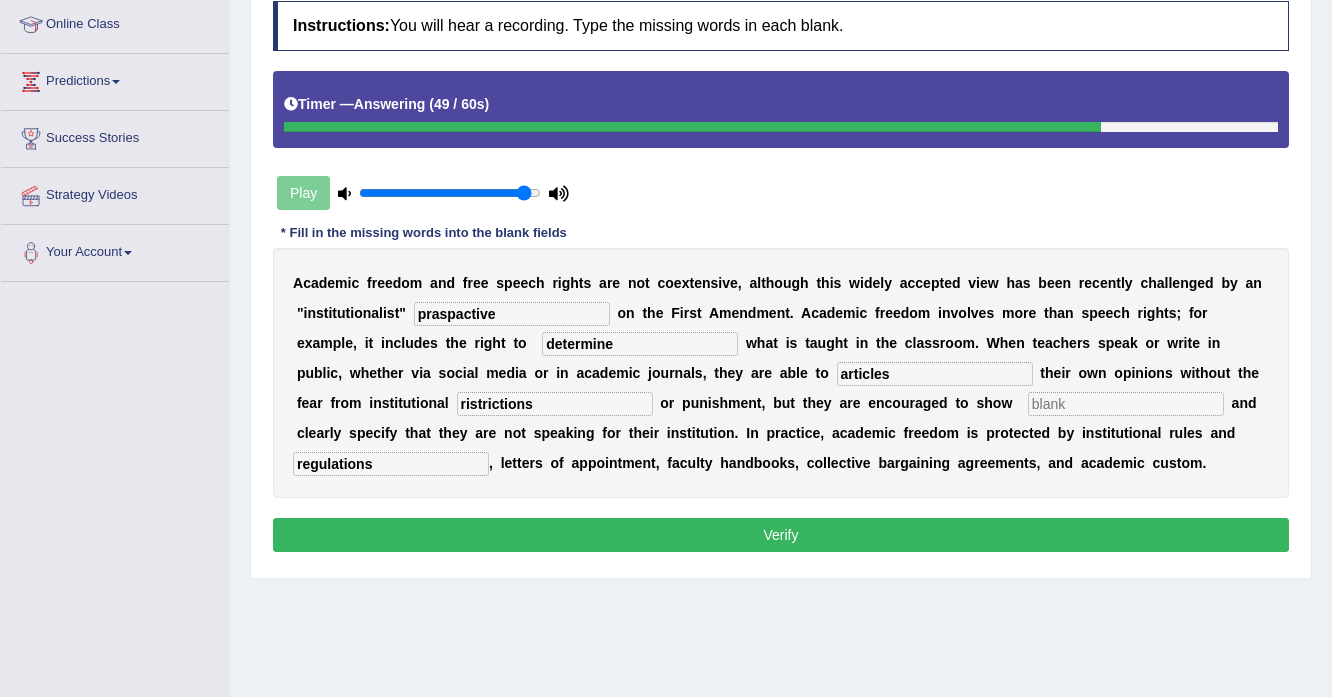 type on "ristrictions" 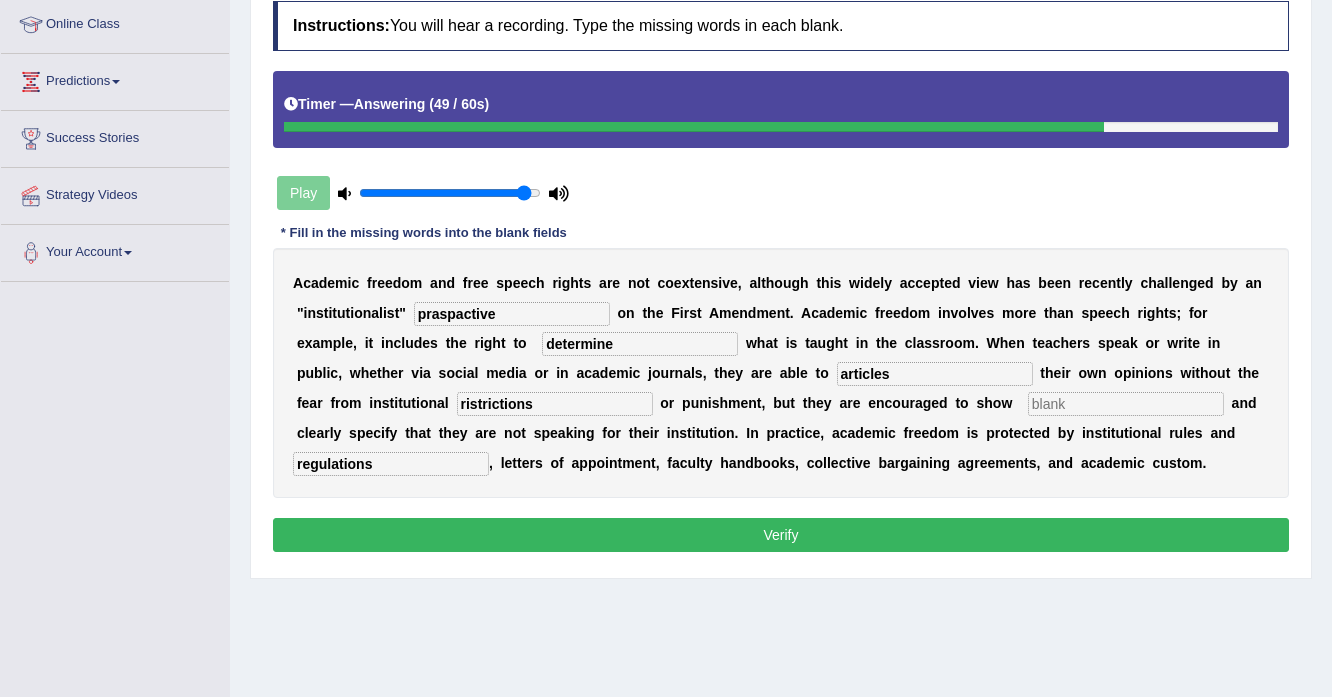 click at bounding box center [1126, 404] 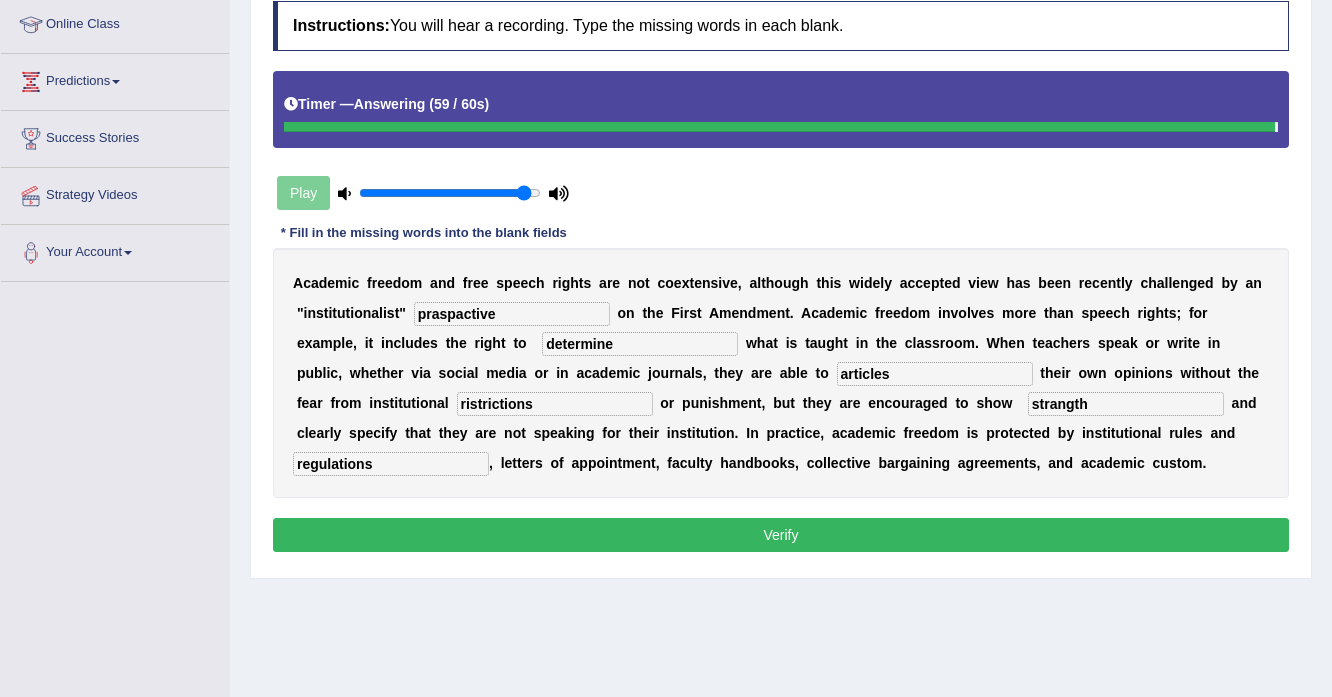 type on "strangth" 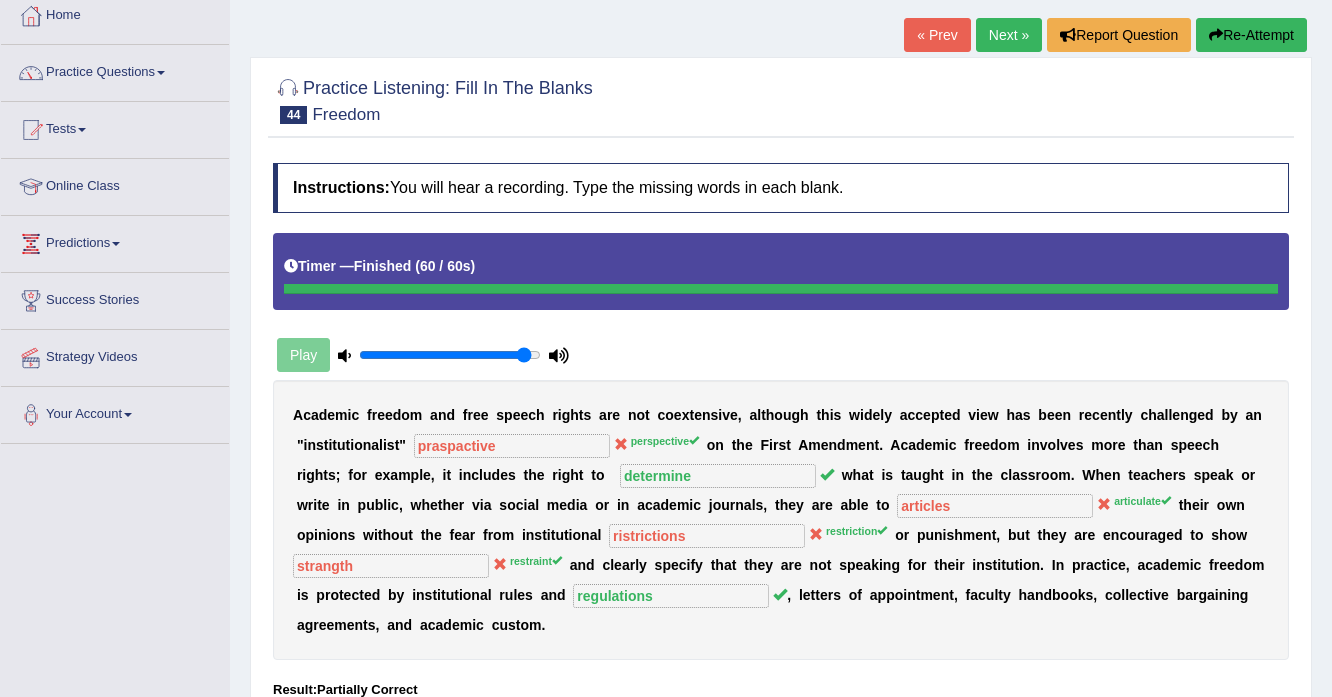 scroll, scrollTop: 33, scrollLeft: 0, axis: vertical 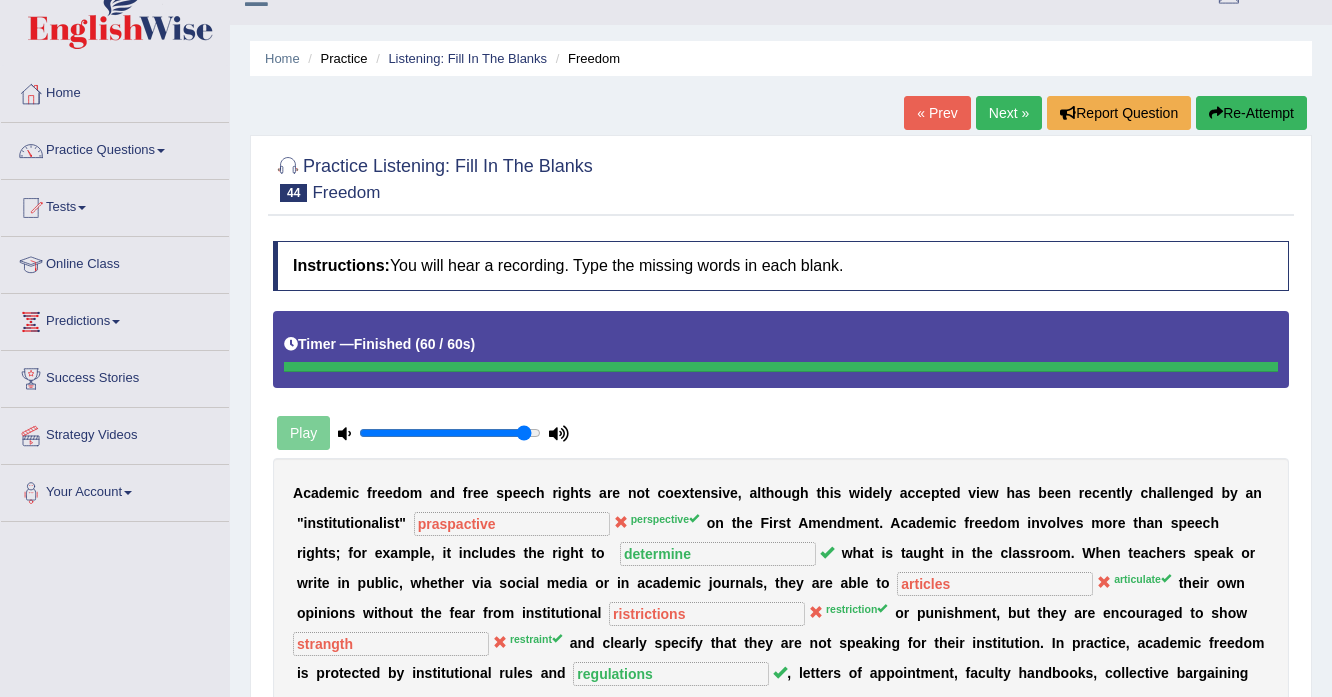click on "Next »" at bounding box center [1009, 113] 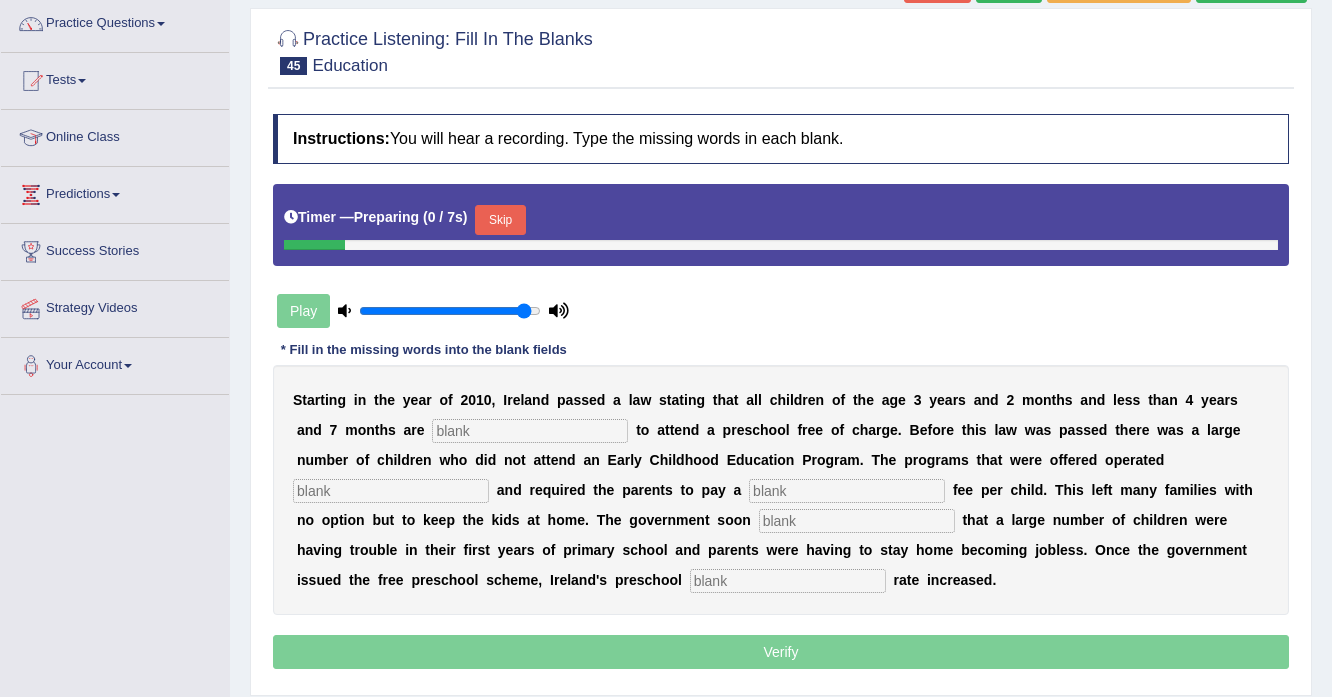 scroll, scrollTop: 0, scrollLeft: 0, axis: both 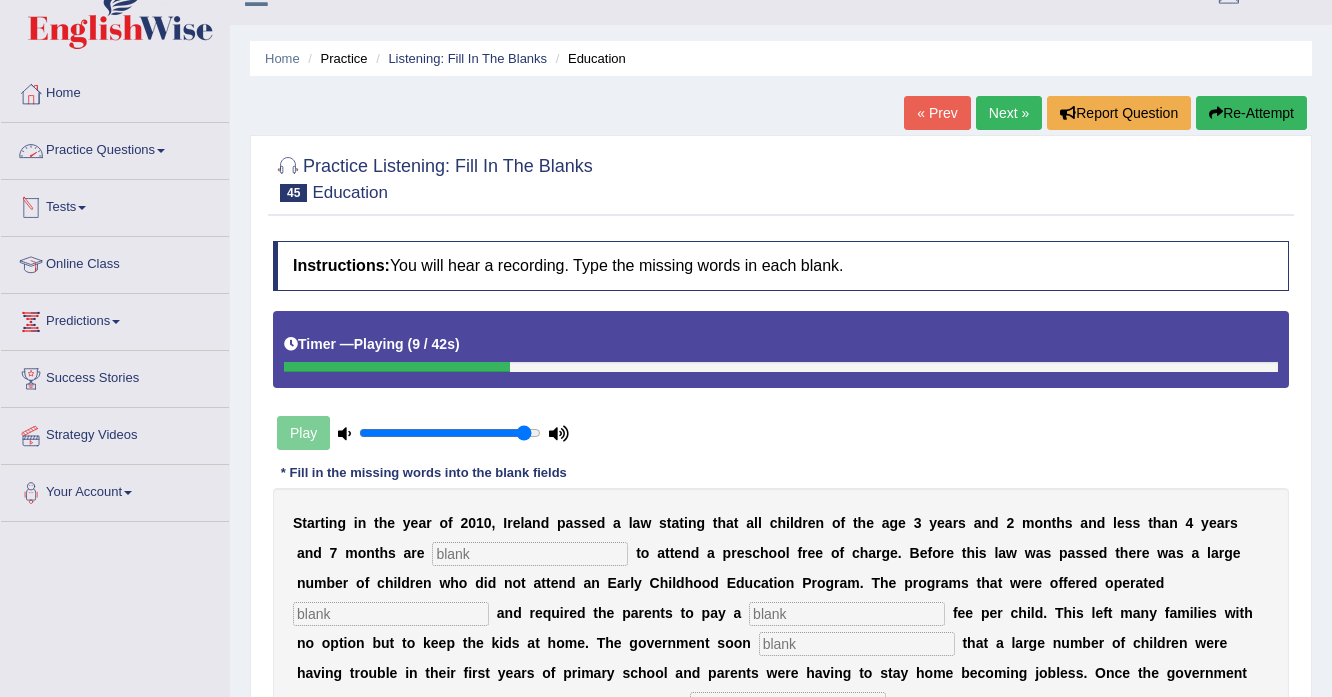 click on "Practice Questions" at bounding box center (115, 148) 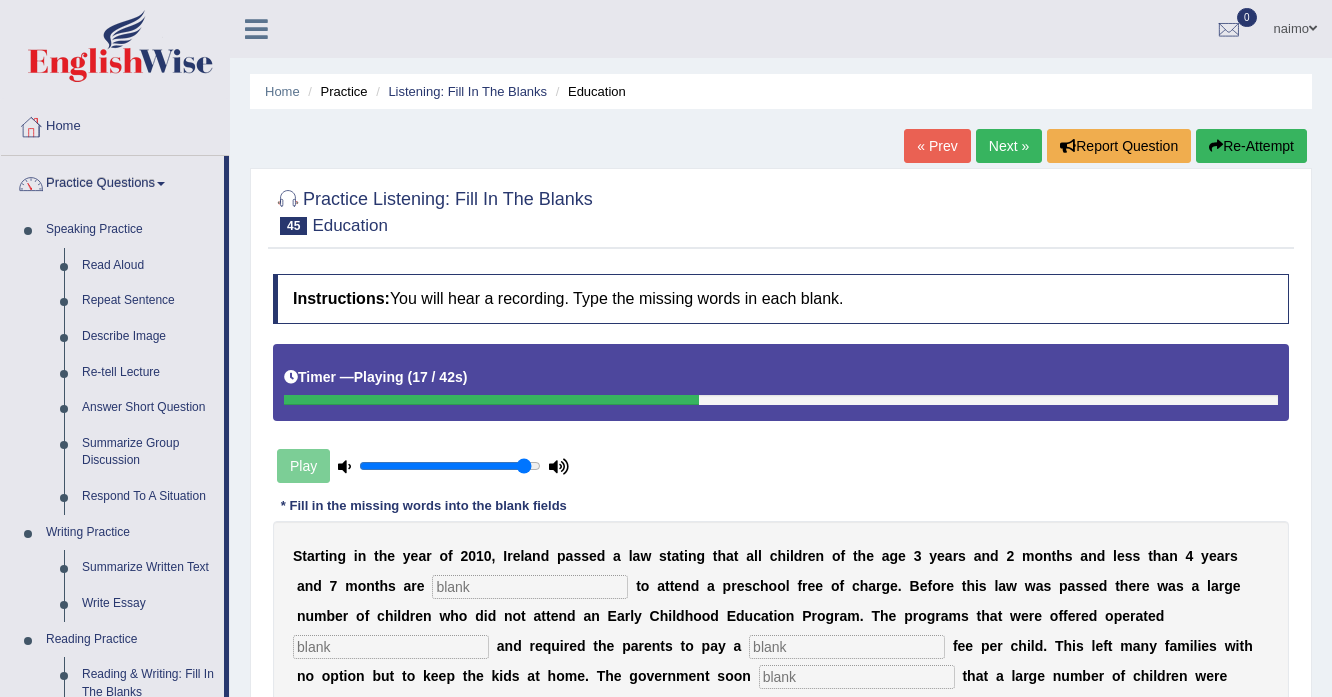 scroll, scrollTop: 0, scrollLeft: 0, axis: both 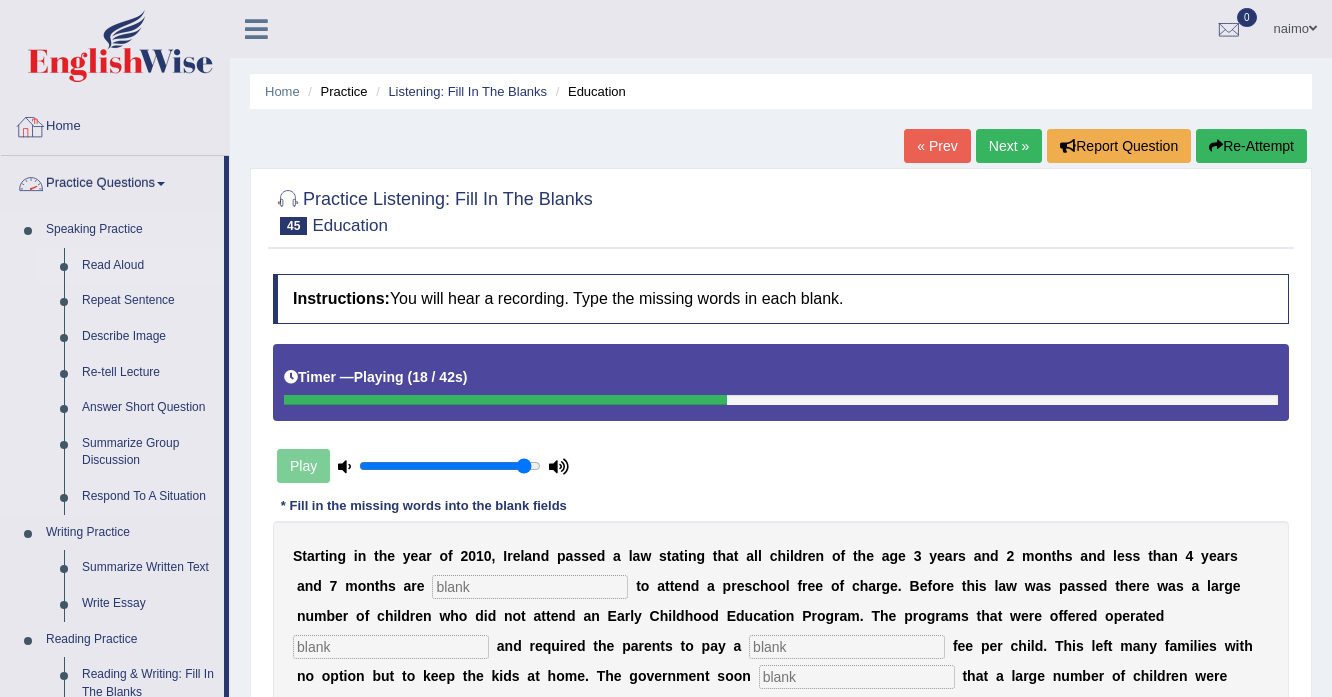 click on "Read Aloud" at bounding box center [148, 266] 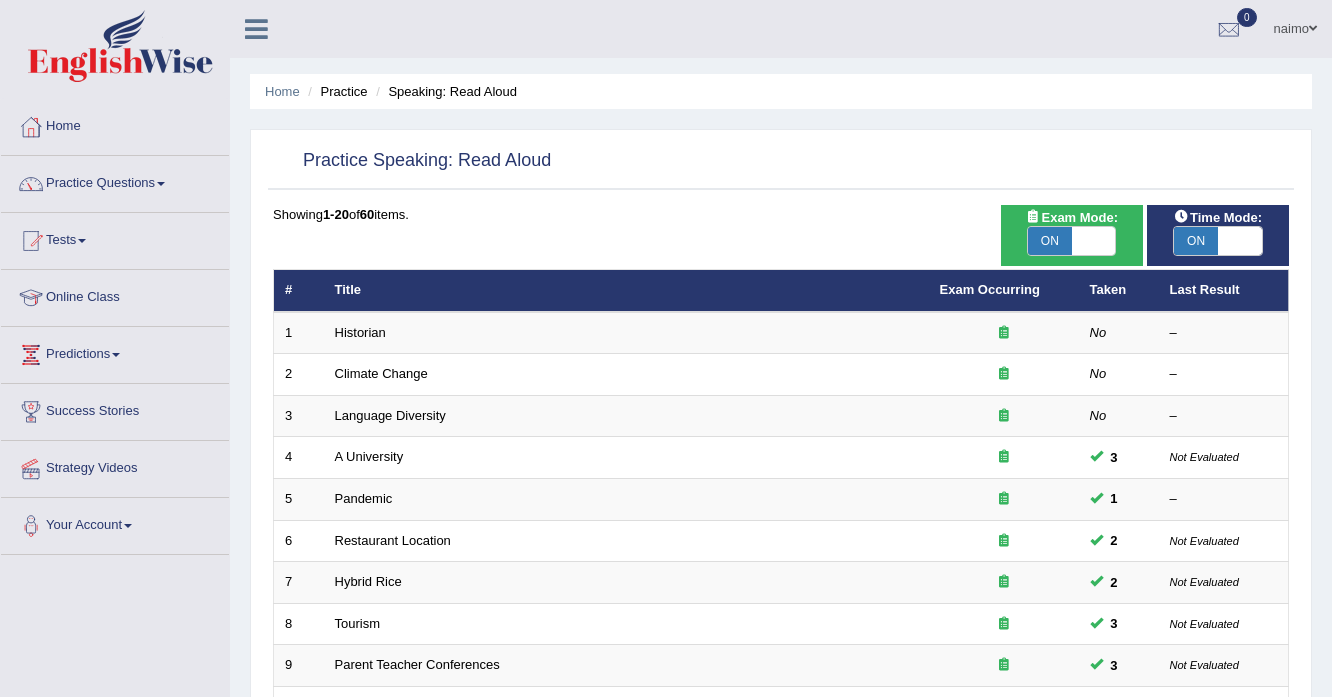scroll, scrollTop: 0, scrollLeft: 0, axis: both 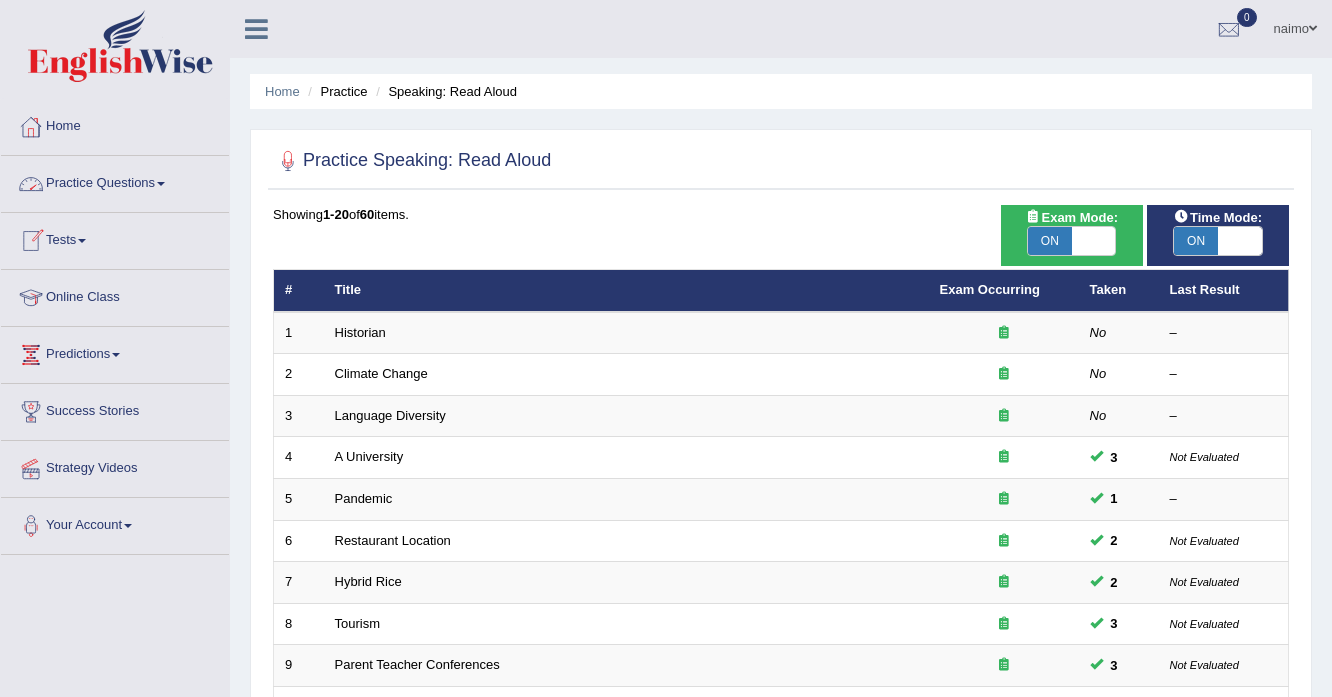 click on "Practice Questions" at bounding box center (115, 181) 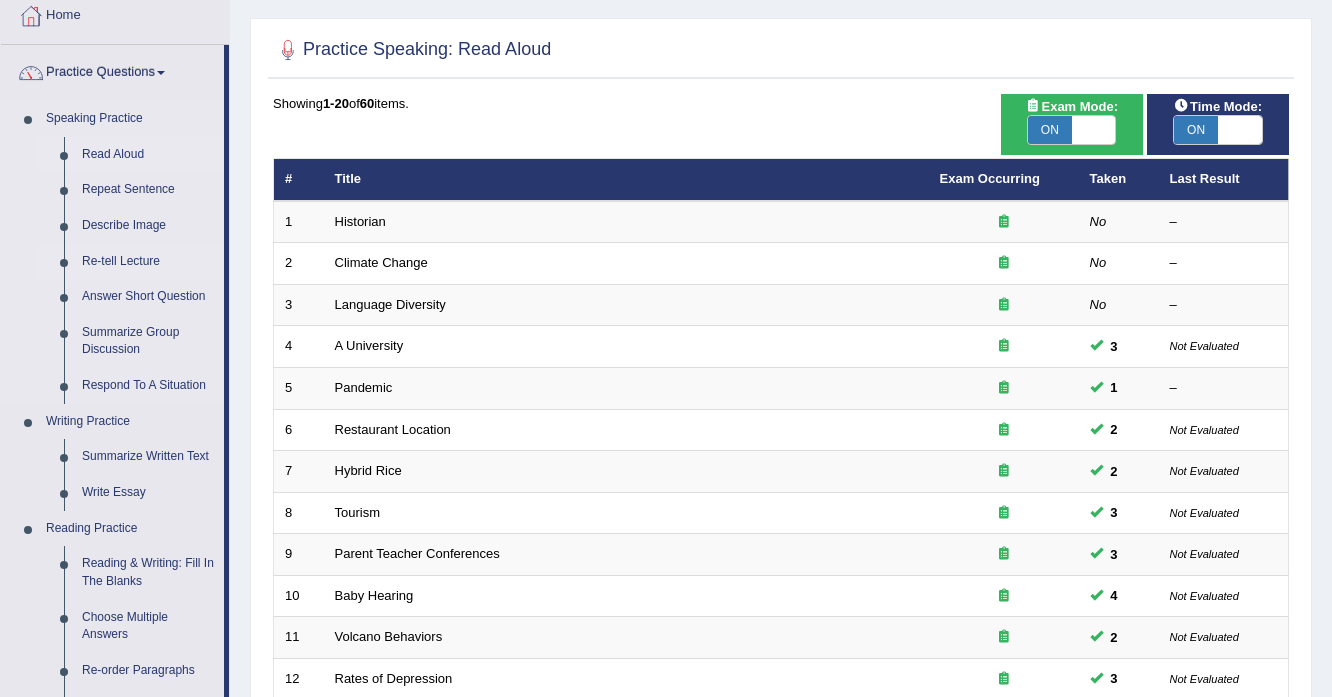 scroll, scrollTop: 240, scrollLeft: 0, axis: vertical 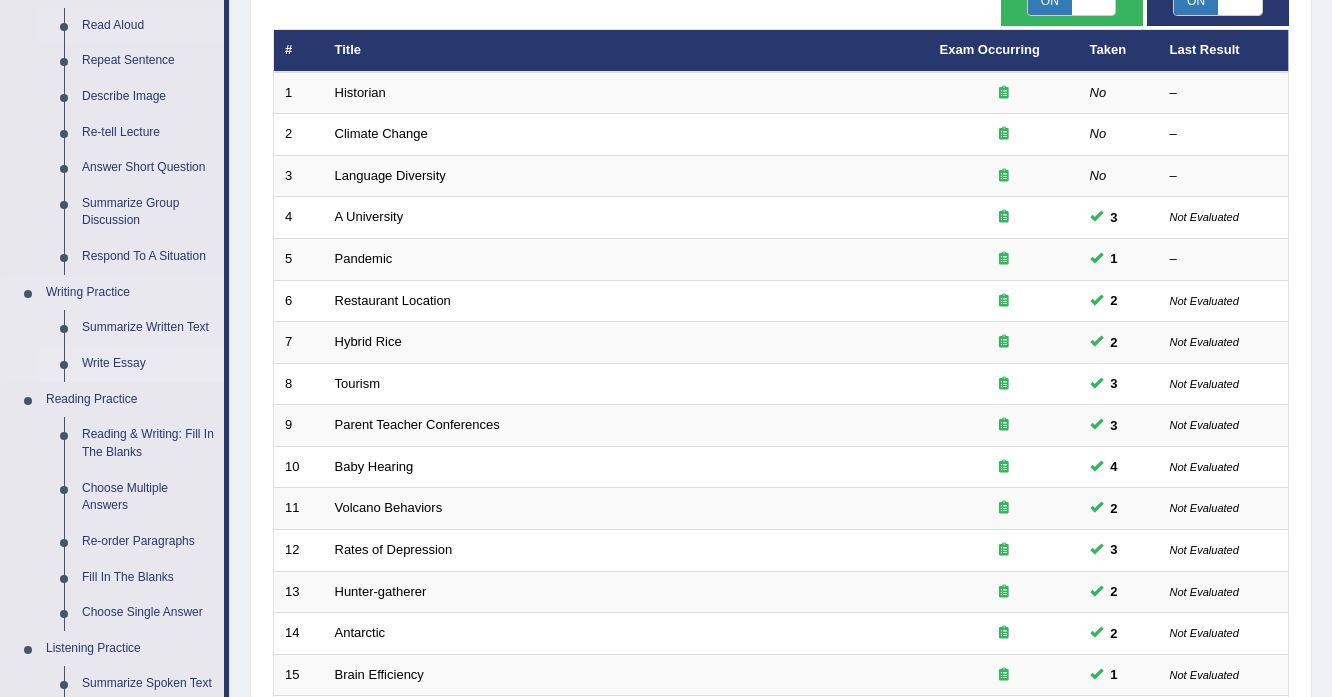 click on "Write Essay" at bounding box center (148, 364) 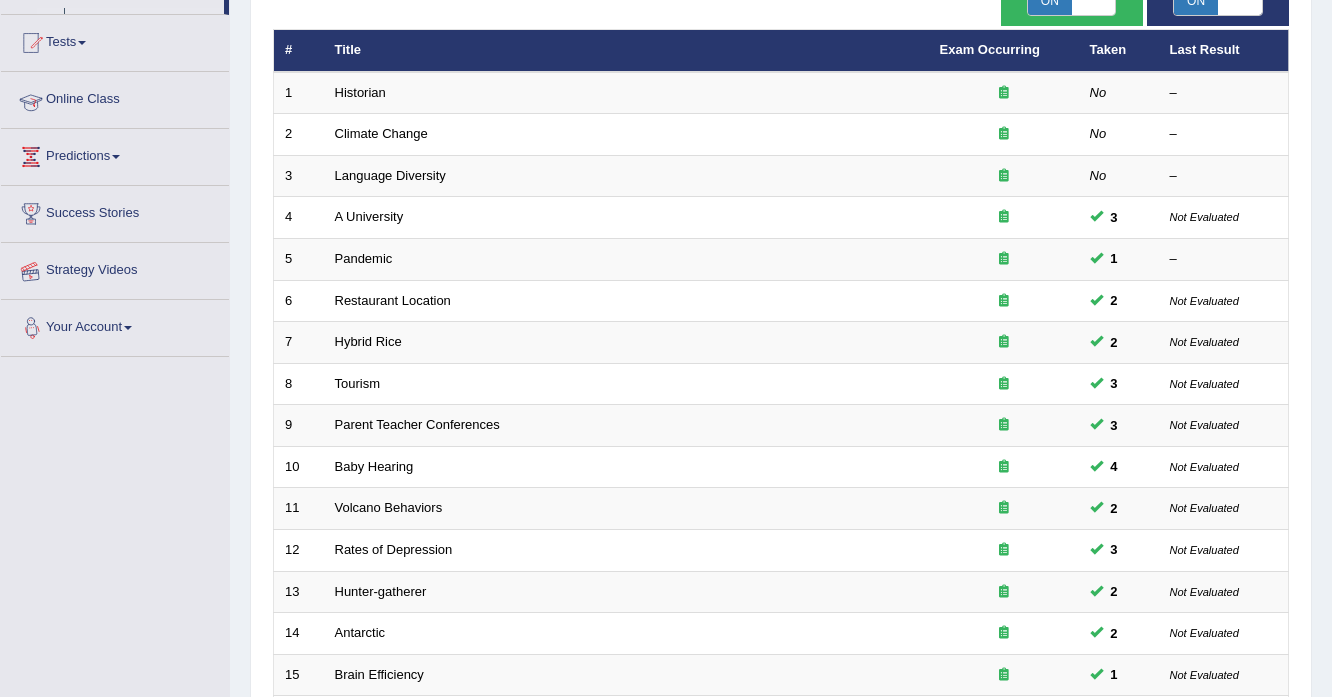 scroll, scrollTop: 280, scrollLeft: 0, axis: vertical 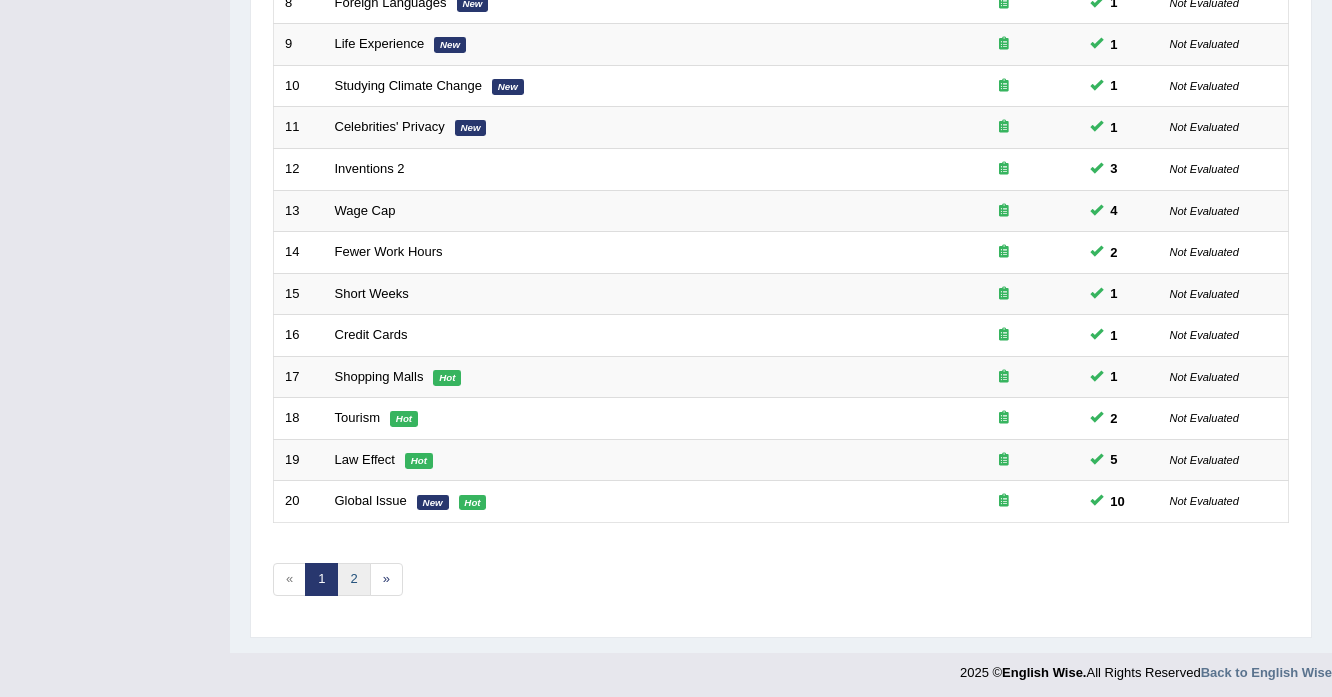 click on "2" at bounding box center (353, 579) 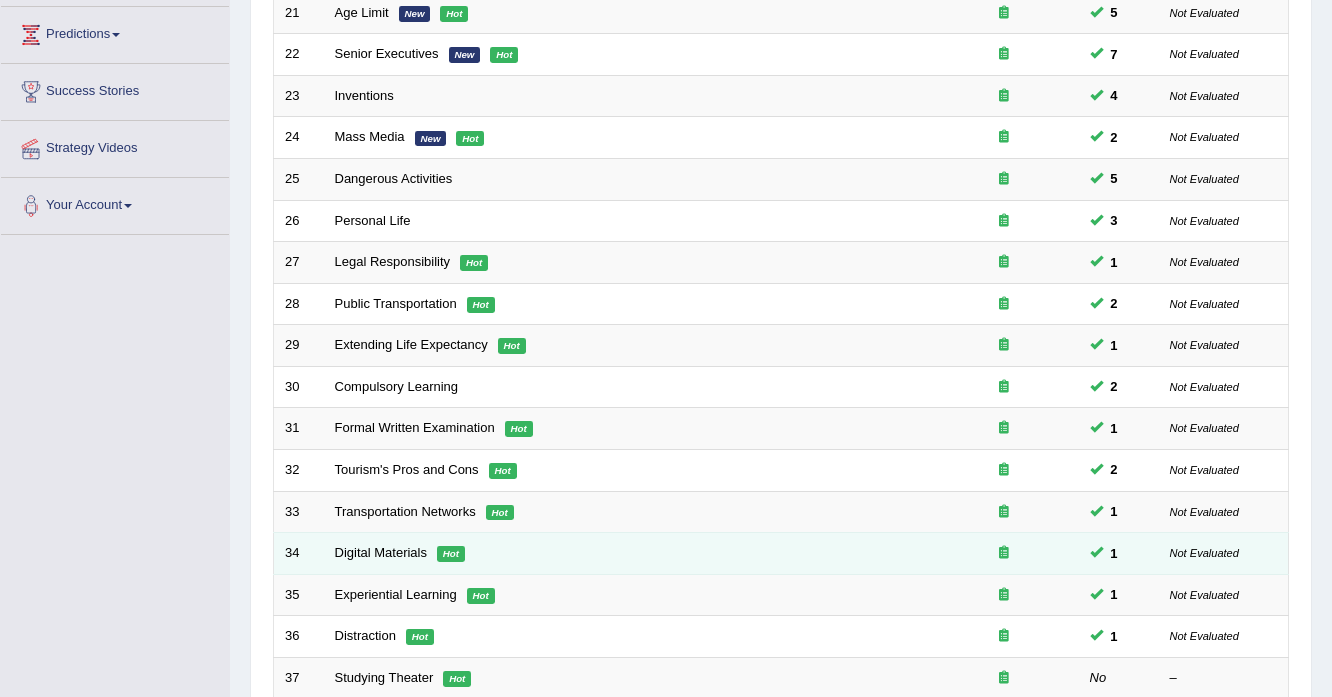 scroll, scrollTop: 0, scrollLeft: 0, axis: both 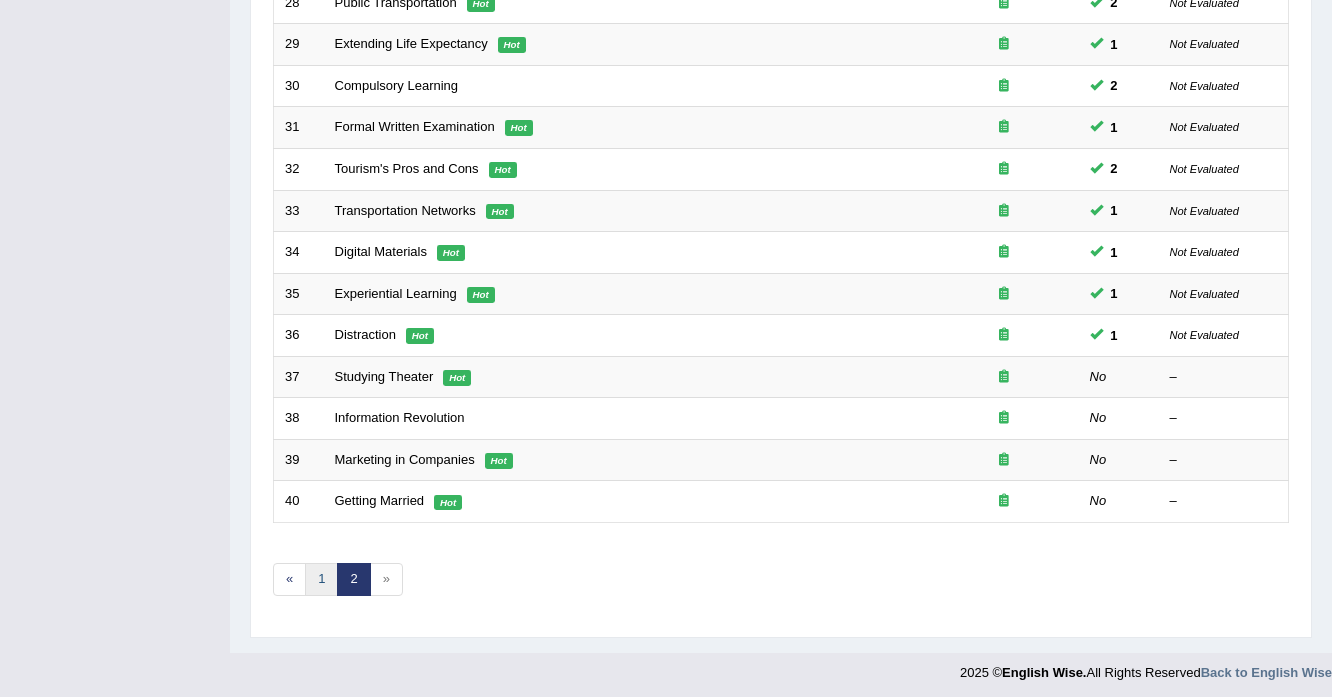 click on "1" at bounding box center [321, 579] 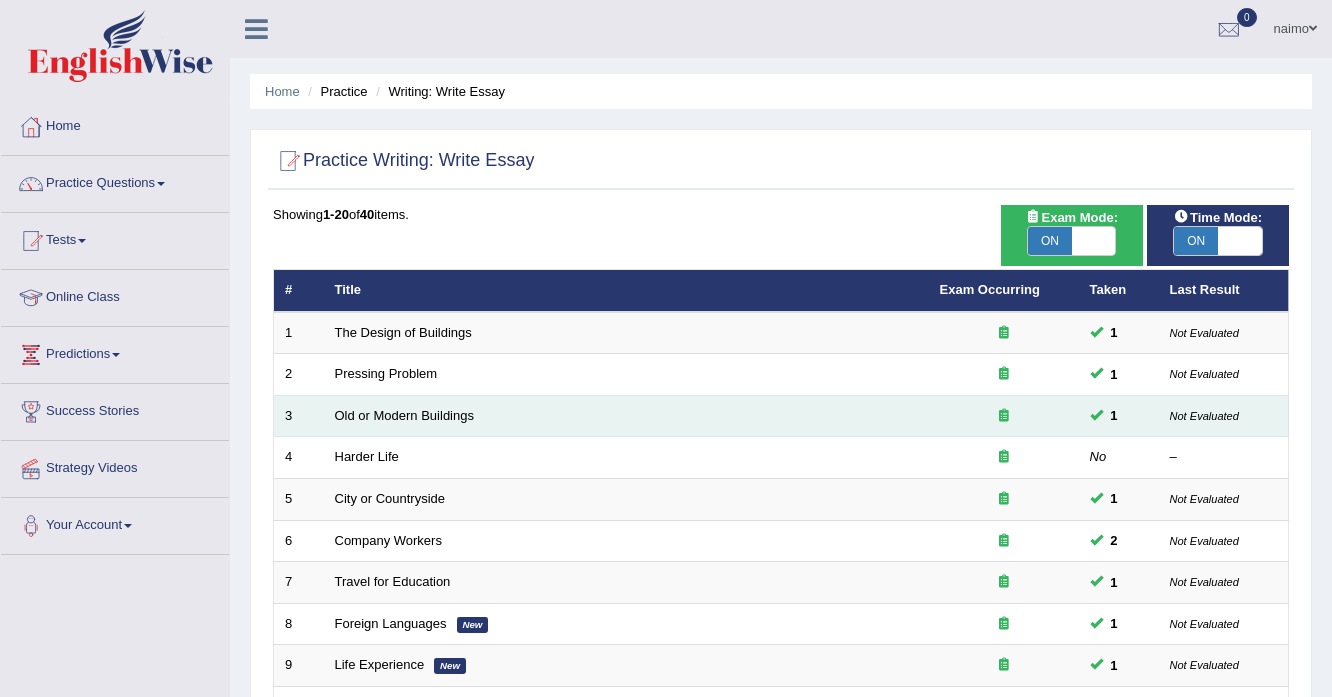 scroll, scrollTop: 0, scrollLeft: 0, axis: both 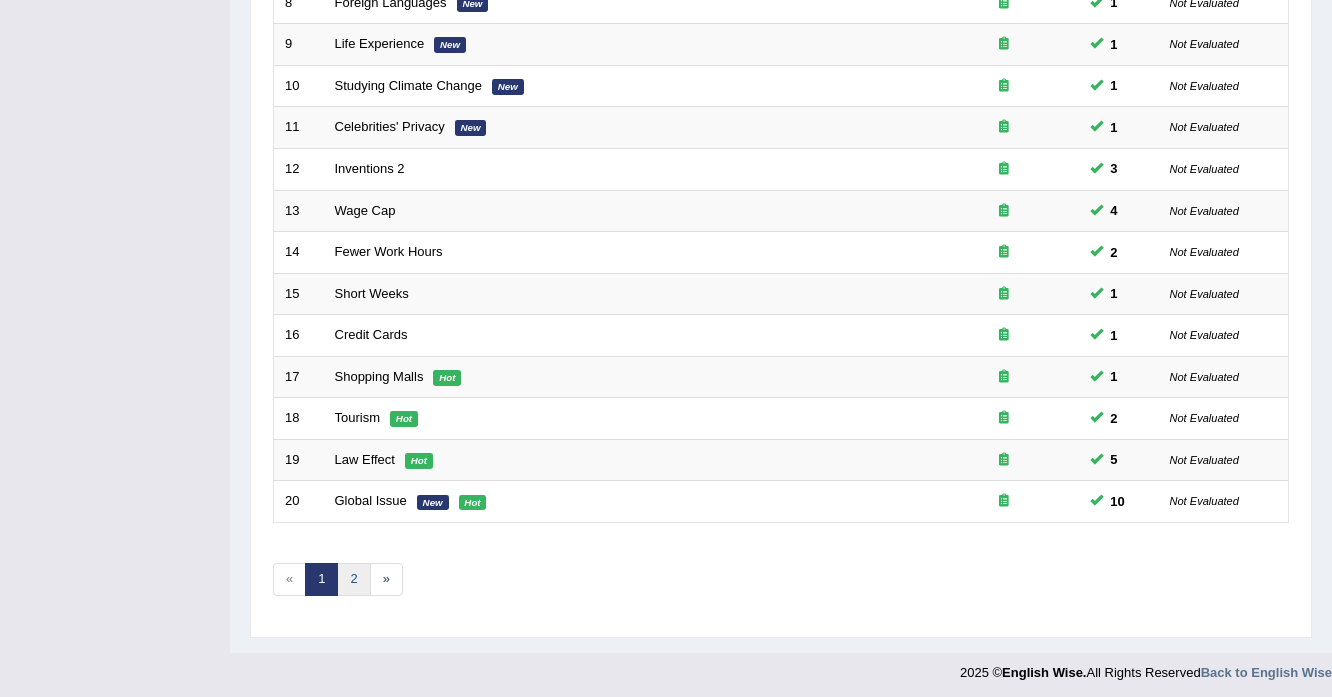 click on "2" at bounding box center (353, 579) 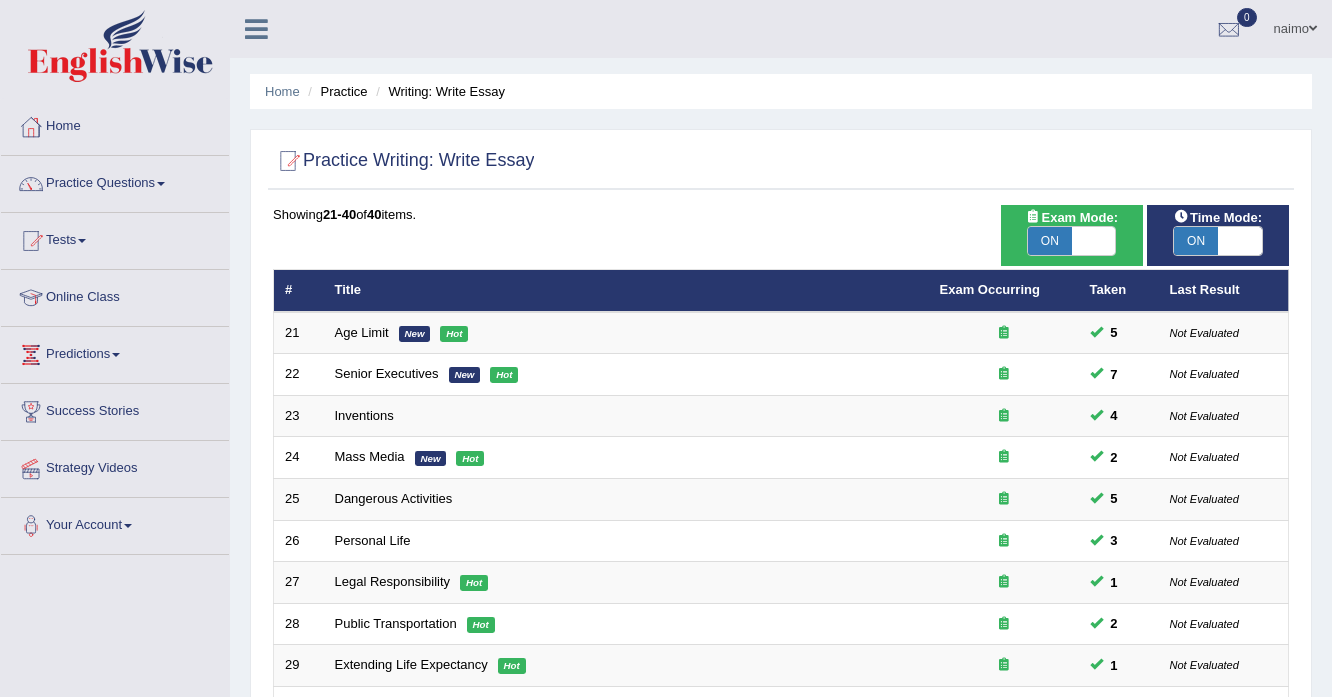 scroll, scrollTop: 400, scrollLeft: 0, axis: vertical 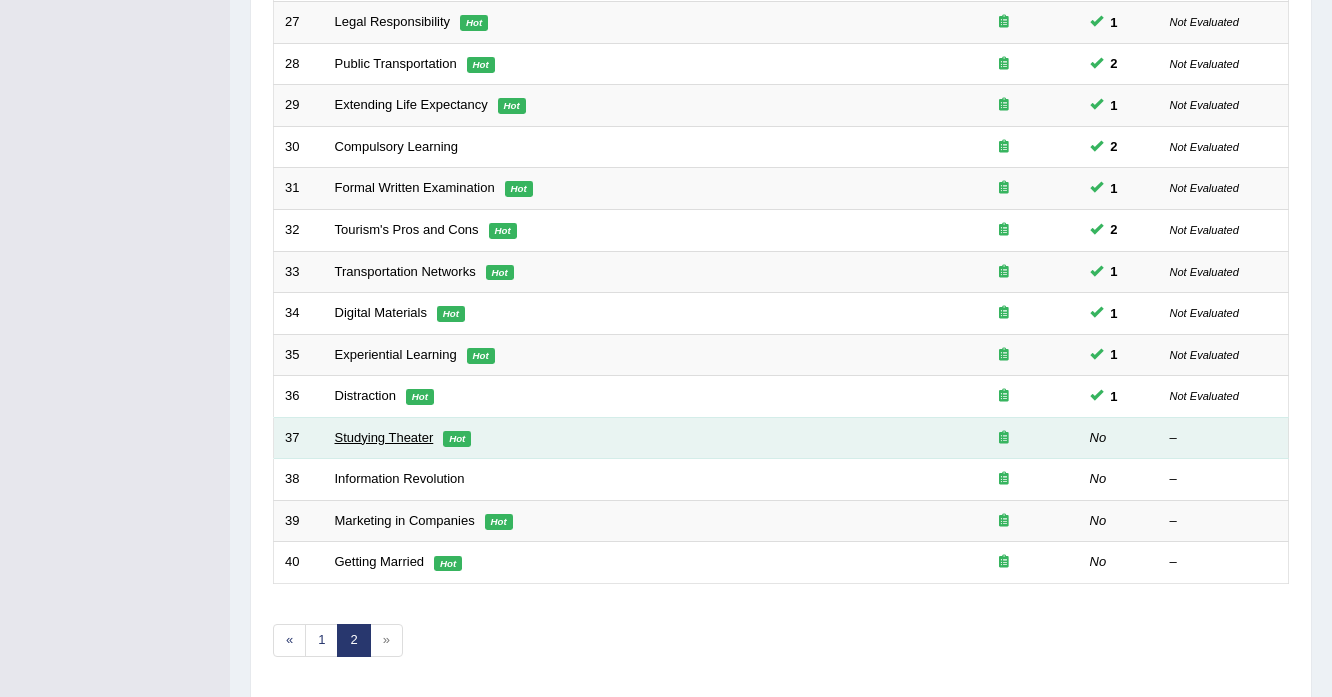 click on "Studying Theater" at bounding box center [384, 437] 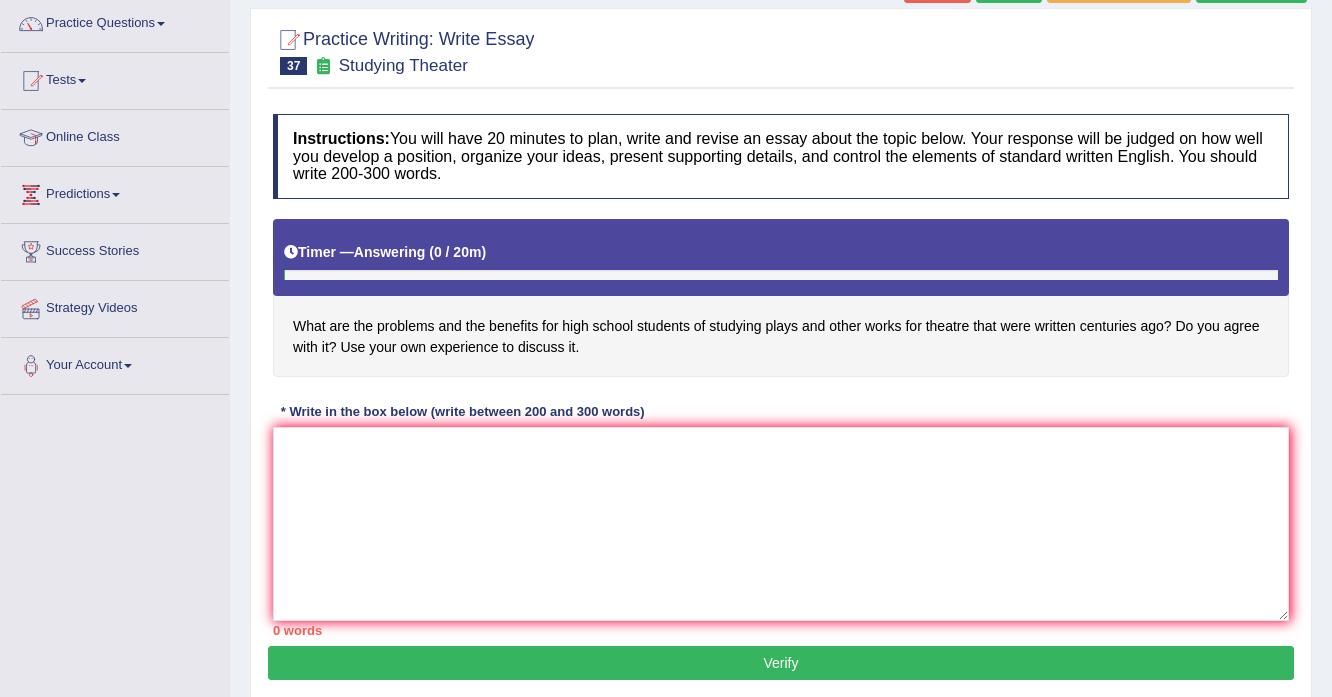 scroll, scrollTop: 0, scrollLeft: 0, axis: both 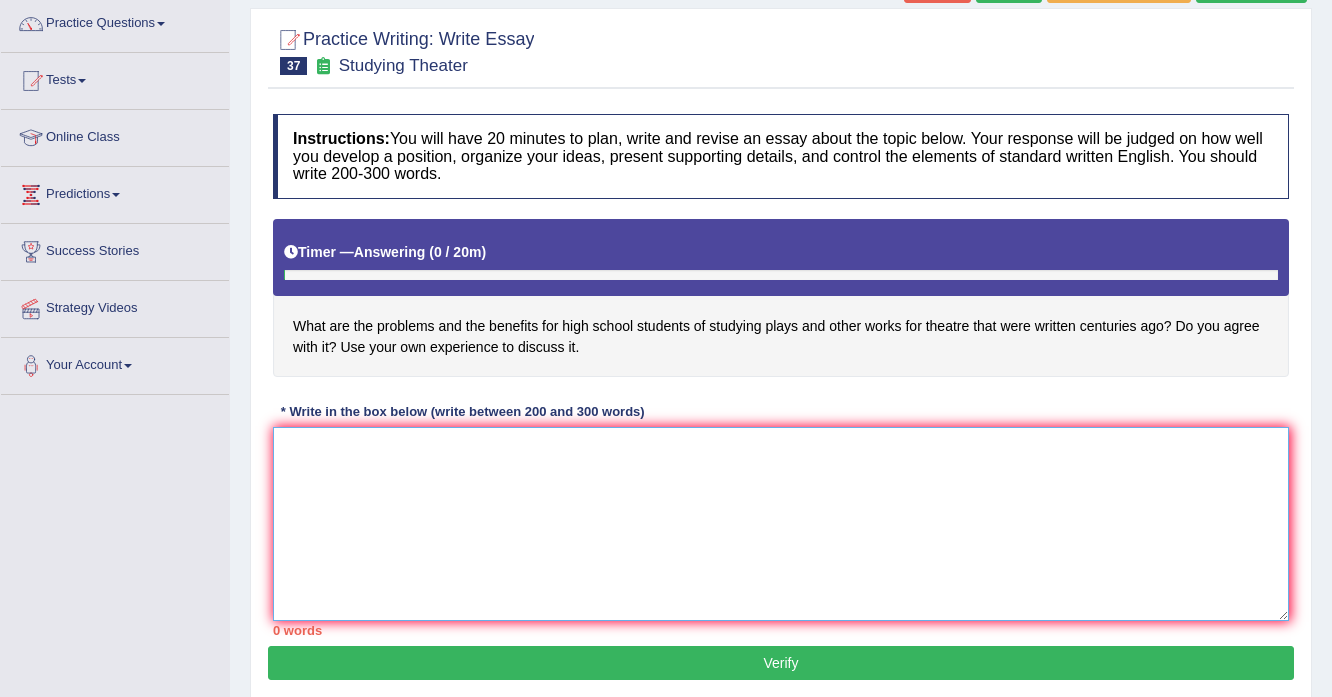 click at bounding box center (781, 524) 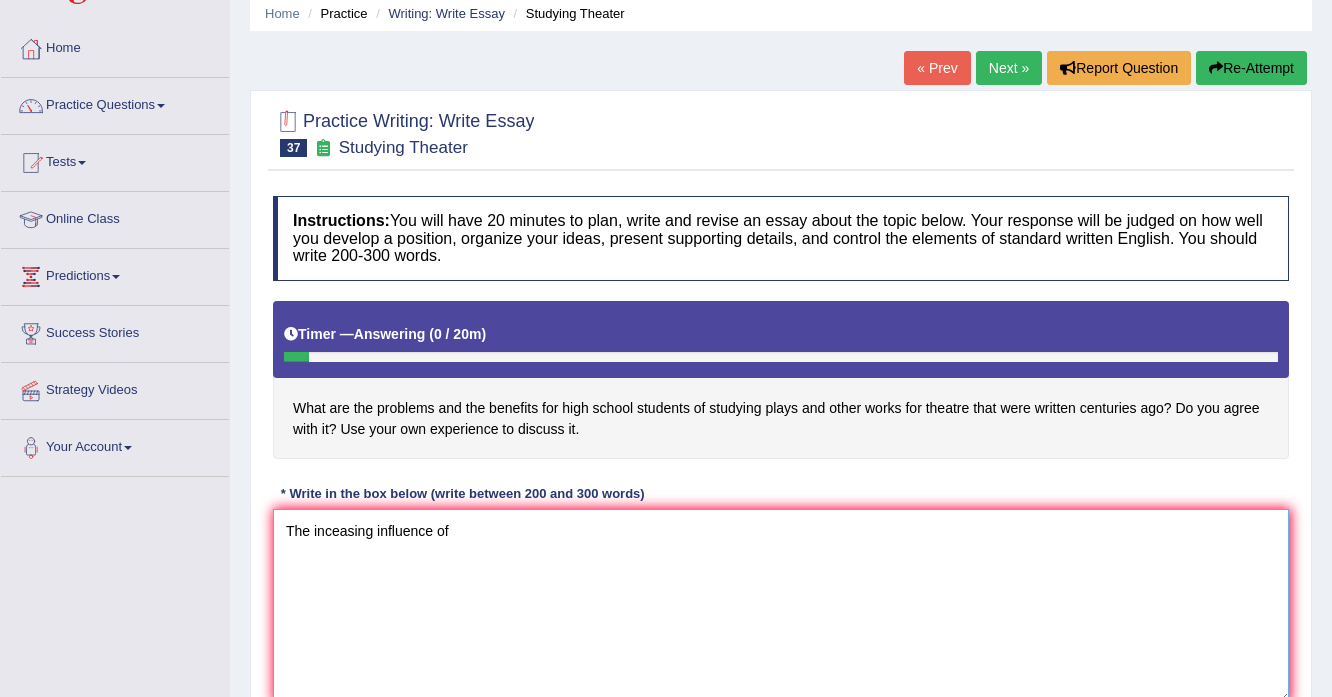 scroll, scrollTop: 0, scrollLeft: 0, axis: both 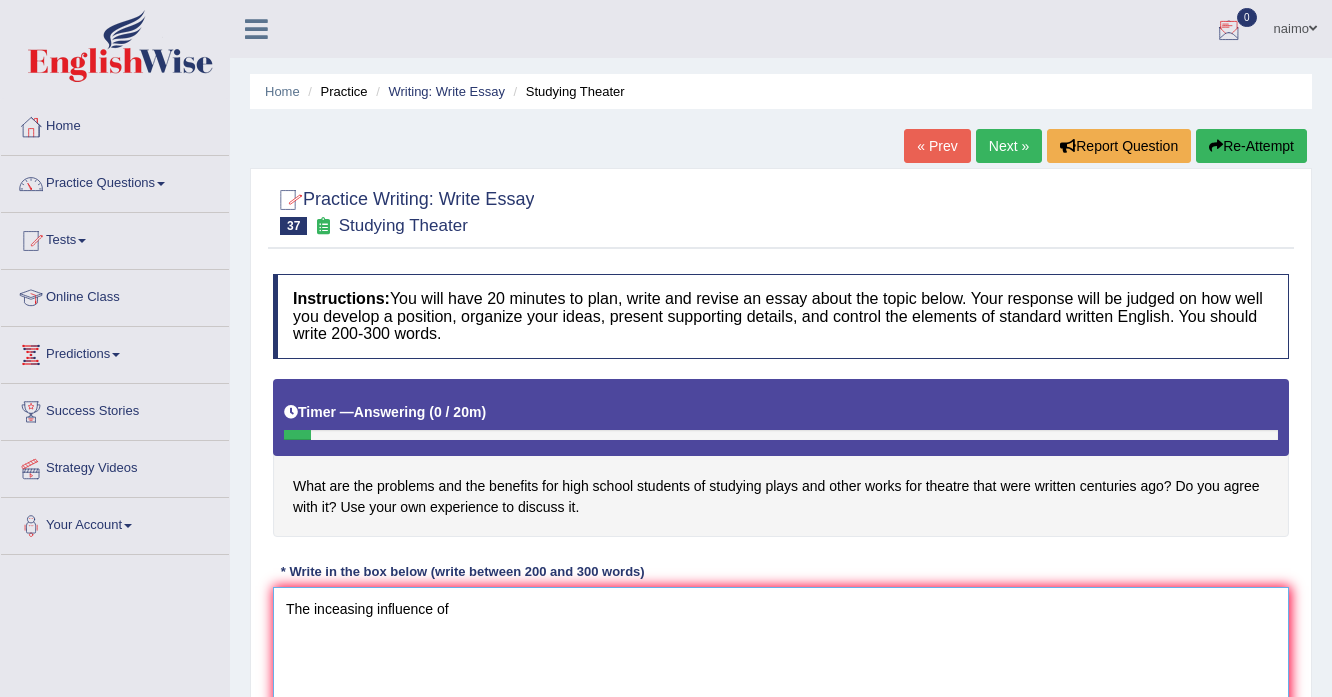 type on "The inceasing influence of" 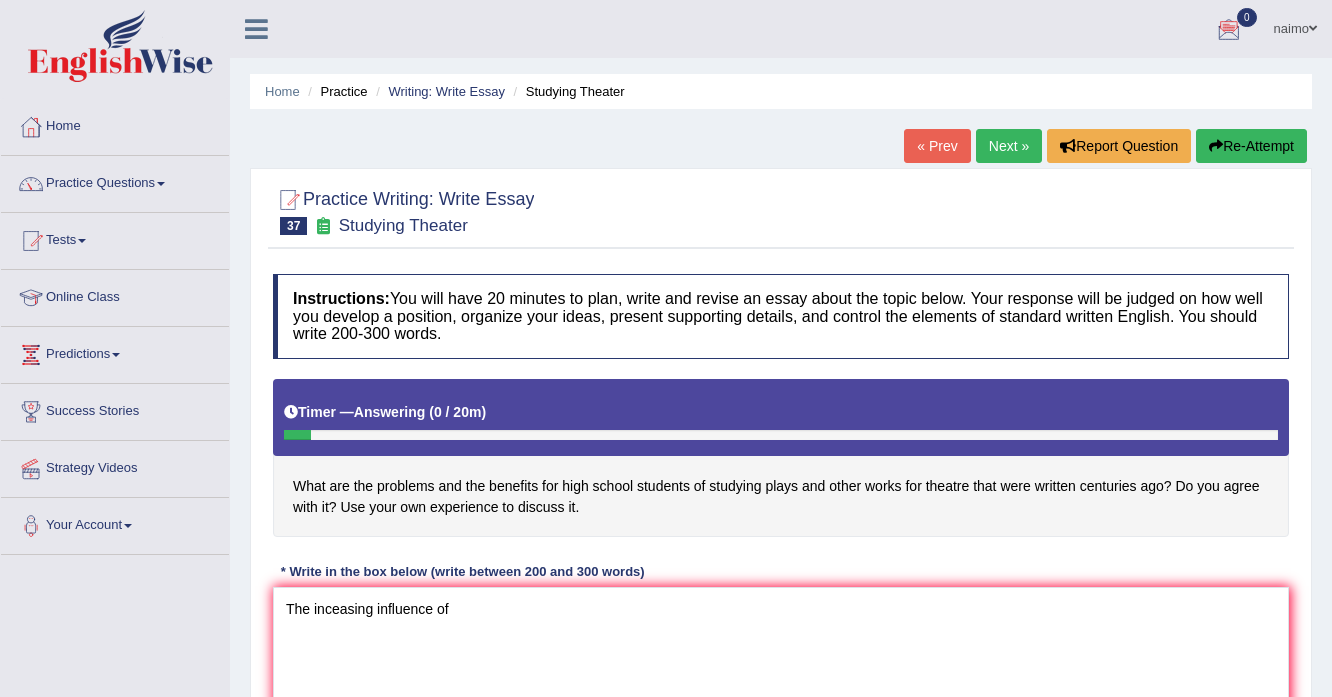 click on "naimo" at bounding box center [1295, 26] 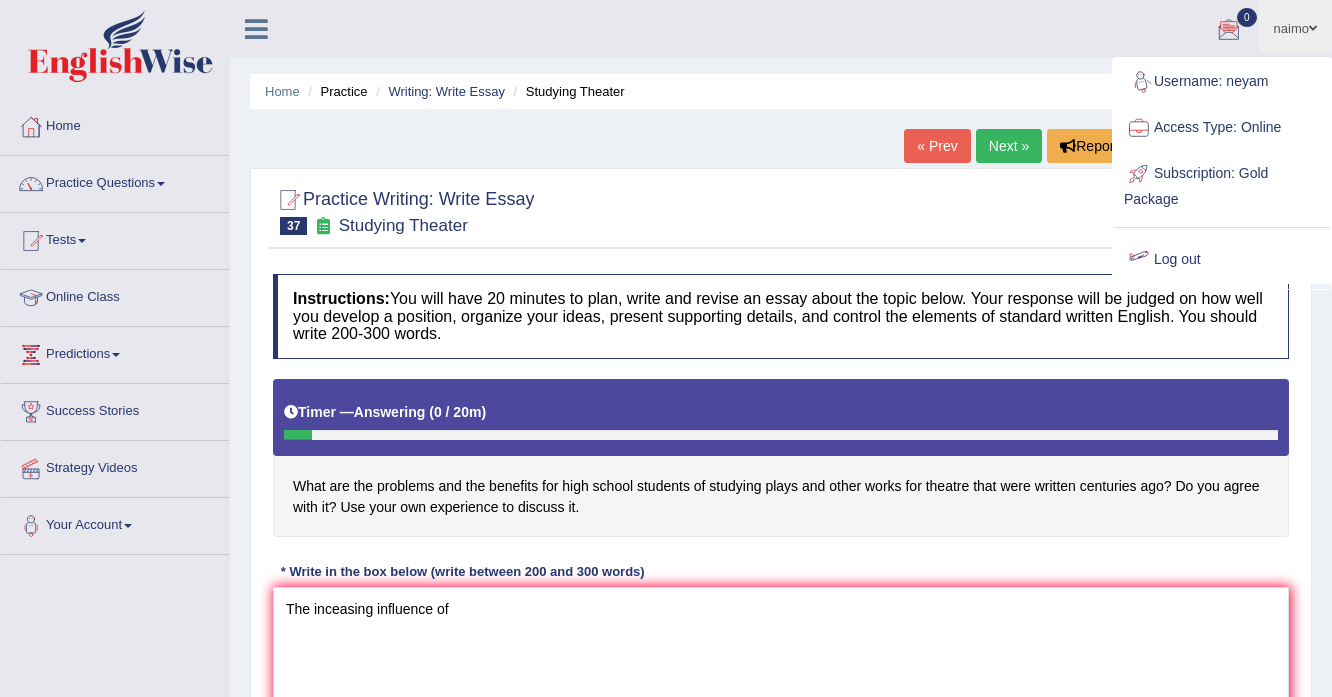 click on "Log out" at bounding box center (1222, 260) 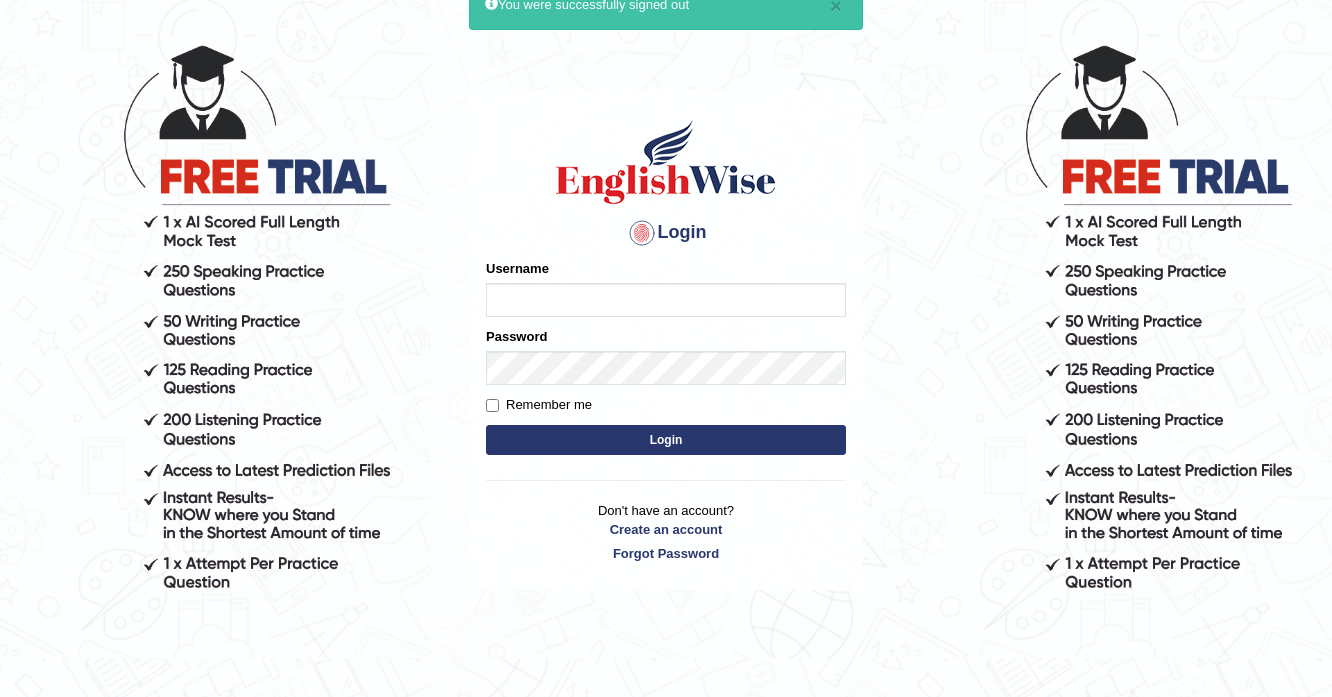 scroll, scrollTop: 12, scrollLeft: 0, axis: vertical 